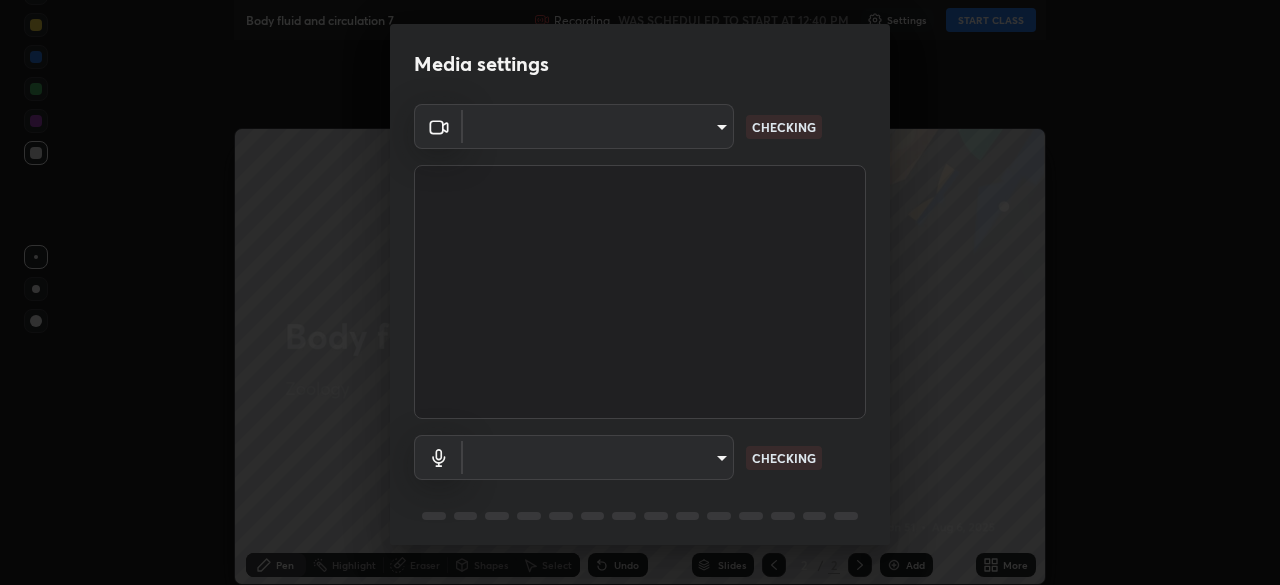 type on "7ef61d7b4029af2a314570a586ad0167344bc64fe44767049e7c7b7169f989c5" 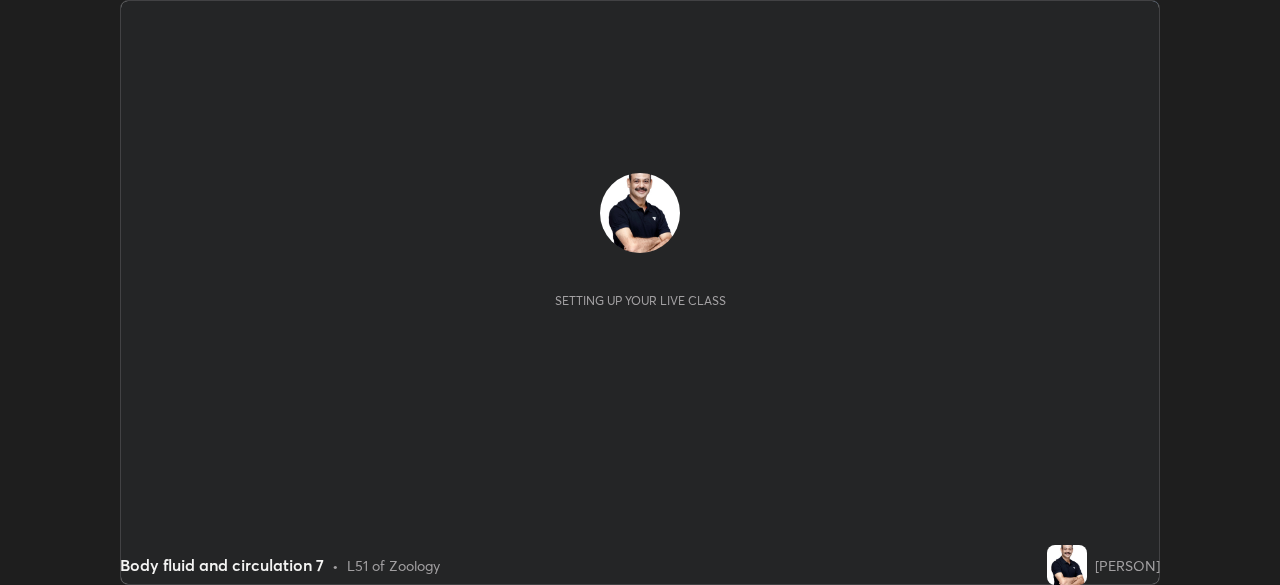scroll, scrollTop: 0, scrollLeft: 0, axis: both 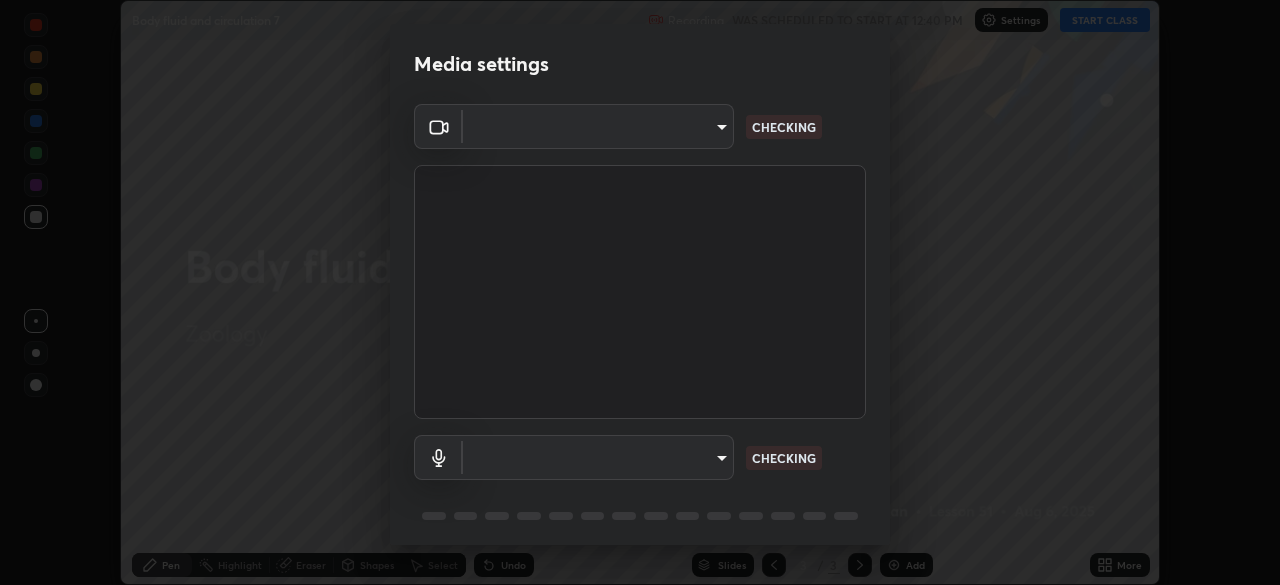 type on "7ef61d7b4029af2a314570a586ad0167344bc64fe44767049e7c7b7169f989c5" 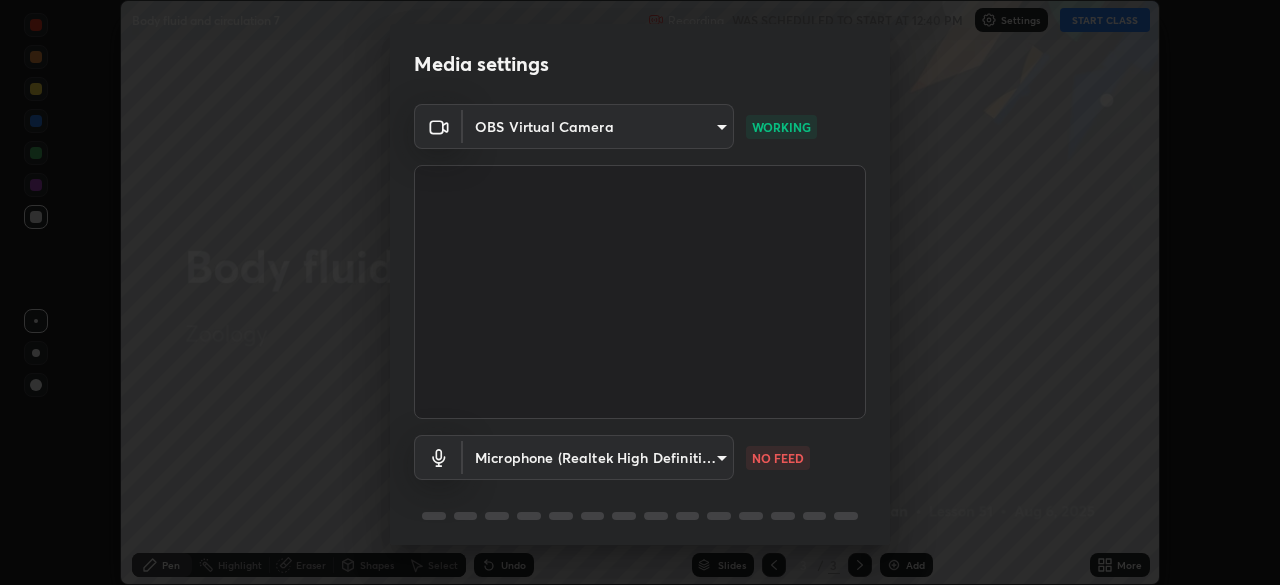 click on "Erase all Body fluid and circulation 7 Recording WAS SCHEDULED TO START AT  12:40 PM Settings START CLASS Setting up your live class Body fluid and circulation 7 • L51 of Zoology [PERSON] Pen Highlight Eraser Shapes Select Undo Slides 3 / 3 Add More No doubts shared Encourage your learners to ask a doubt for better clarity Report an issue Reason for reporting Buffering Chat not working Audio - Video sync issue Educator video quality low ​ Attach an image Report Media settings OBS Virtual Camera [HASH] WORKING Microphone (Realtek High Definition Audio) [HASH] NO FEED 1 / 5 Next" at bounding box center (640, 292) 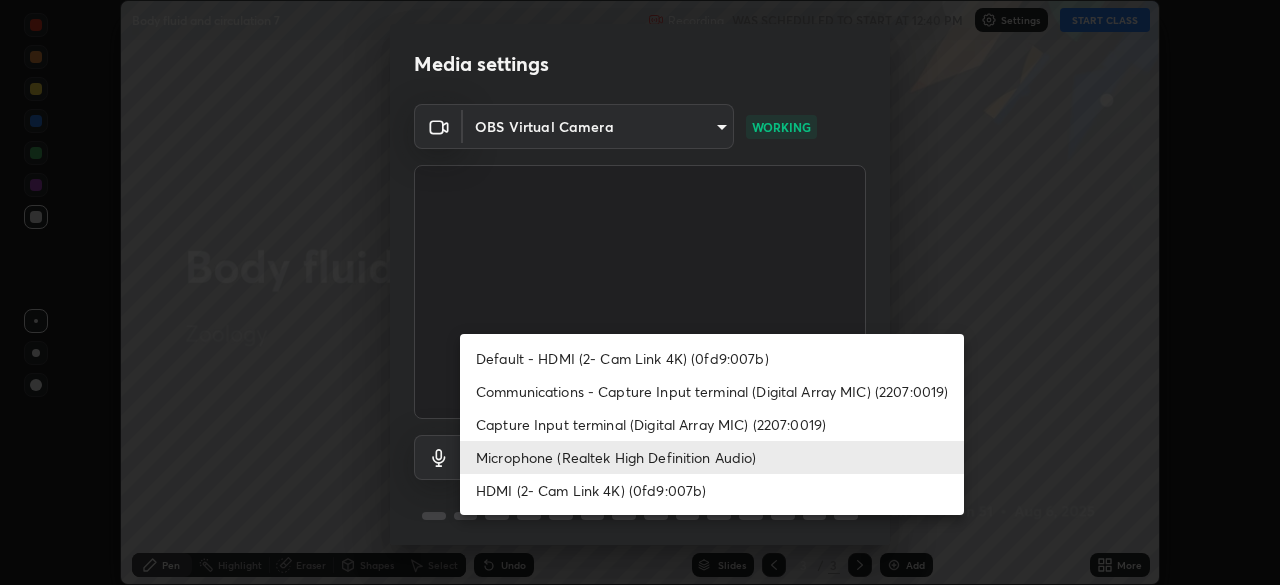 click on "Communications - Capture Input terminal (Digital Array MIC) (2207:0019)" at bounding box center [712, 391] 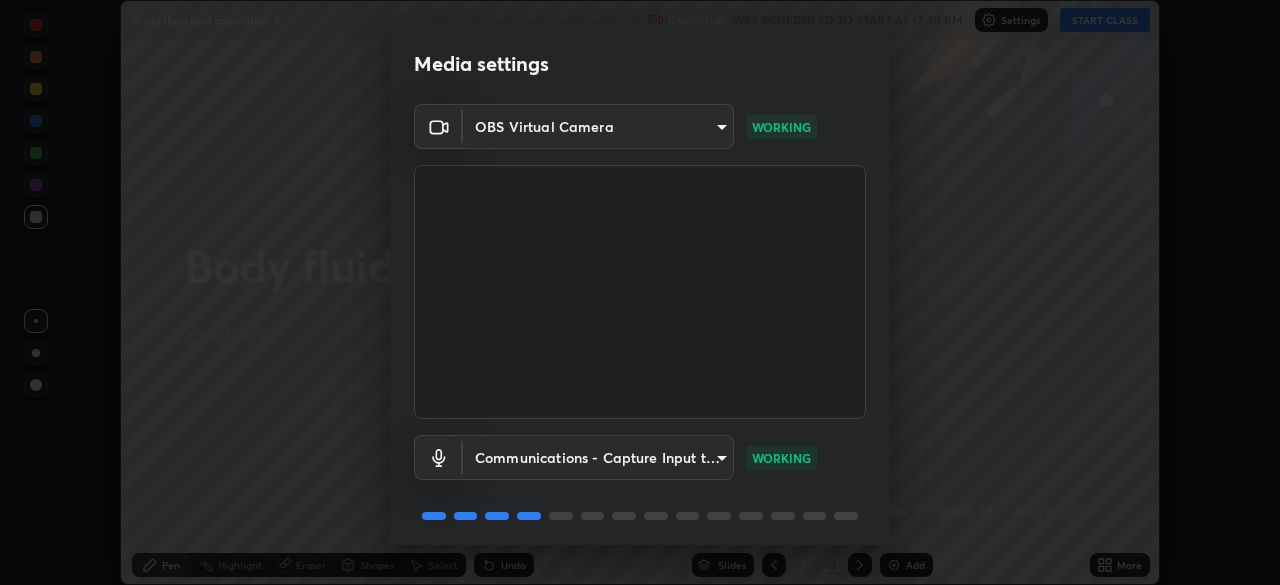 scroll, scrollTop: 71, scrollLeft: 0, axis: vertical 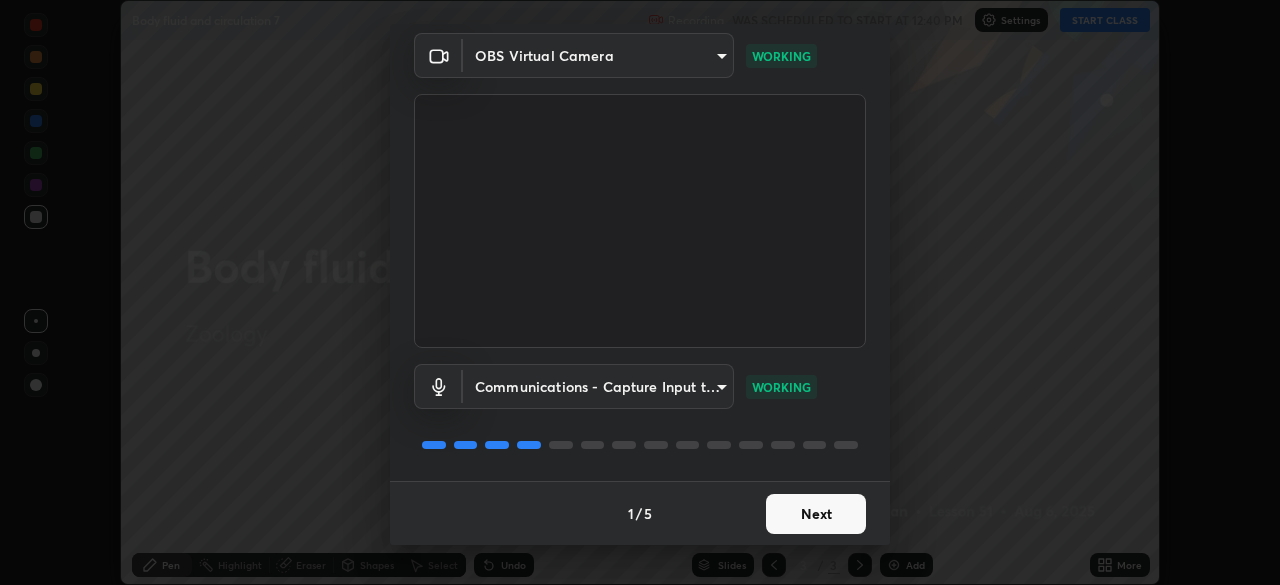 click on "Next" at bounding box center (816, 514) 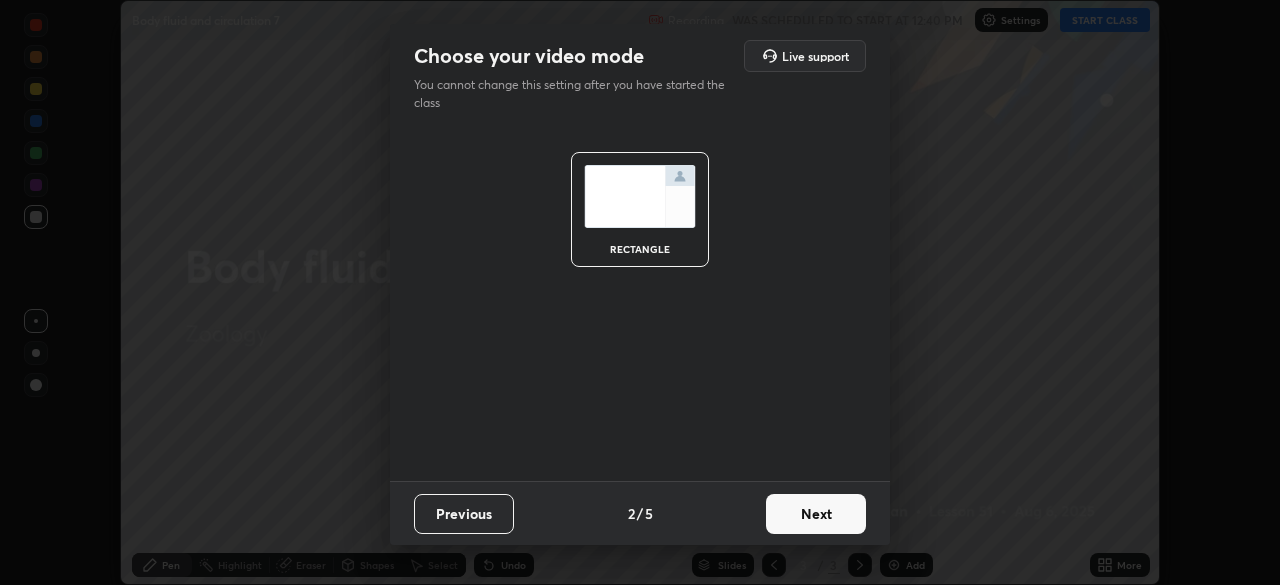 scroll, scrollTop: 0, scrollLeft: 0, axis: both 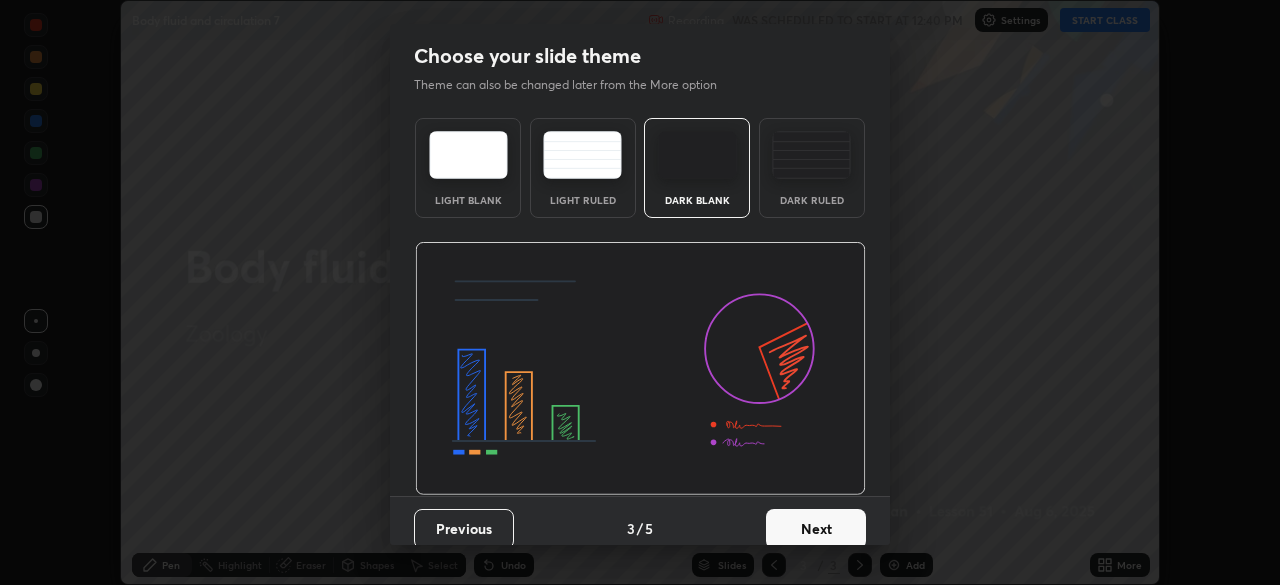 click on "Next" at bounding box center [816, 529] 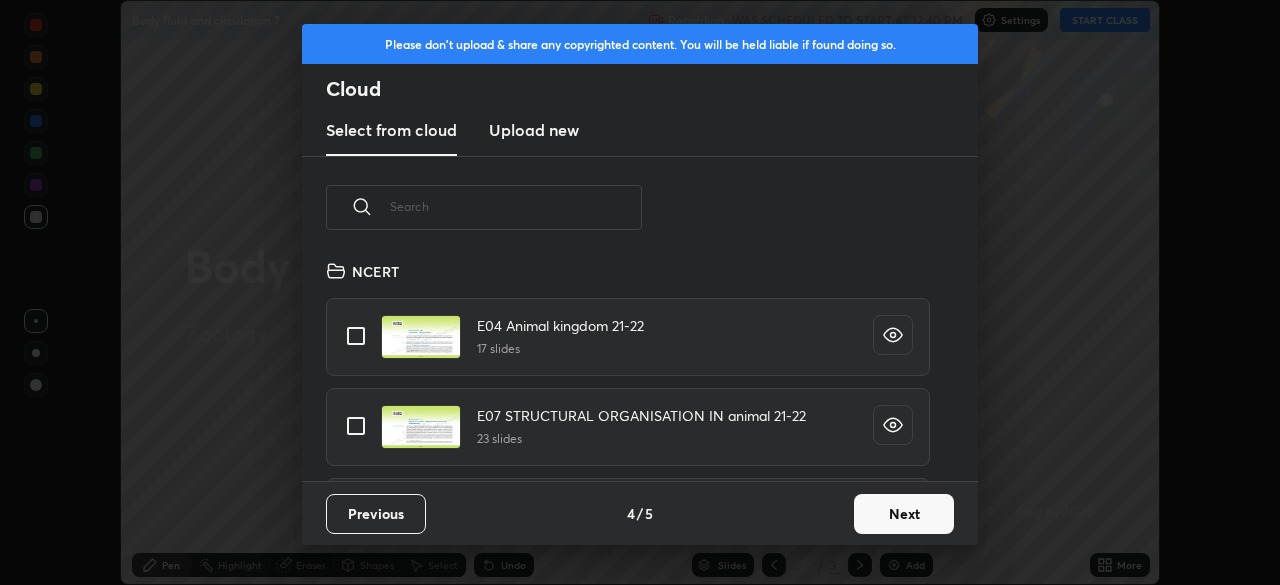 scroll, scrollTop: 7, scrollLeft: 11, axis: both 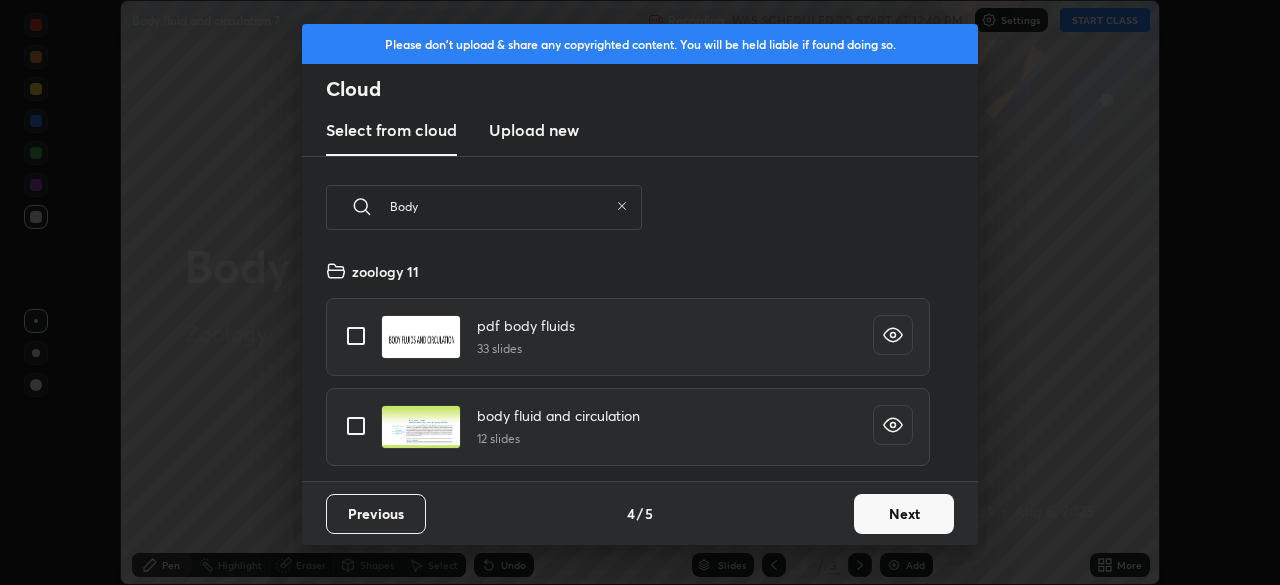 type on "Body" 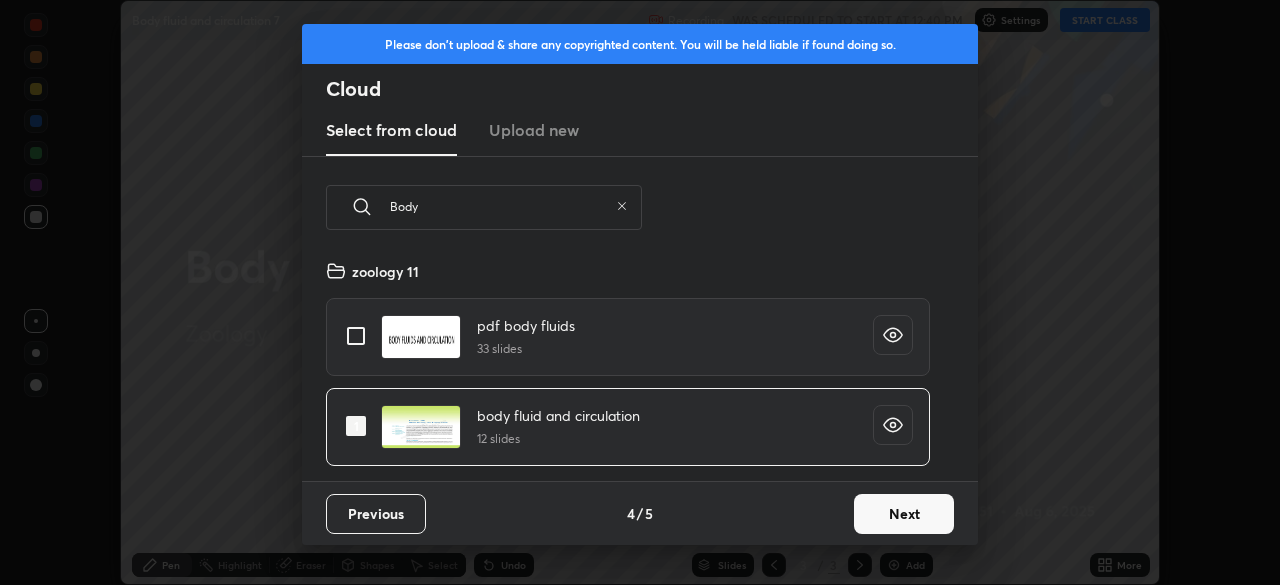 click on "Next" at bounding box center [904, 514] 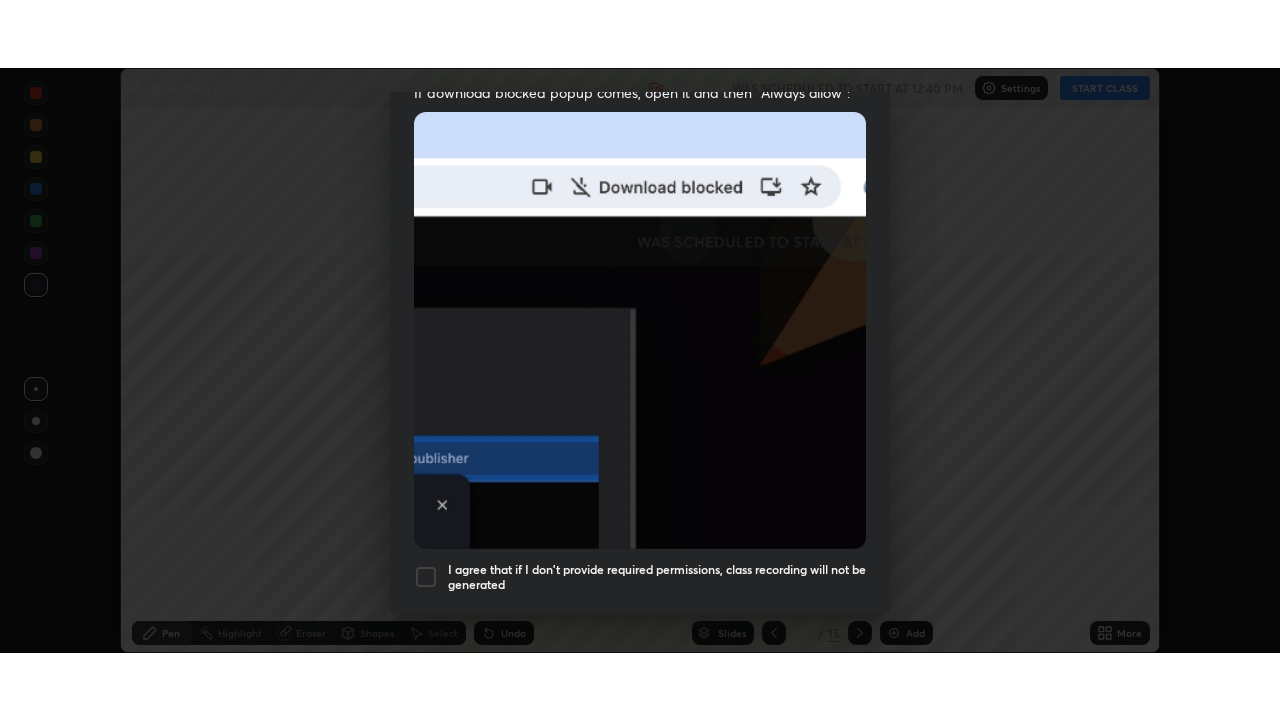 scroll, scrollTop: 479, scrollLeft: 0, axis: vertical 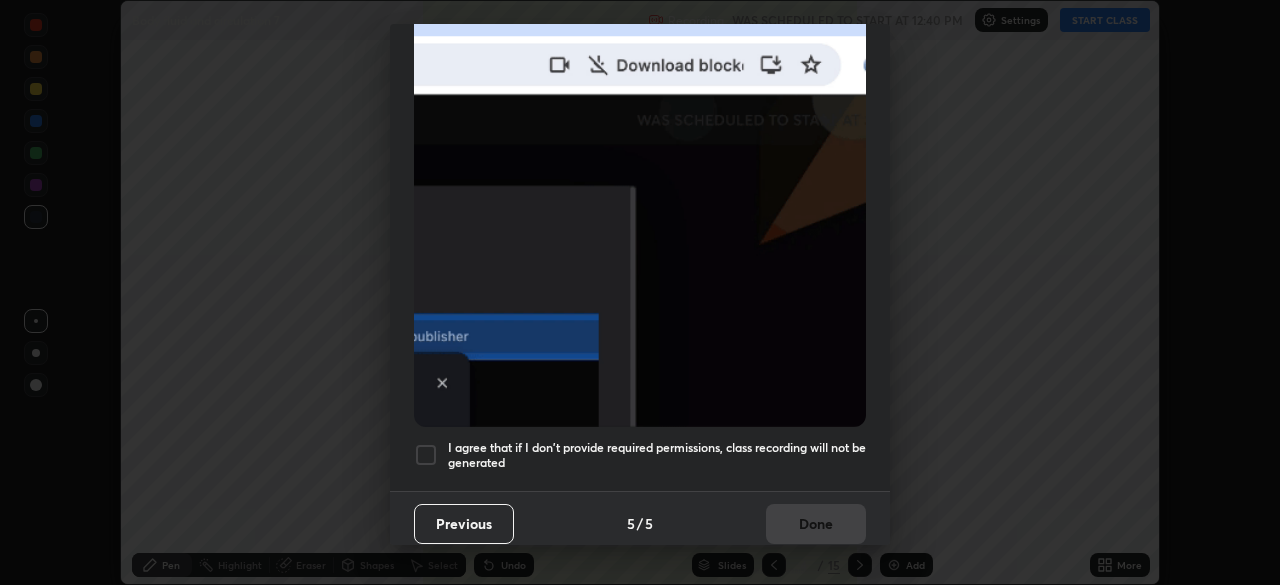 click at bounding box center (426, 455) 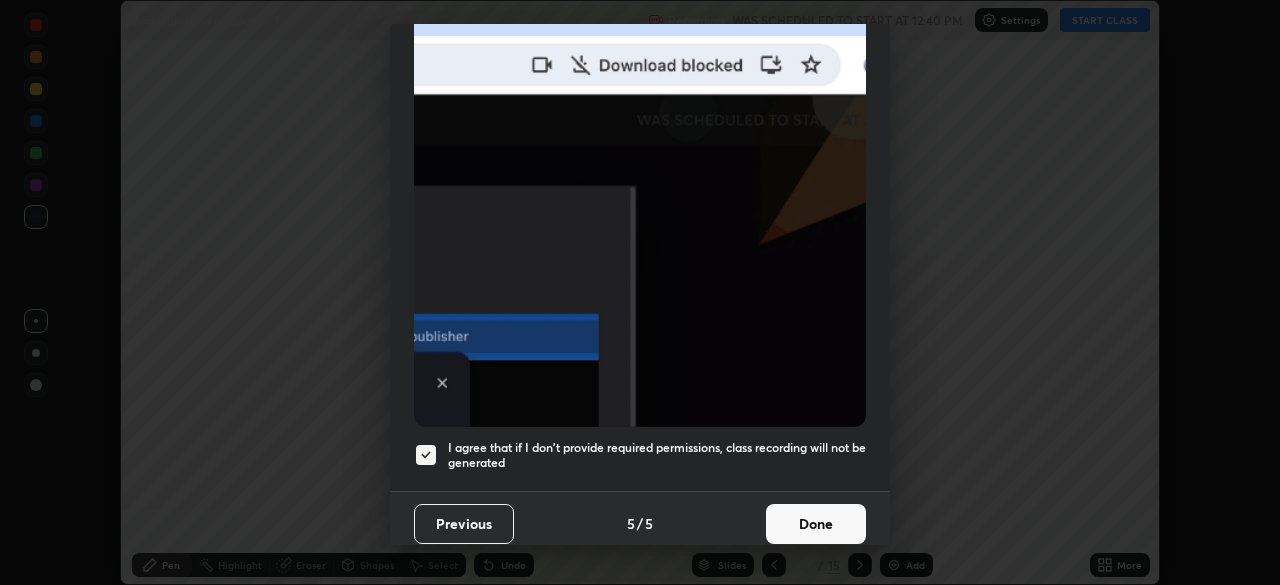 click on "Done" at bounding box center [816, 524] 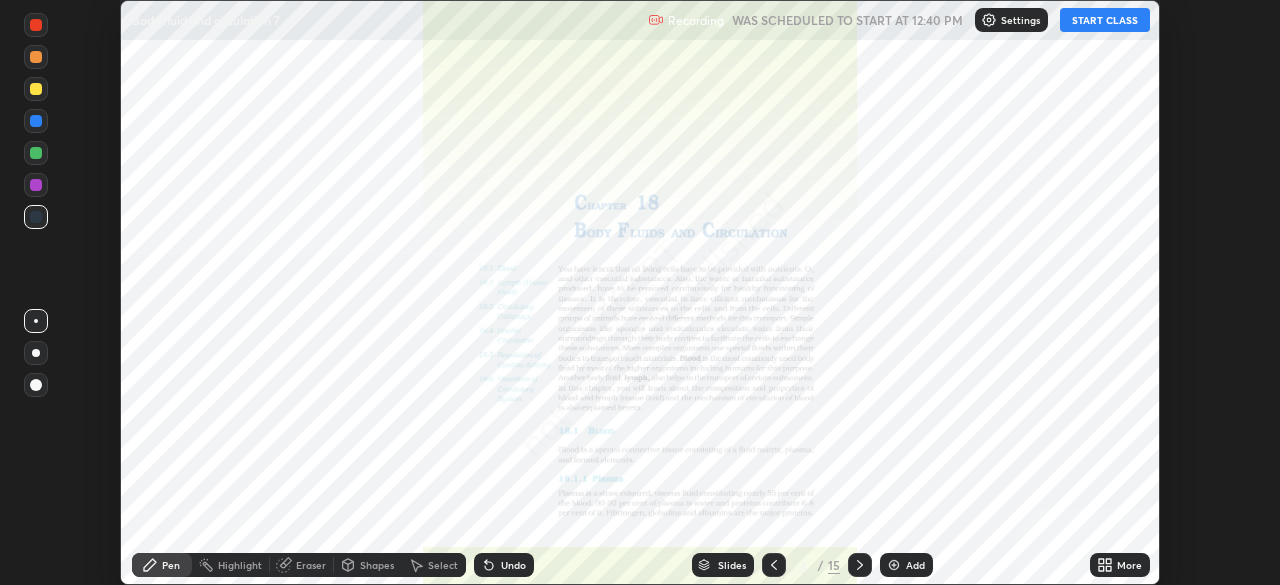 click on "START CLASS" at bounding box center [1105, 20] 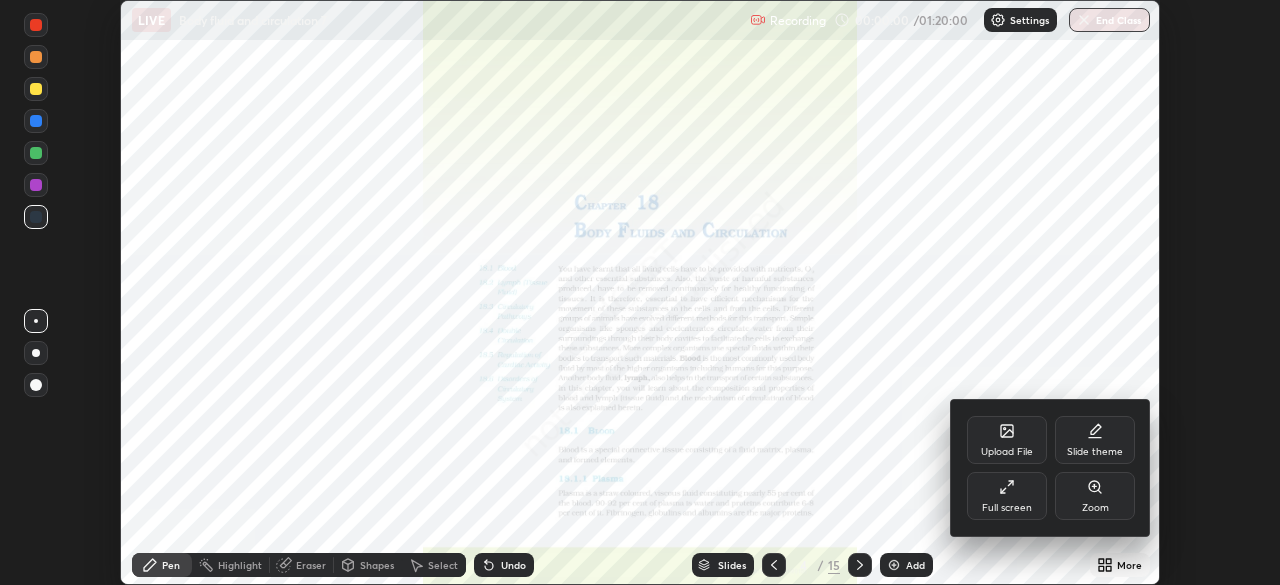 click on "Full screen" at bounding box center [1007, 508] 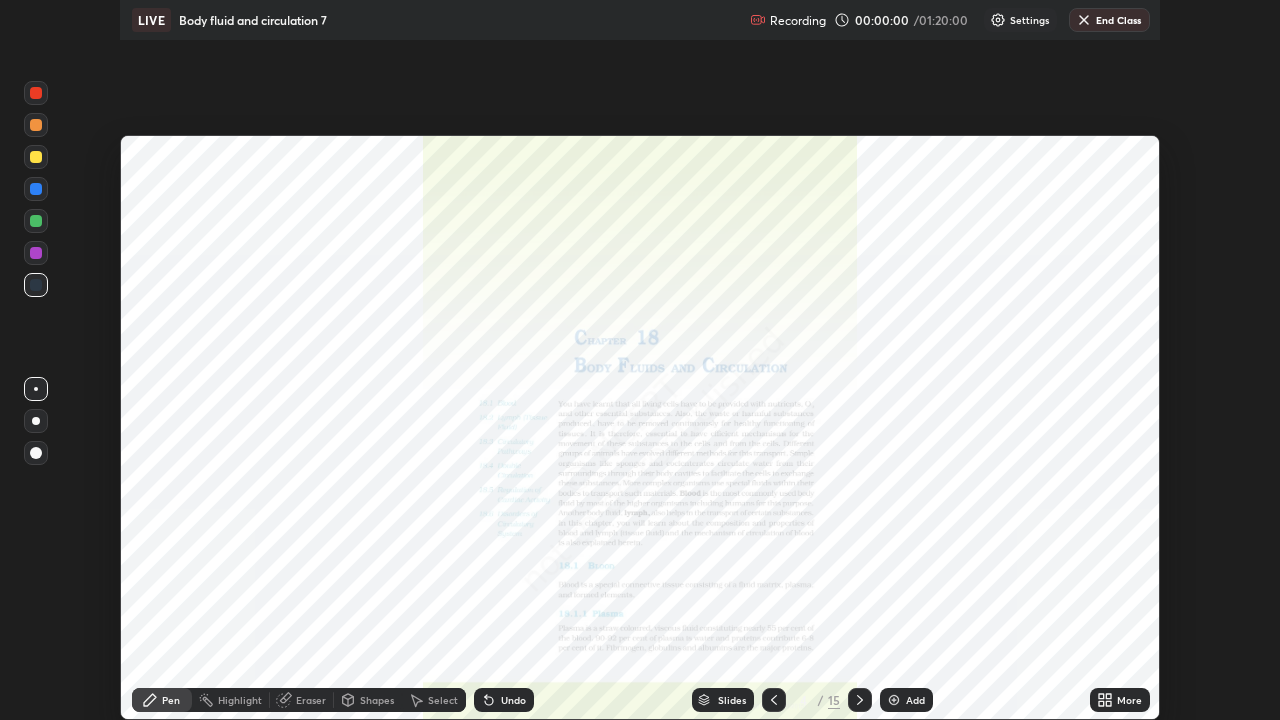 scroll, scrollTop: 99280, scrollLeft: 98720, axis: both 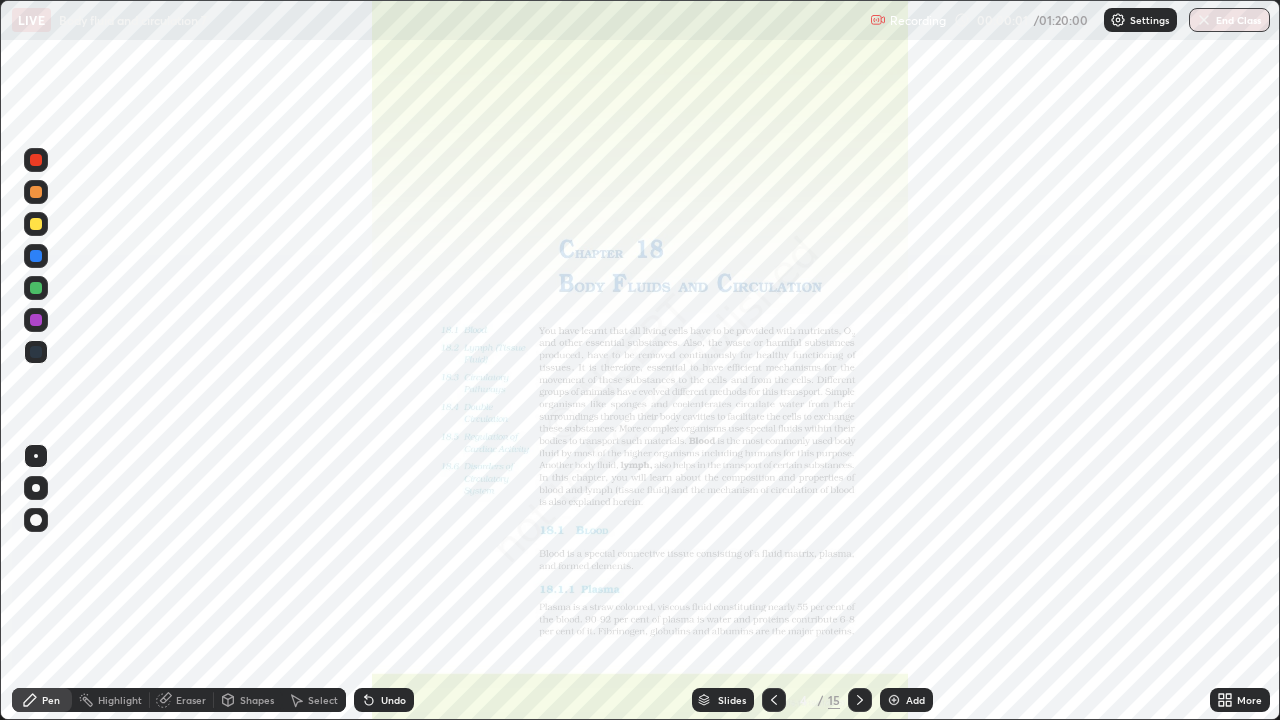 click on "Slides" at bounding box center [732, 700] 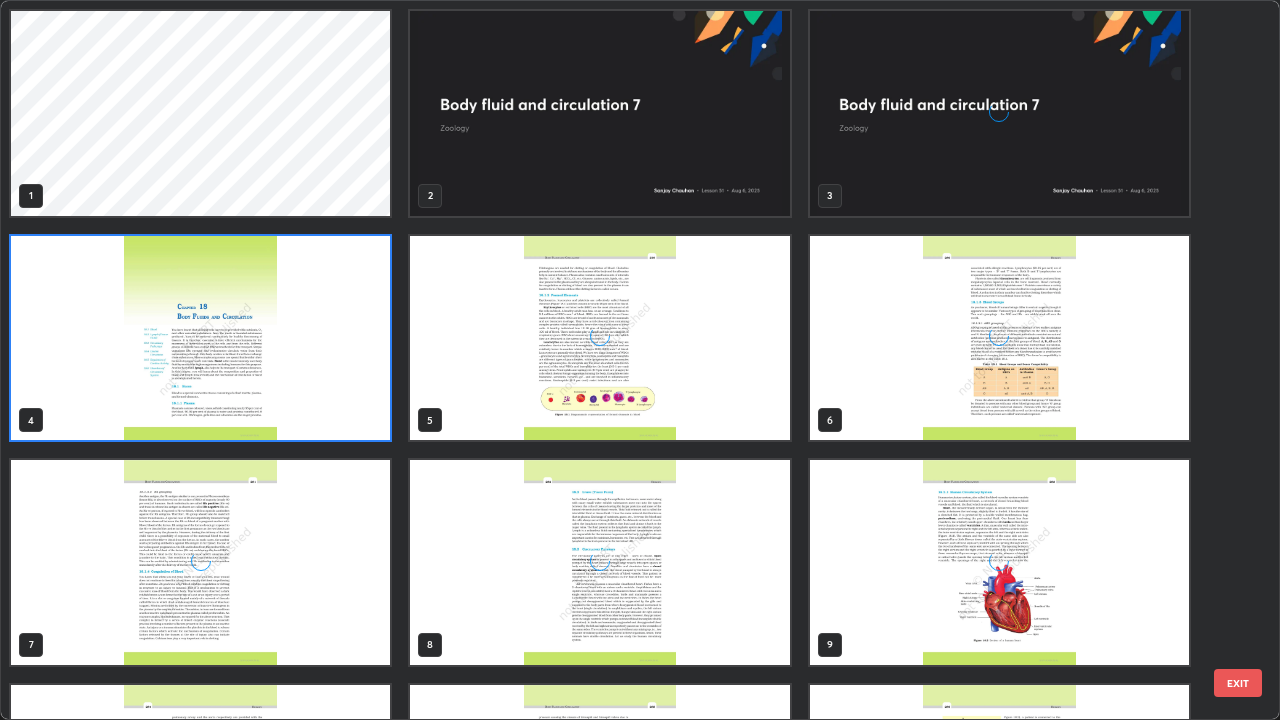 scroll, scrollTop: 7, scrollLeft: 11, axis: both 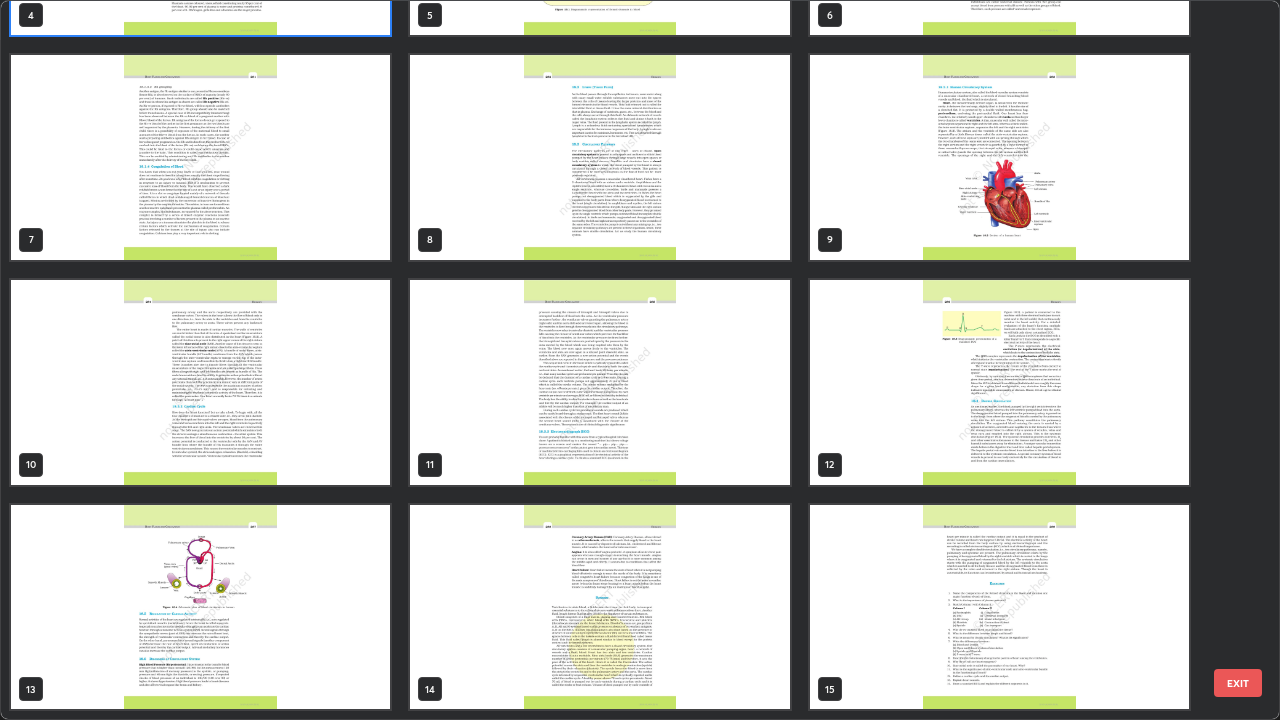 click at bounding box center (999, 157) 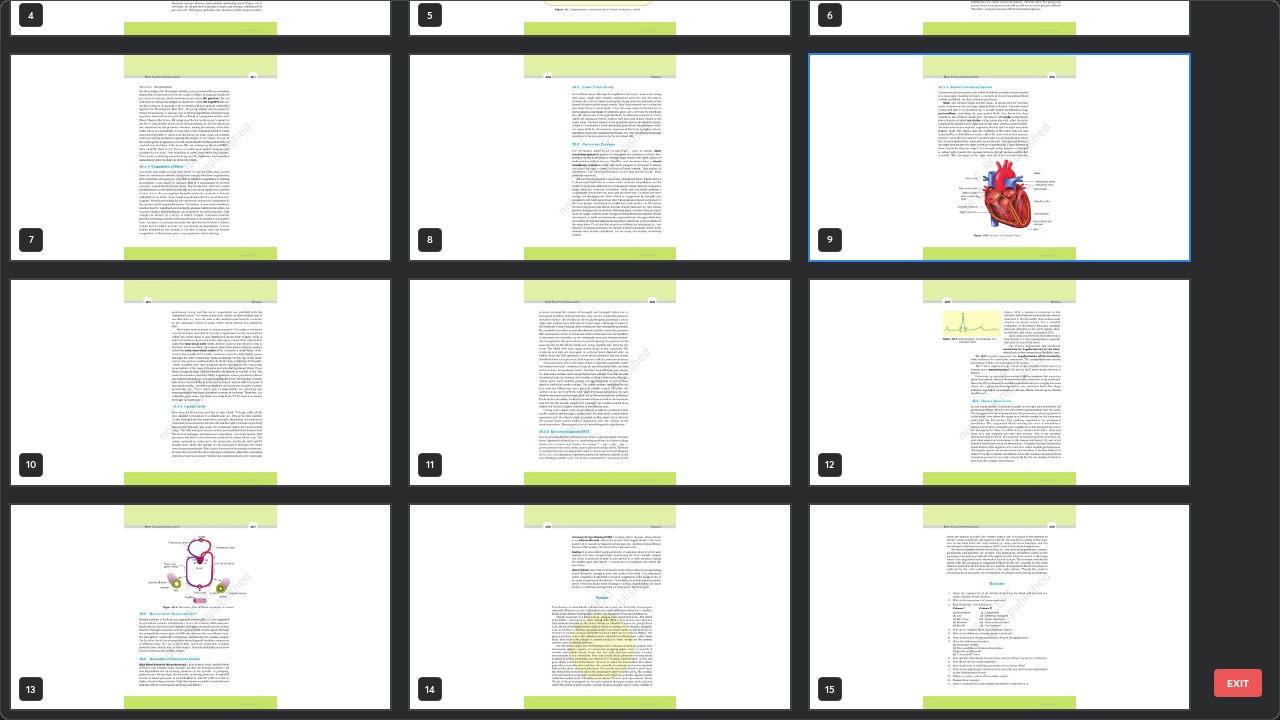click at bounding box center (999, 157) 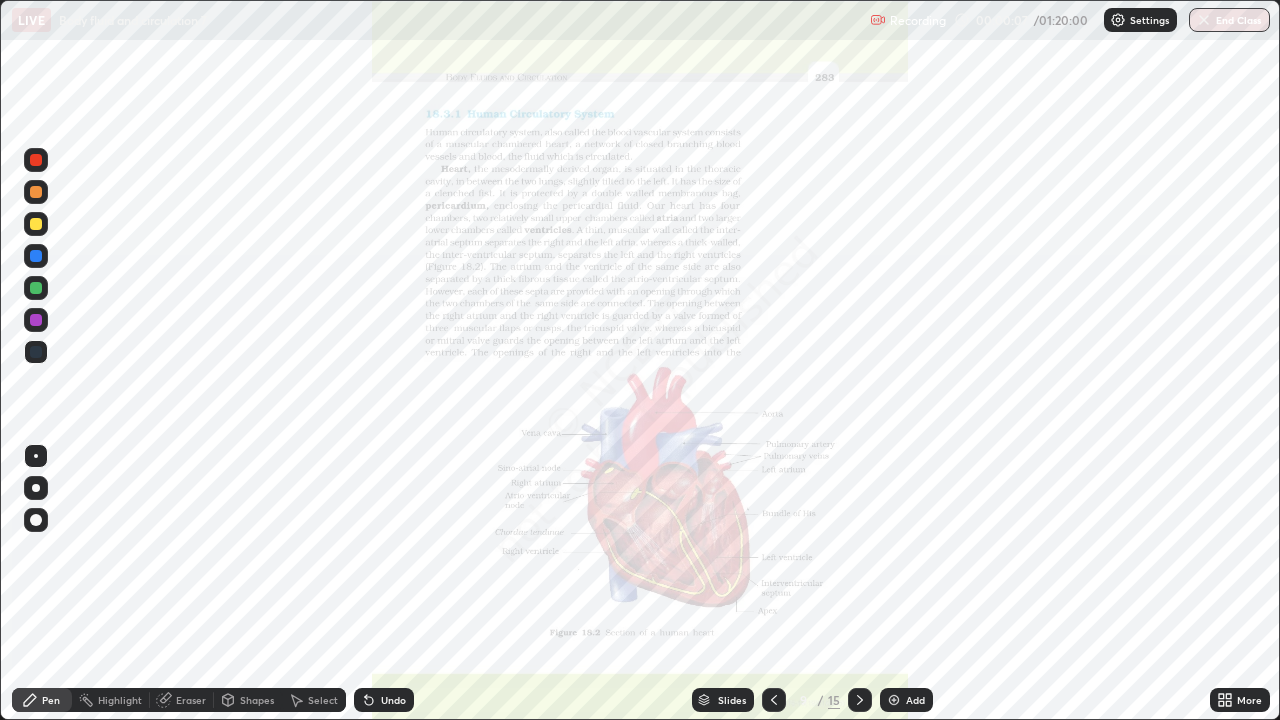 click 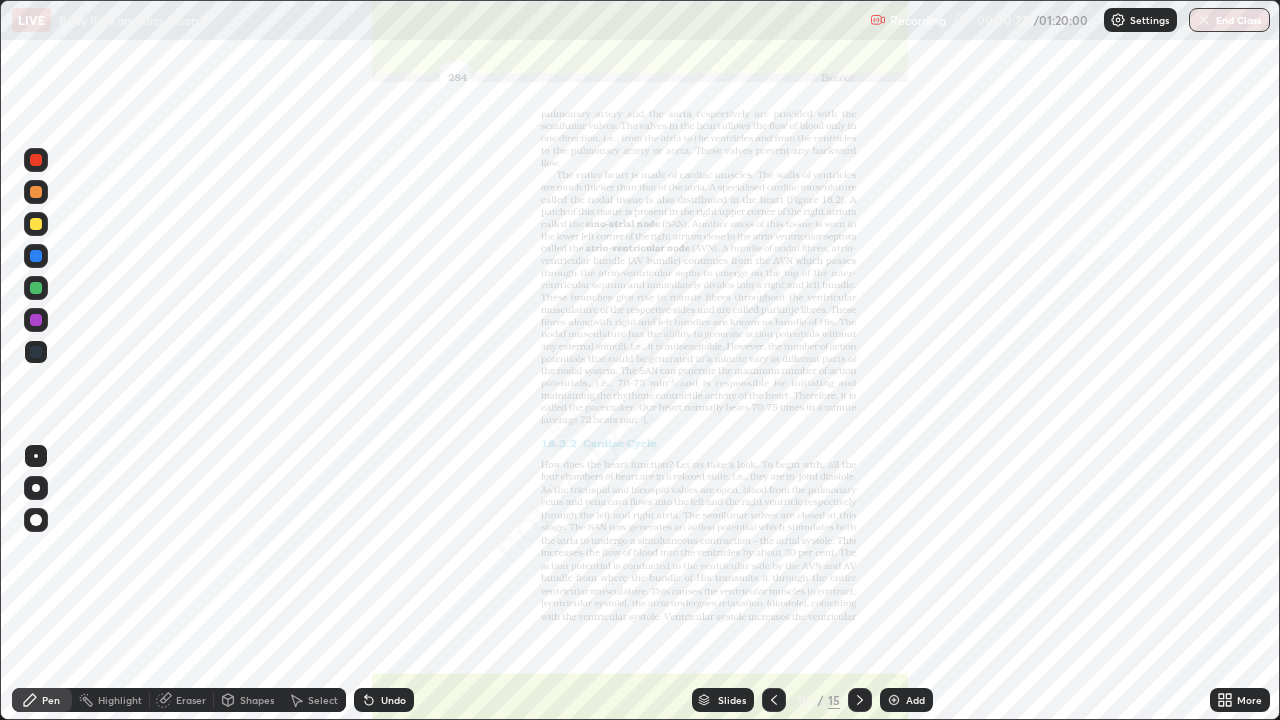 click at bounding box center [36, 256] 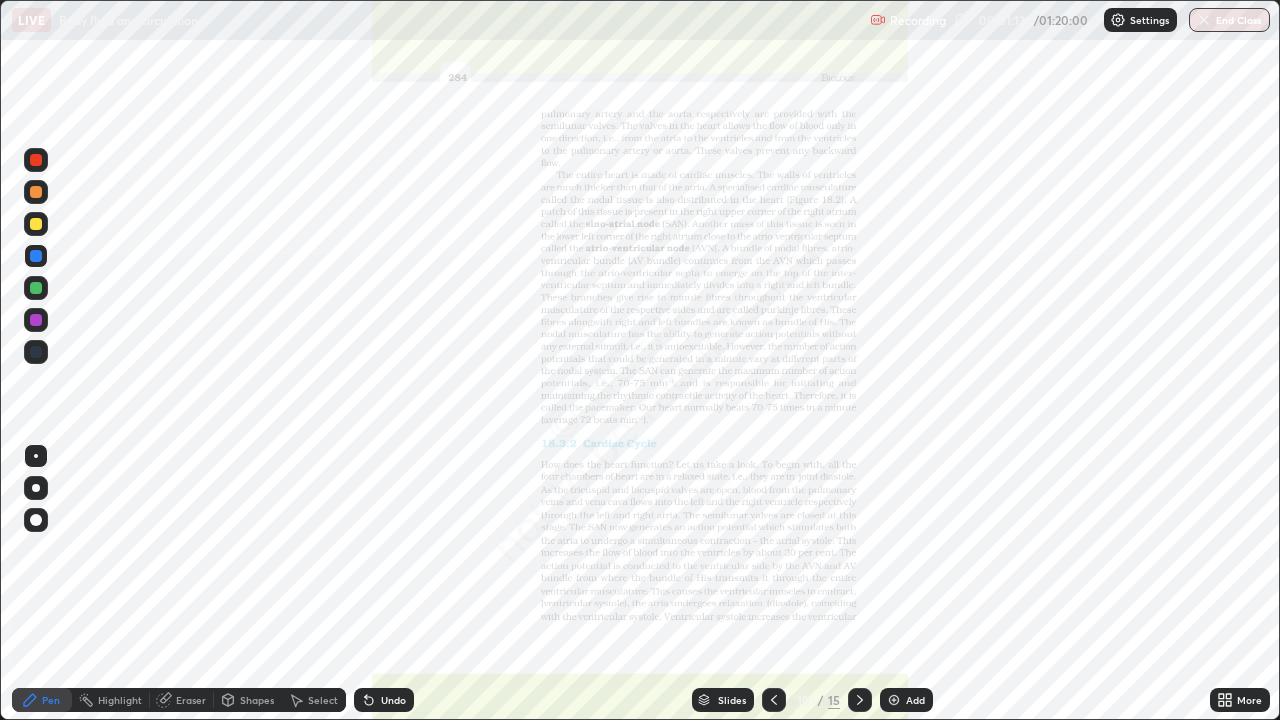 click on "Eraser" at bounding box center [191, 700] 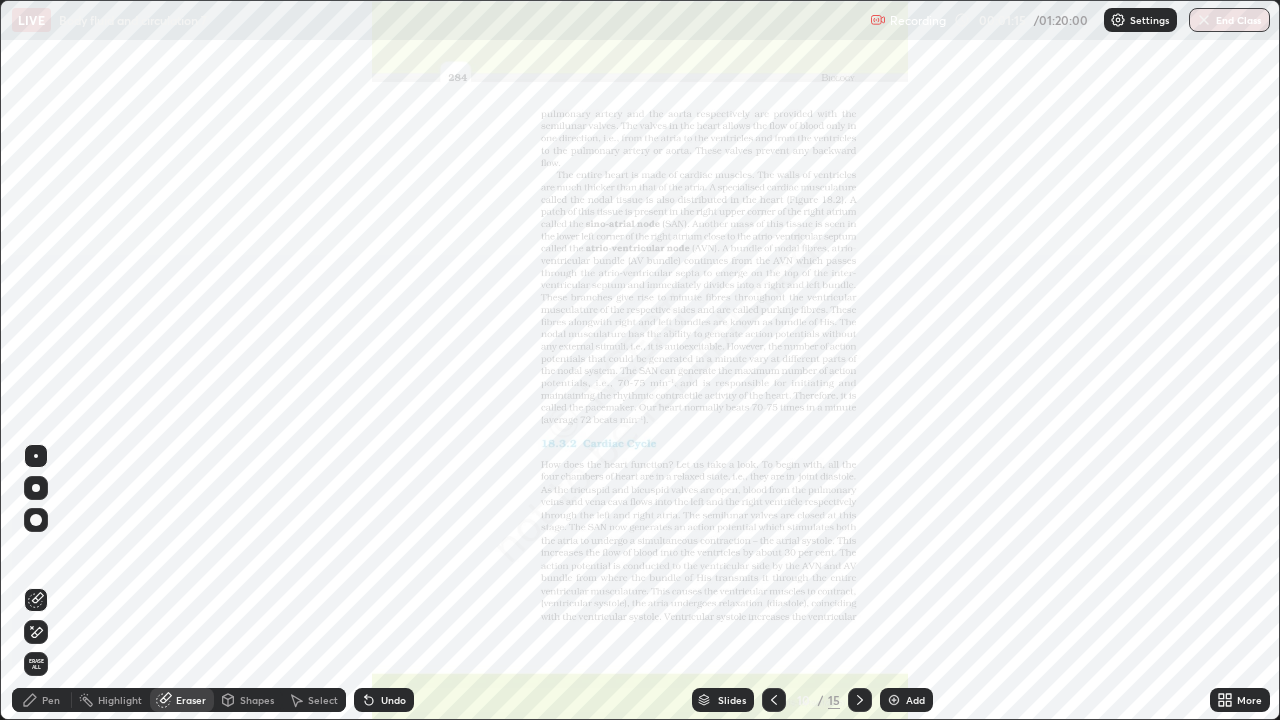 click on "Erase all" at bounding box center (36, 664) 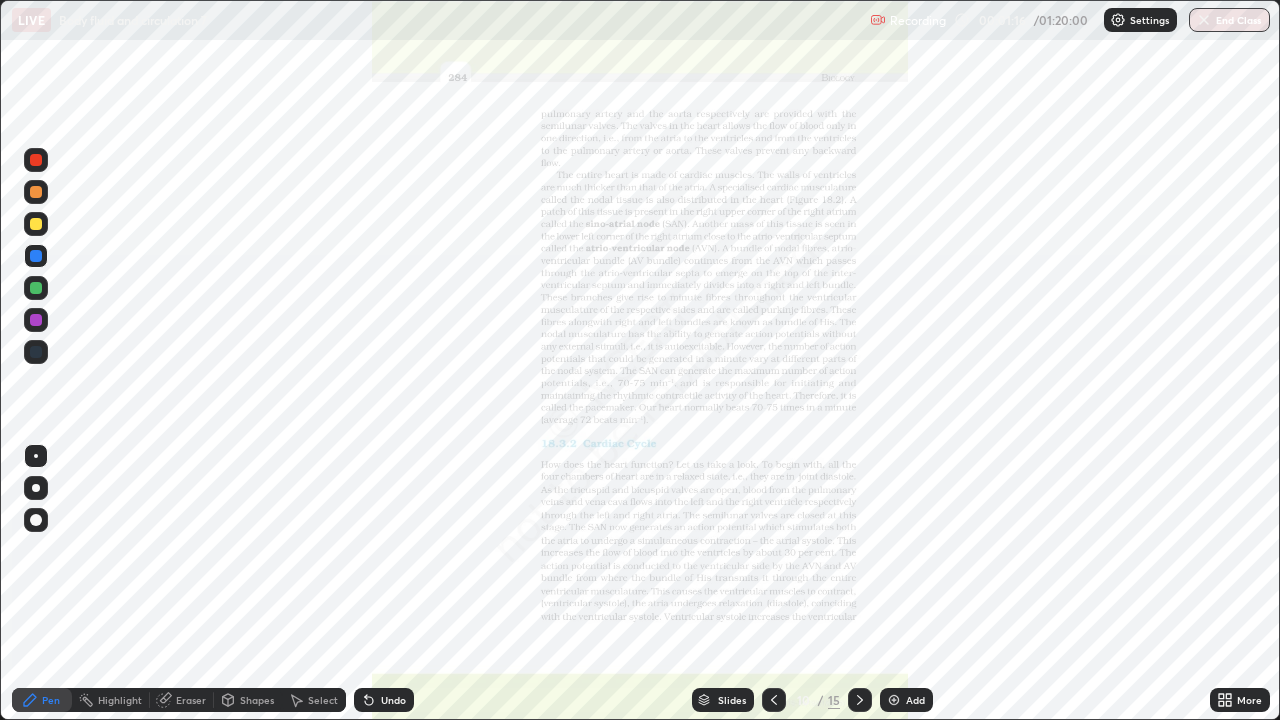 click on "Pen" at bounding box center (51, 700) 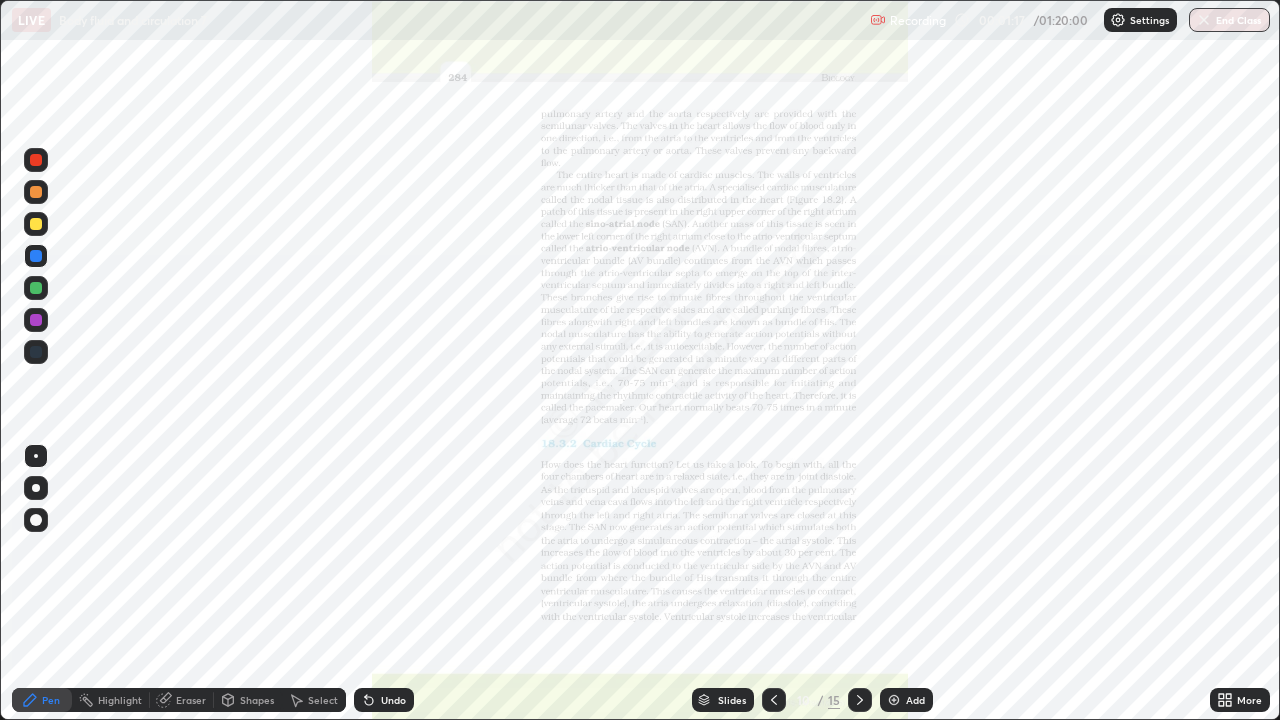 click at bounding box center (36, 352) 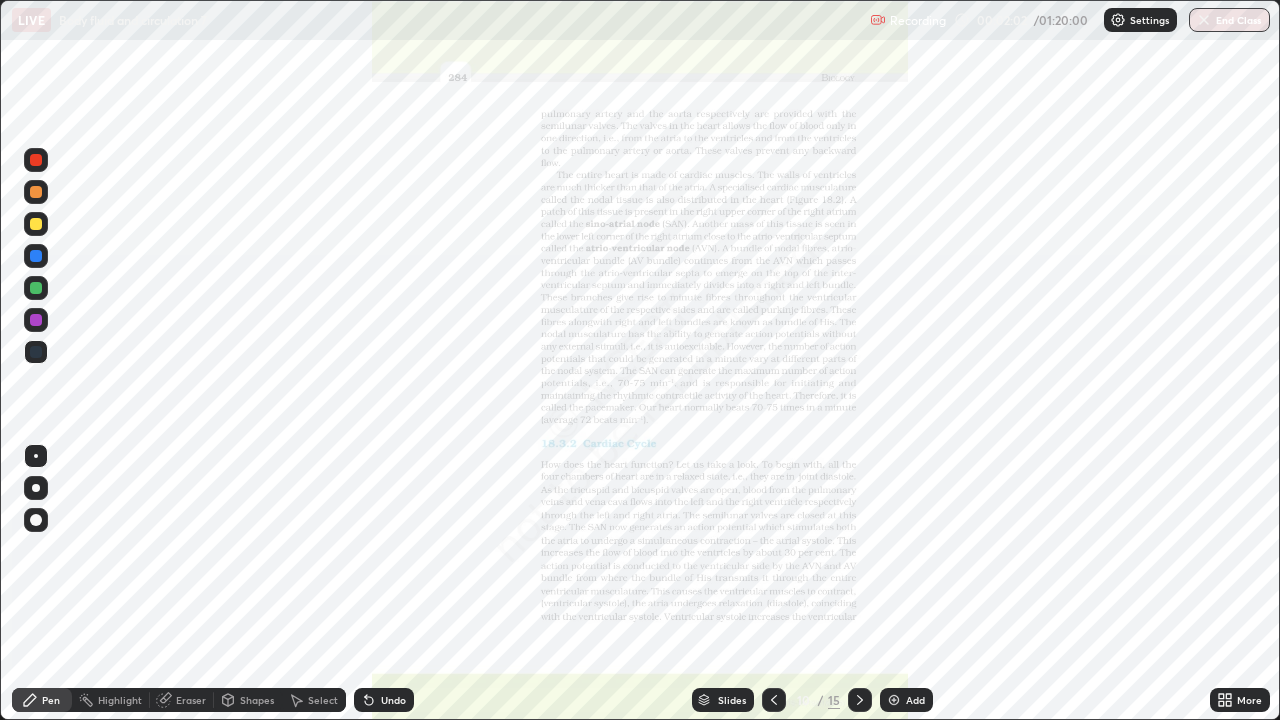 click at bounding box center [36, 352] 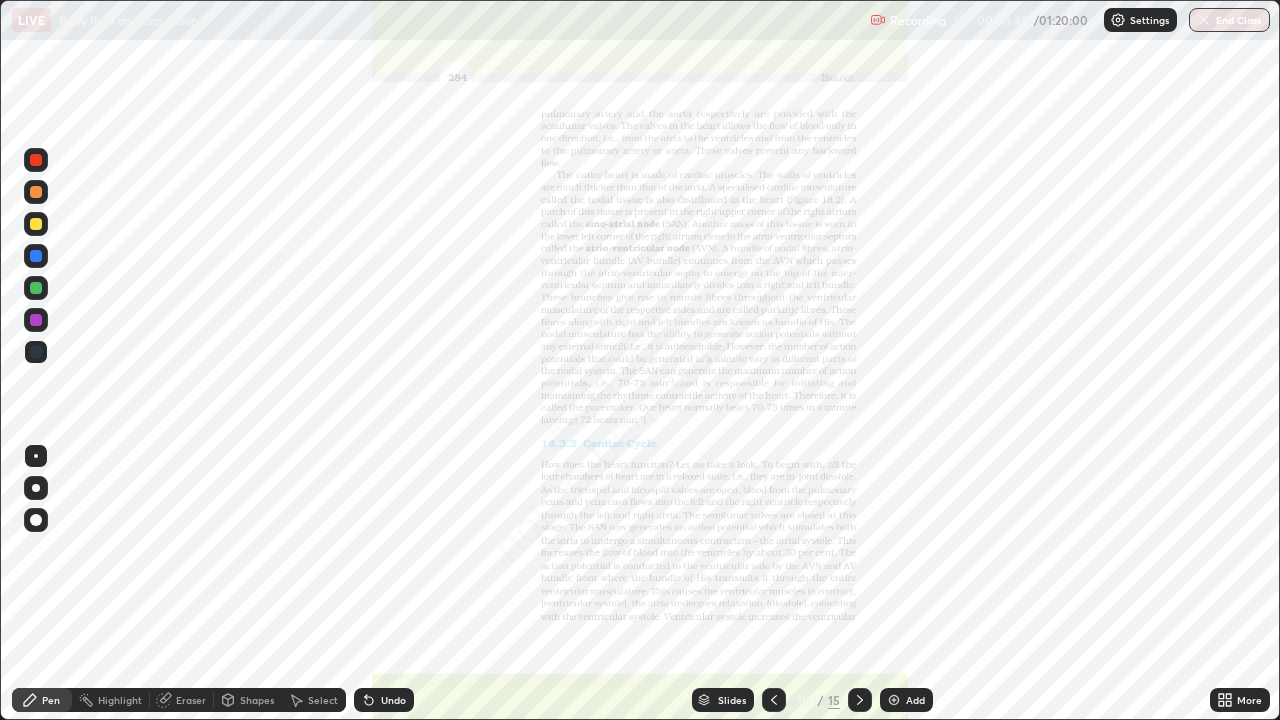 click on "Eraser" at bounding box center (191, 700) 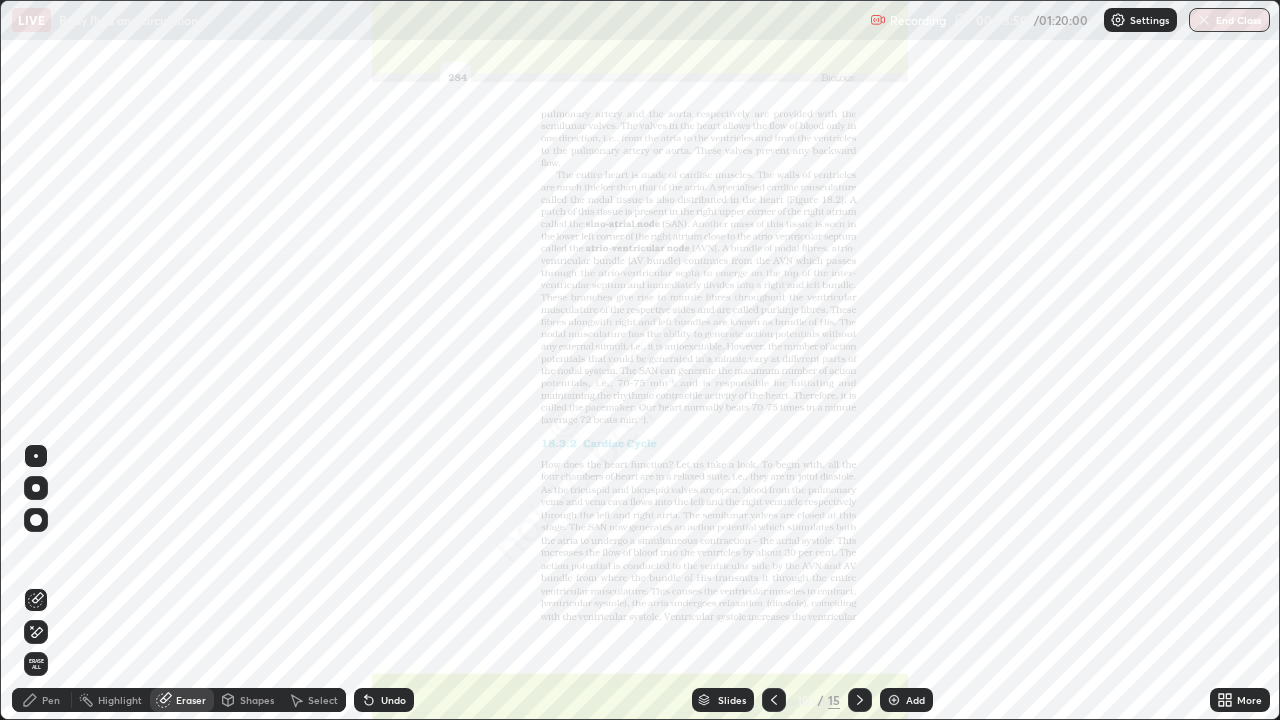 click on "Erase all" at bounding box center (36, 664) 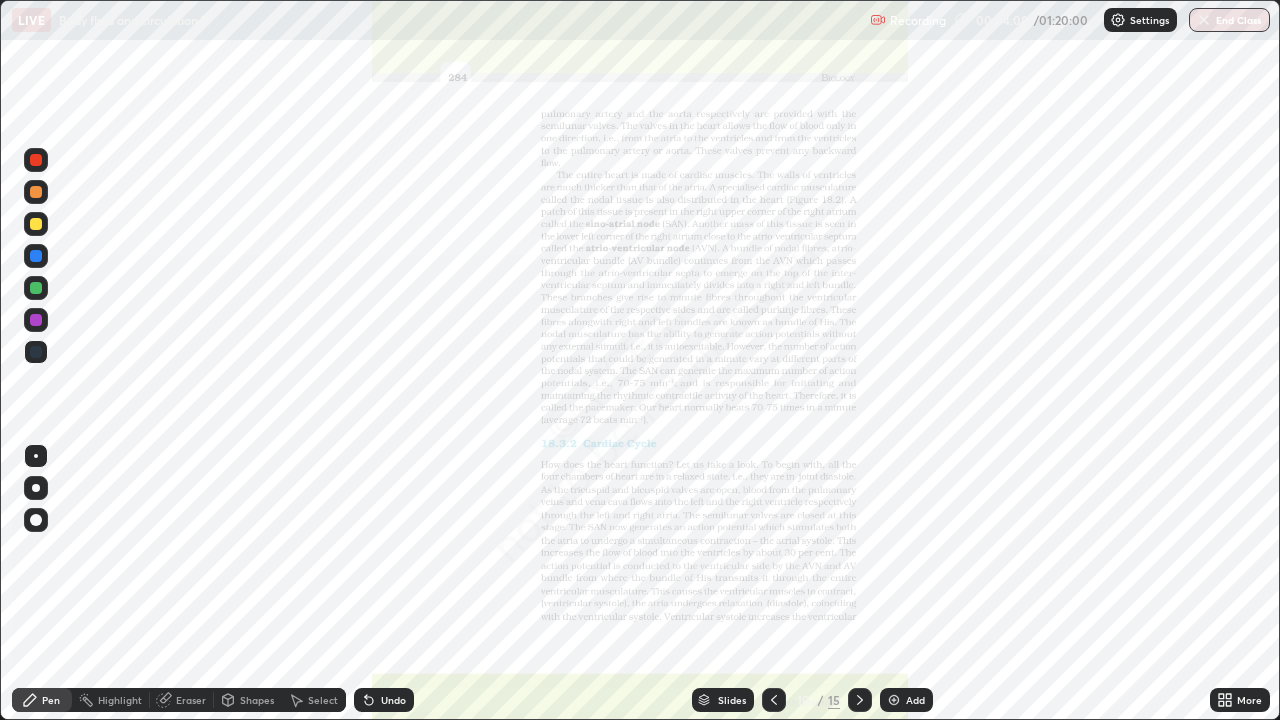 click at bounding box center [36, 352] 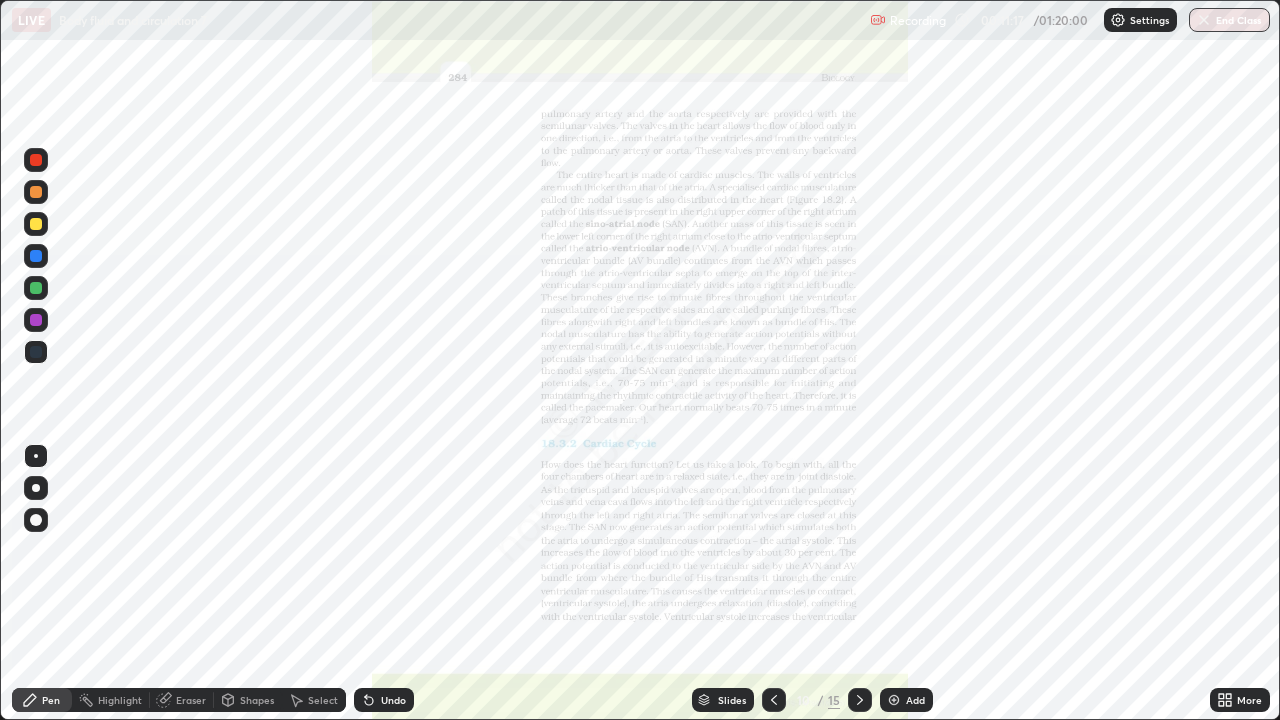 click at bounding box center [36, 256] 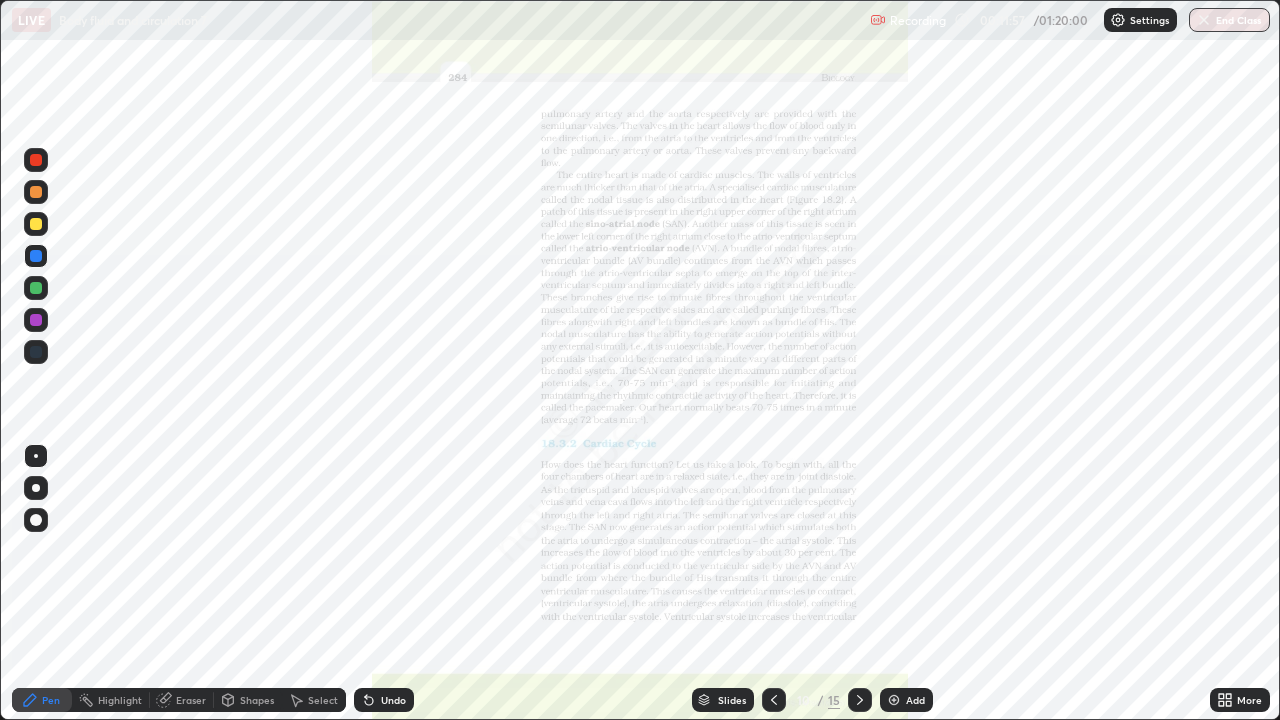 click at bounding box center (36, 320) 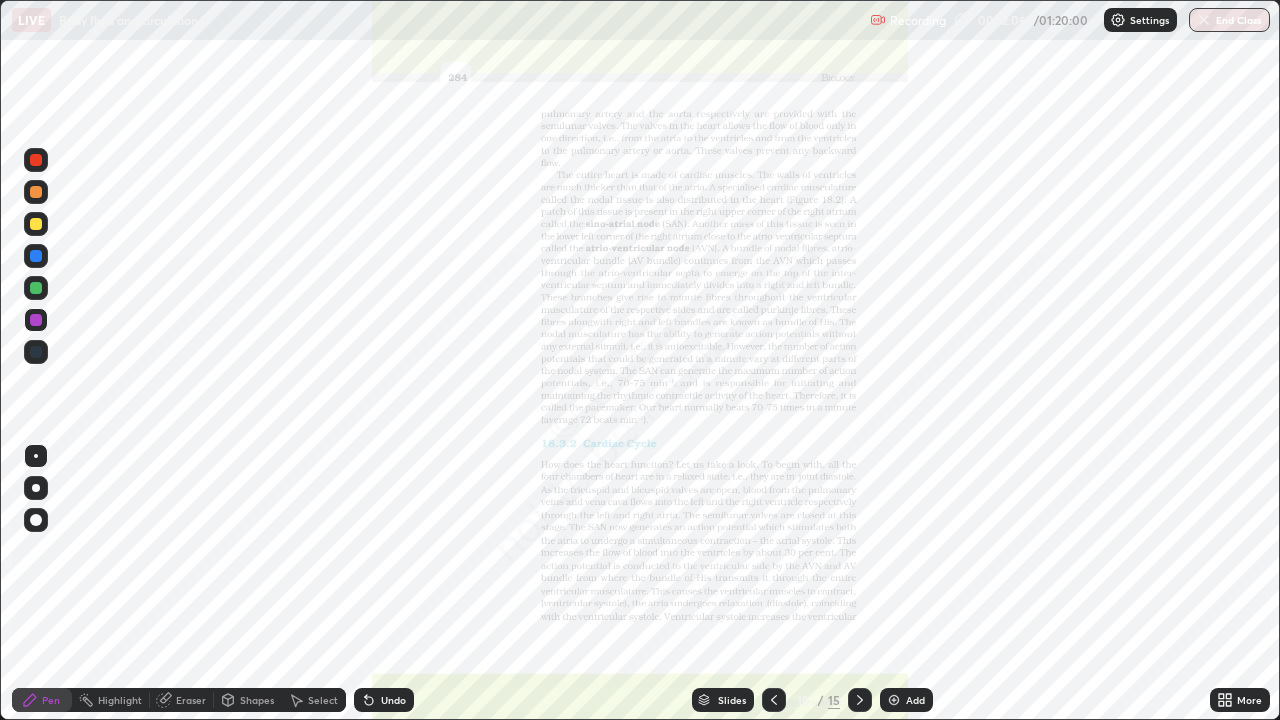 click at bounding box center (36, 320) 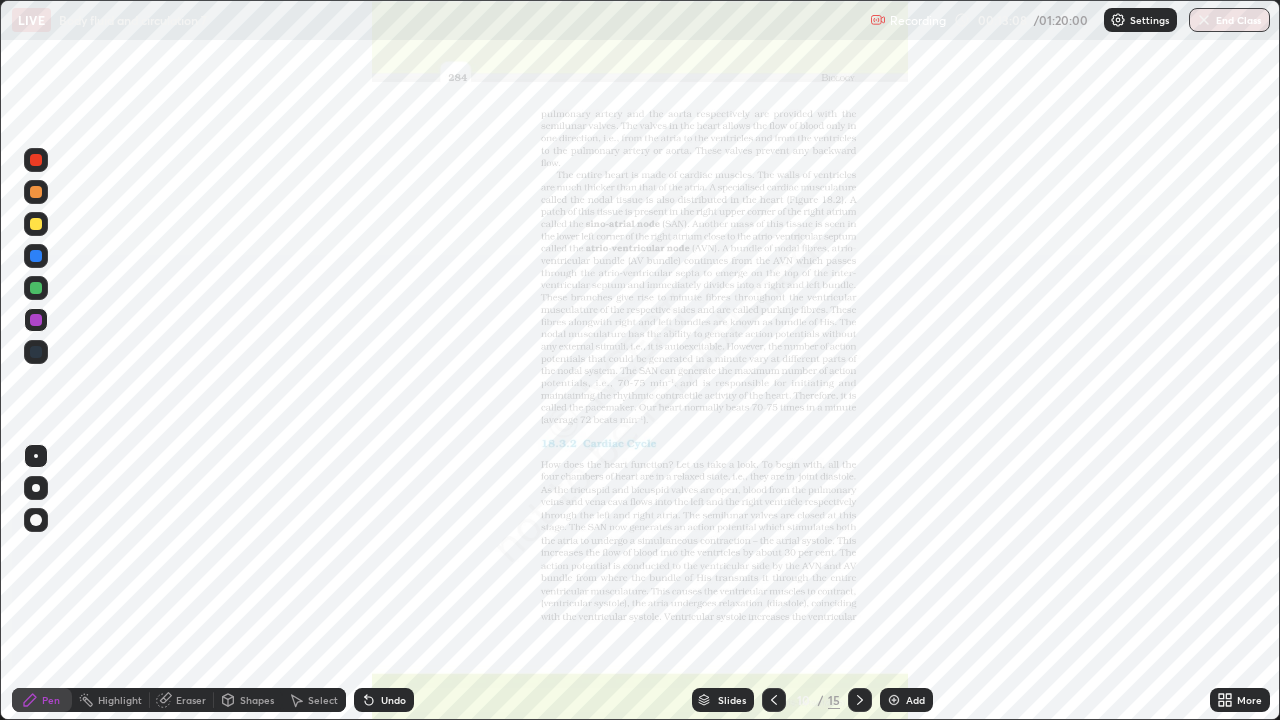 click on "Eraser" at bounding box center (191, 700) 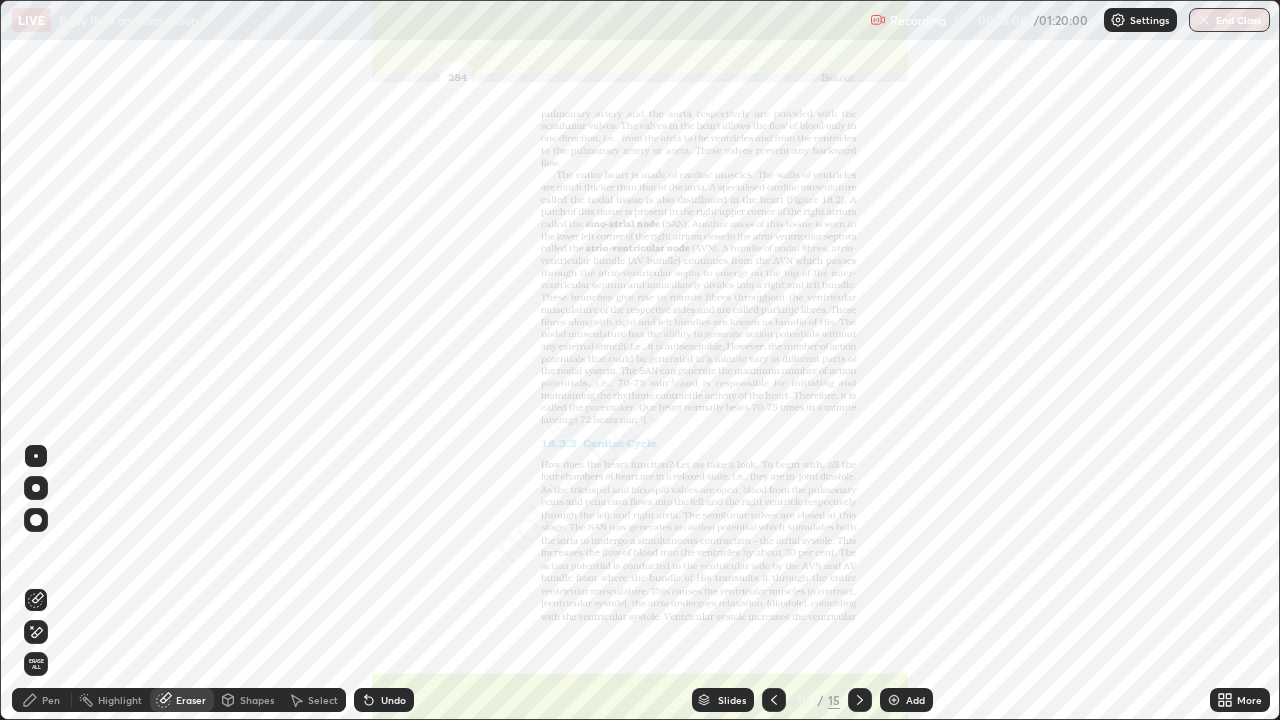 click on "Erase all" at bounding box center (36, 664) 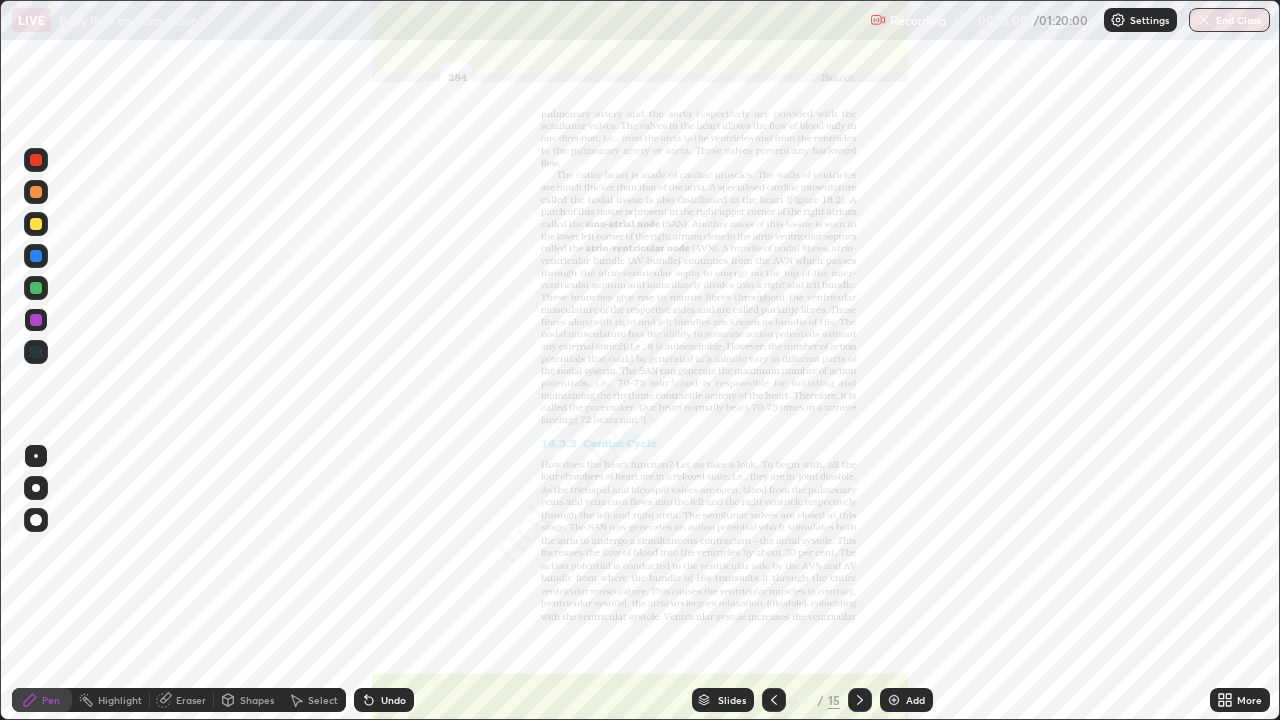 click at bounding box center [36, 352] 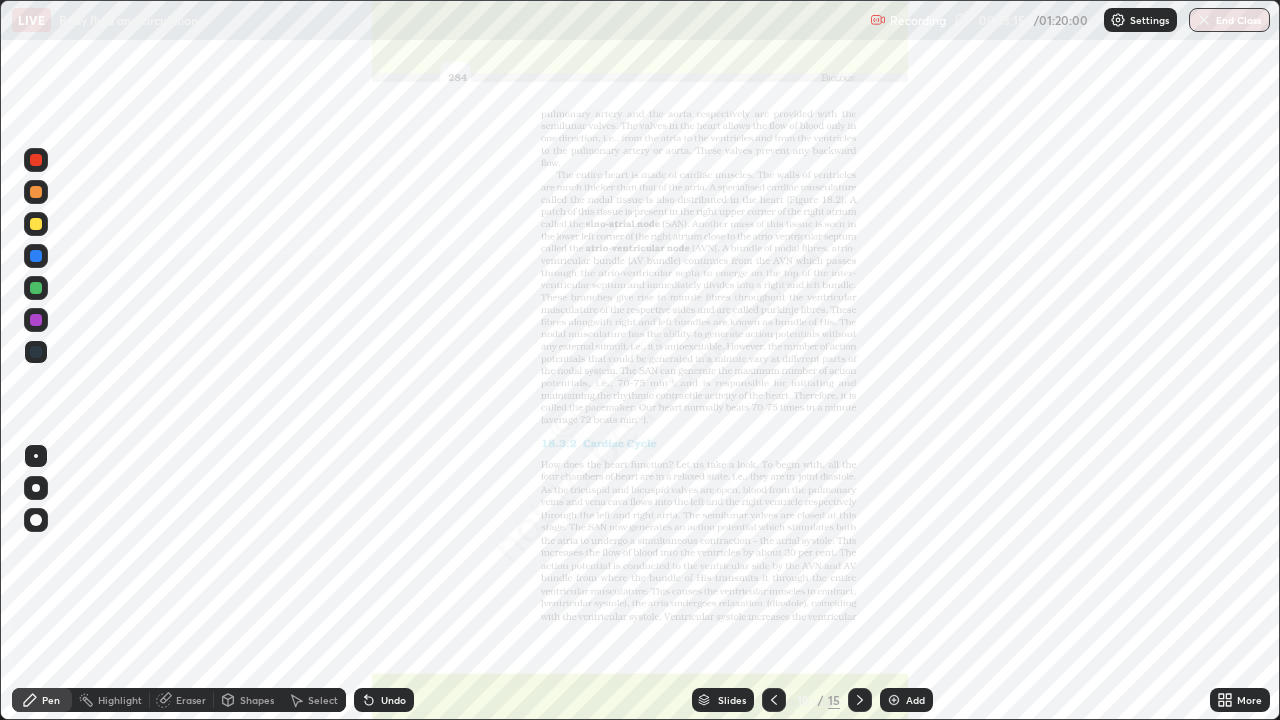 click on "Eraser" at bounding box center (191, 700) 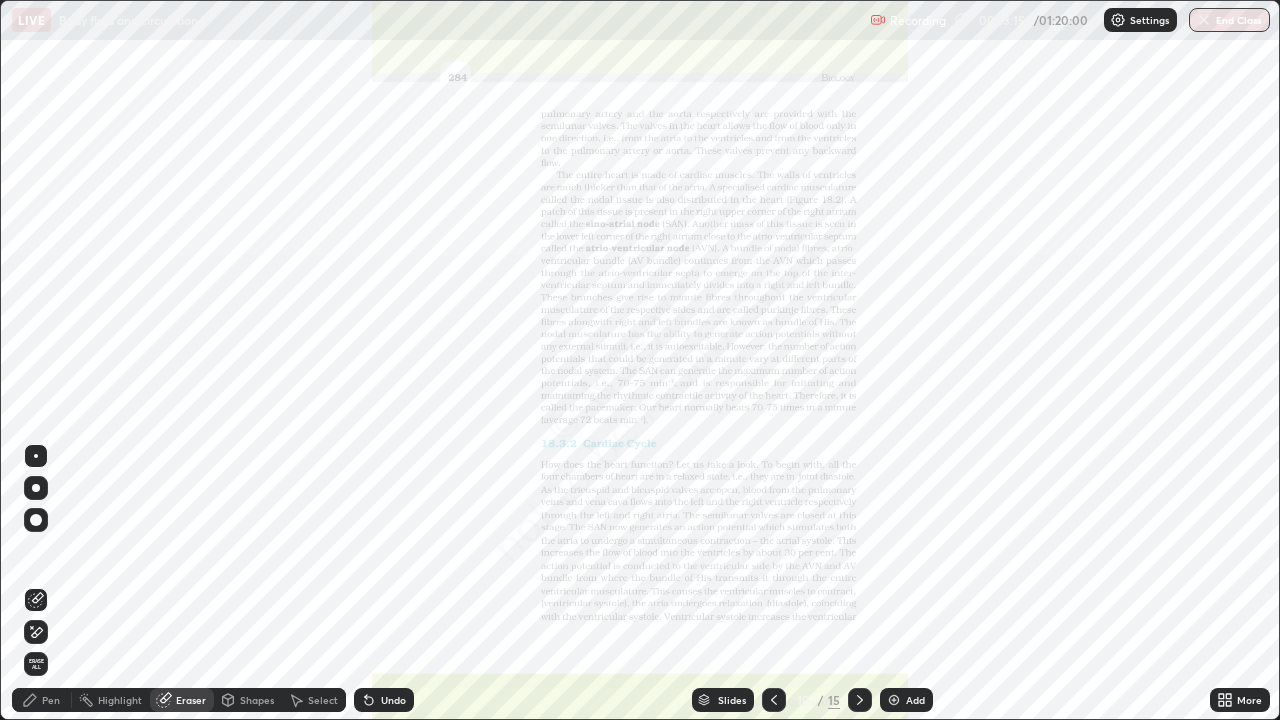 click on "Erase all" at bounding box center [36, 664] 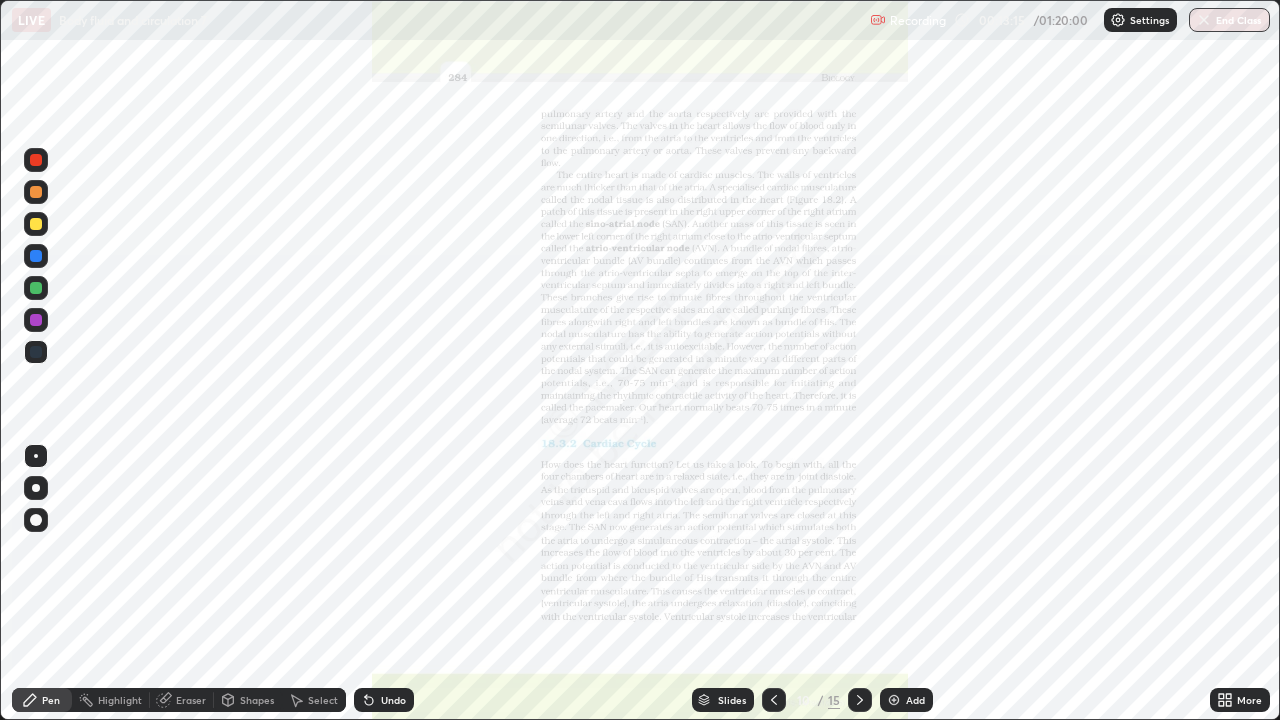 click on "Pen" at bounding box center [51, 700] 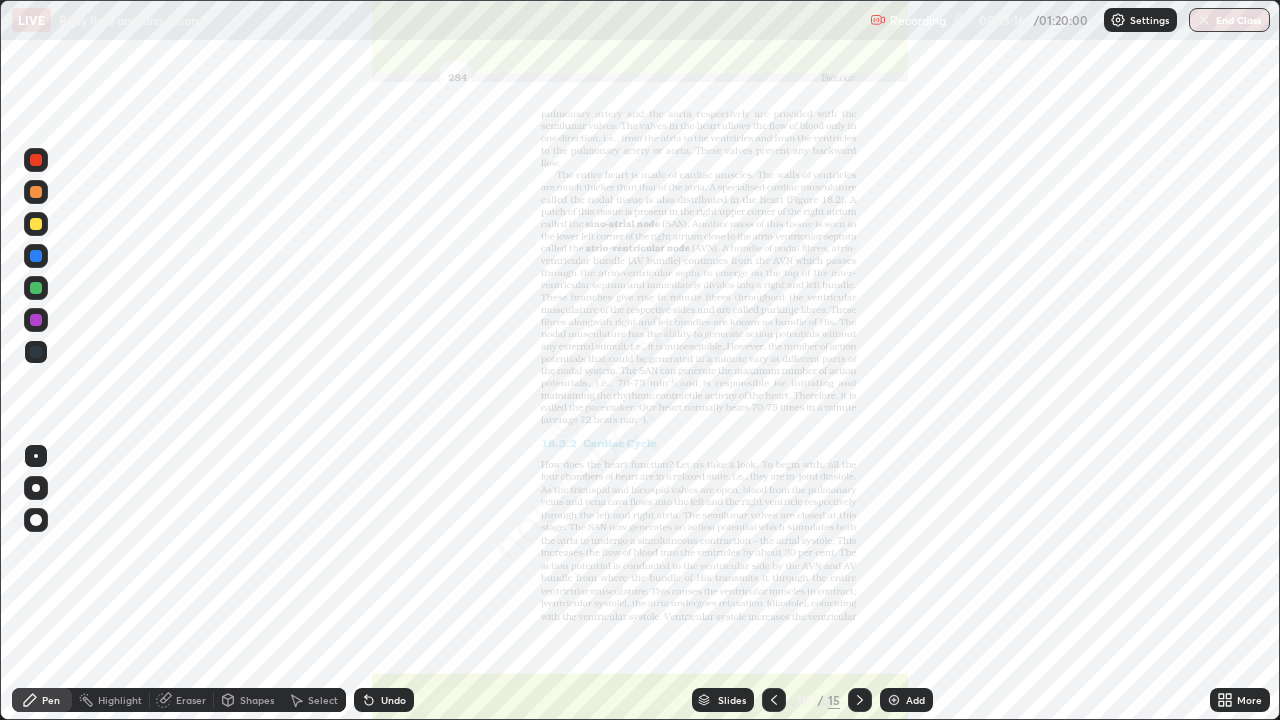 click at bounding box center [36, 352] 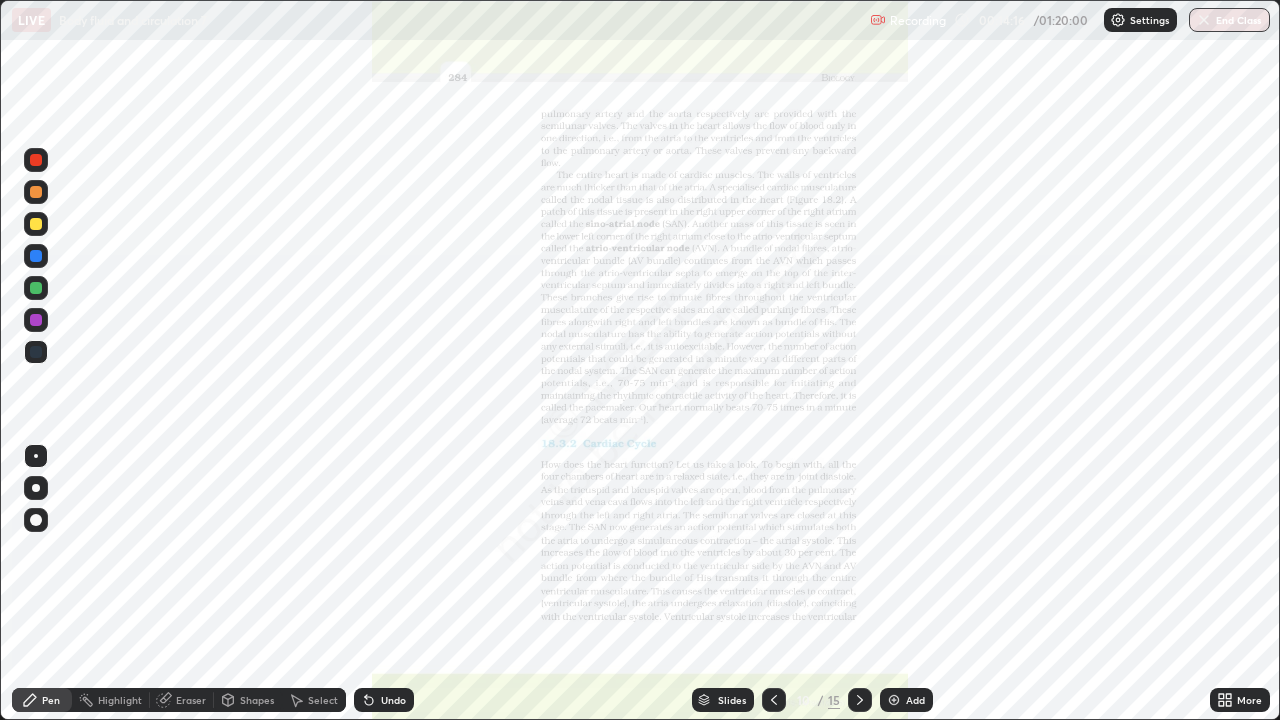 click on "Eraser" at bounding box center [191, 700] 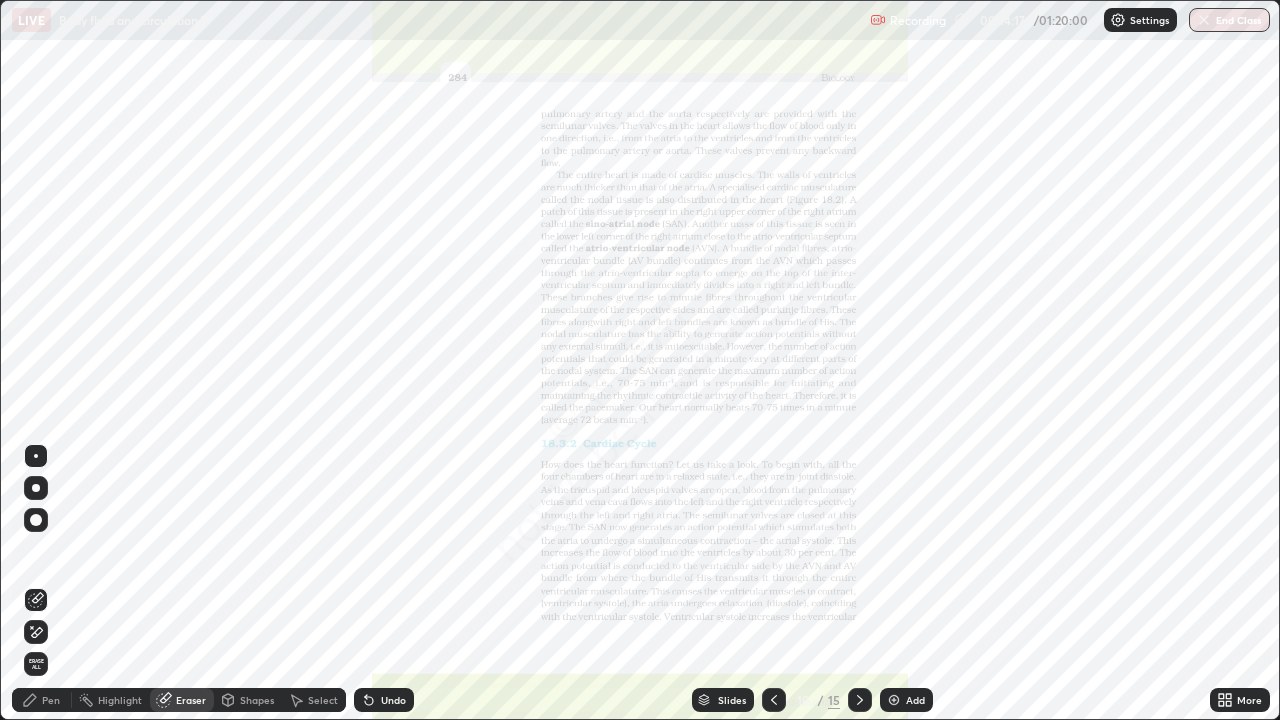 click on "Erase all" at bounding box center (36, 664) 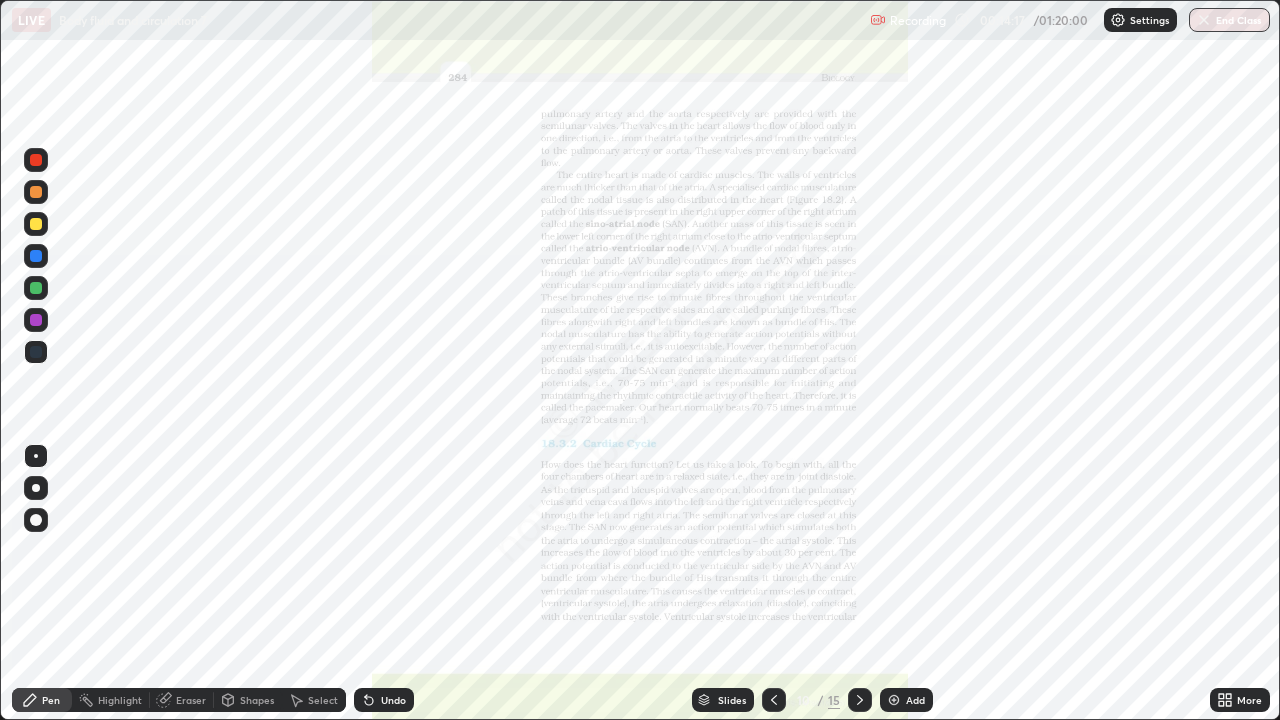 click on "Pen" at bounding box center [42, 700] 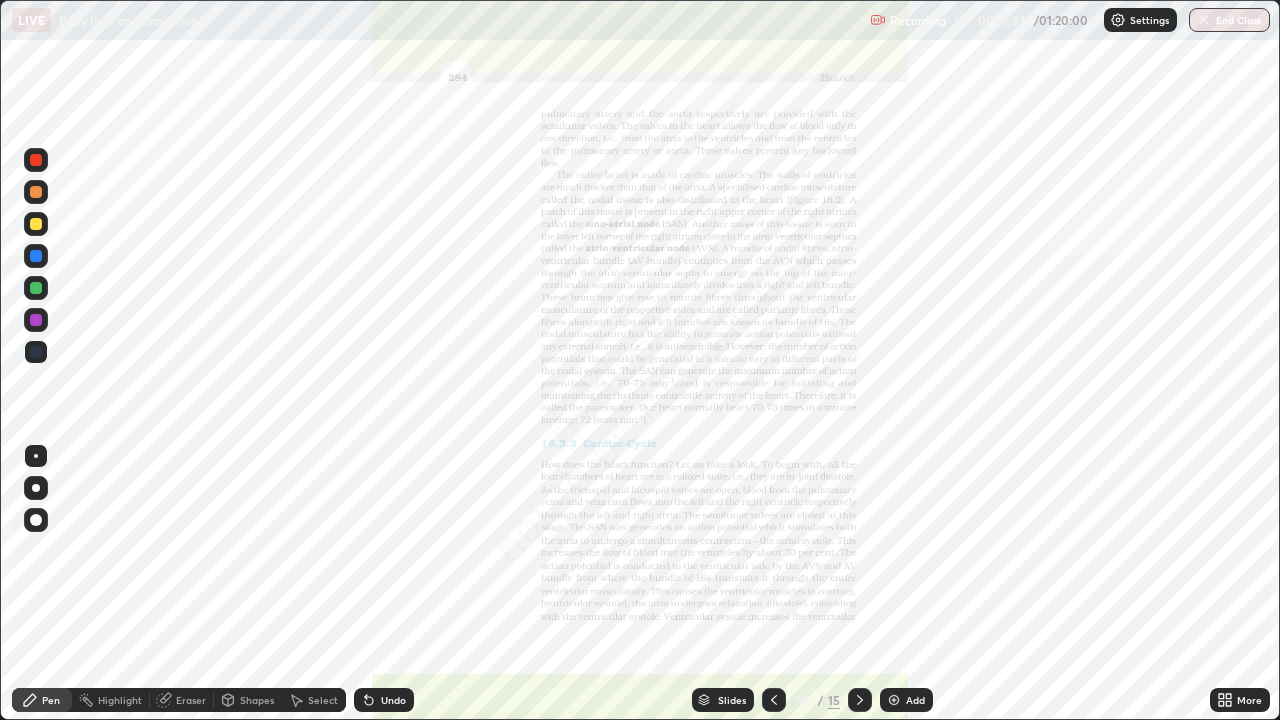click on "Eraser" at bounding box center (191, 700) 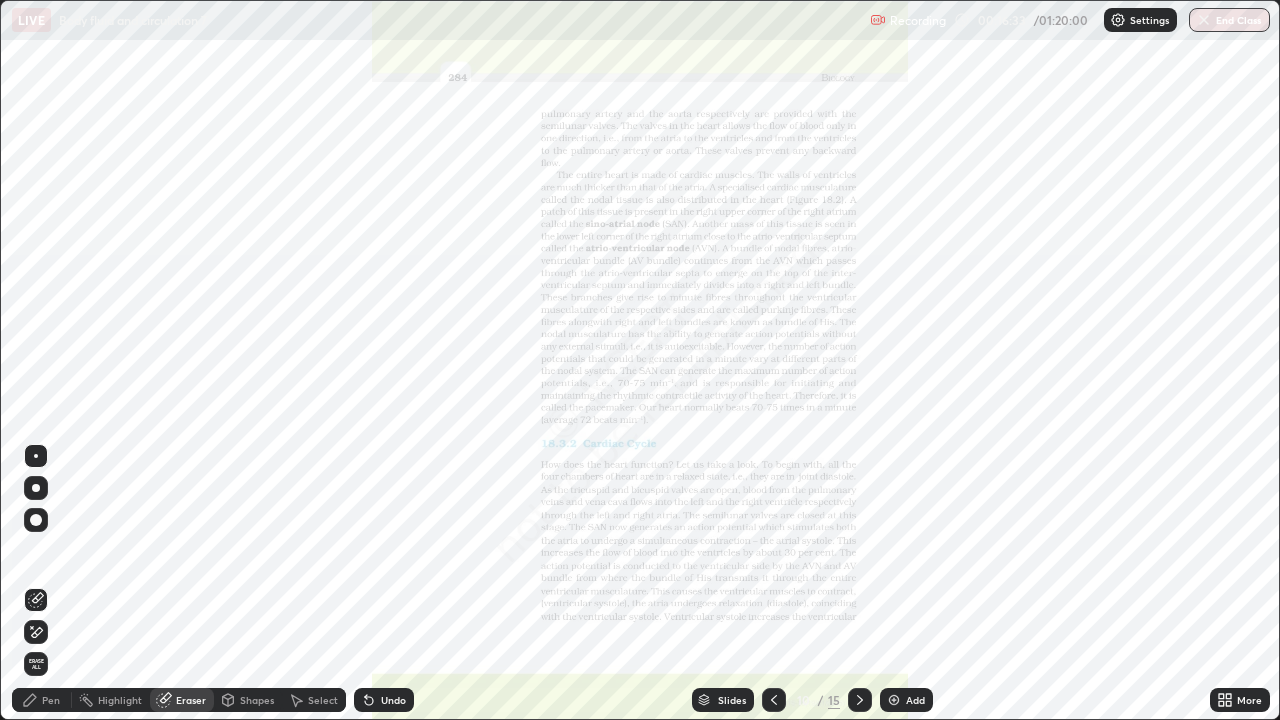 click on "Erase all" at bounding box center [36, 664] 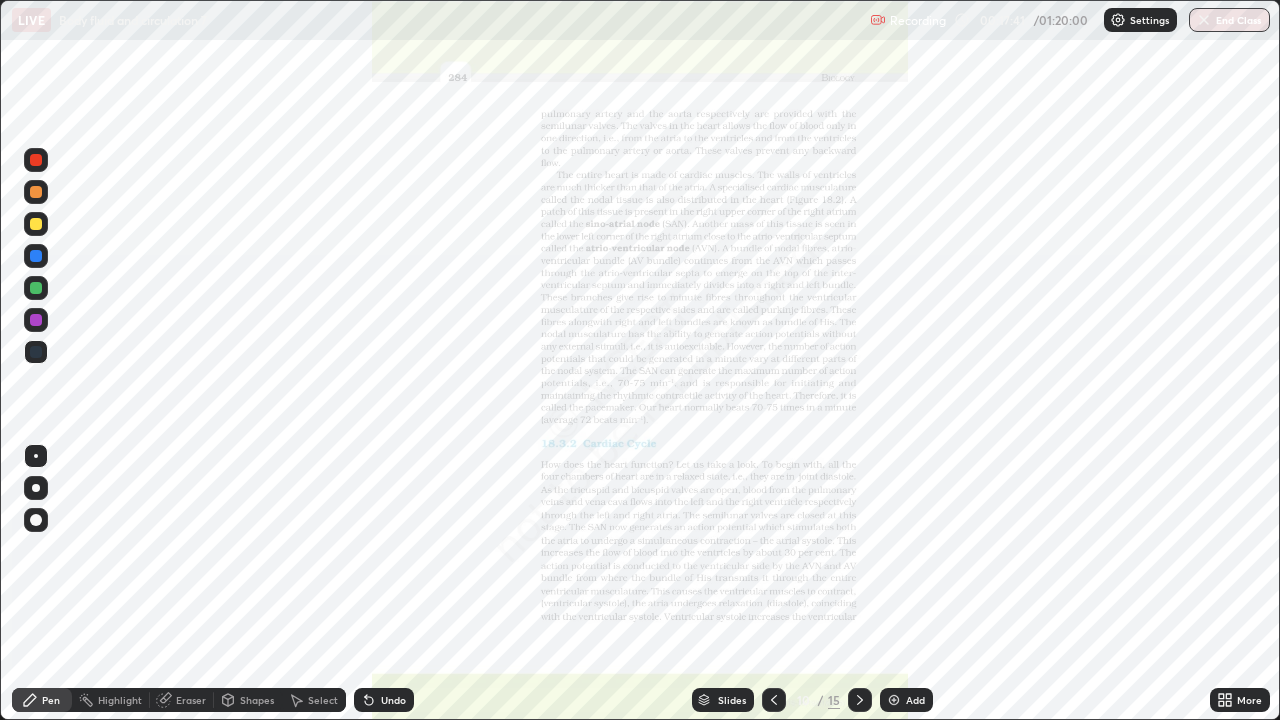 click on "Eraser" at bounding box center (191, 700) 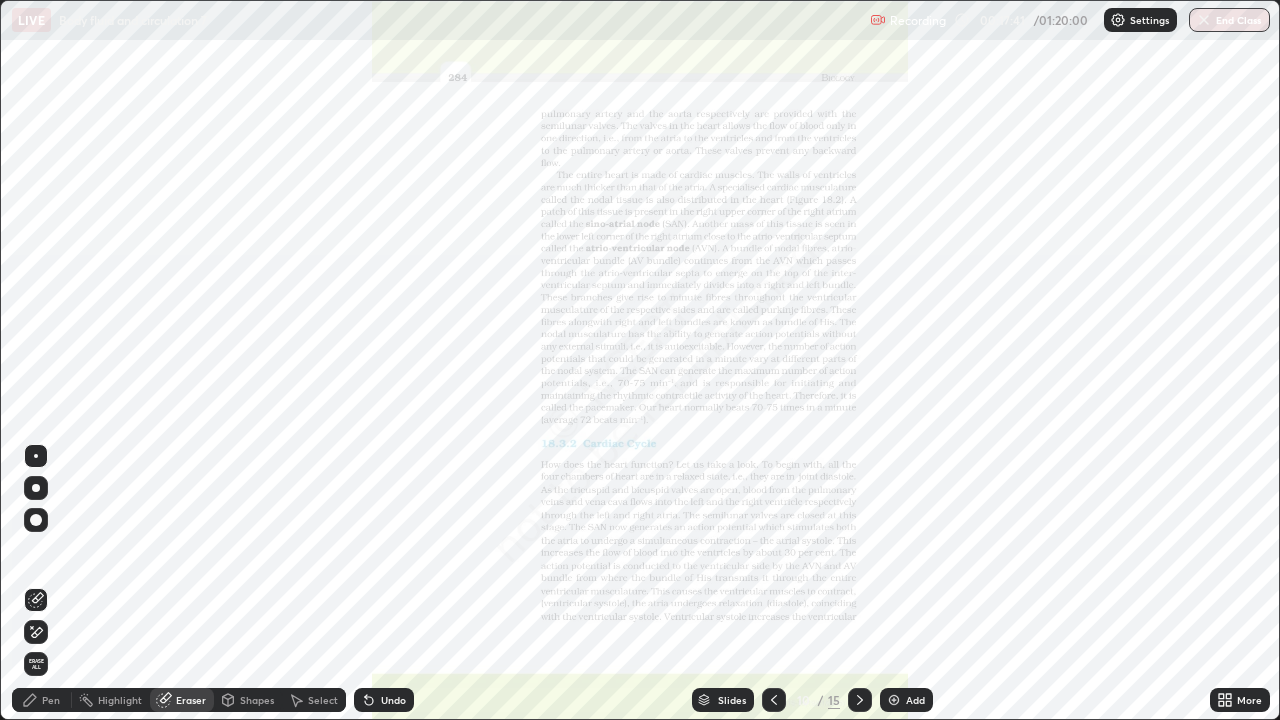 click on "Erase all" at bounding box center [36, 664] 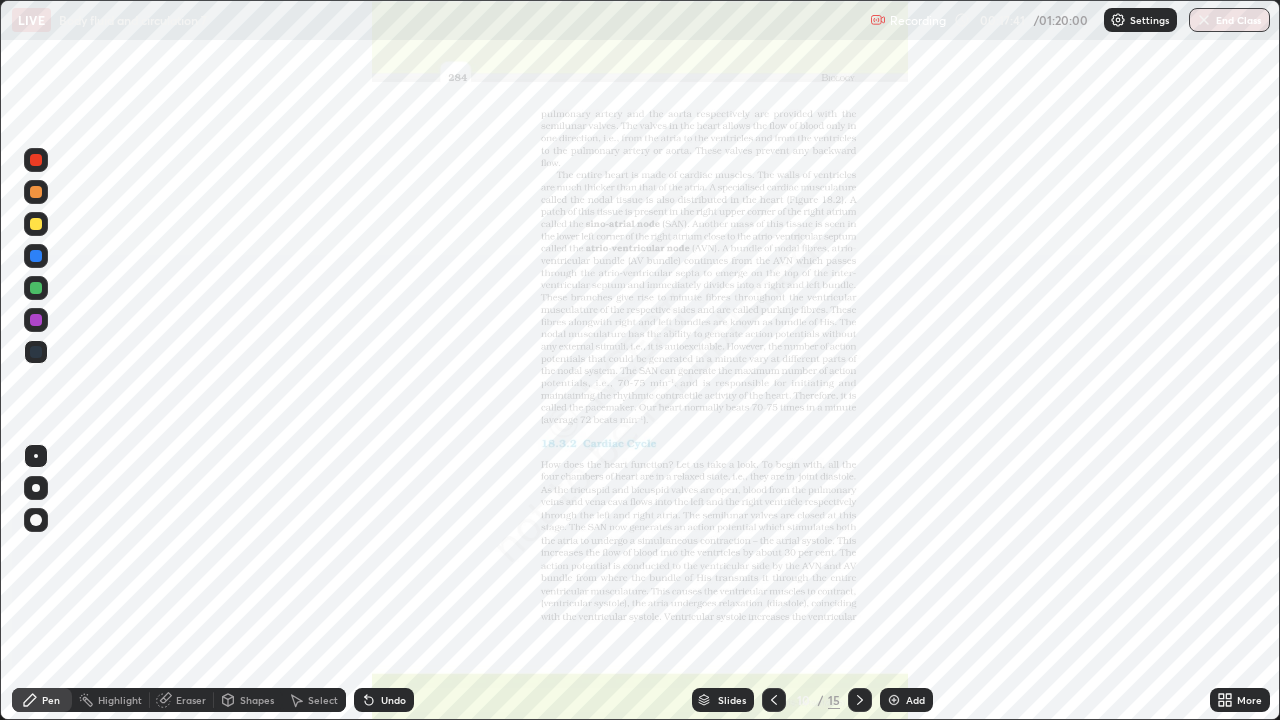 click 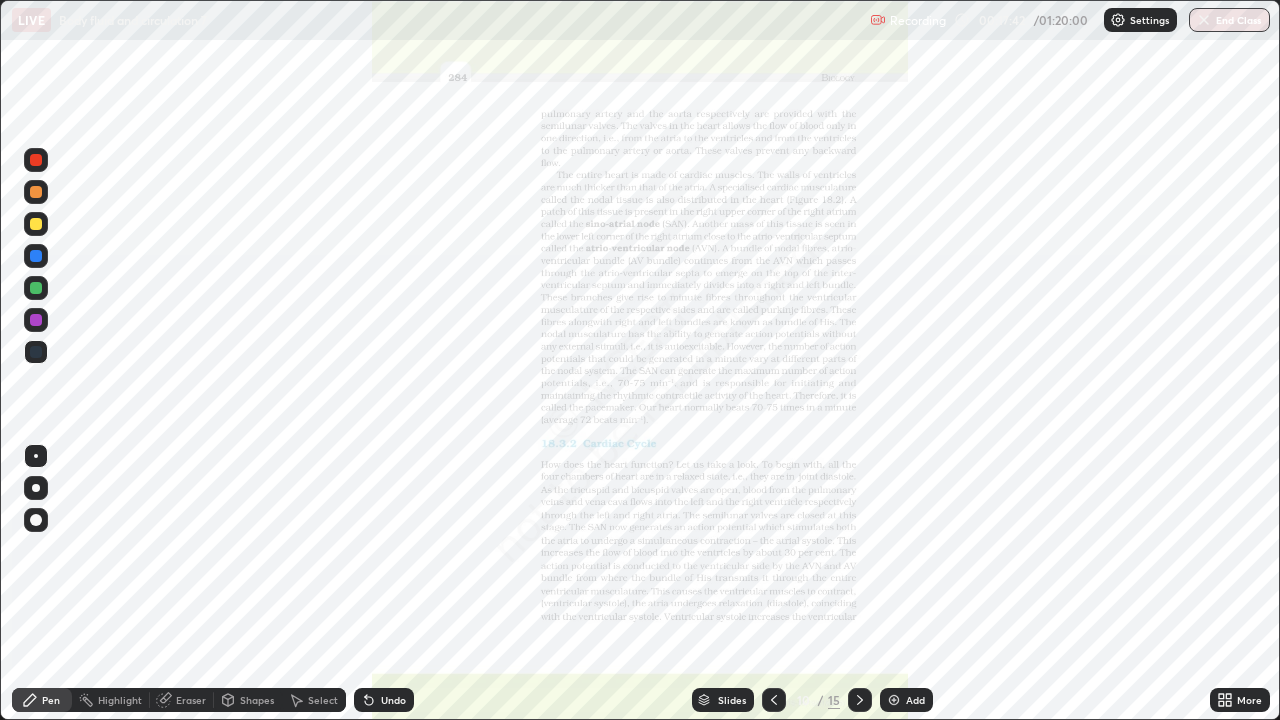 click at bounding box center [36, 352] 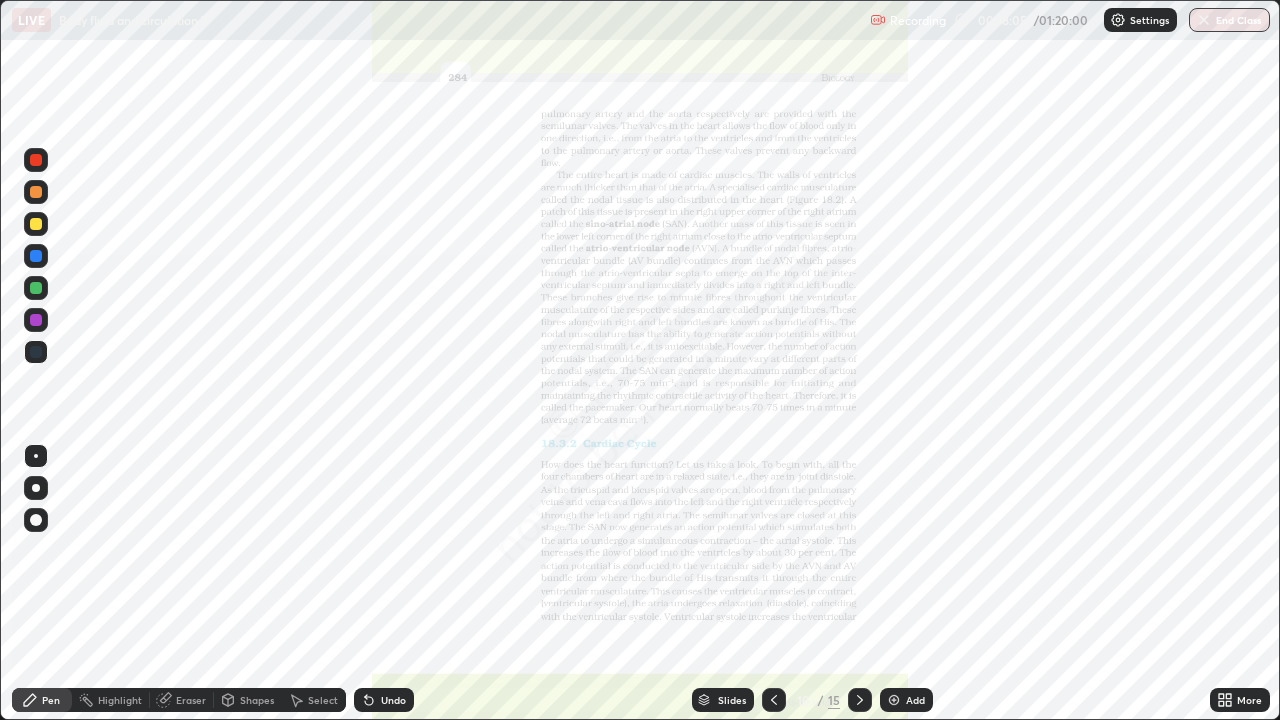 click at bounding box center (36, 352) 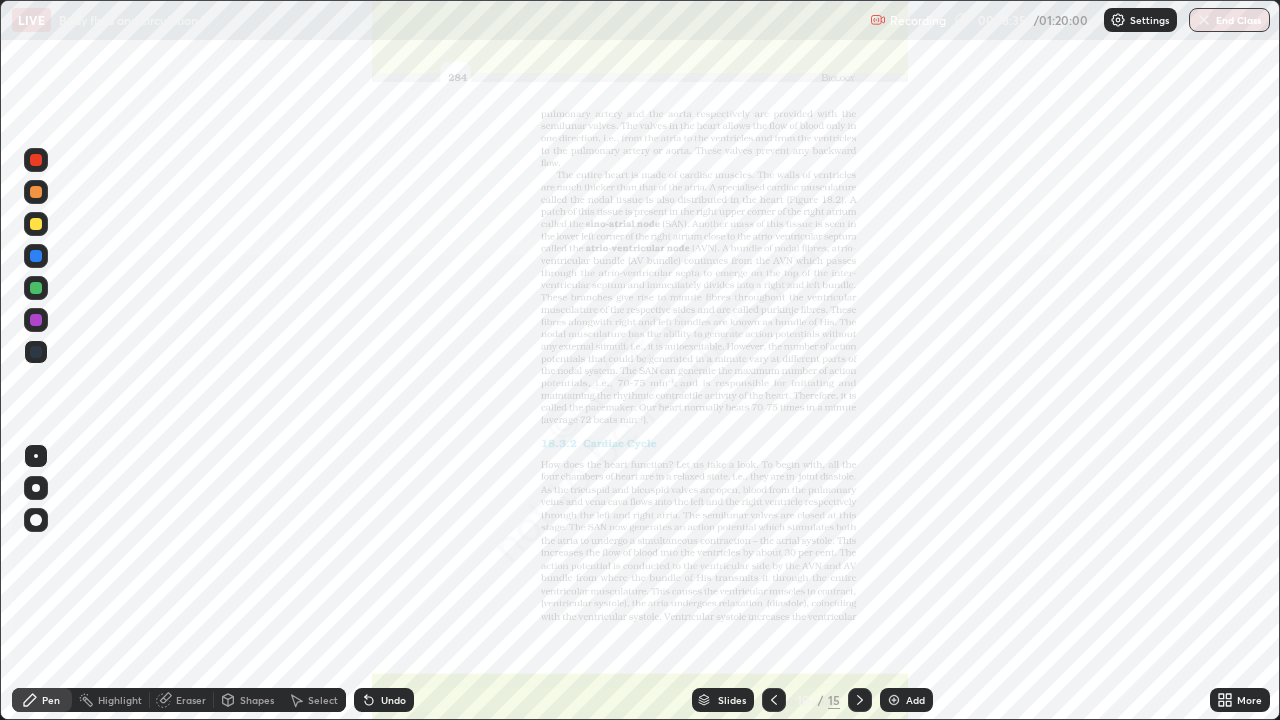 click at bounding box center (36, 352) 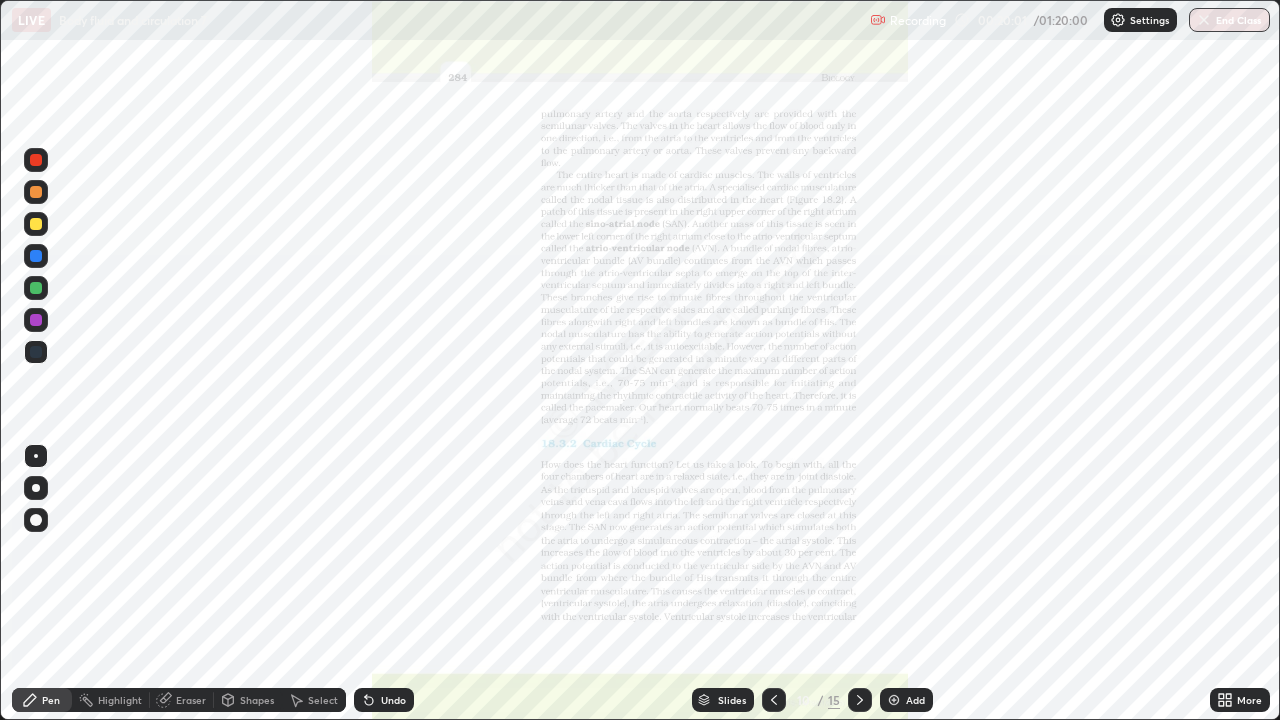 click on "Eraser" at bounding box center [191, 700] 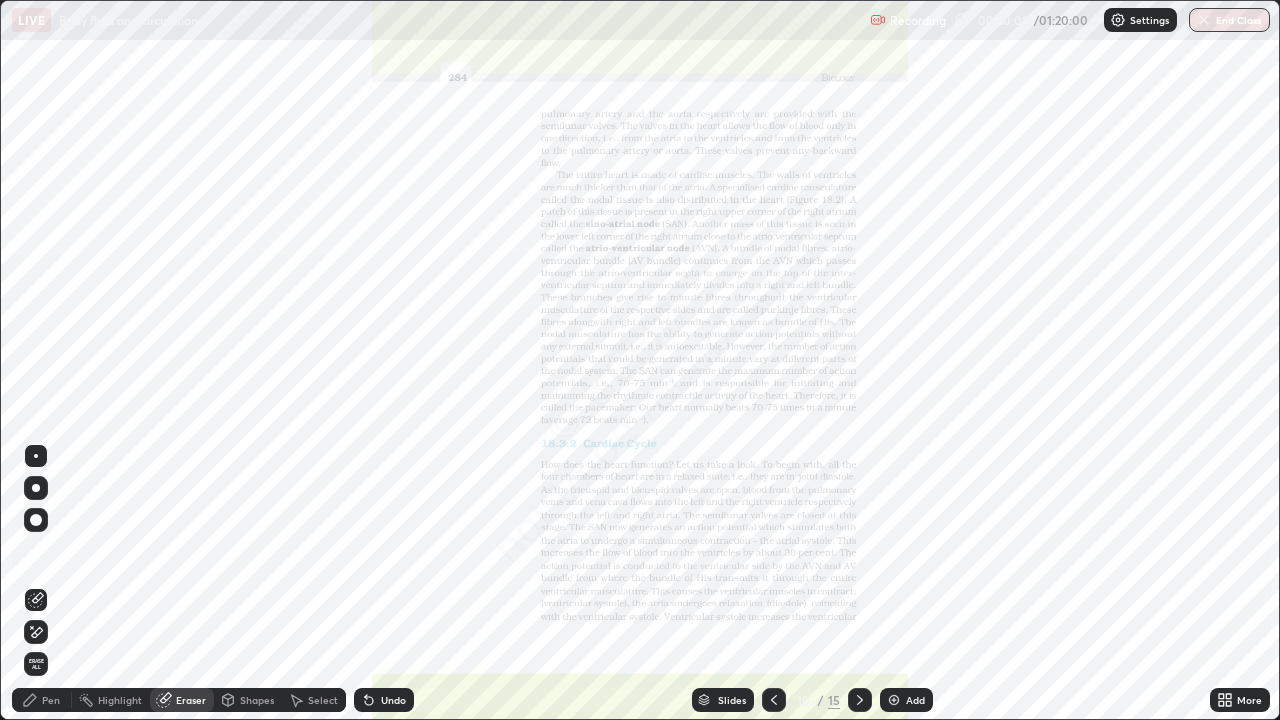 click on "Erase all" at bounding box center [36, 664] 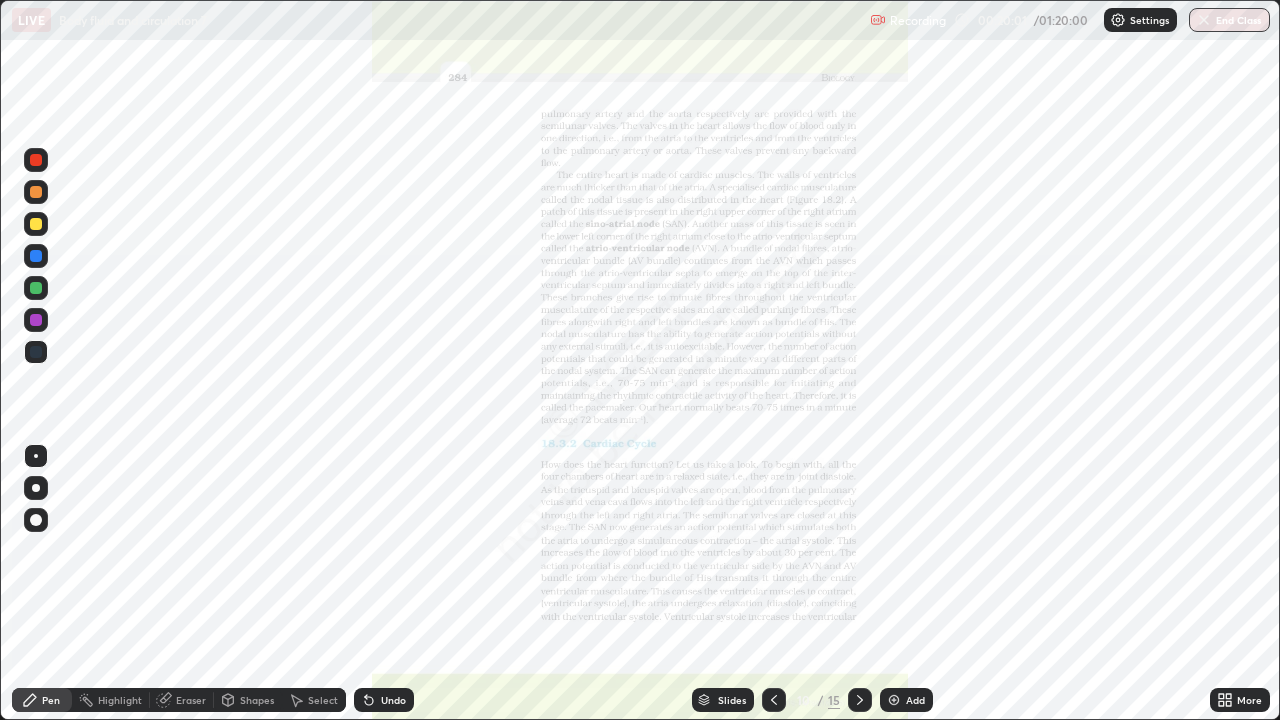 click on "Pen" at bounding box center [51, 700] 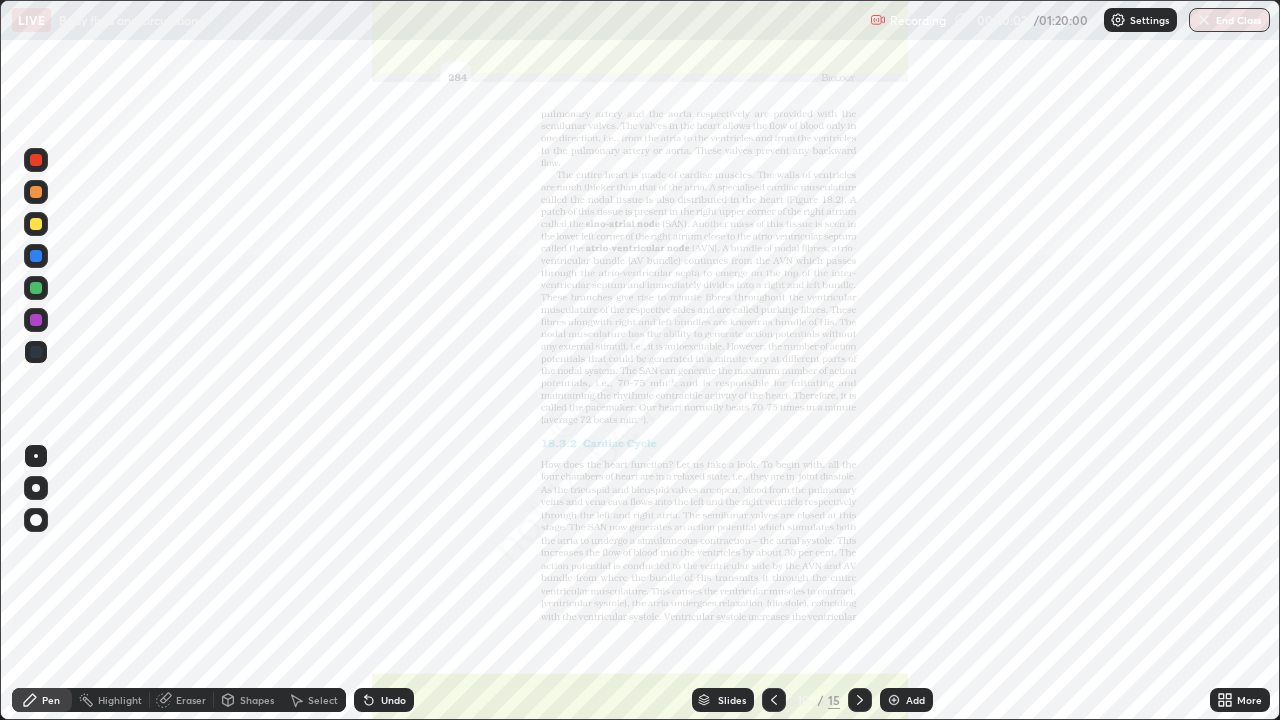 click at bounding box center (36, 352) 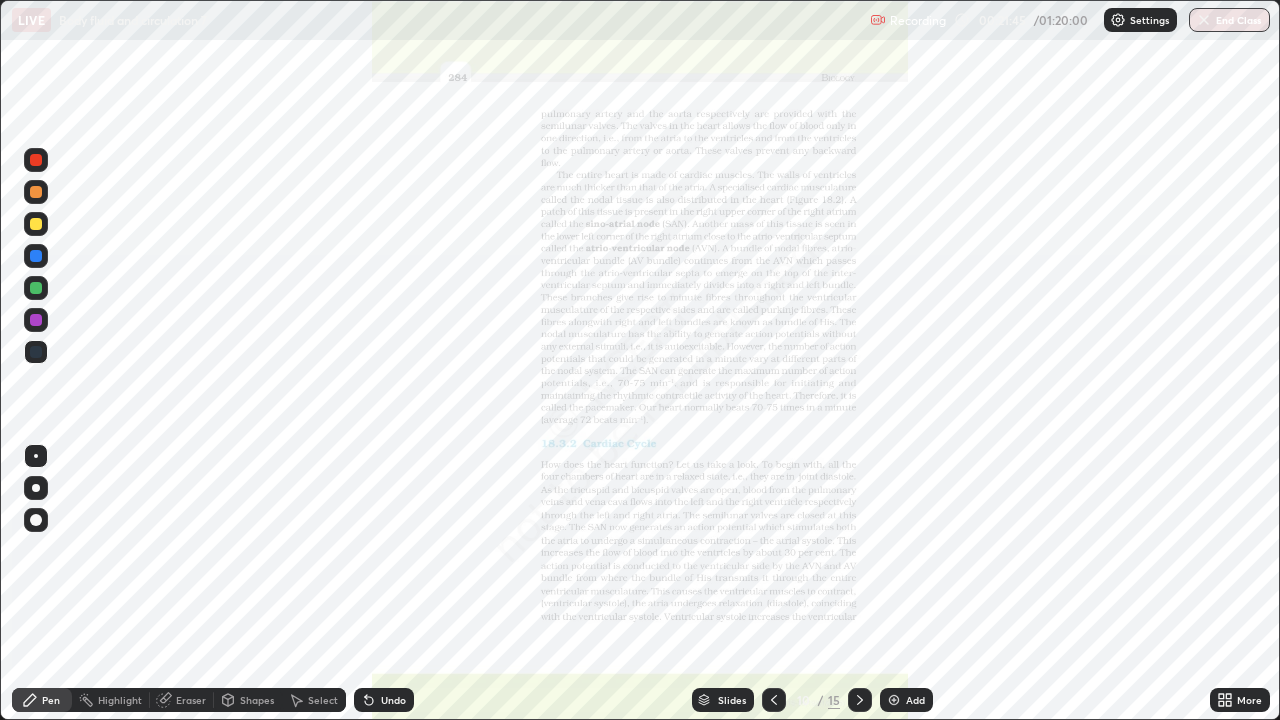 click at bounding box center (36, 320) 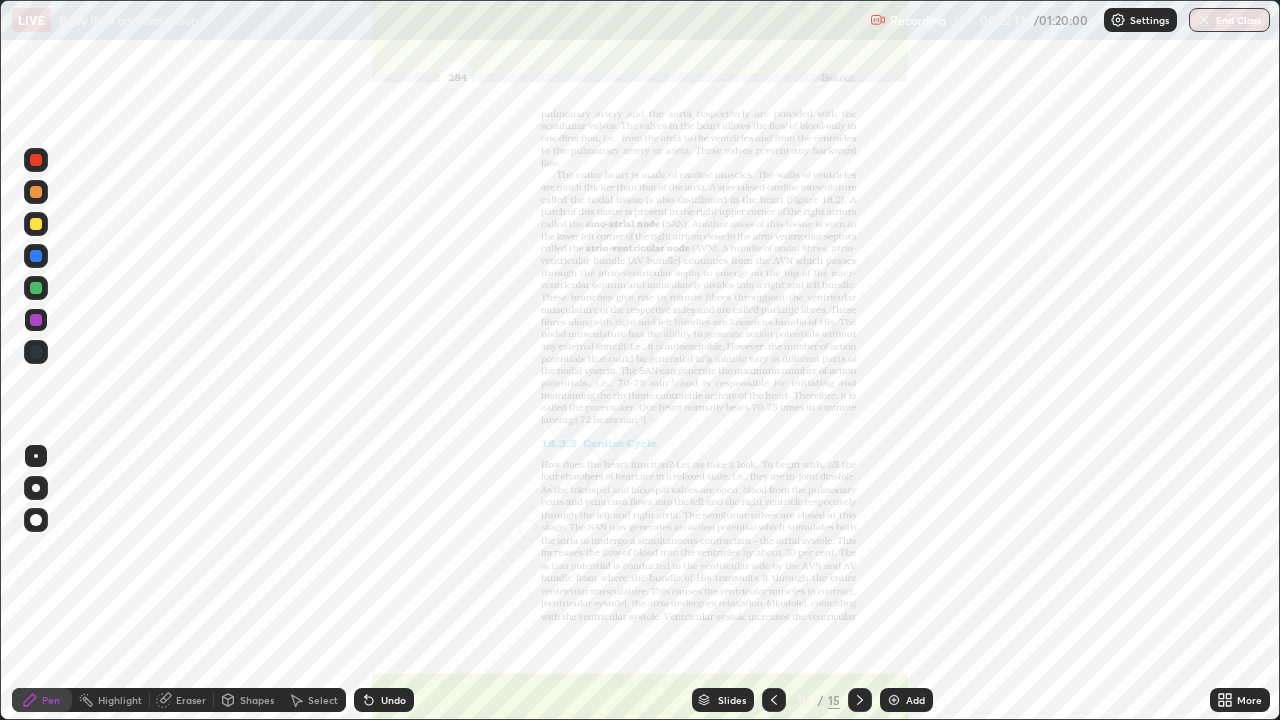 click at bounding box center [36, 256] 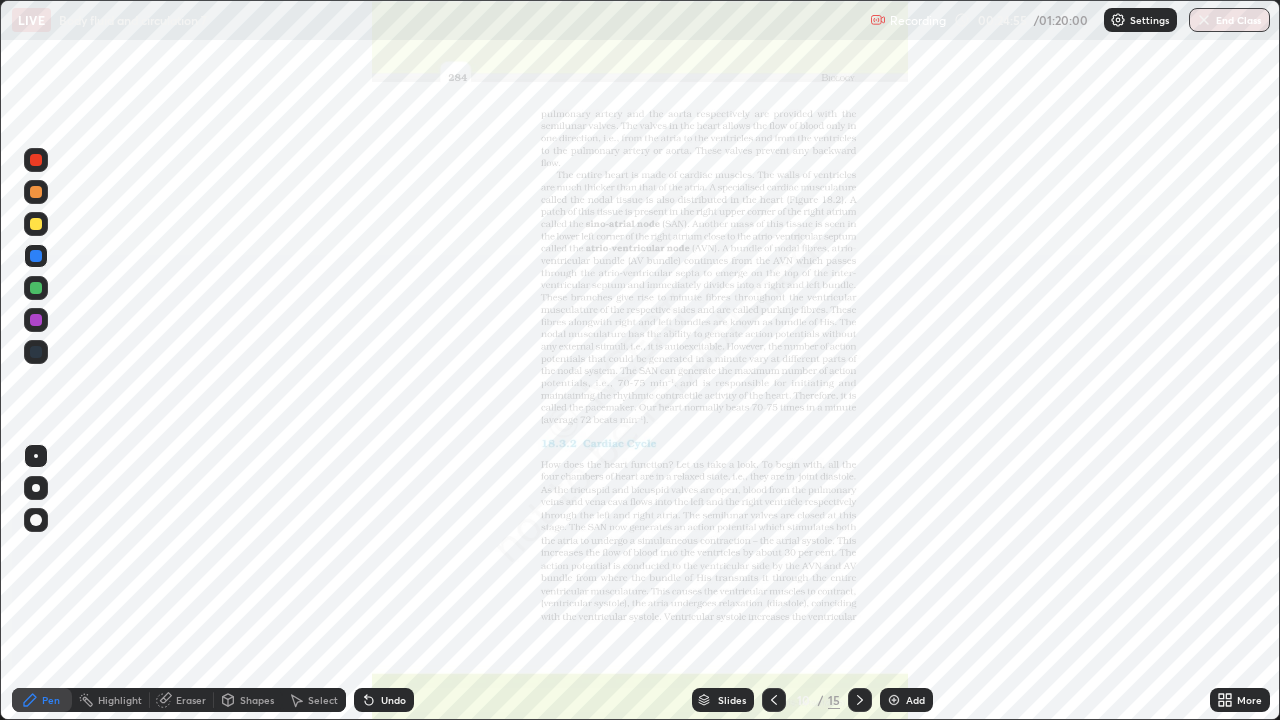 click on "Eraser" at bounding box center (191, 700) 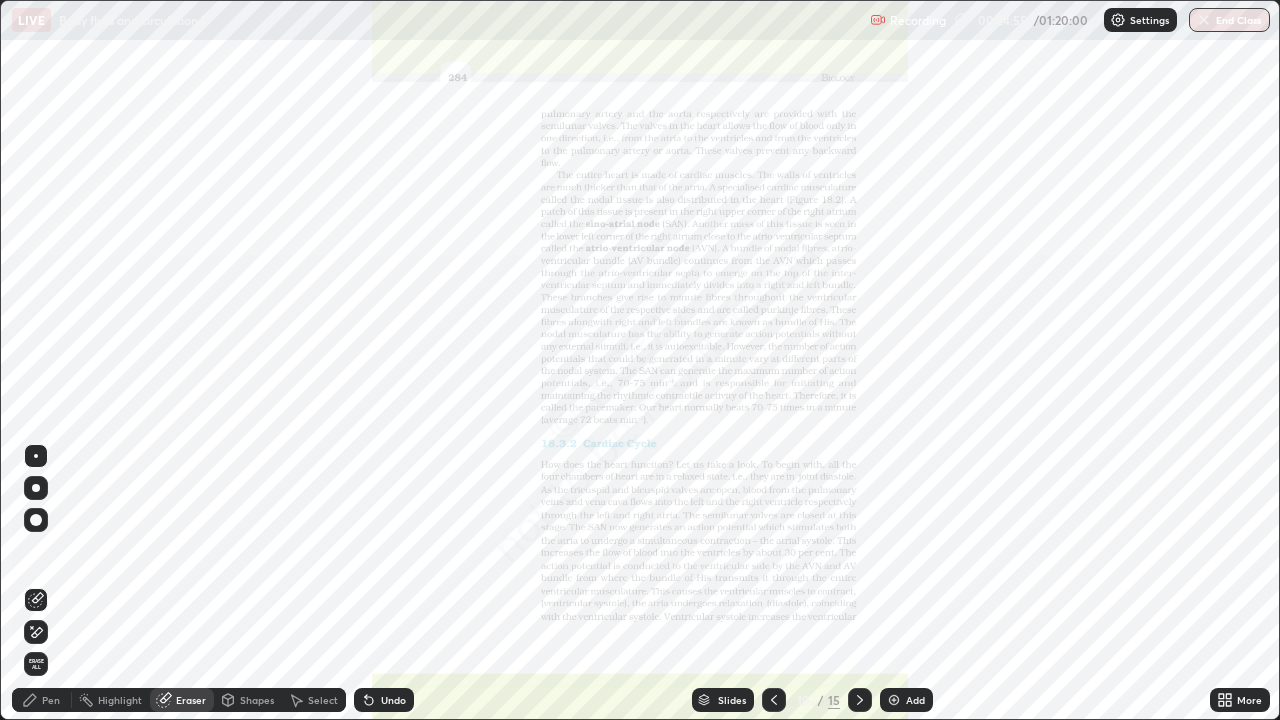 click on "Erase all" at bounding box center (36, 664) 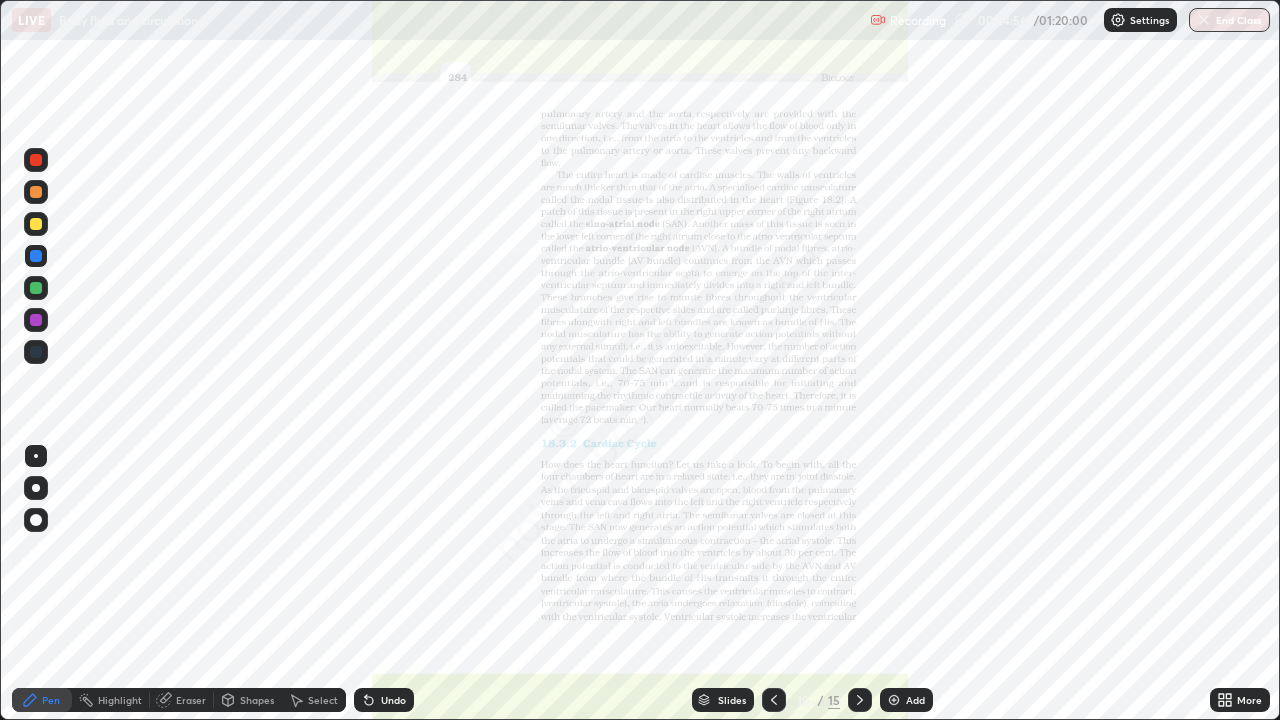 click at bounding box center (36, 352) 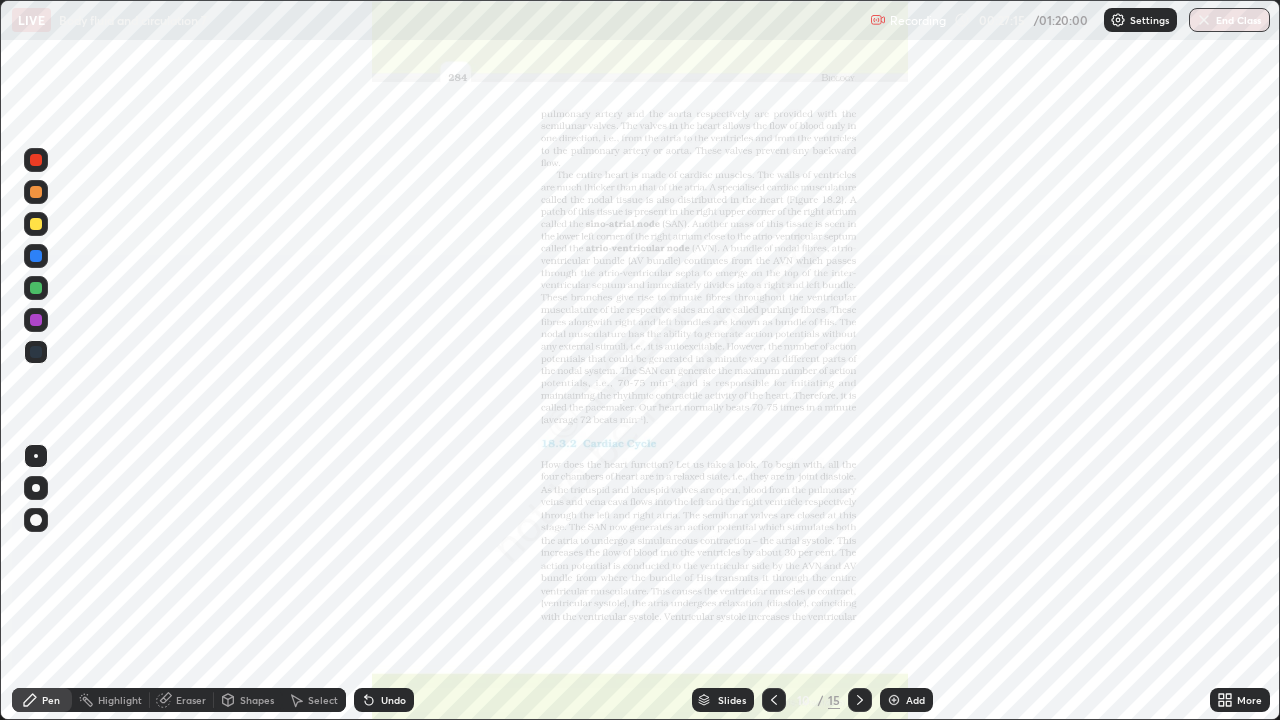 click on "Eraser" at bounding box center (191, 700) 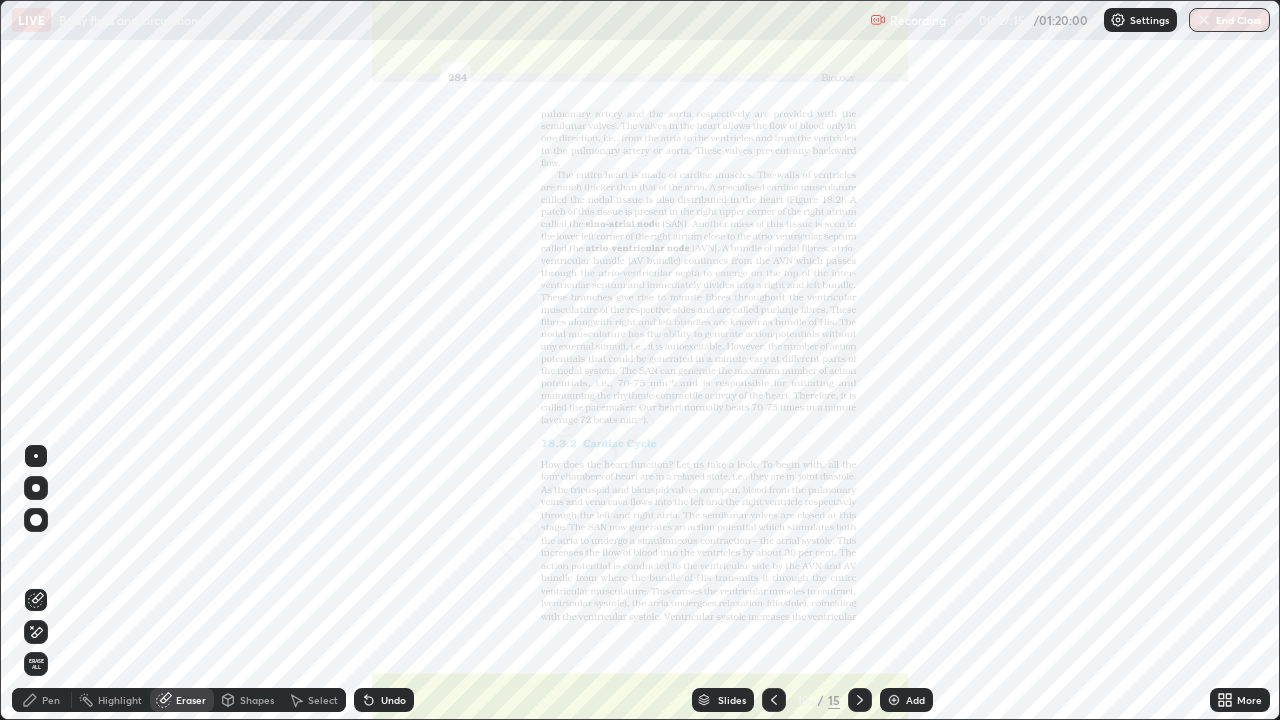 click on "Erase all" at bounding box center [36, 664] 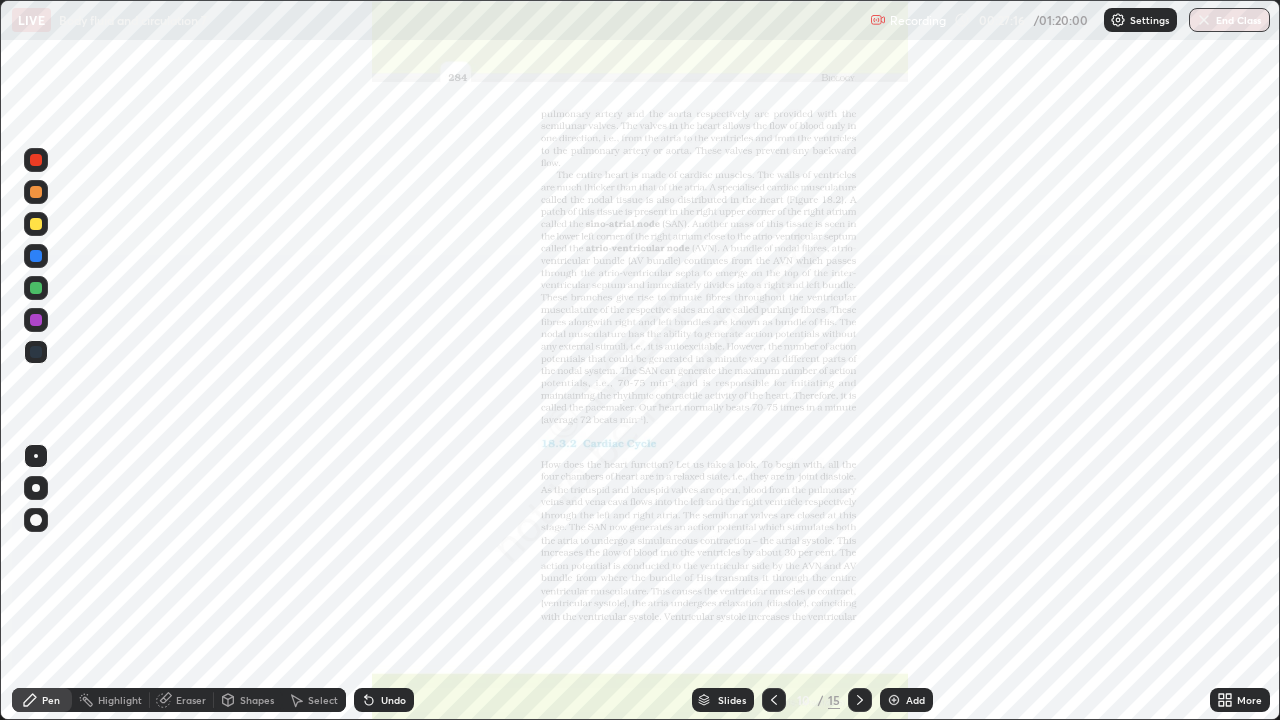 click on "Pen" at bounding box center (51, 700) 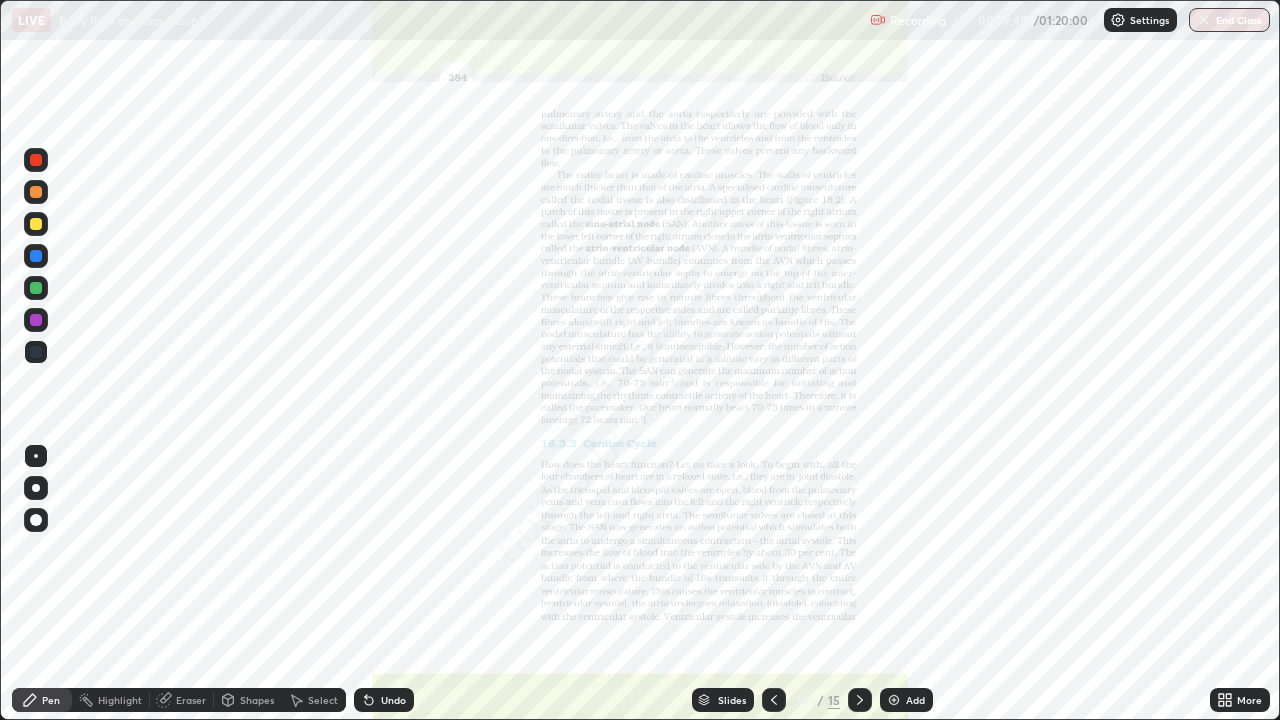 click on "Eraser" at bounding box center (191, 700) 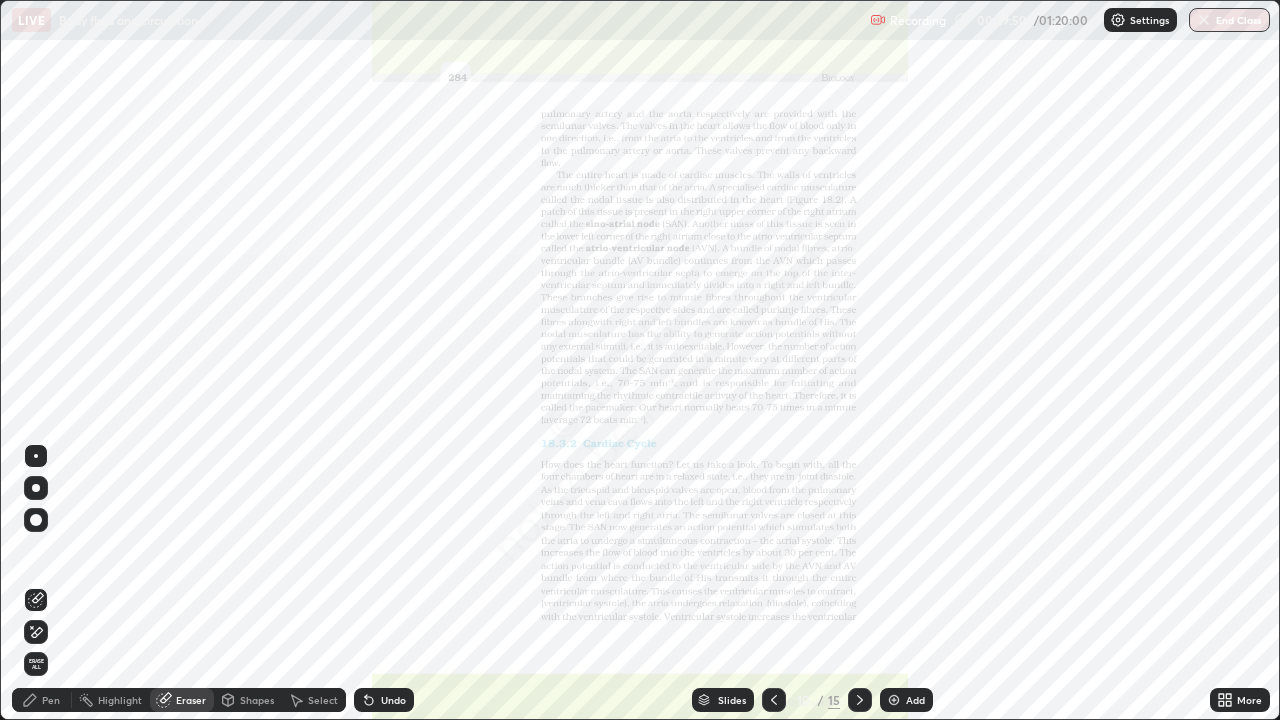 click on "Erase all" at bounding box center [36, 664] 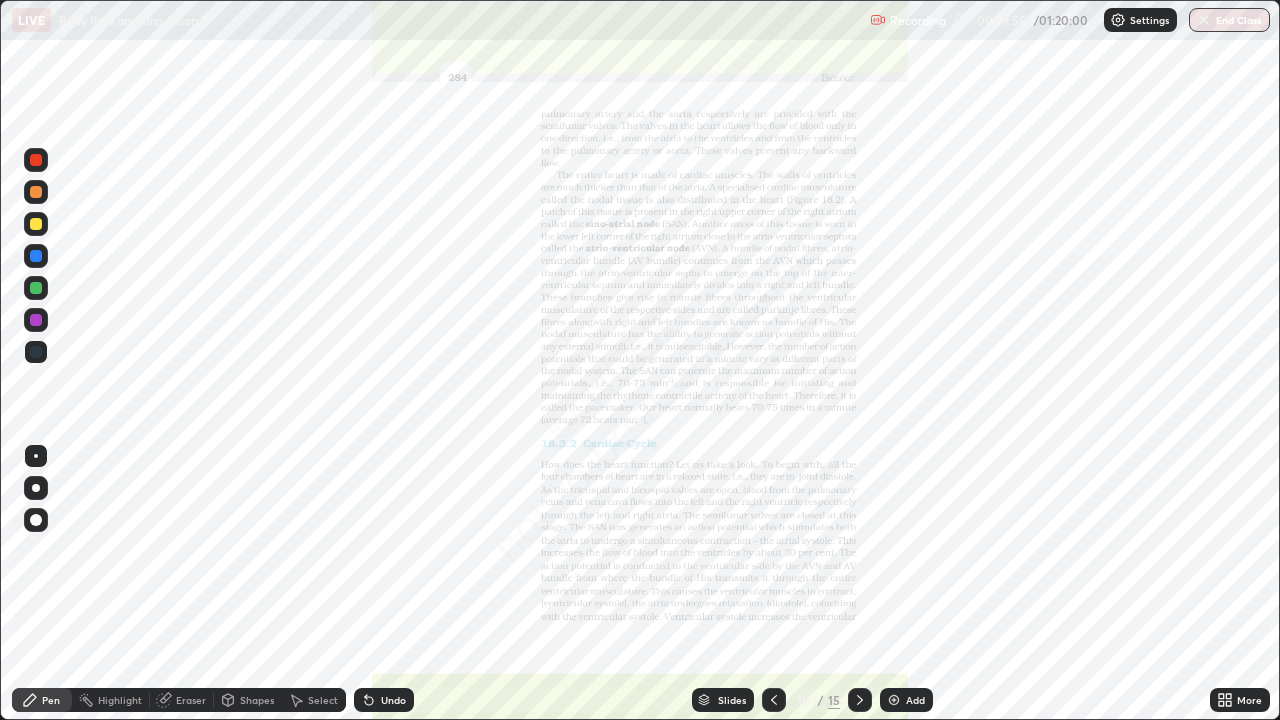 click on "Pen" at bounding box center (42, 700) 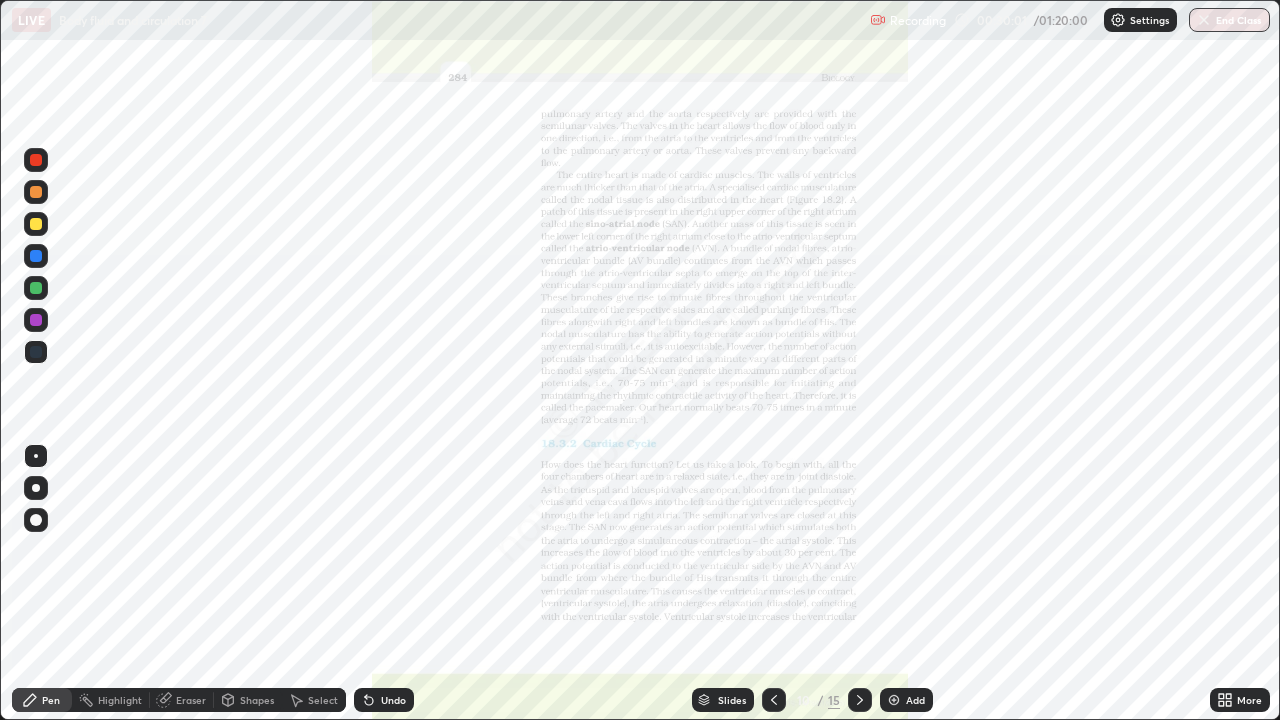 click on "Eraser" at bounding box center (191, 700) 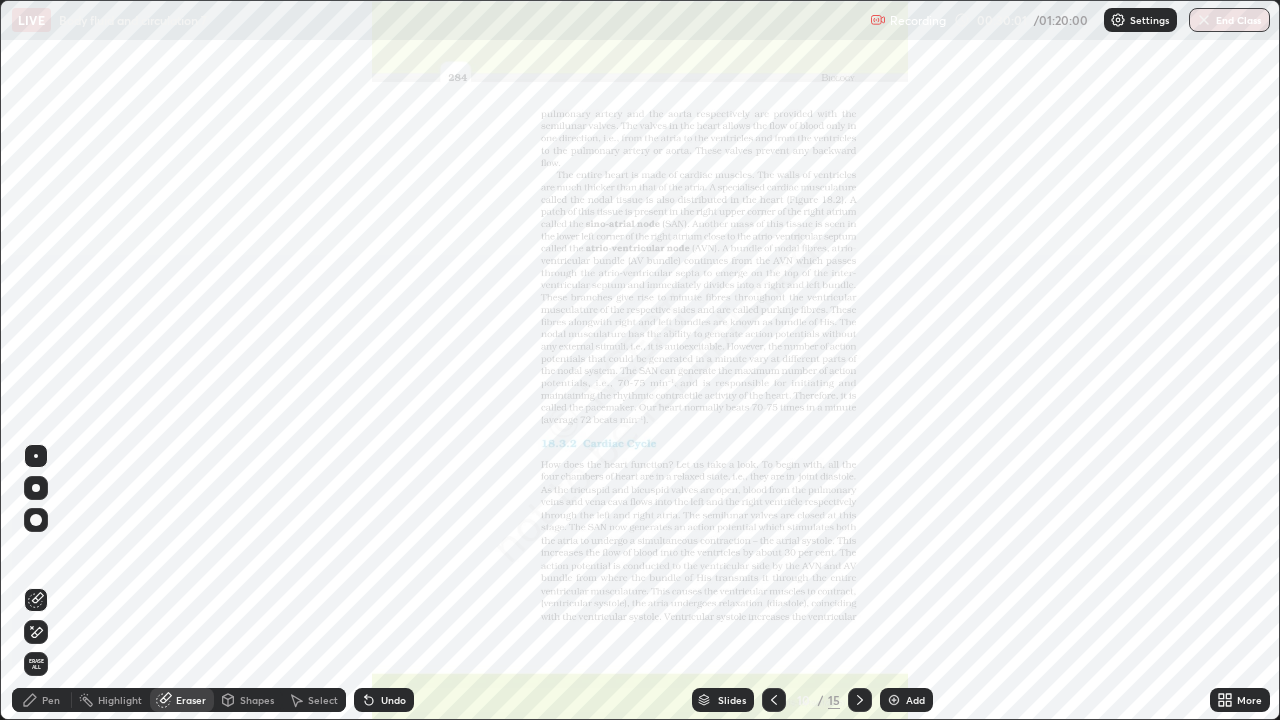 click on "Erase all" at bounding box center (36, 664) 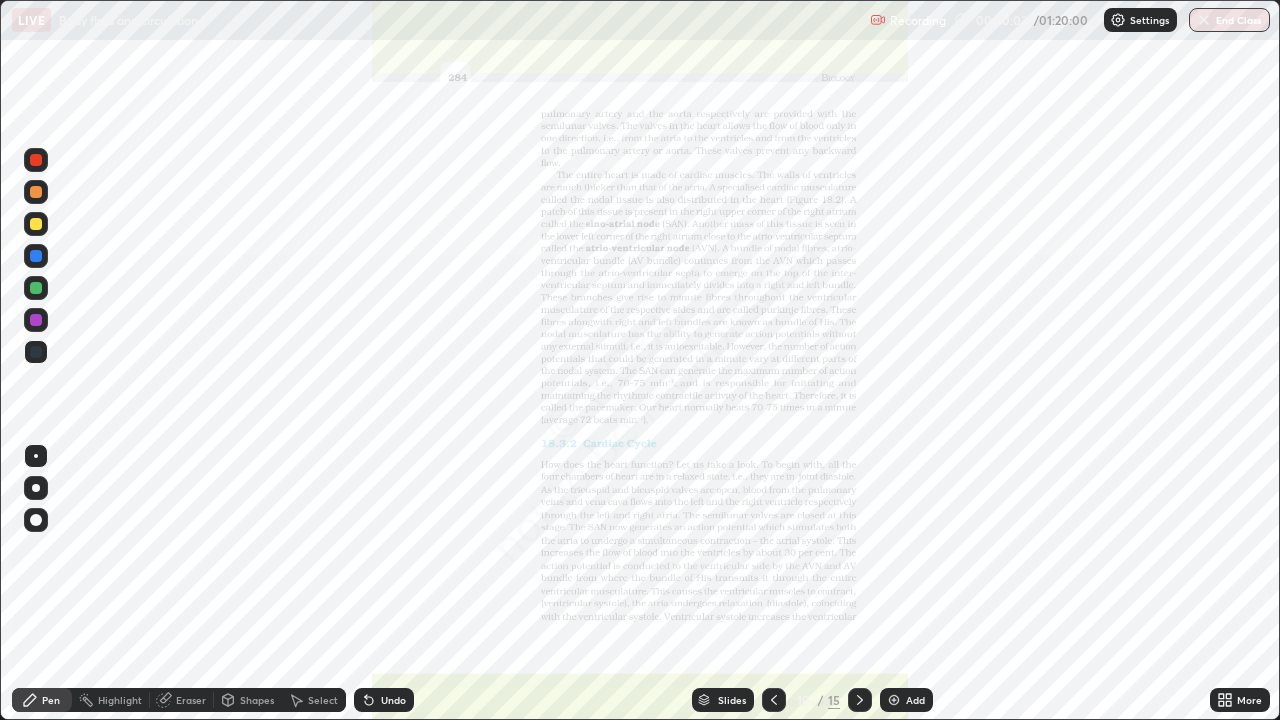 click 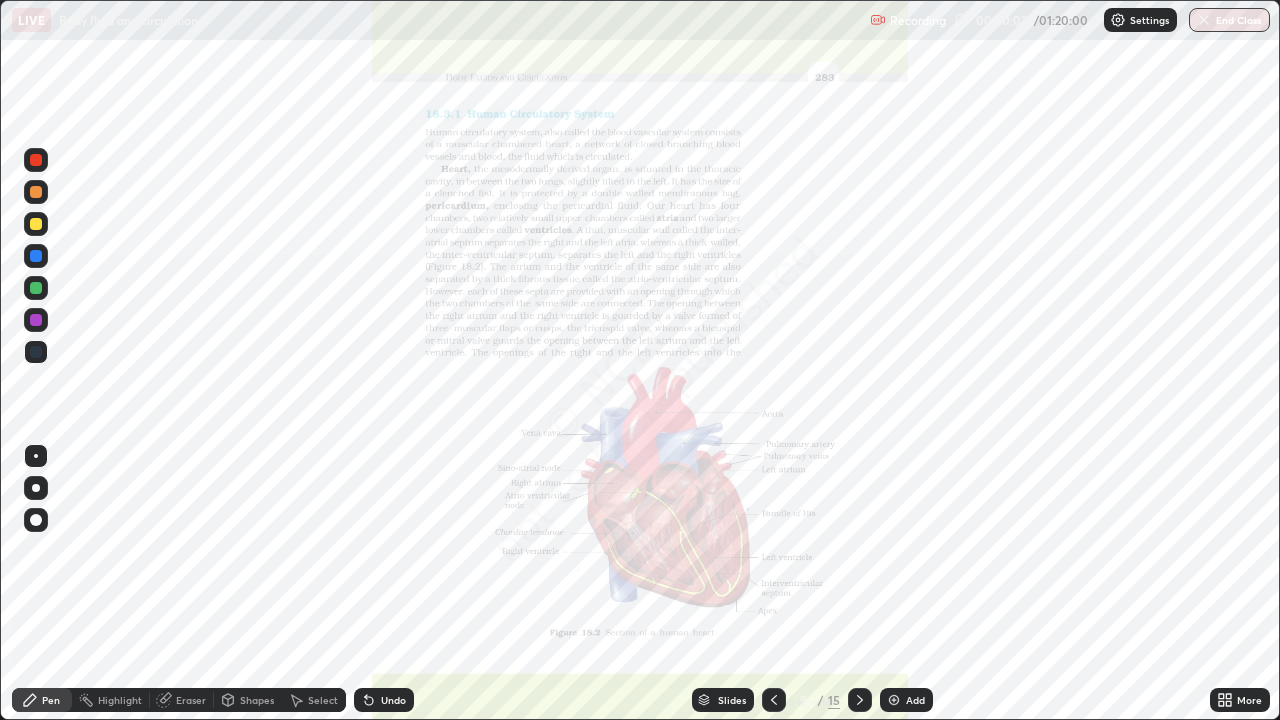 click on "Add" at bounding box center [915, 700] 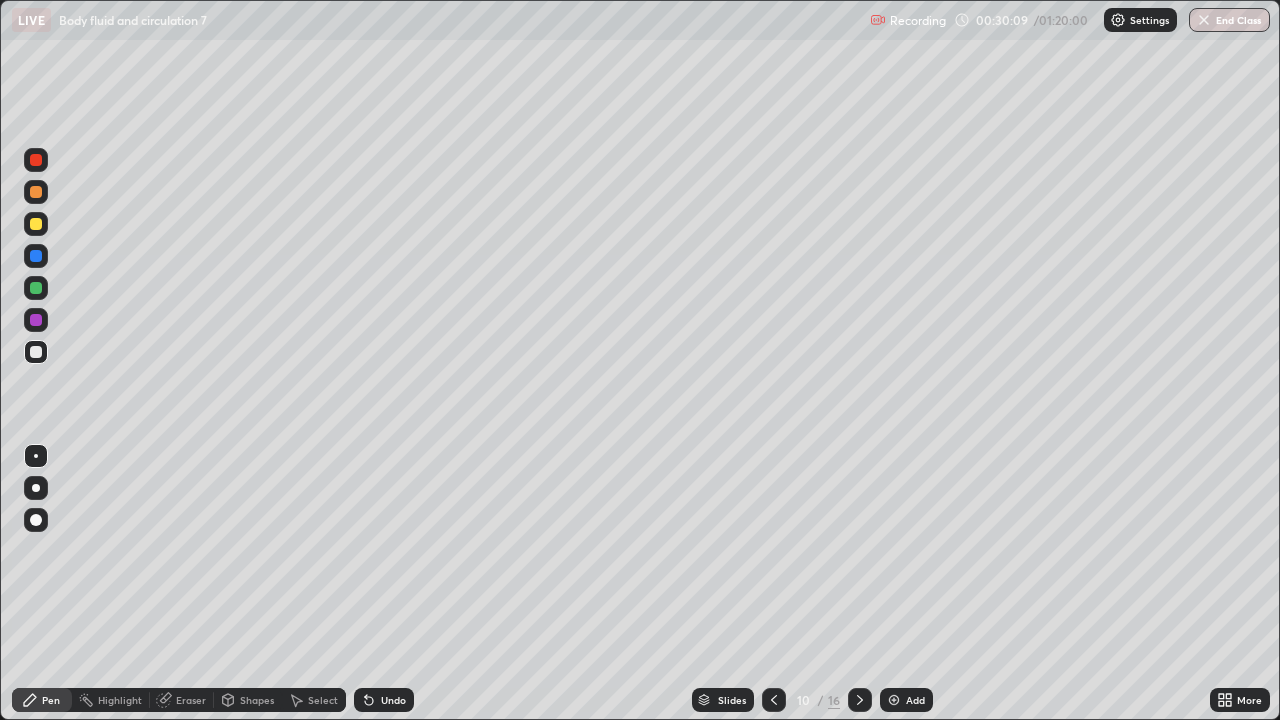 click on "Shapes" at bounding box center [257, 700] 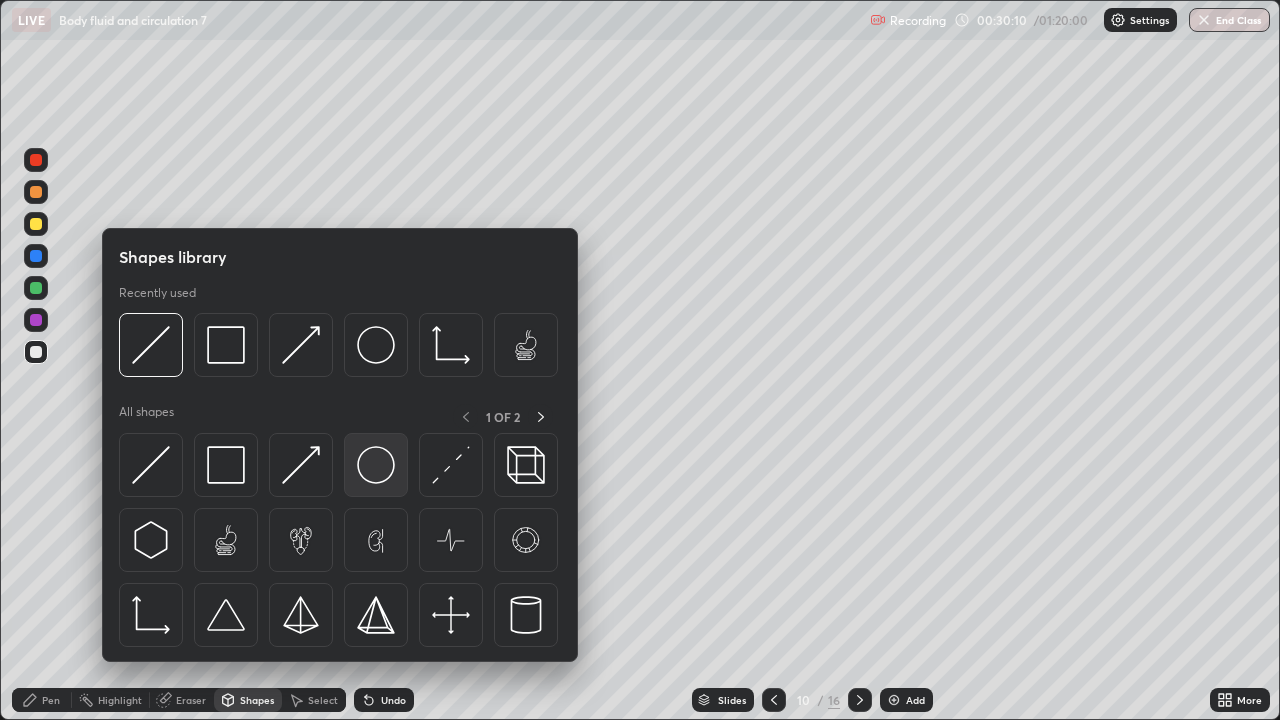 click at bounding box center (376, 465) 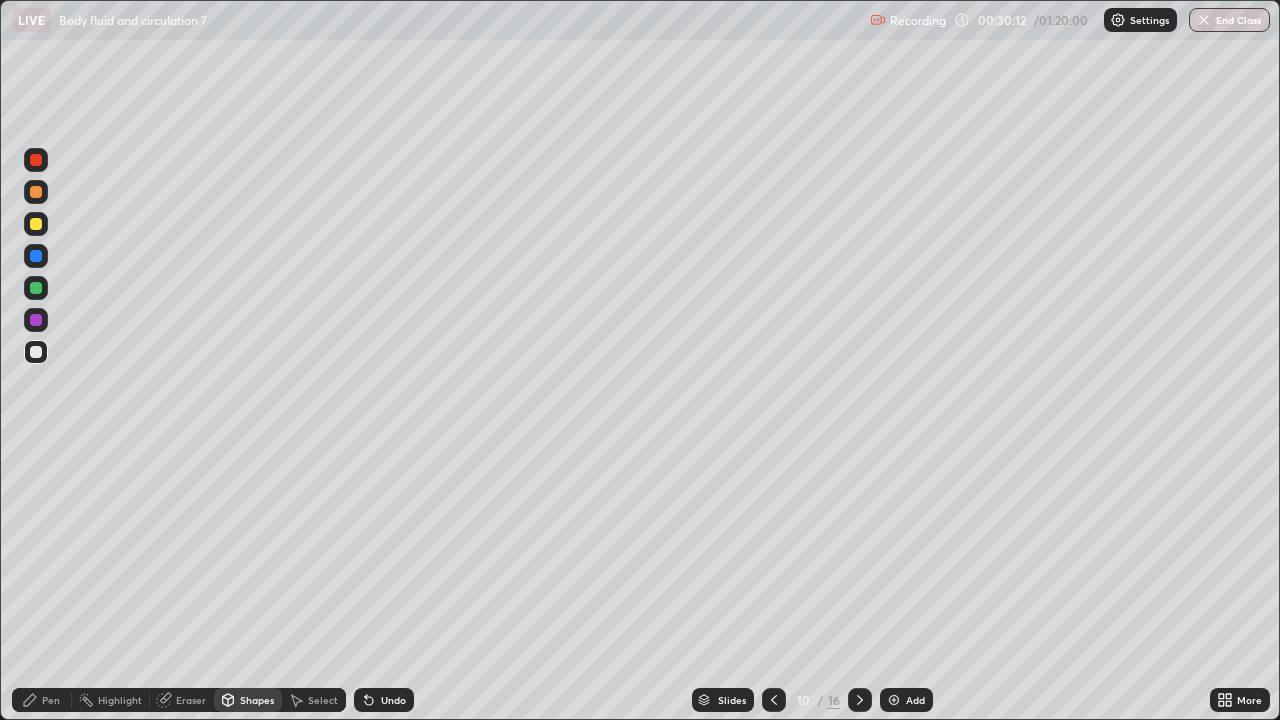 click at bounding box center (36, 192) 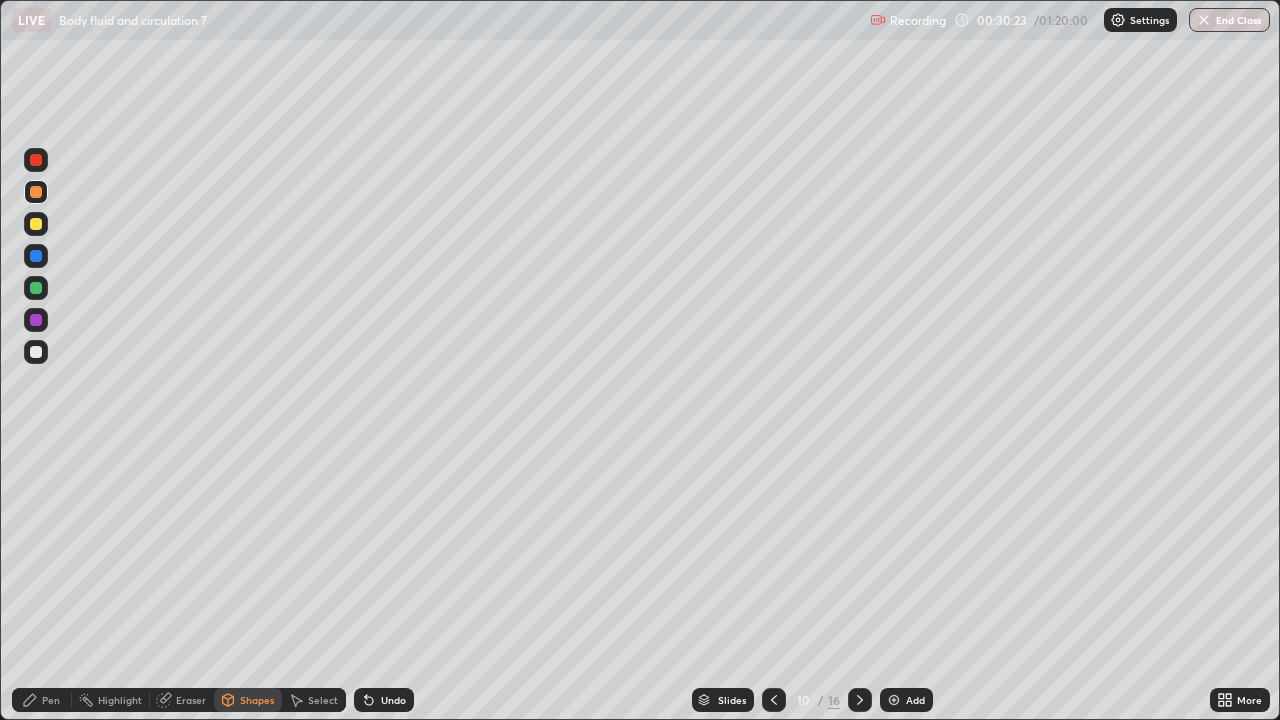 click on "Shapes" at bounding box center (257, 700) 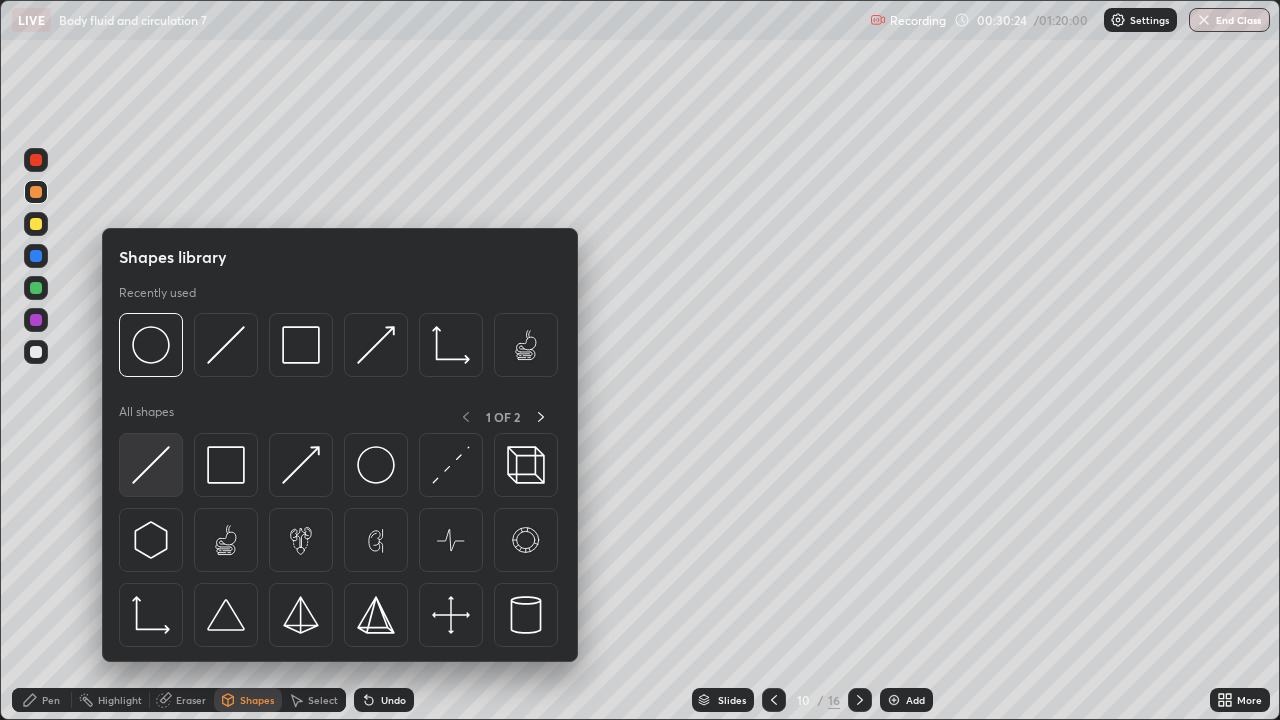 click at bounding box center [151, 465] 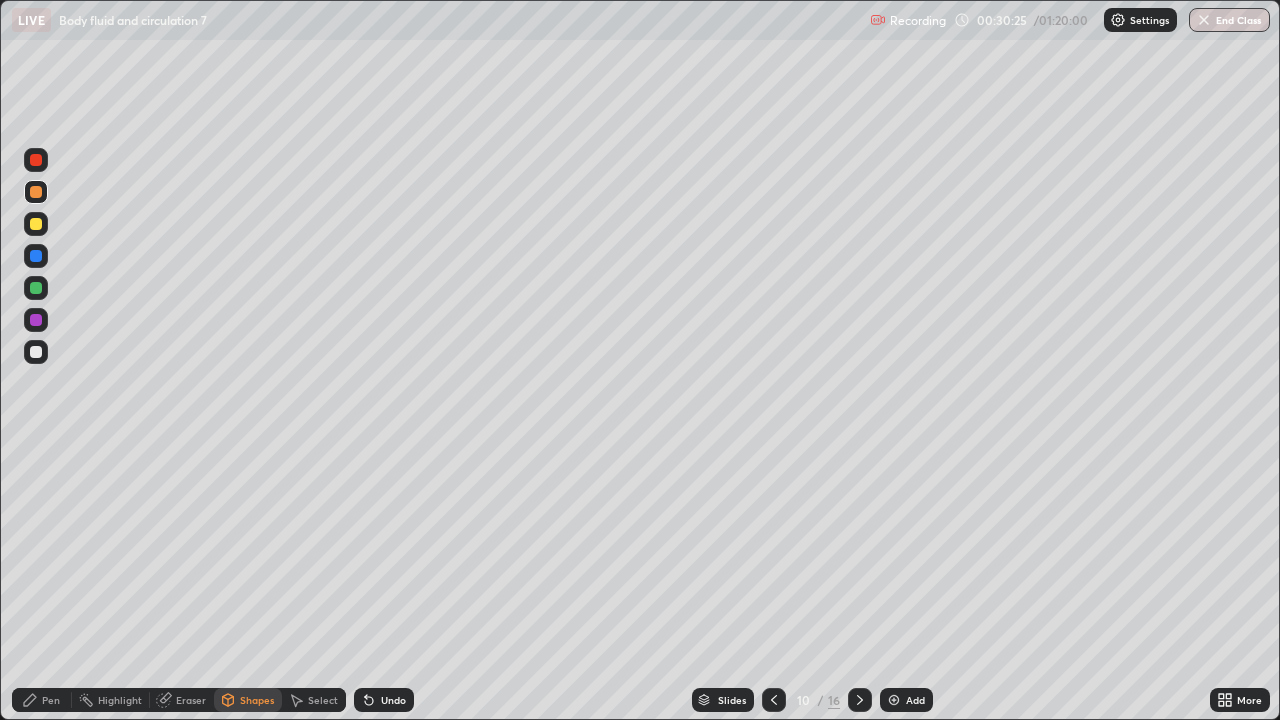 click at bounding box center [36, 256] 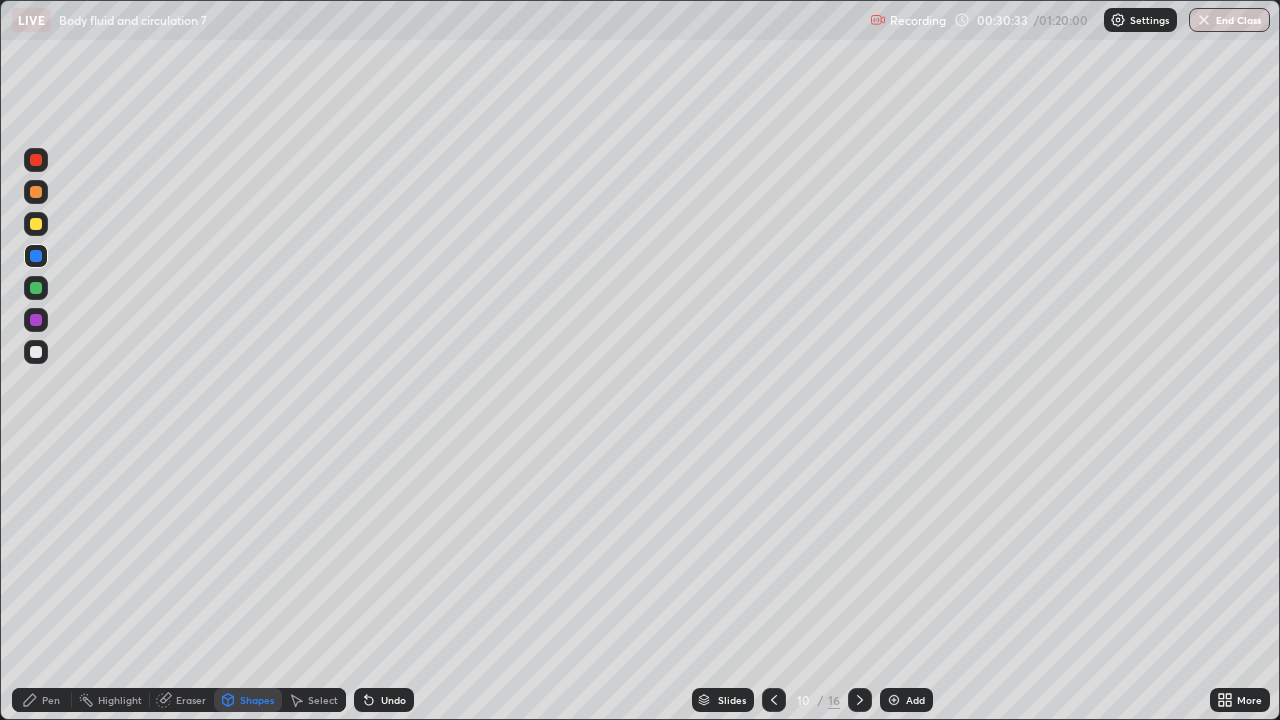 click on "Shapes" at bounding box center (257, 700) 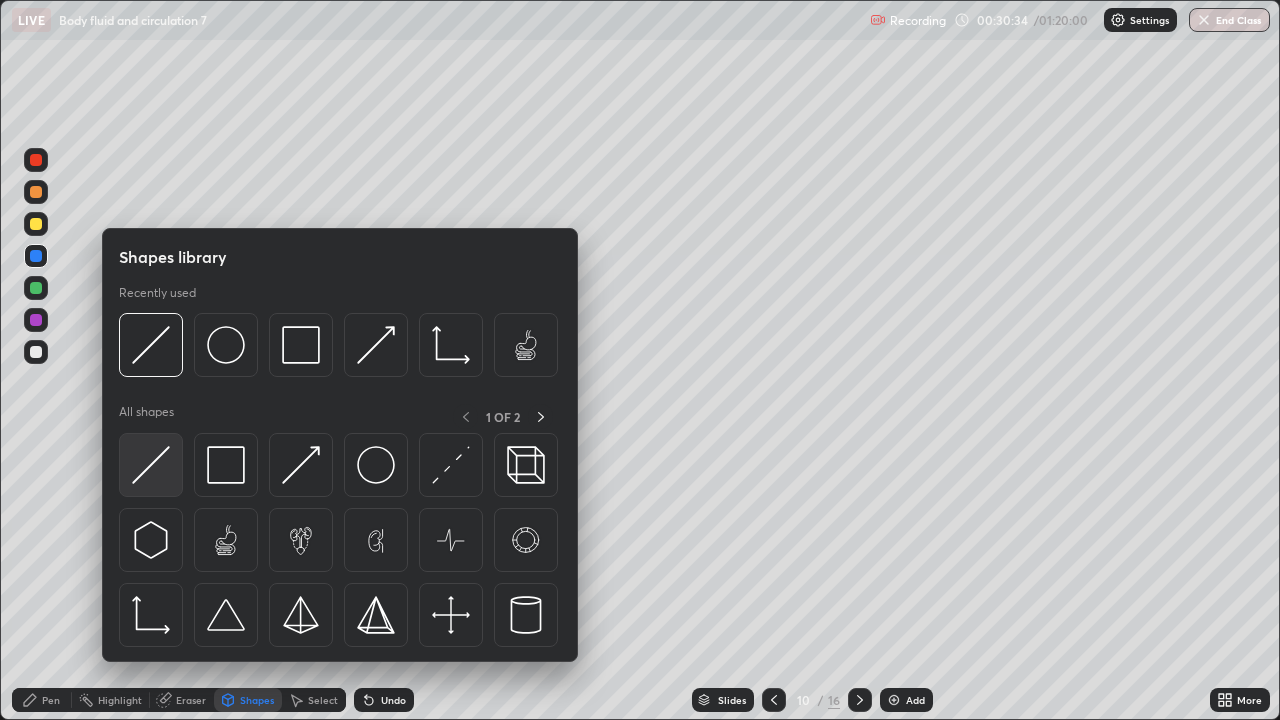 click at bounding box center (151, 465) 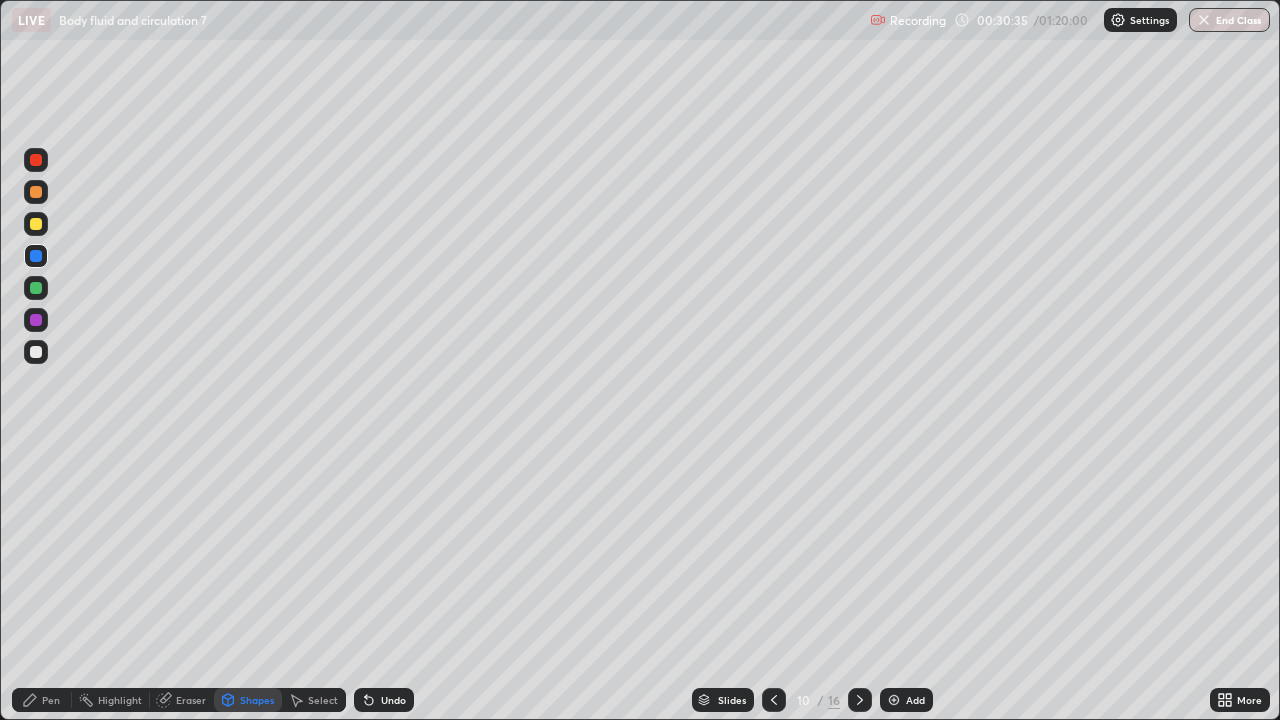 click at bounding box center (36, 320) 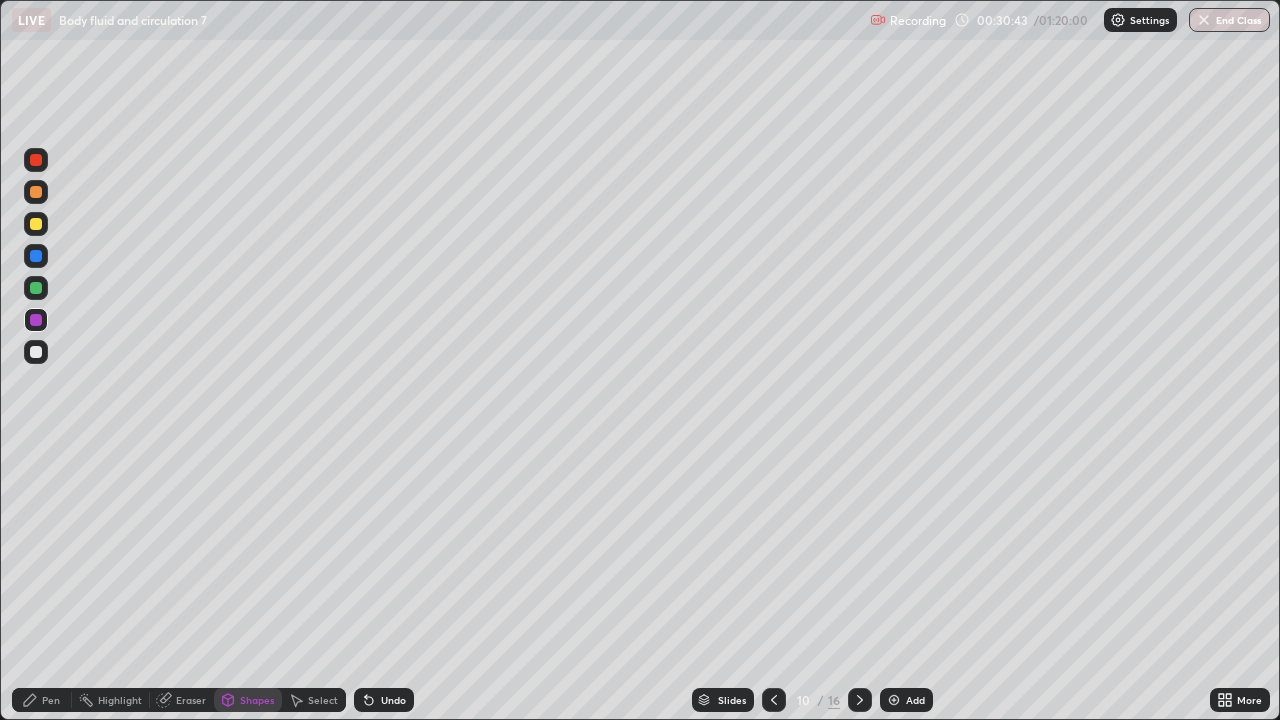 click on "Shapes" at bounding box center [257, 700] 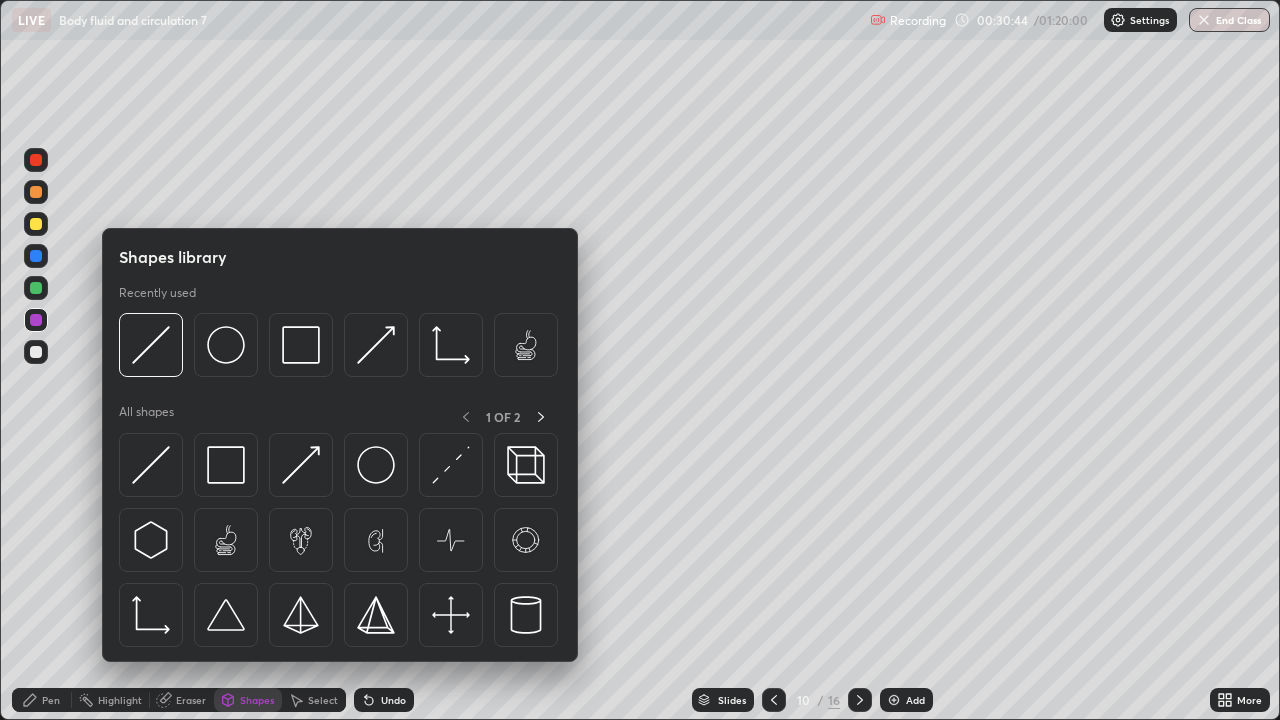 click on "Pen" at bounding box center [51, 700] 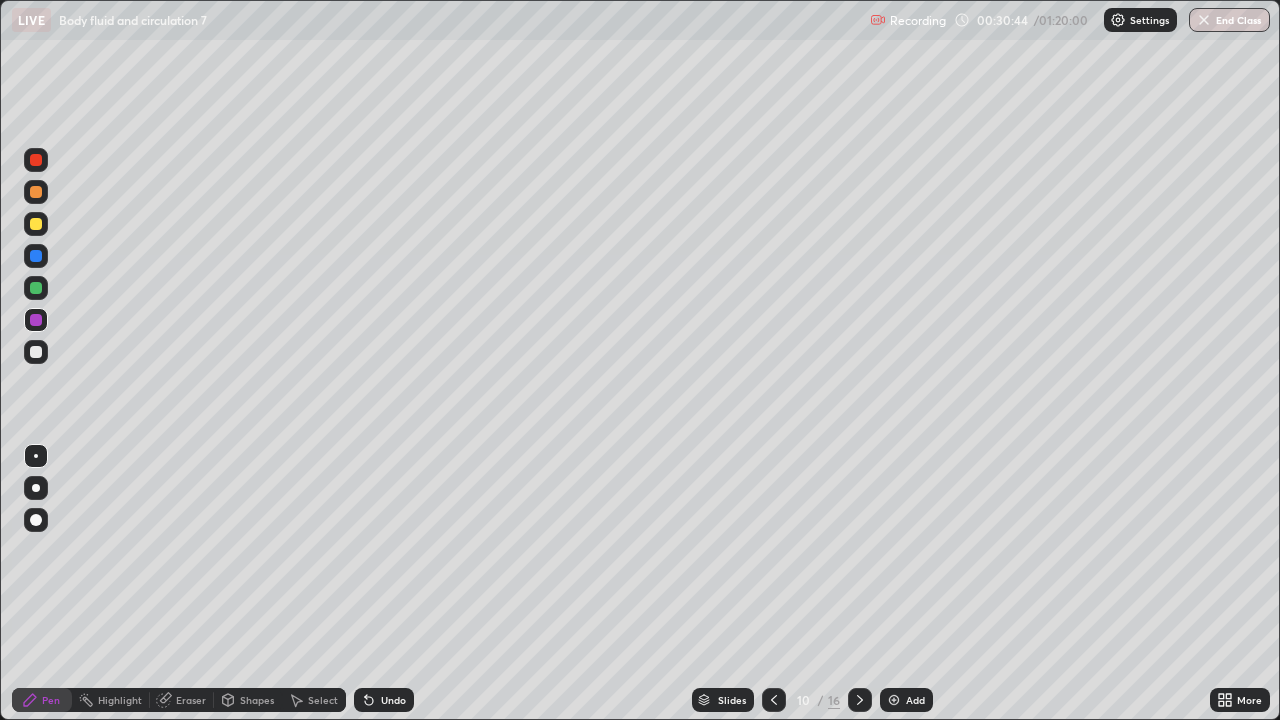 click at bounding box center [36, 352] 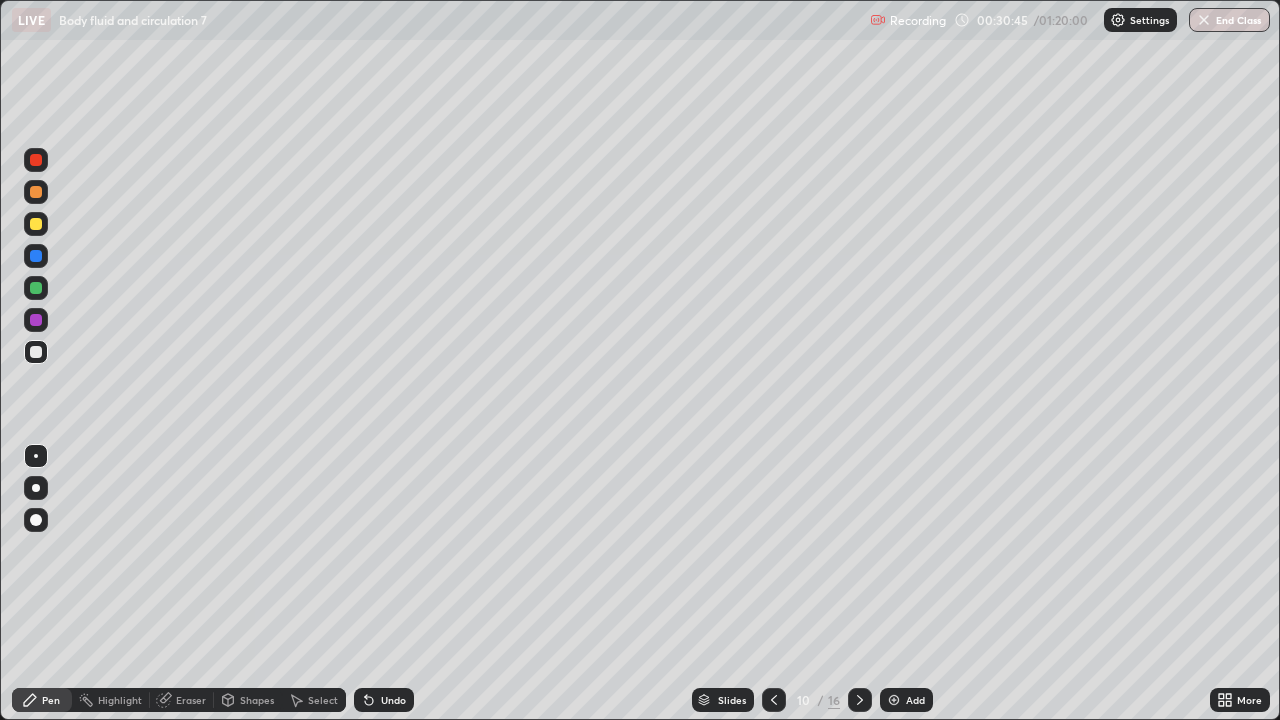 click at bounding box center (36, 224) 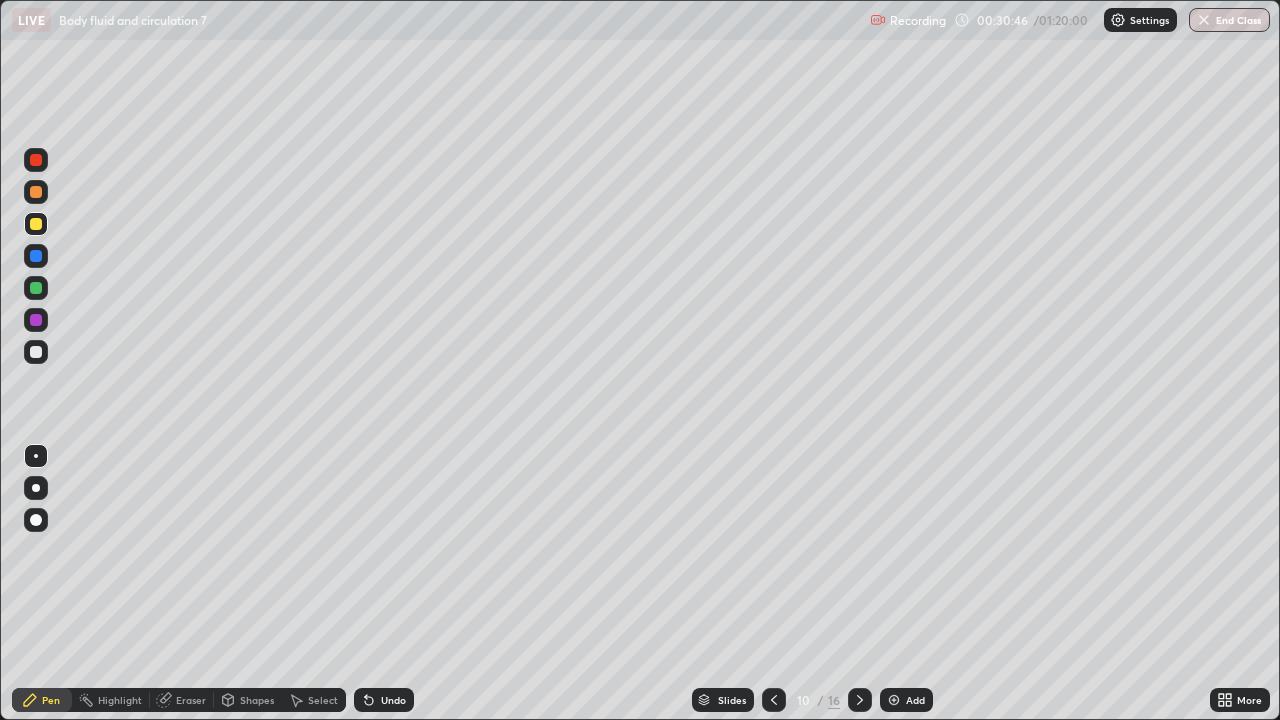 click at bounding box center (36, 224) 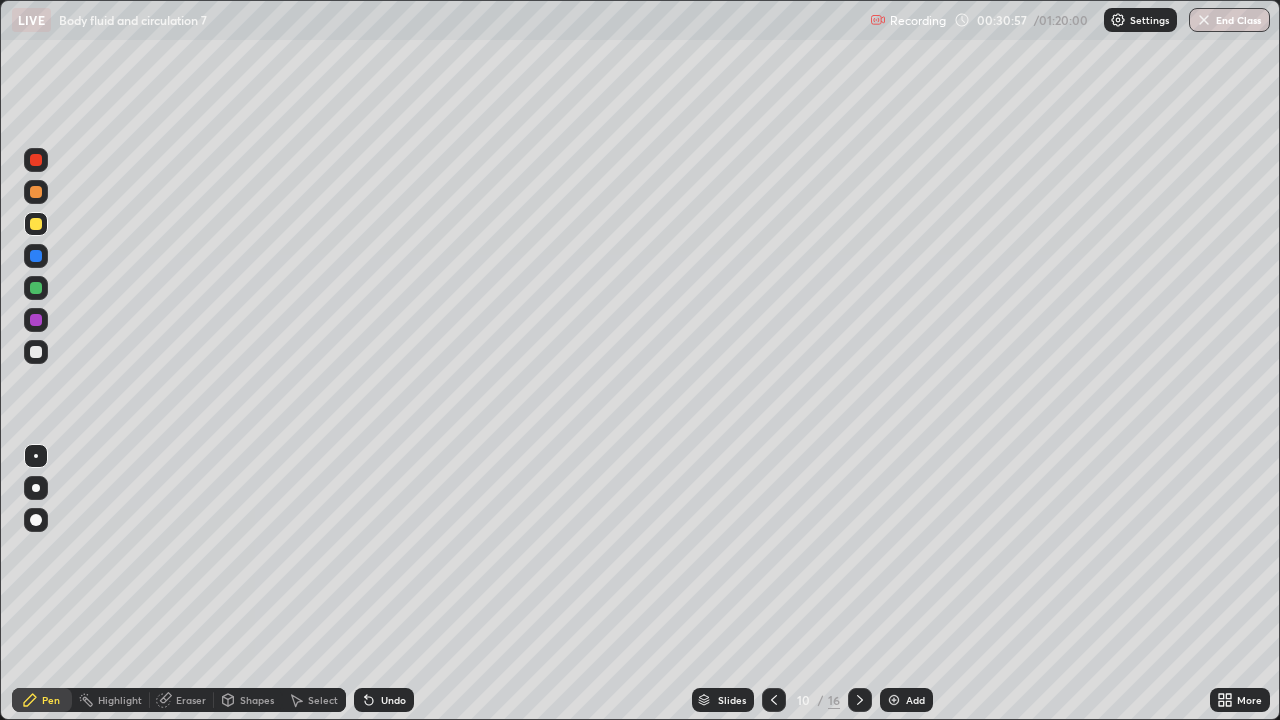 click on "Shapes" at bounding box center [257, 700] 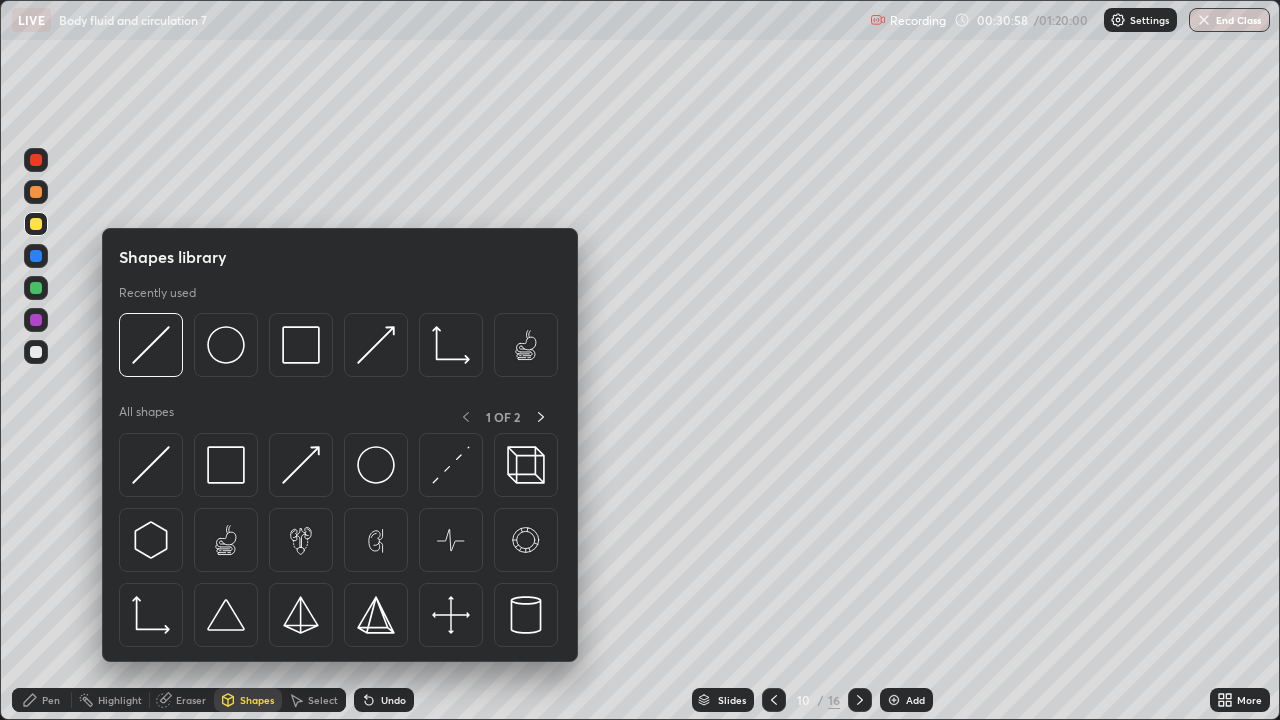 click on "Eraser" at bounding box center (191, 700) 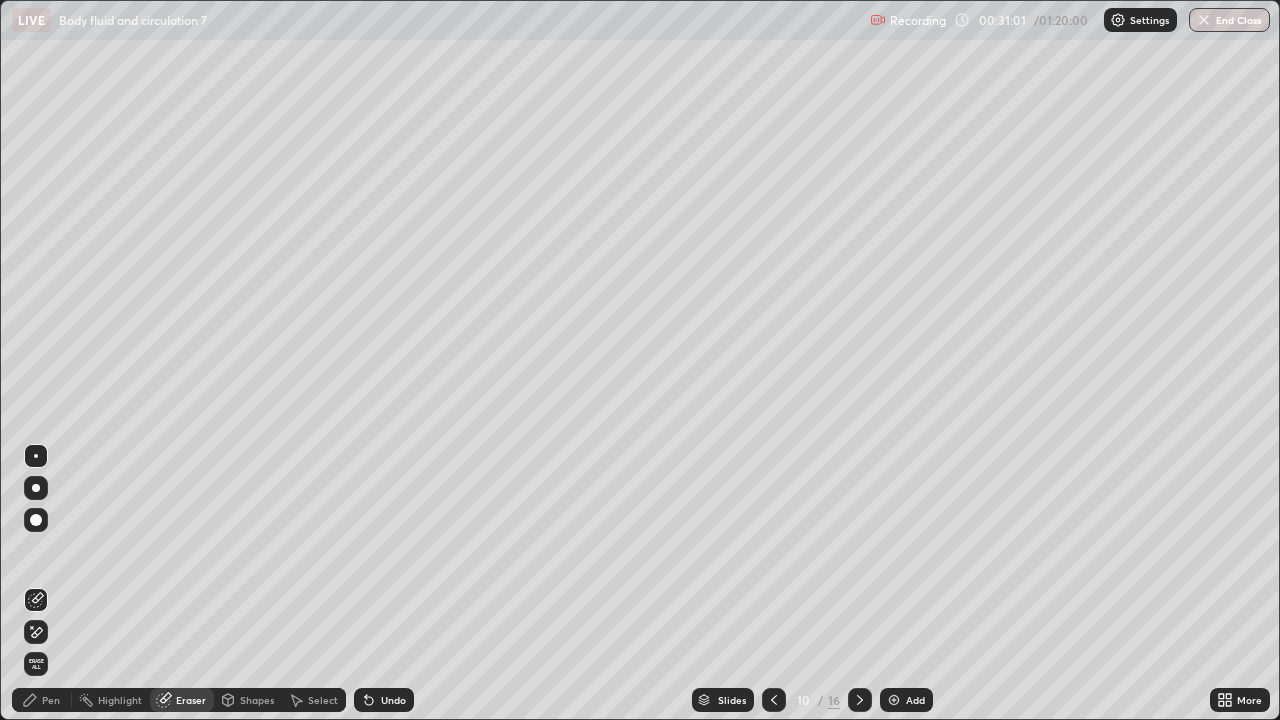 click on "Pen" at bounding box center [42, 700] 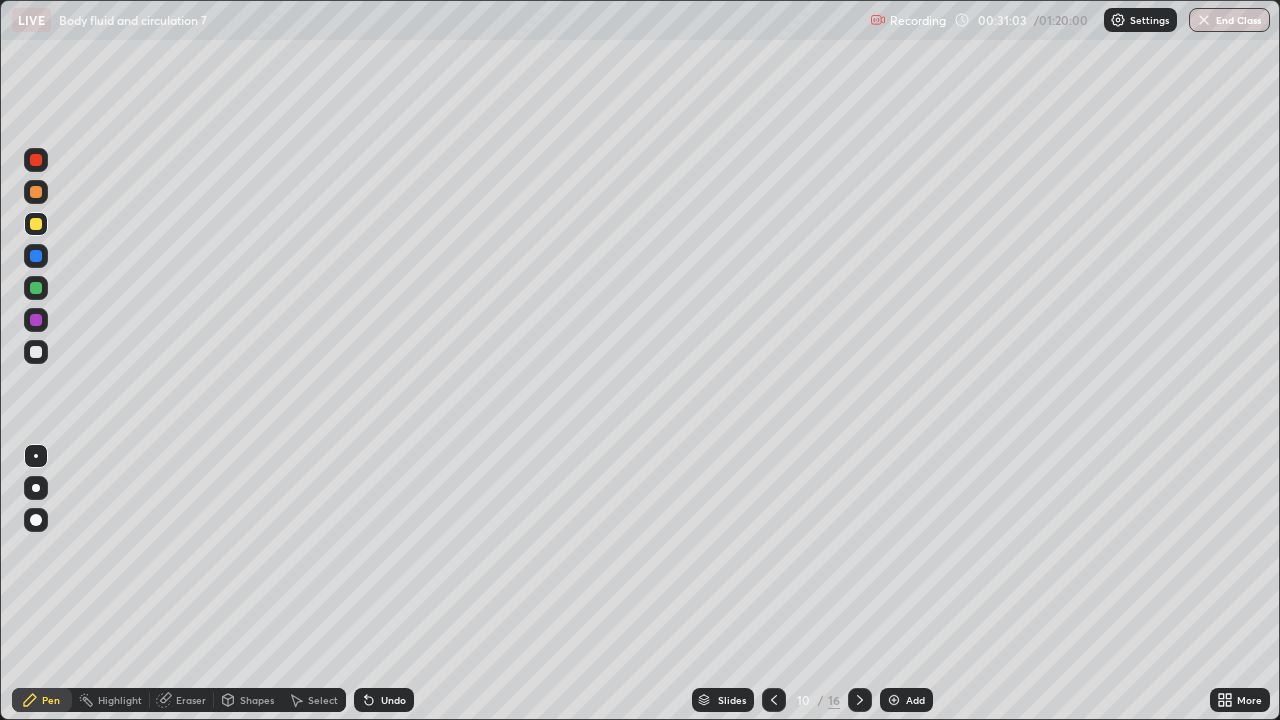 click at bounding box center (36, 224) 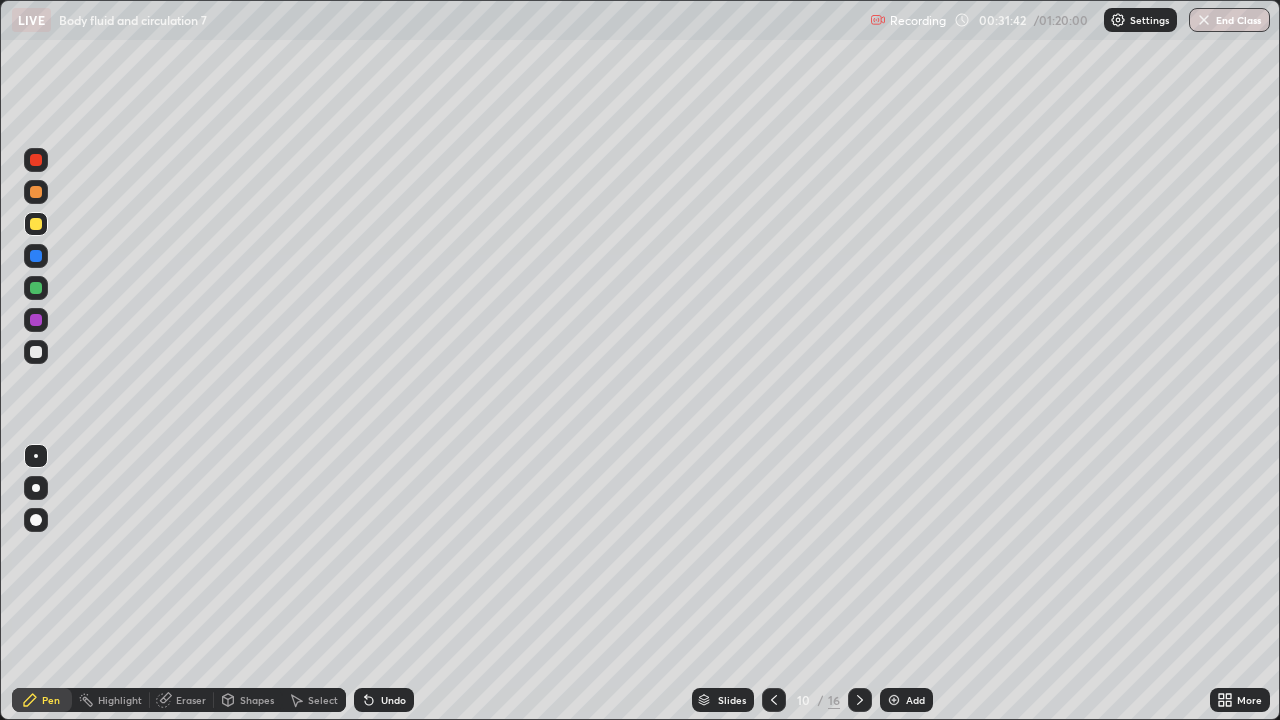 click on "Eraser" at bounding box center [191, 700] 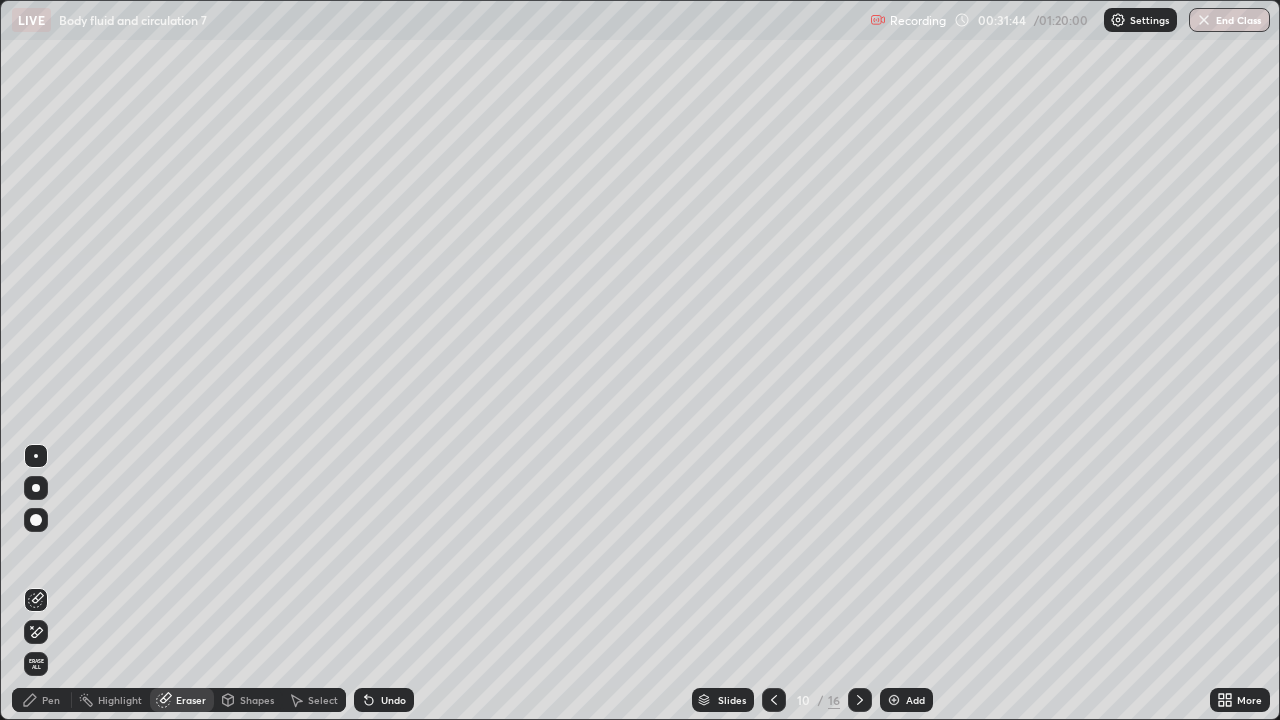 click on "Pen" at bounding box center [42, 700] 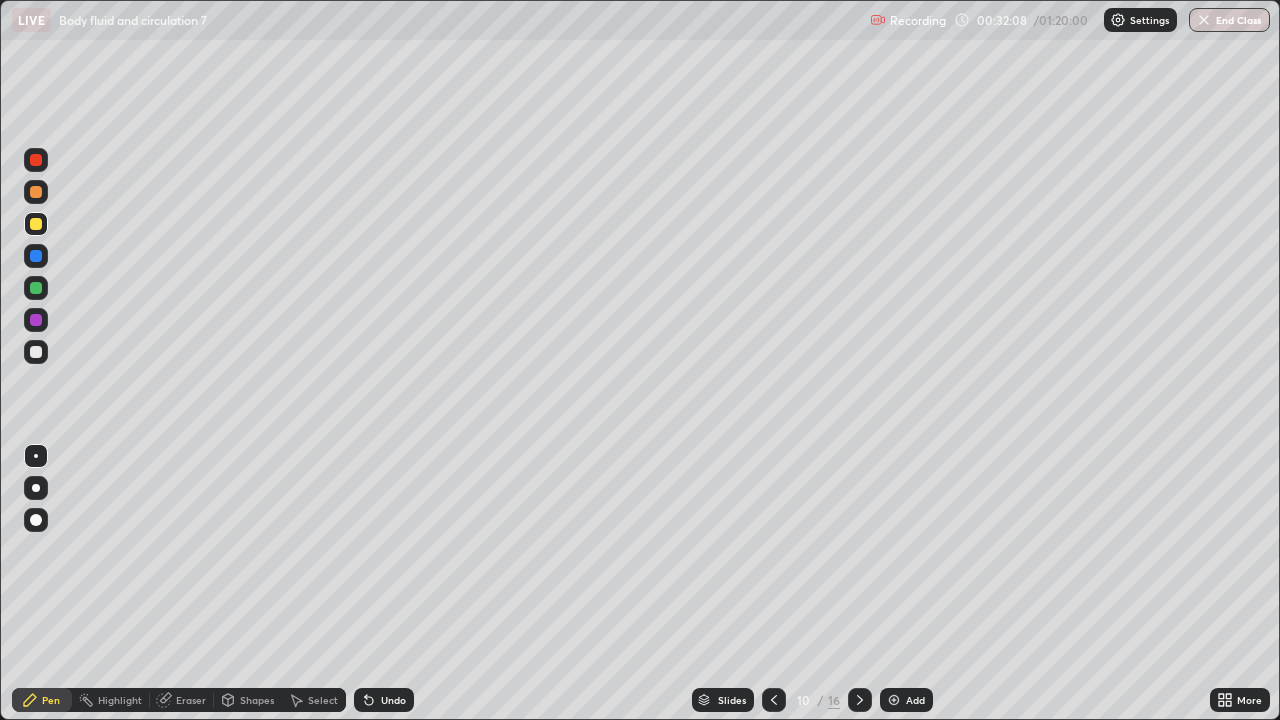 click at bounding box center (36, 352) 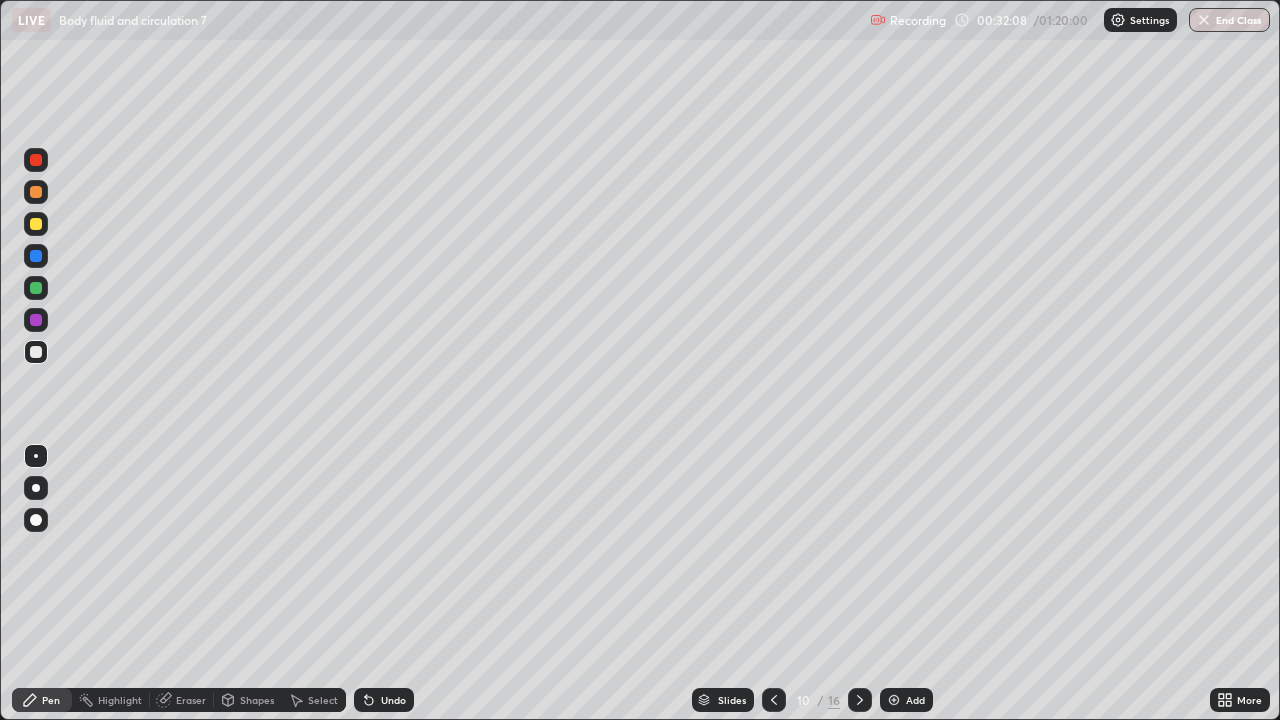 click at bounding box center (36, 288) 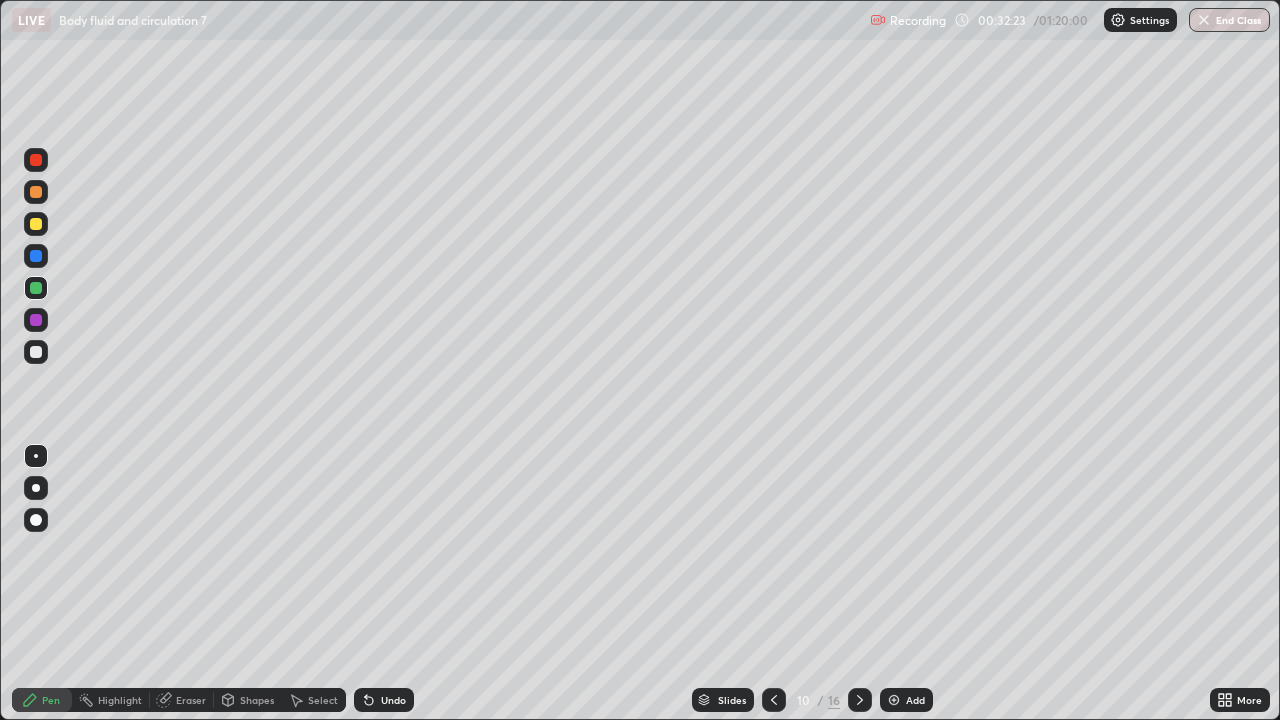 click at bounding box center (36, 352) 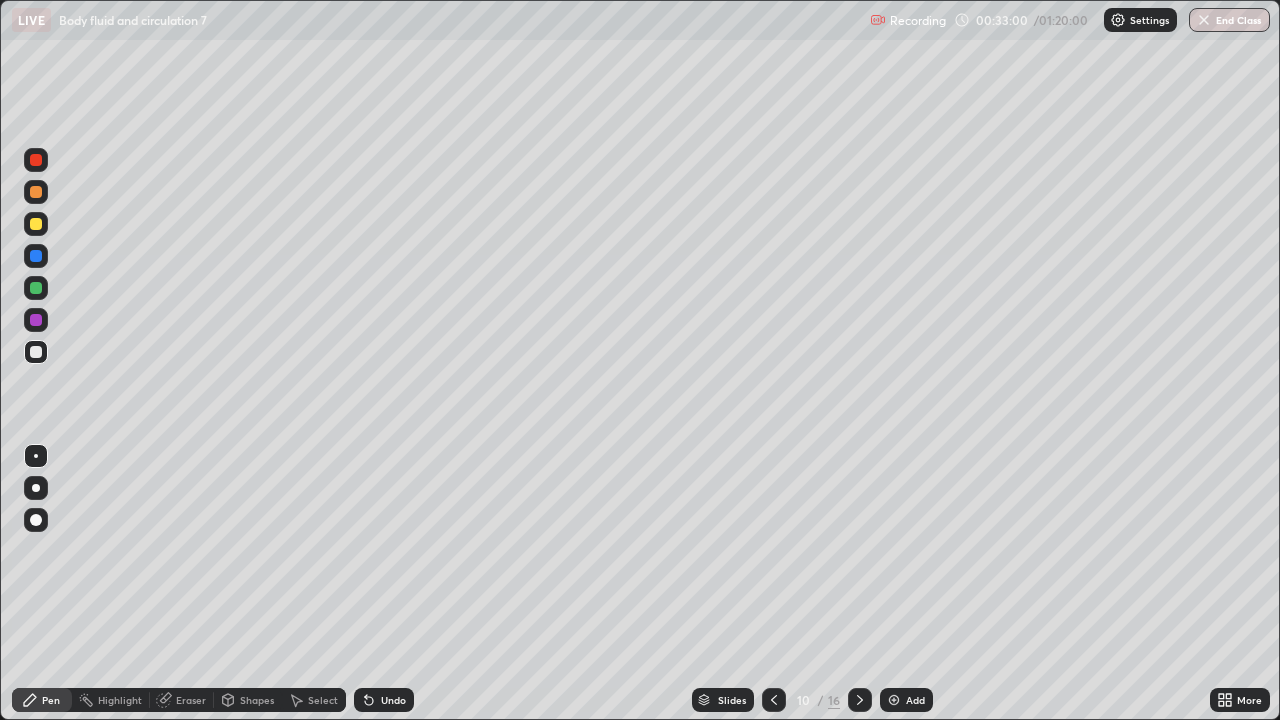 click at bounding box center (36, 224) 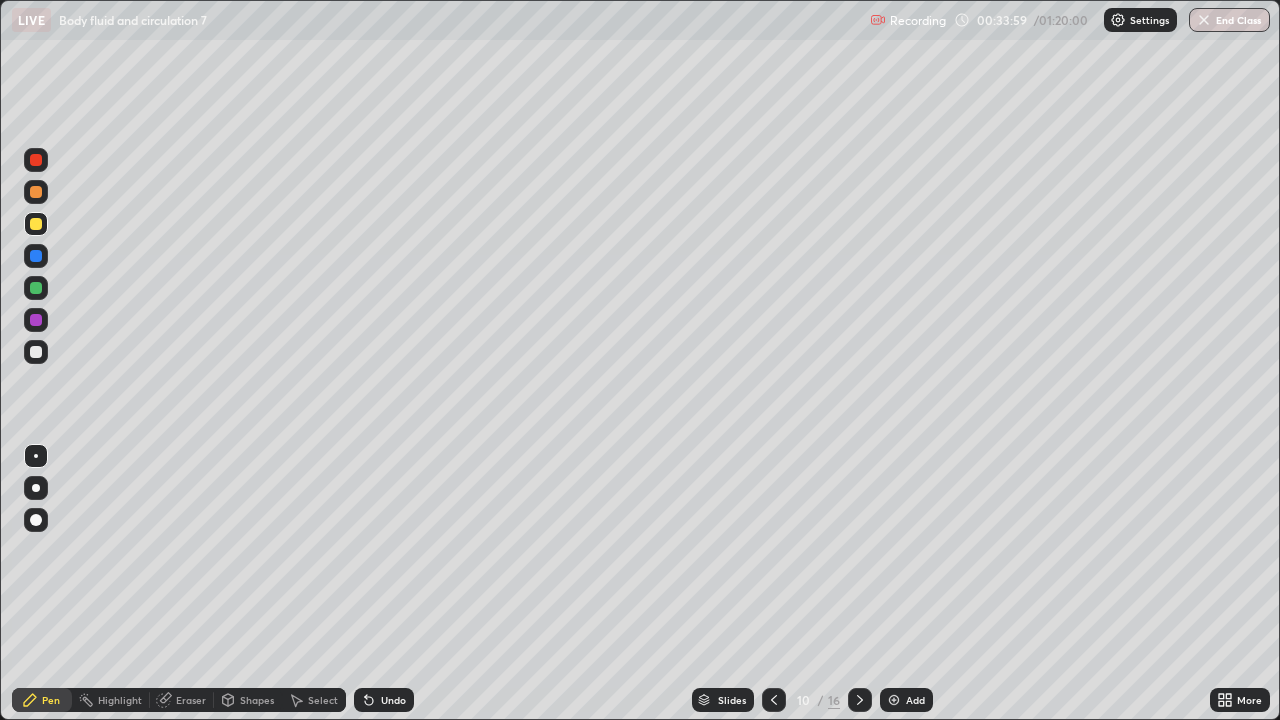 click 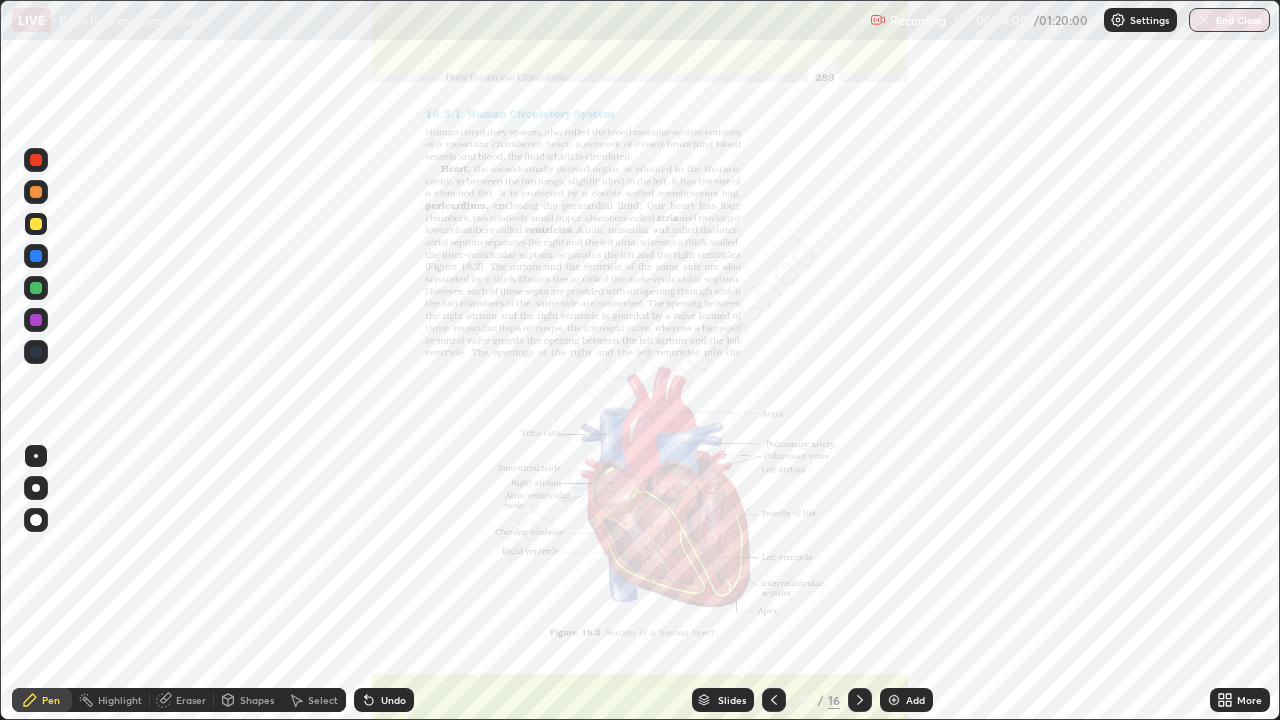 click on "Add" at bounding box center (915, 700) 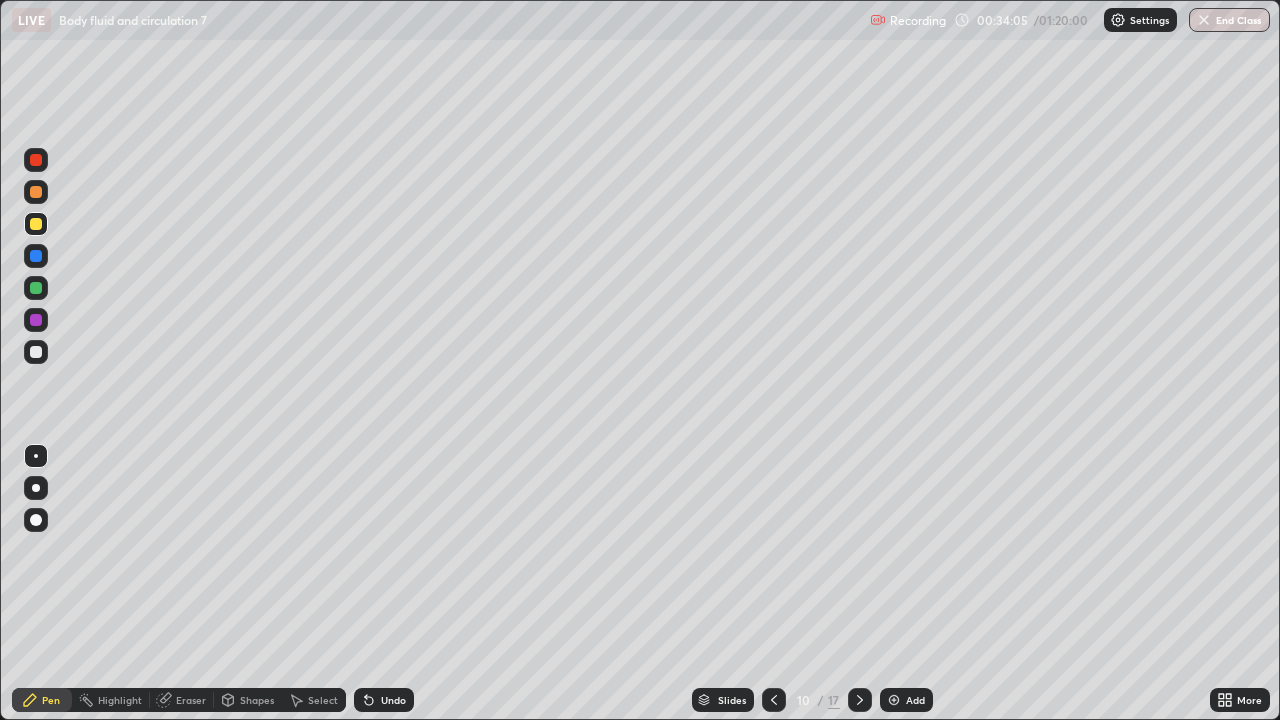 click on "Shapes" at bounding box center [257, 700] 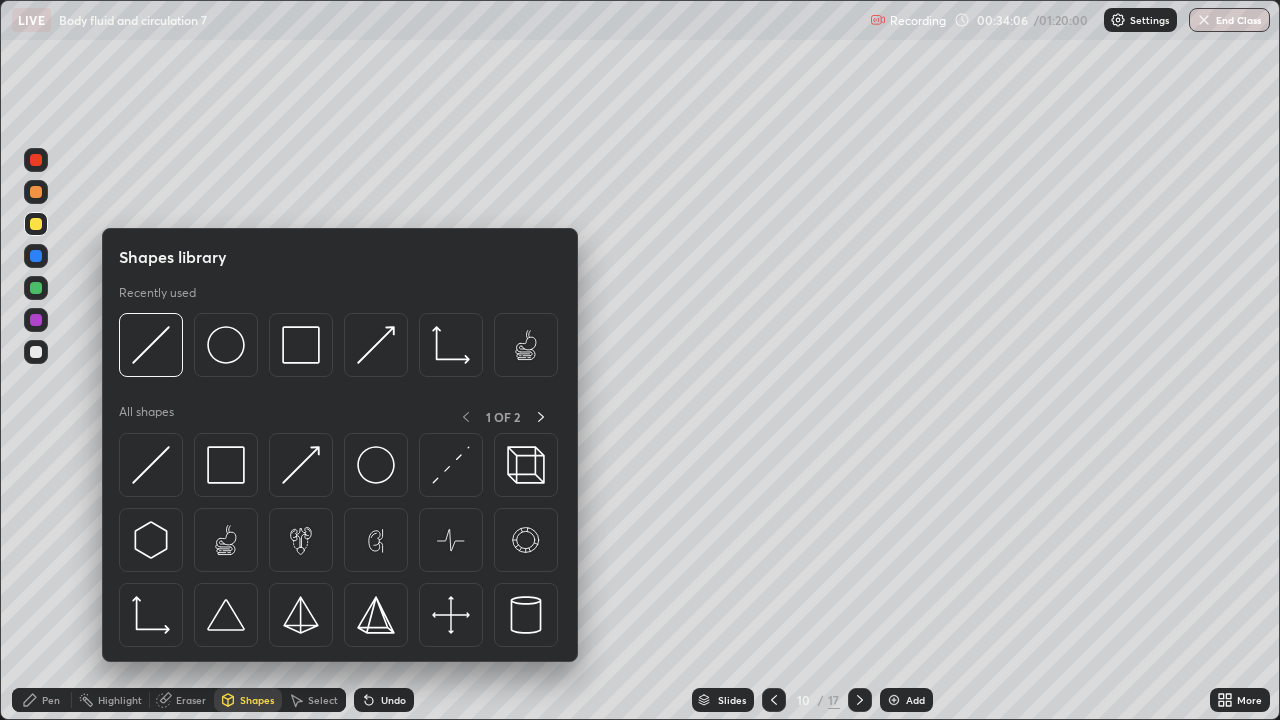click on "Eraser" at bounding box center [191, 700] 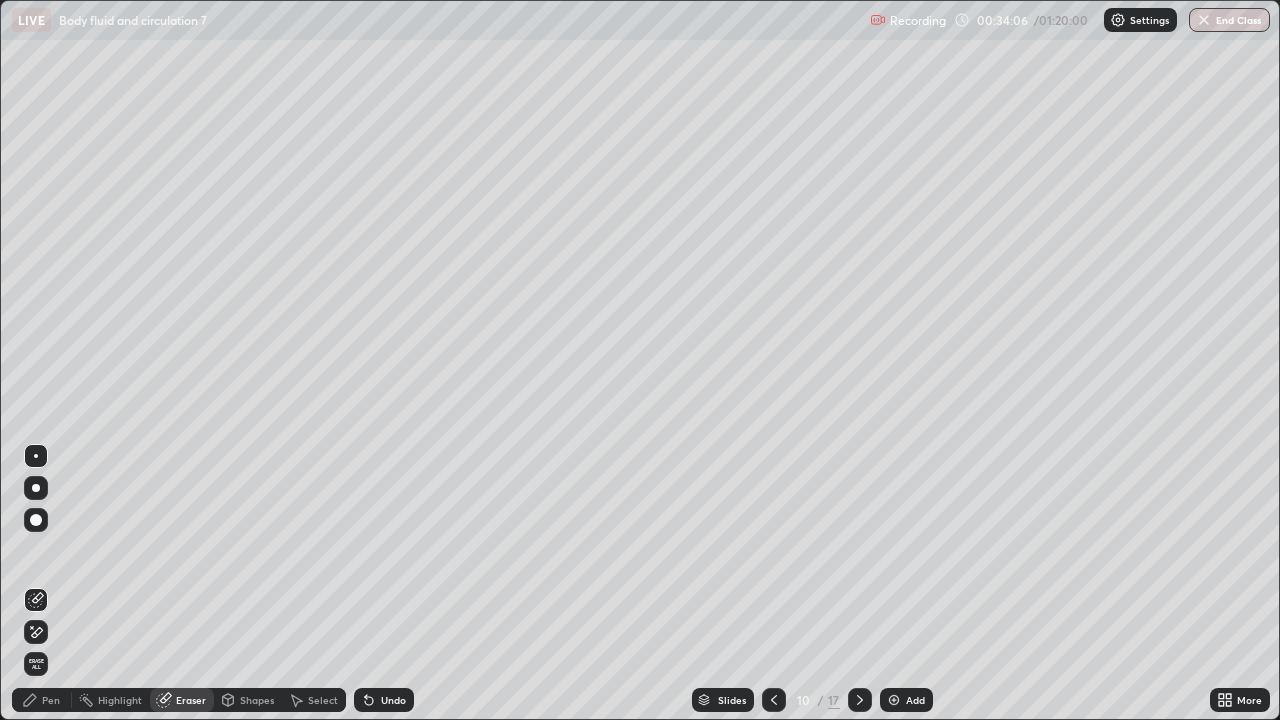 click on "Pen" at bounding box center [42, 700] 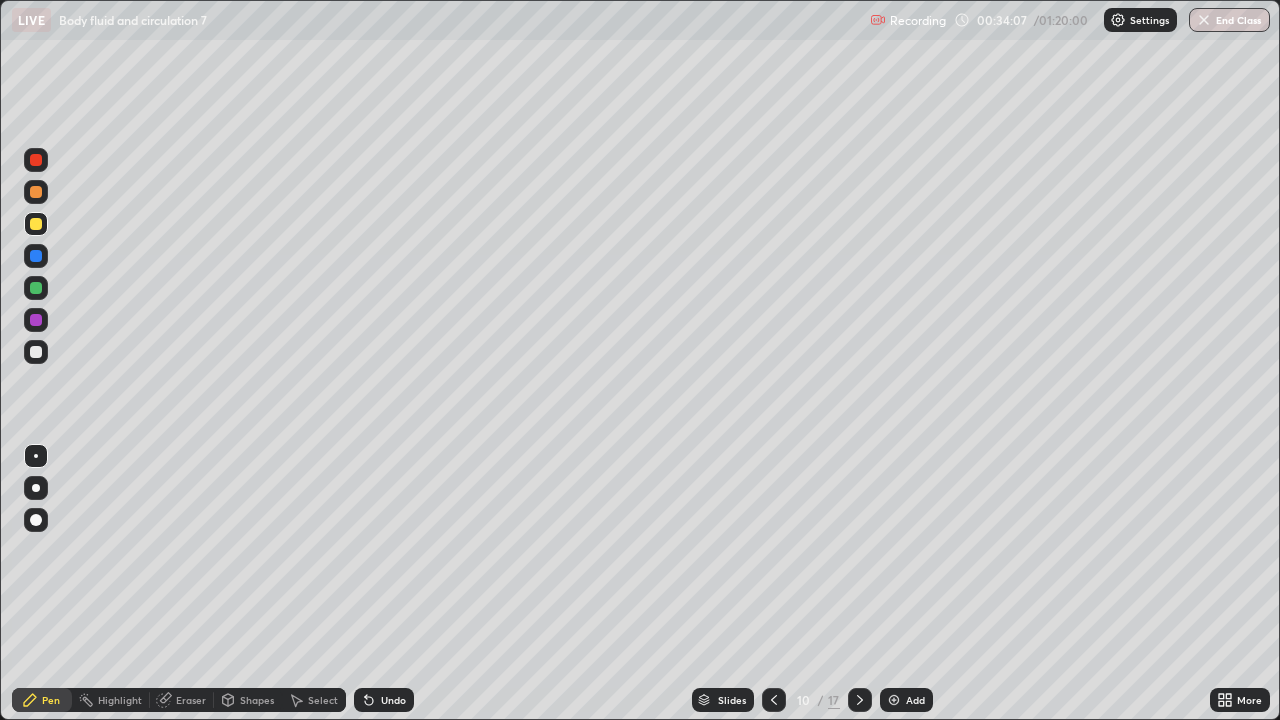click on "Pen" at bounding box center (42, 700) 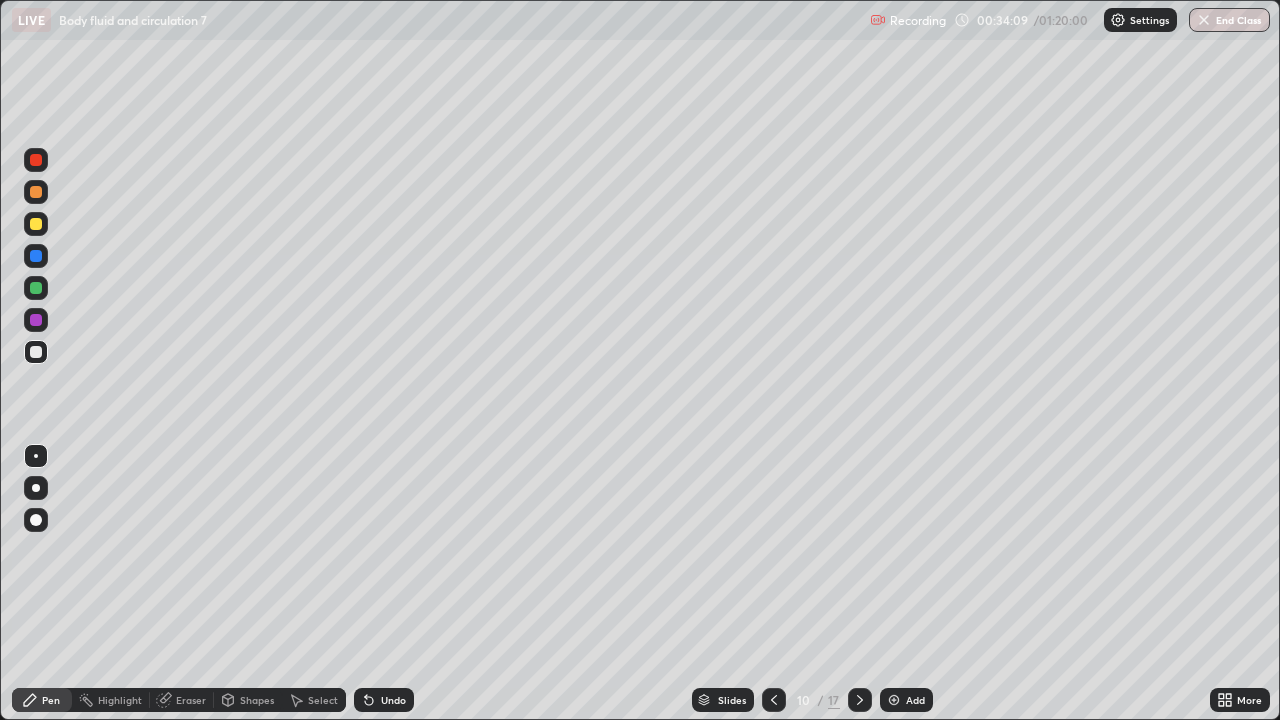 click on "Eraser" at bounding box center [191, 700] 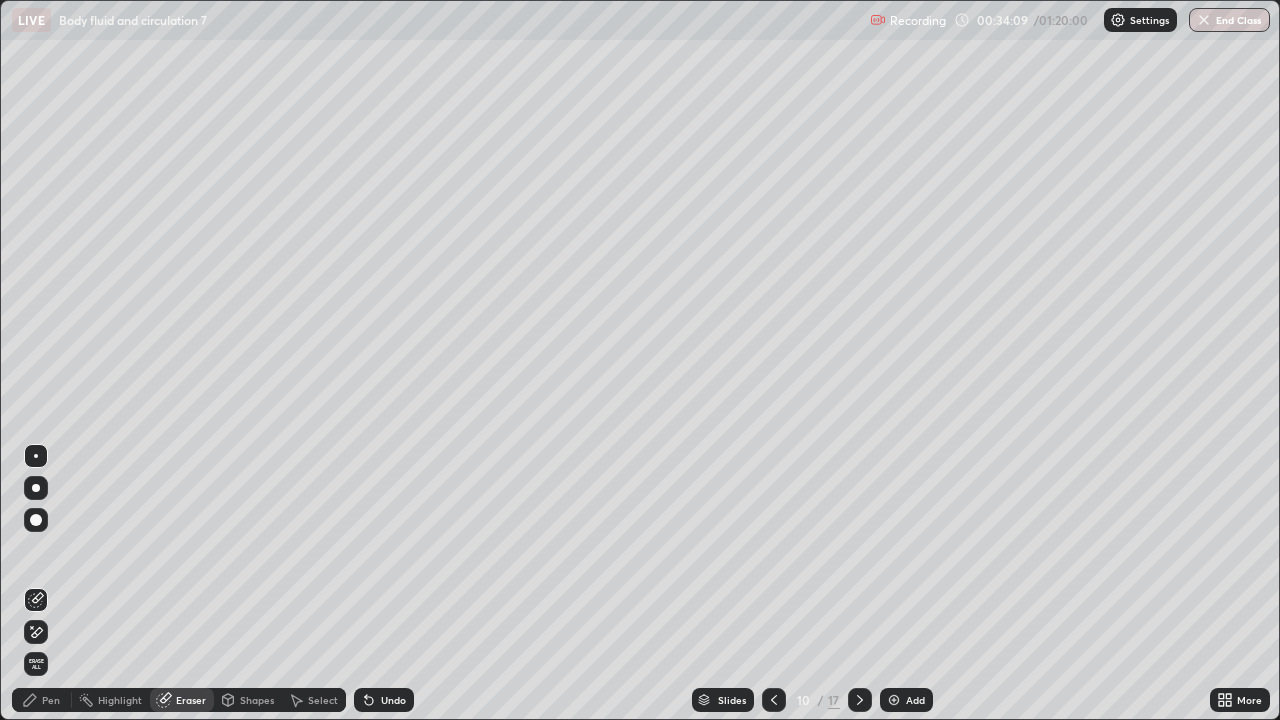 click on "Erase all" at bounding box center [36, 664] 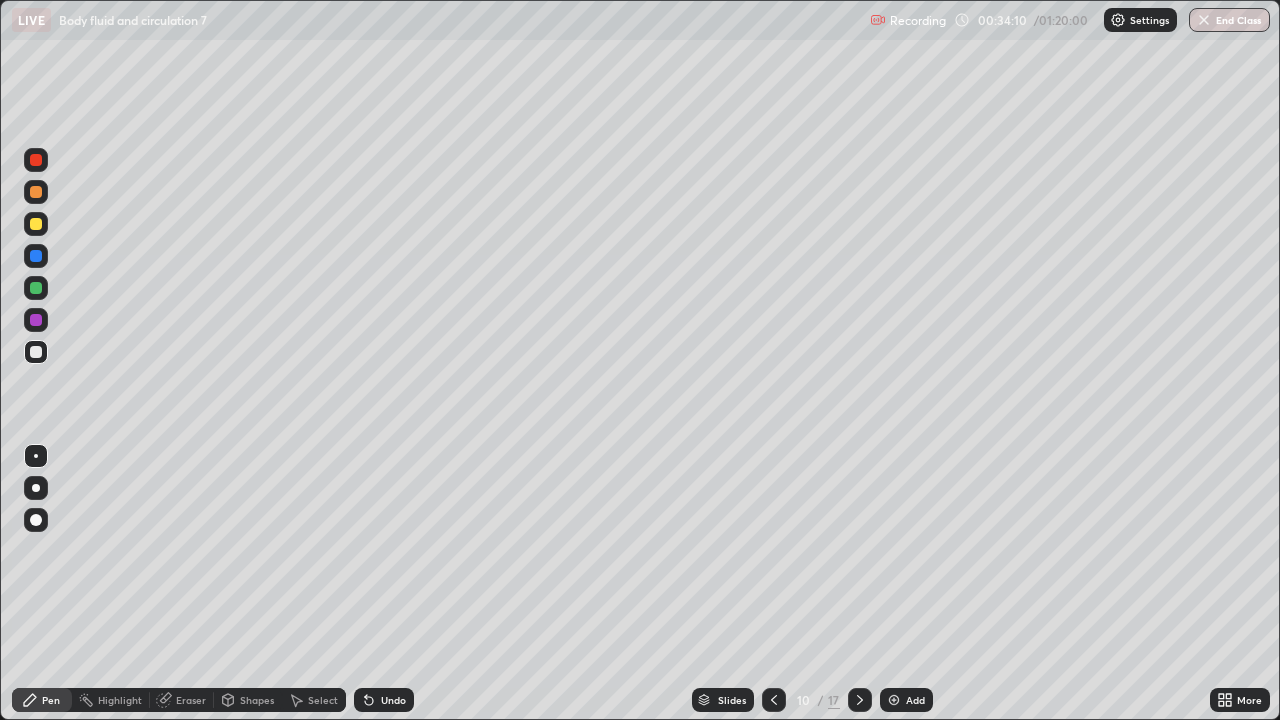 click on "Pen" at bounding box center (42, 700) 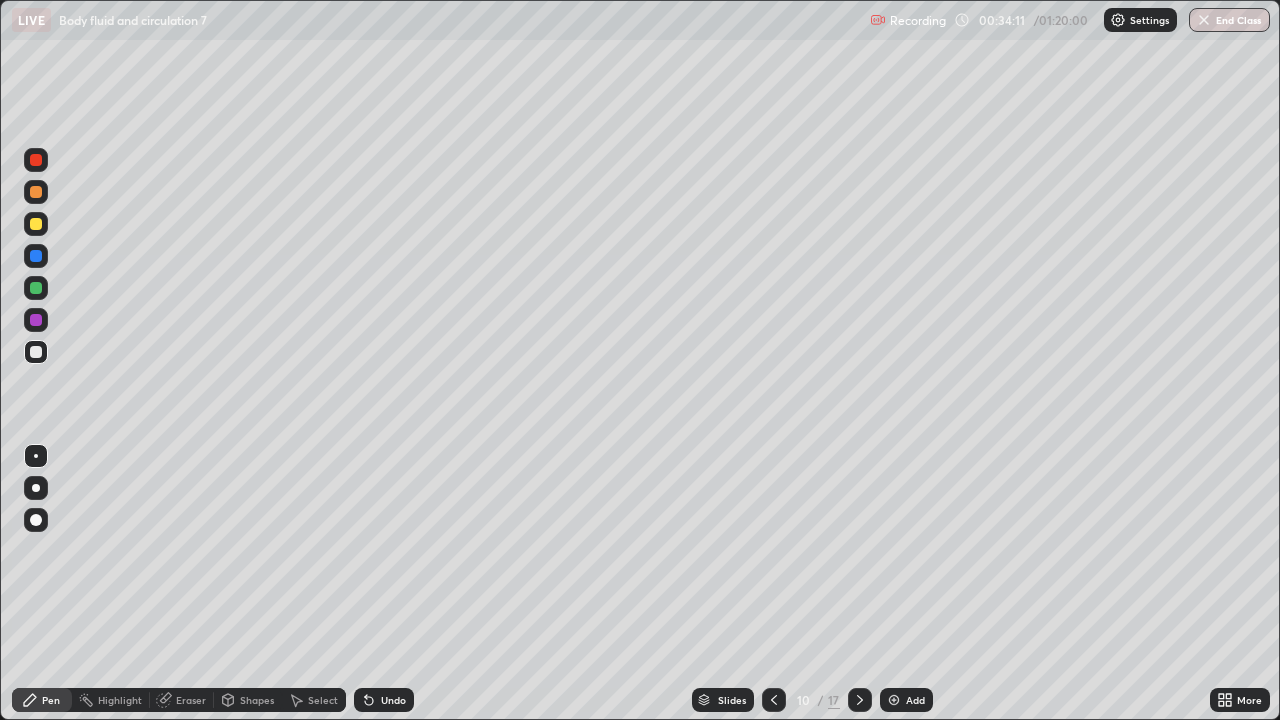 click at bounding box center [36, 224] 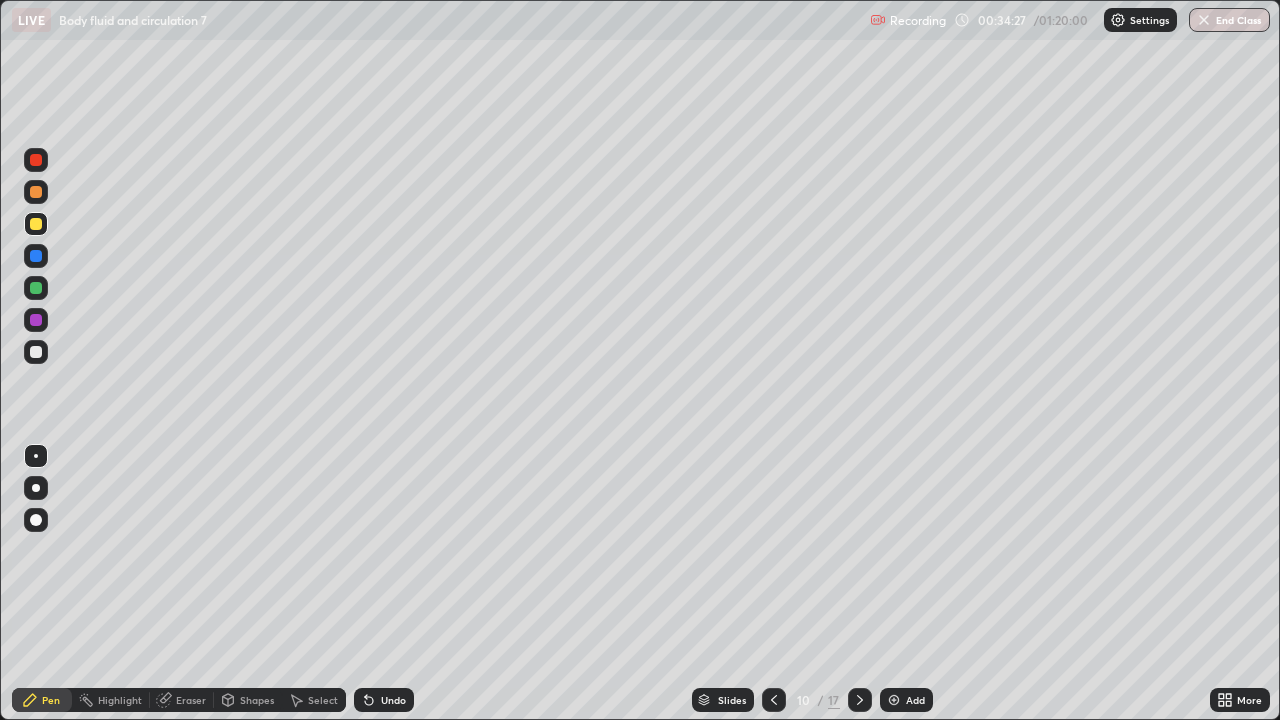 click at bounding box center [36, 288] 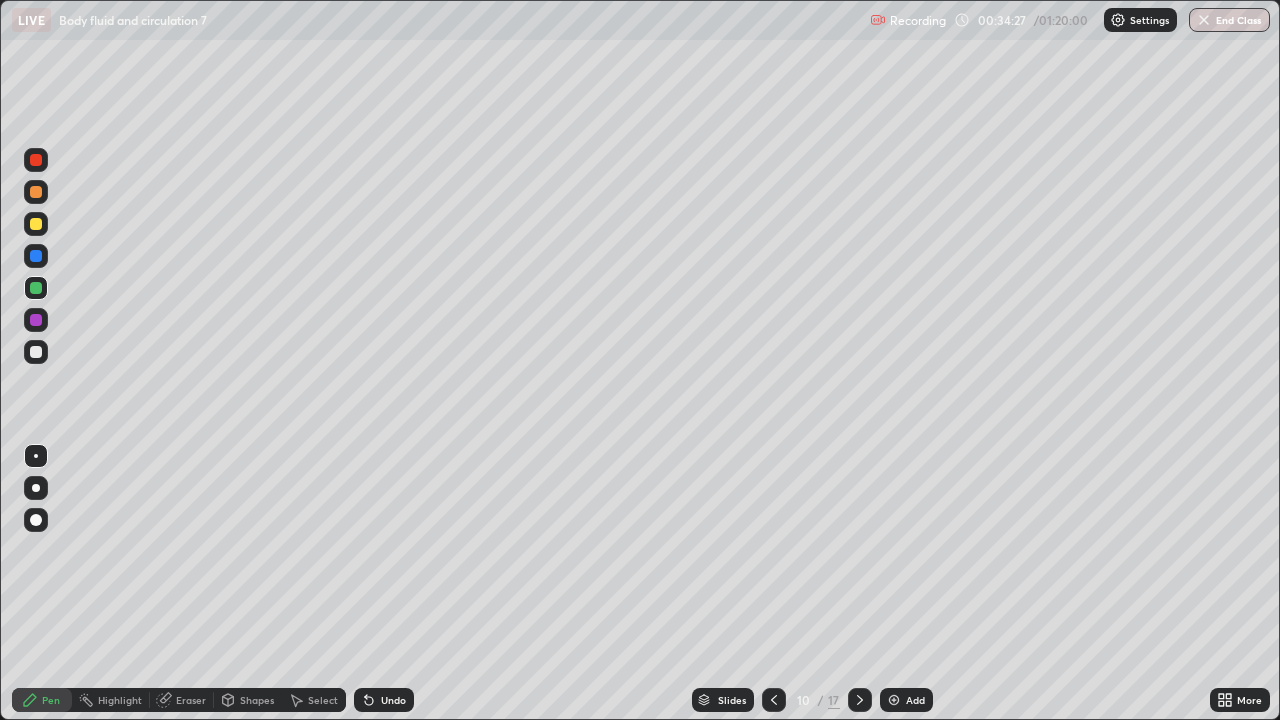 click at bounding box center (36, 288) 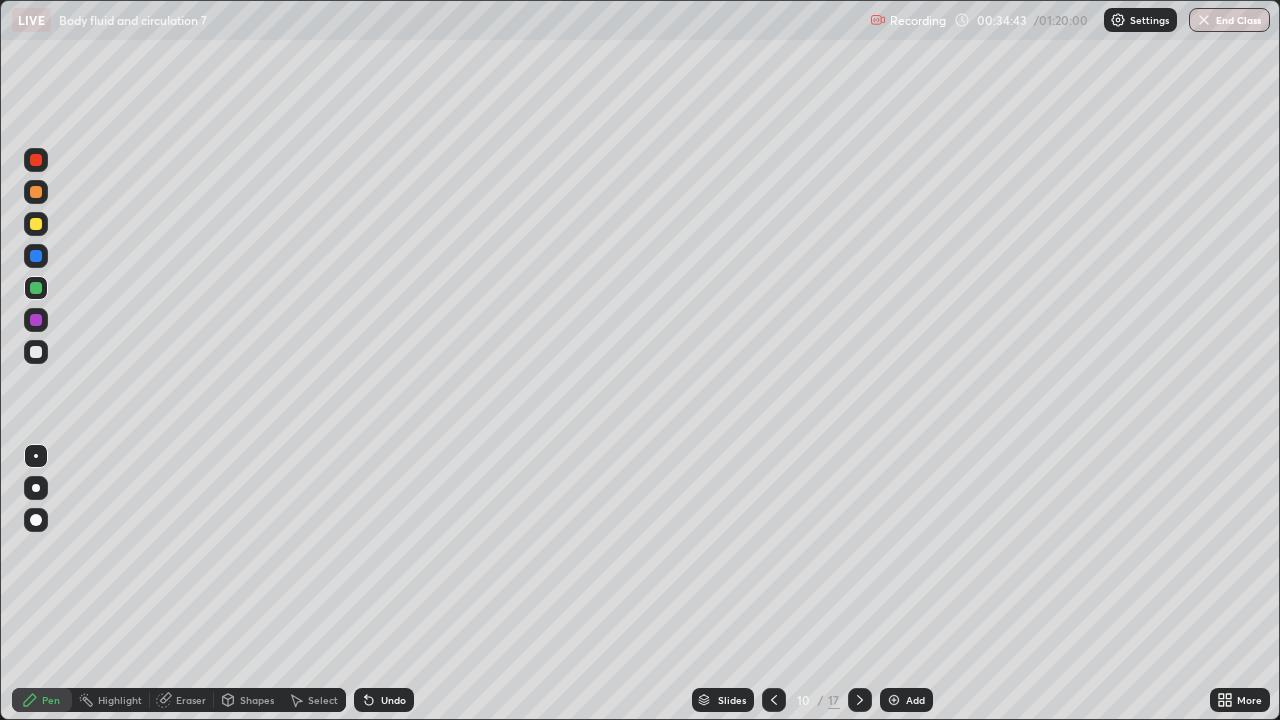 click at bounding box center [36, 352] 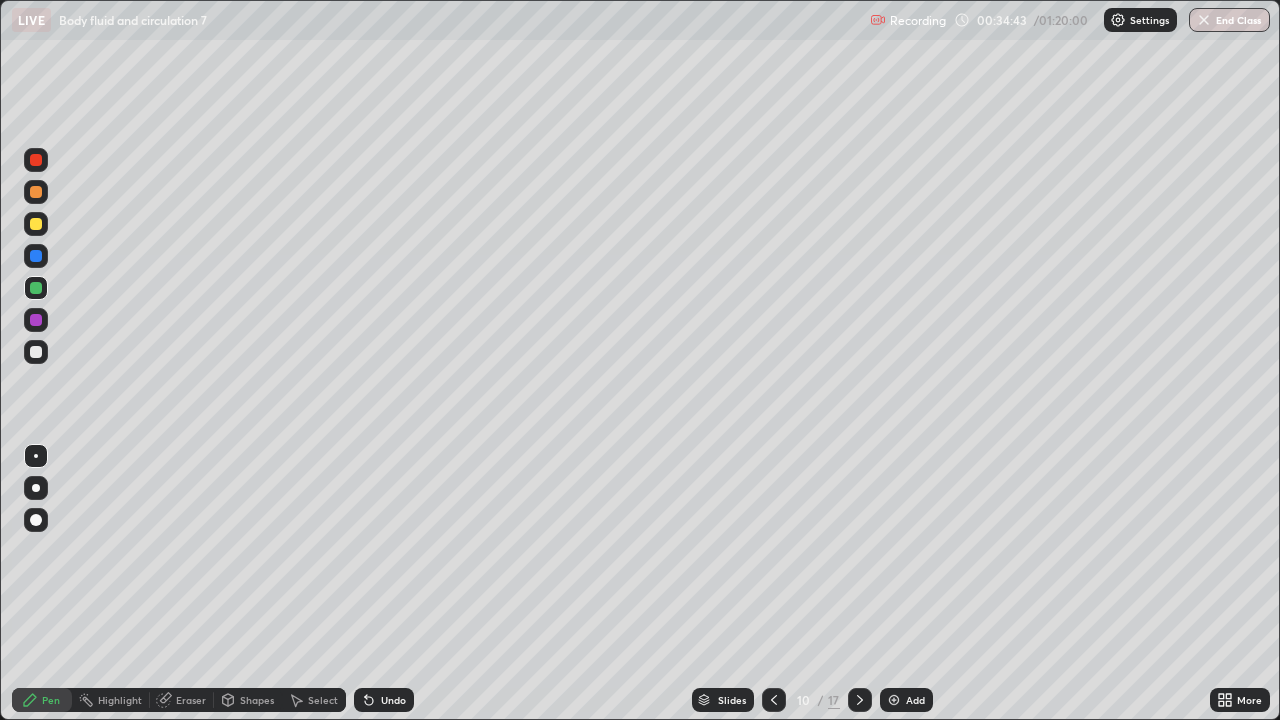click at bounding box center (36, 352) 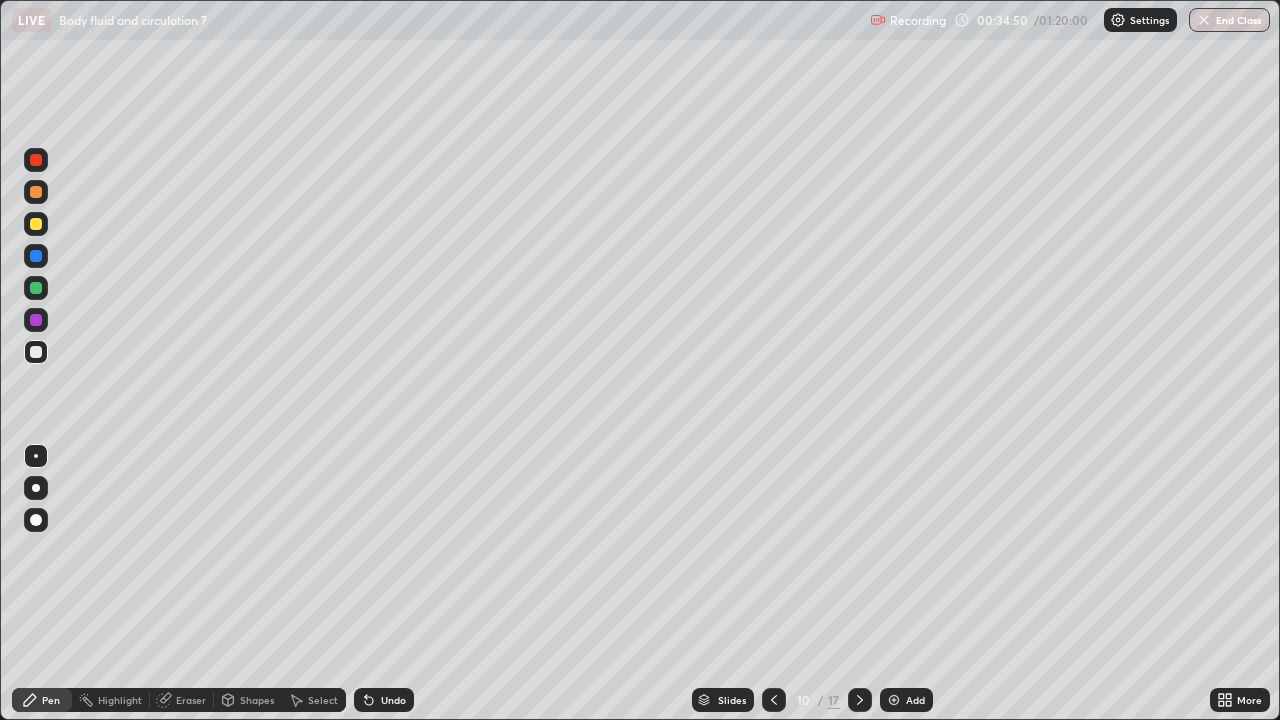 click at bounding box center (36, 192) 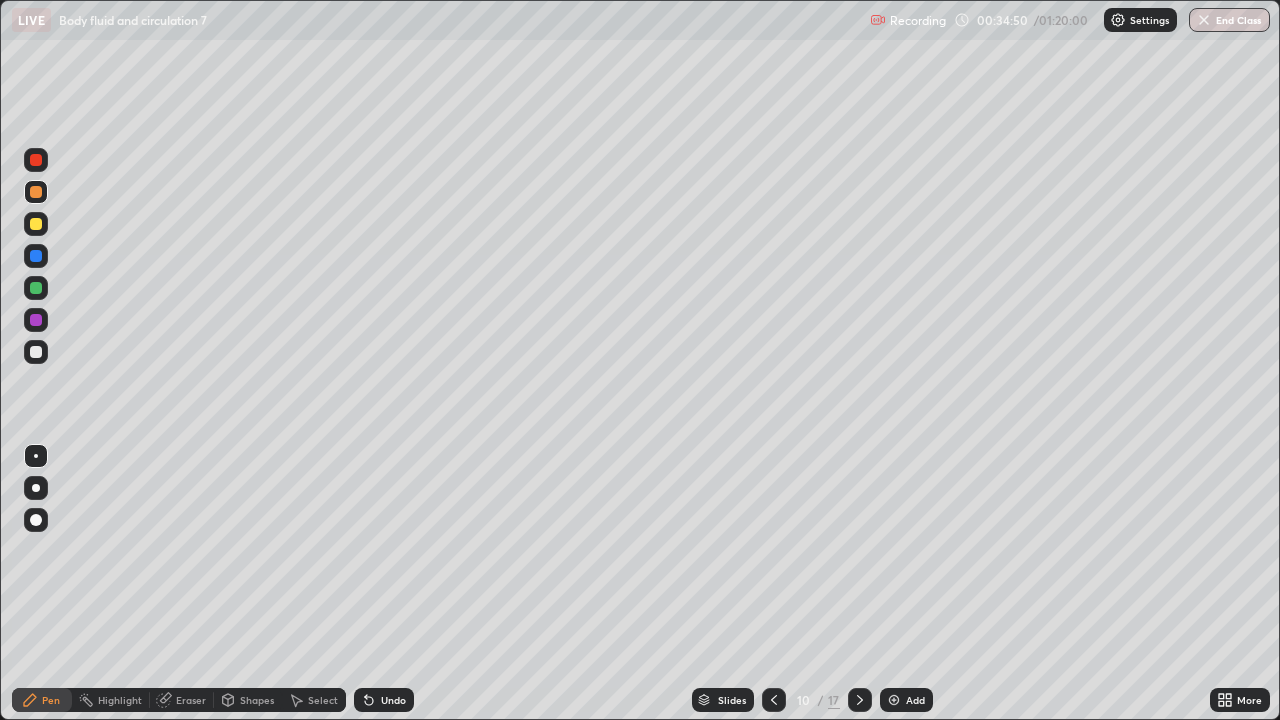 click at bounding box center (36, 192) 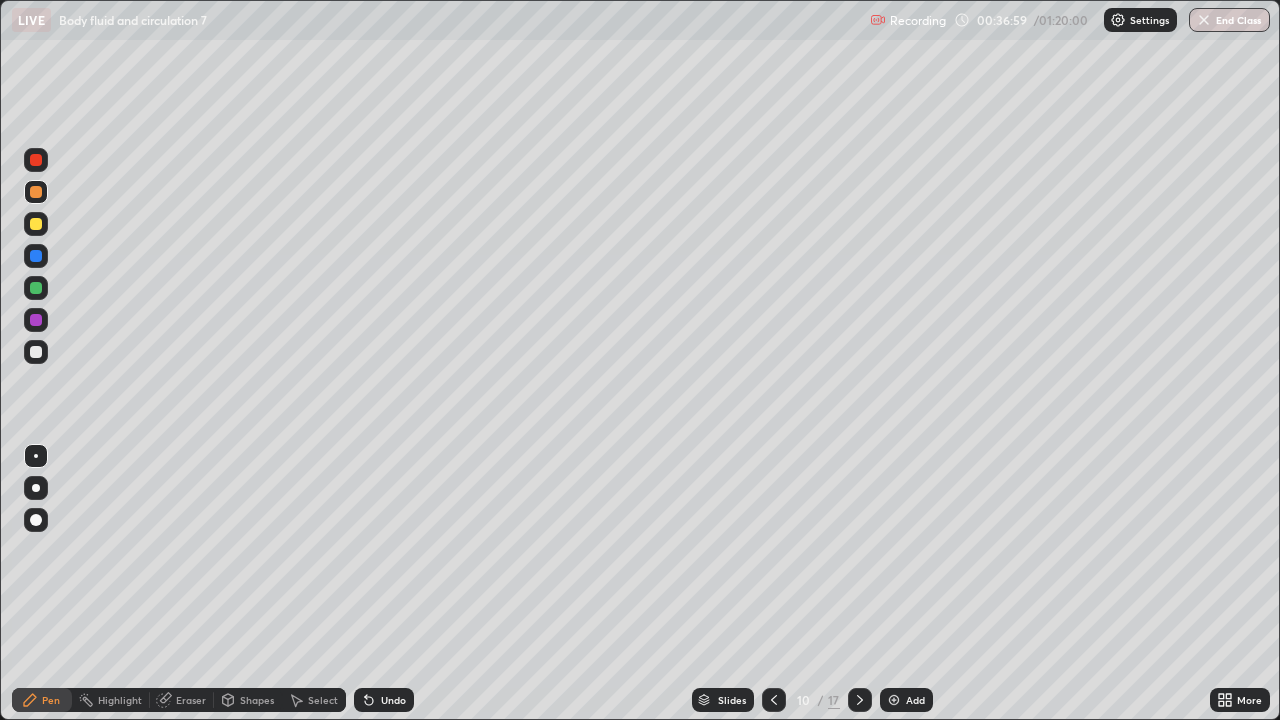 click 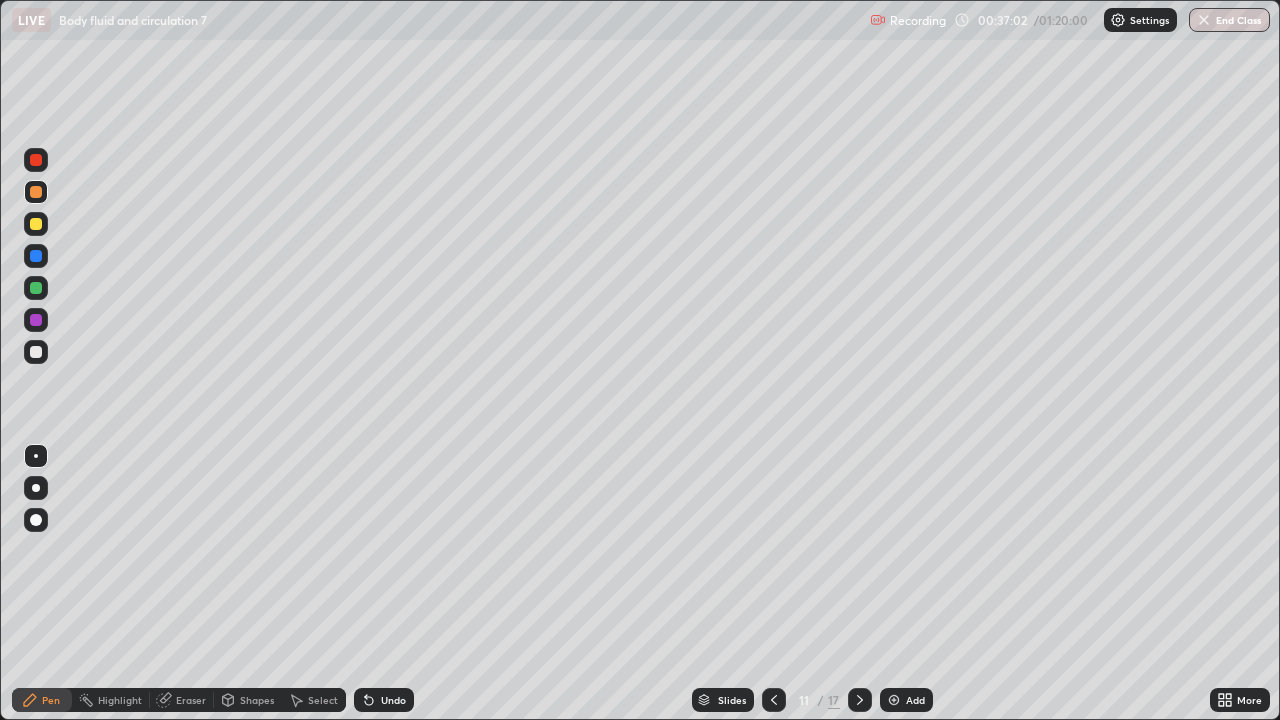 click 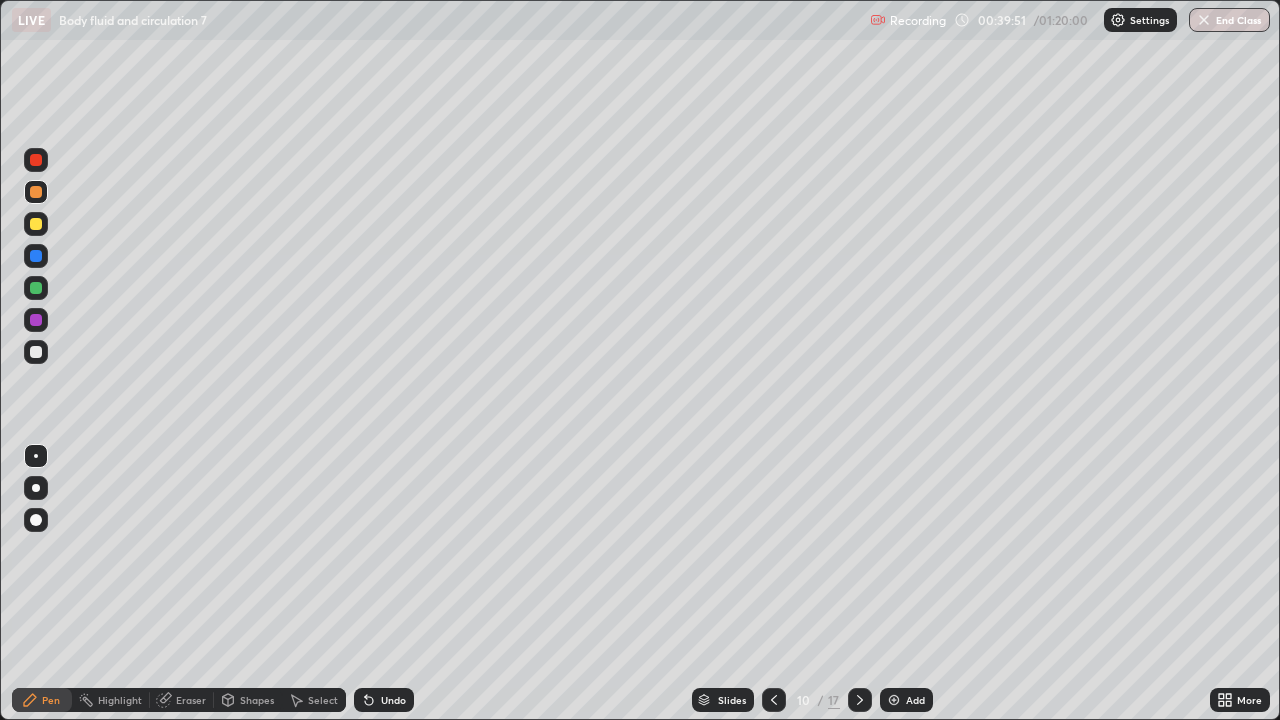click on "Eraser" at bounding box center (191, 700) 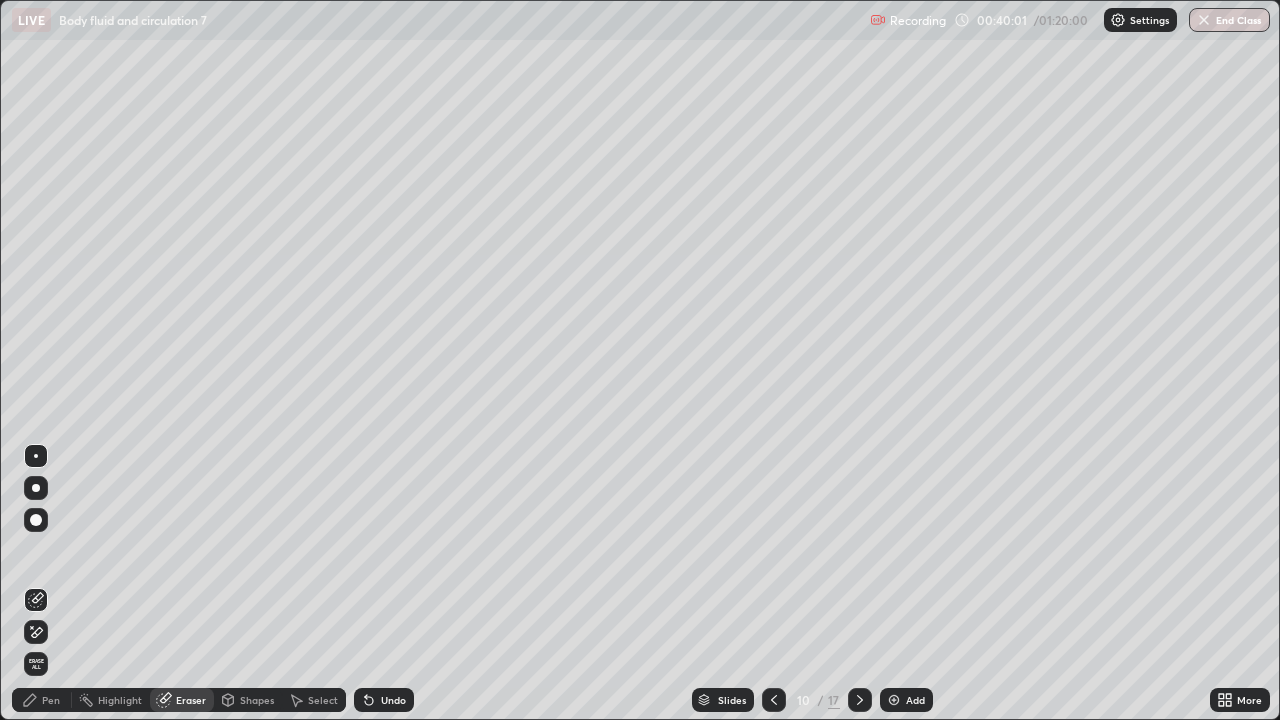 click on "Pen" at bounding box center (51, 700) 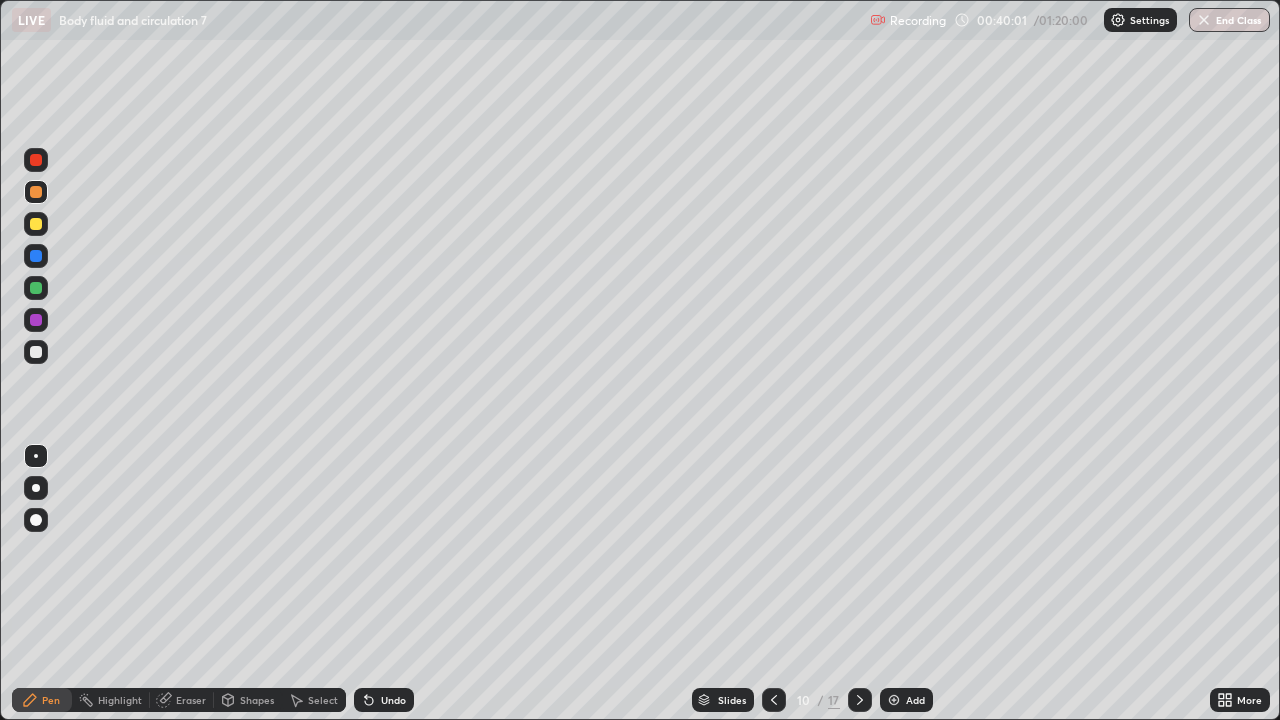 click at bounding box center [36, 352] 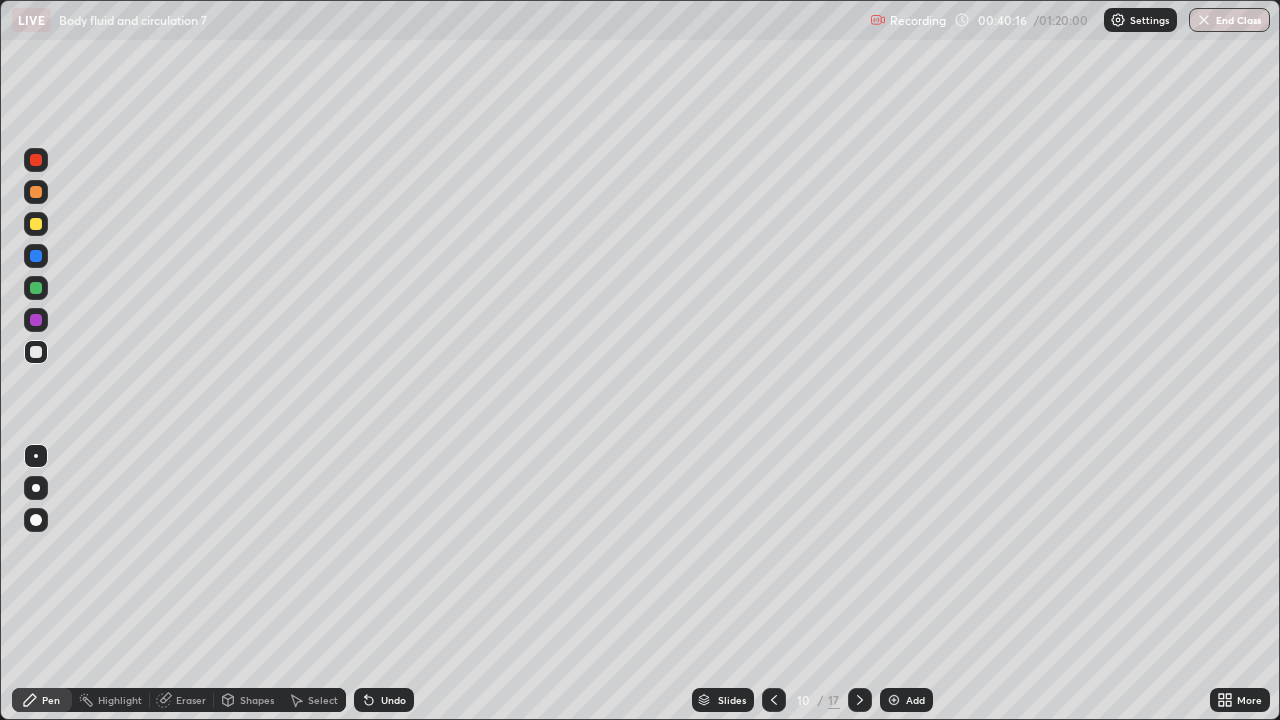 click on "Eraser" at bounding box center (191, 700) 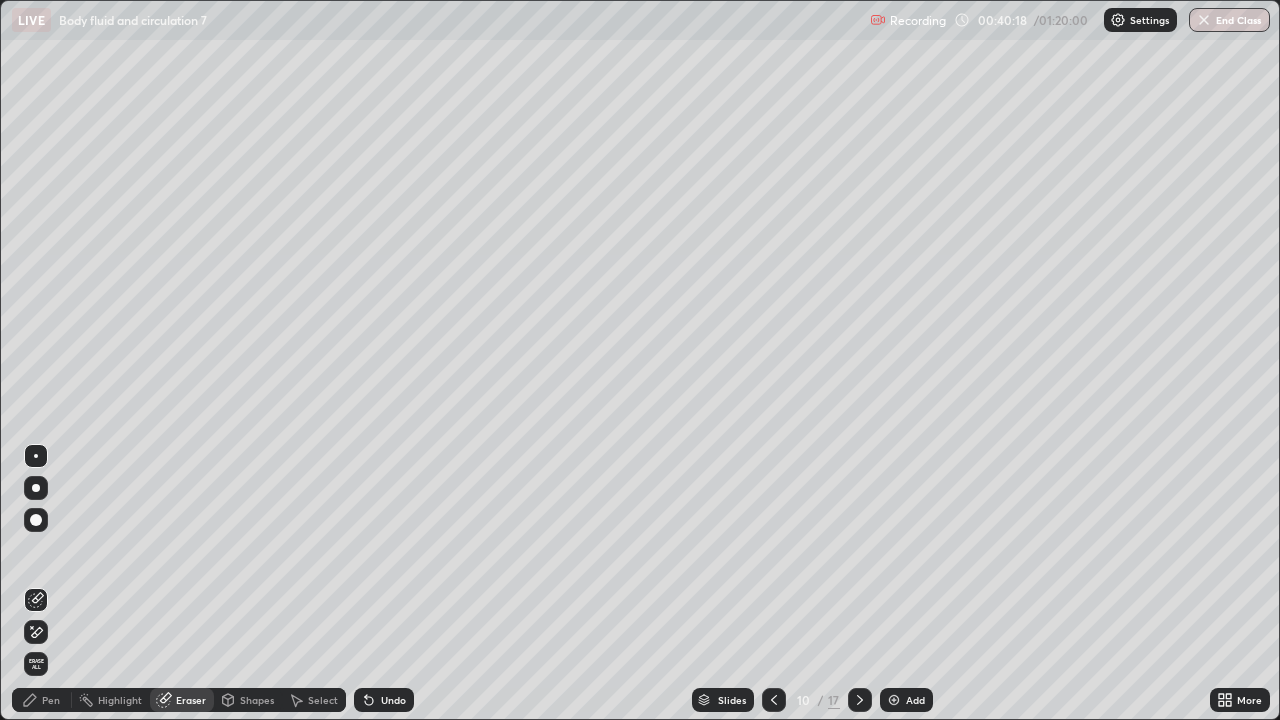 click on "Pen" at bounding box center [51, 700] 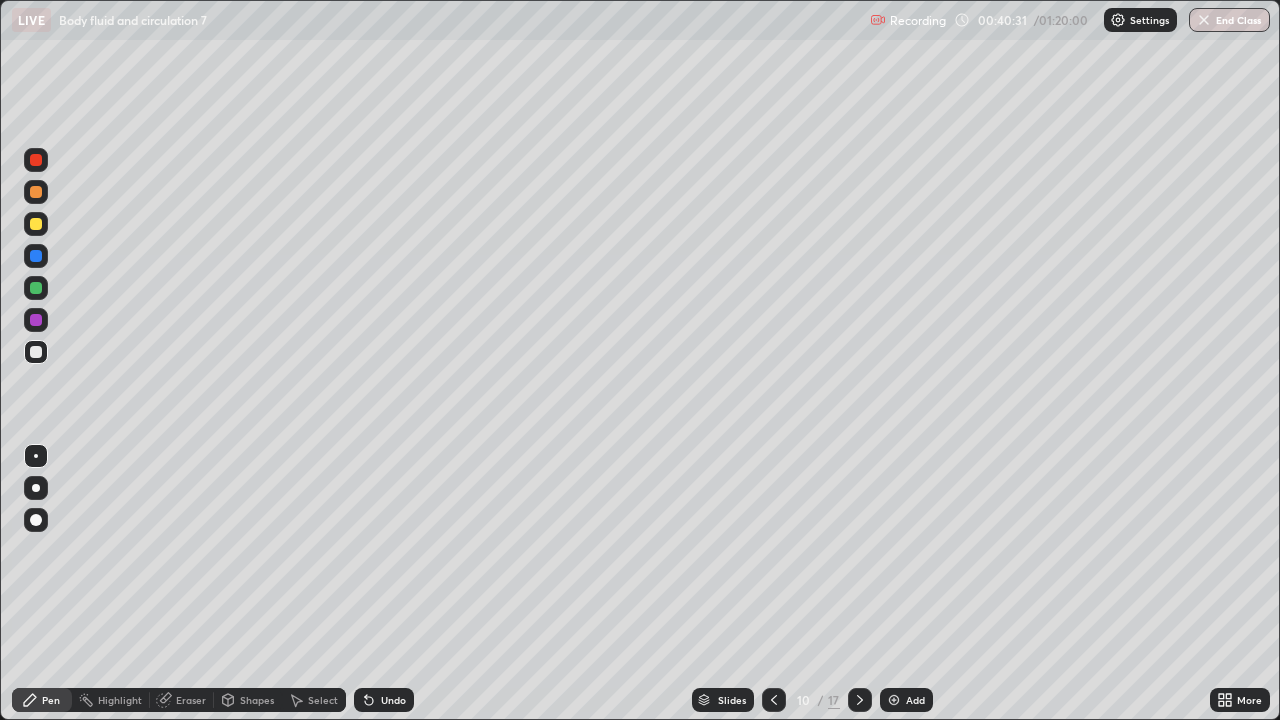 click on "Pen" at bounding box center (51, 700) 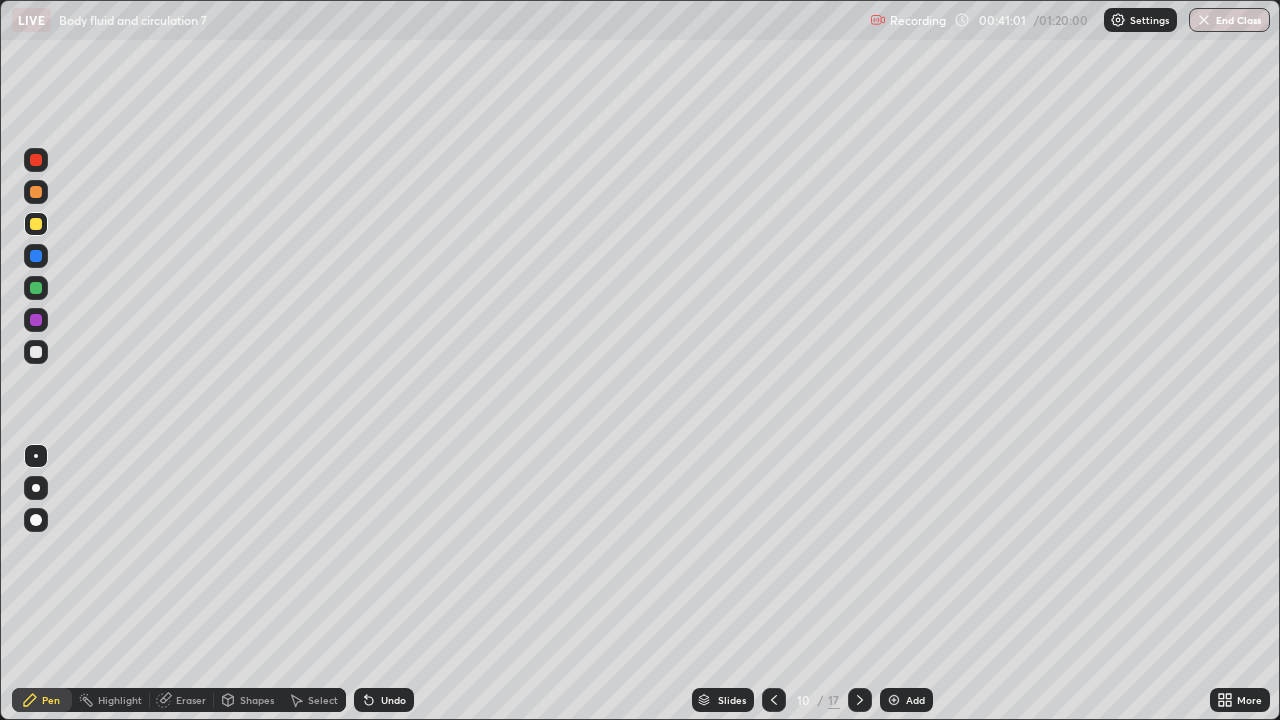 click at bounding box center (36, 288) 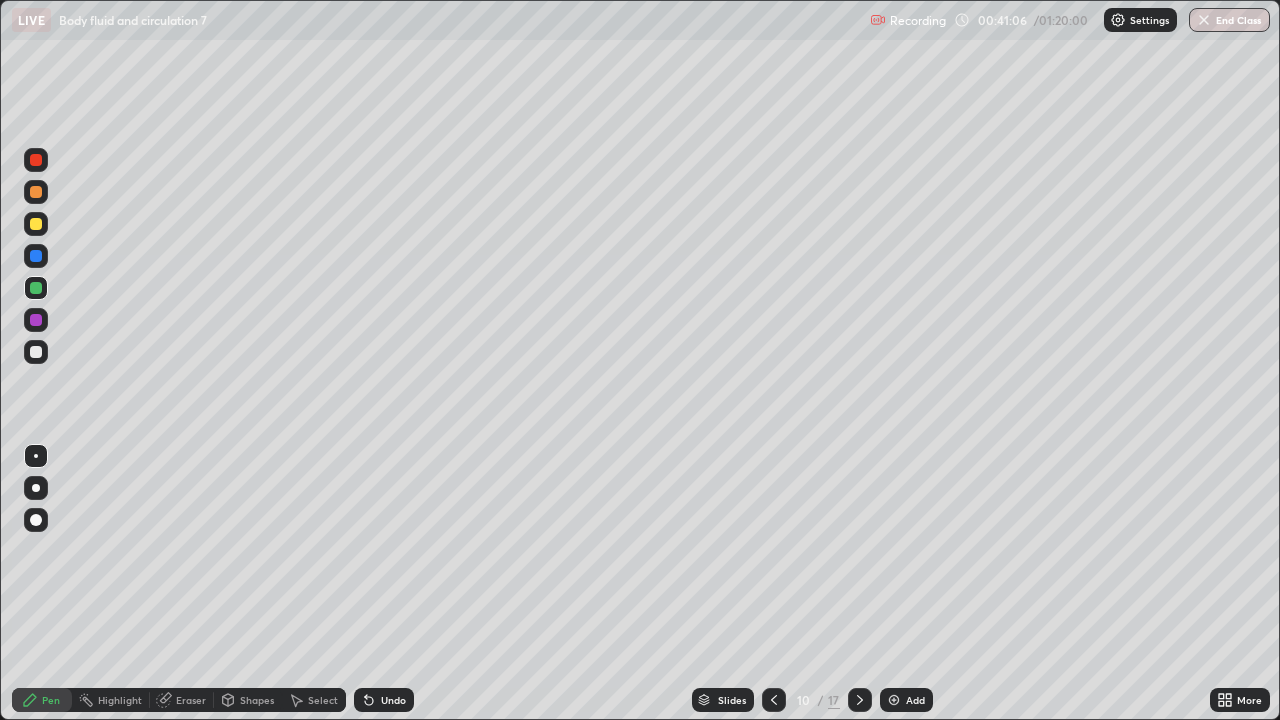 click on "Add" at bounding box center [906, 700] 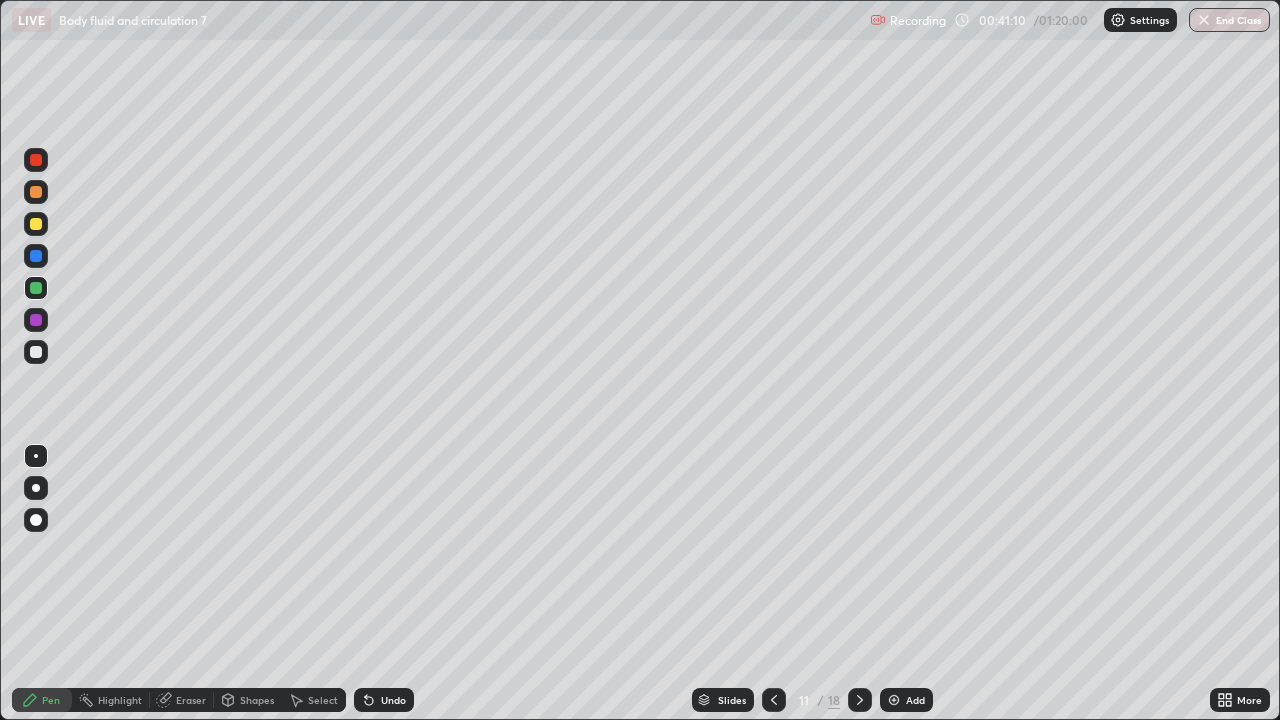click at bounding box center [36, 224] 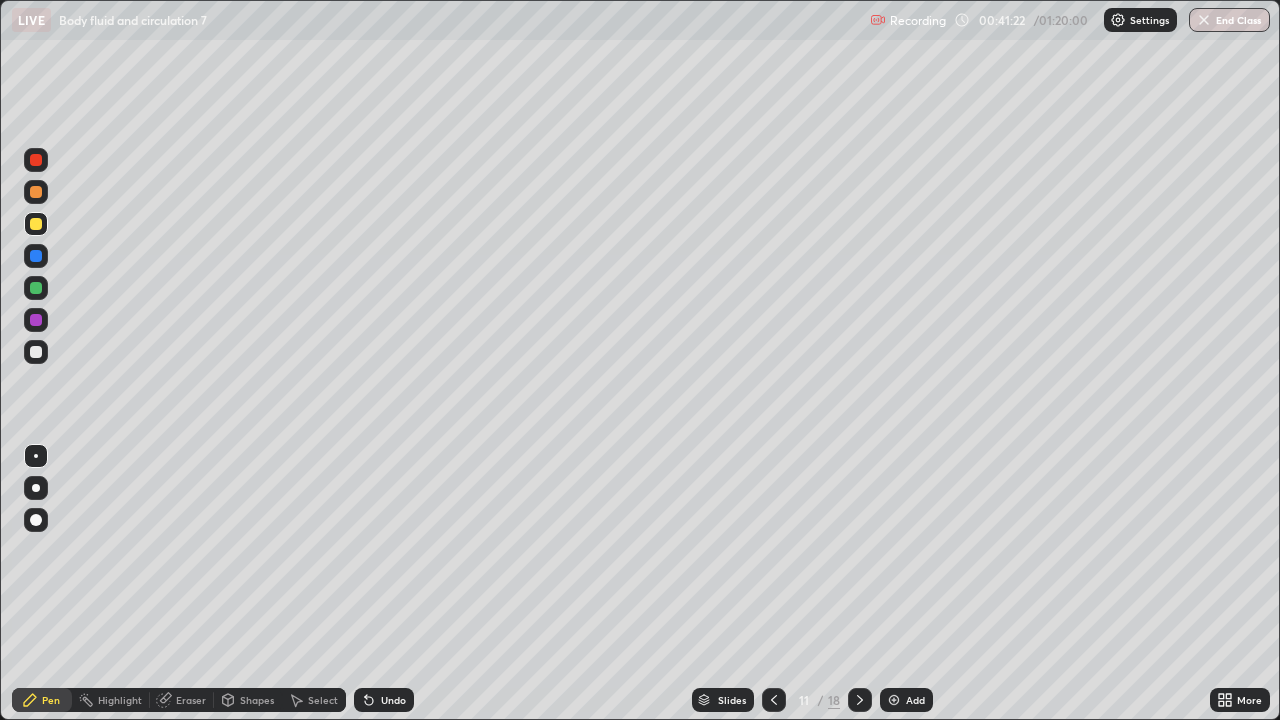 click on "Eraser" at bounding box center (191, 700) 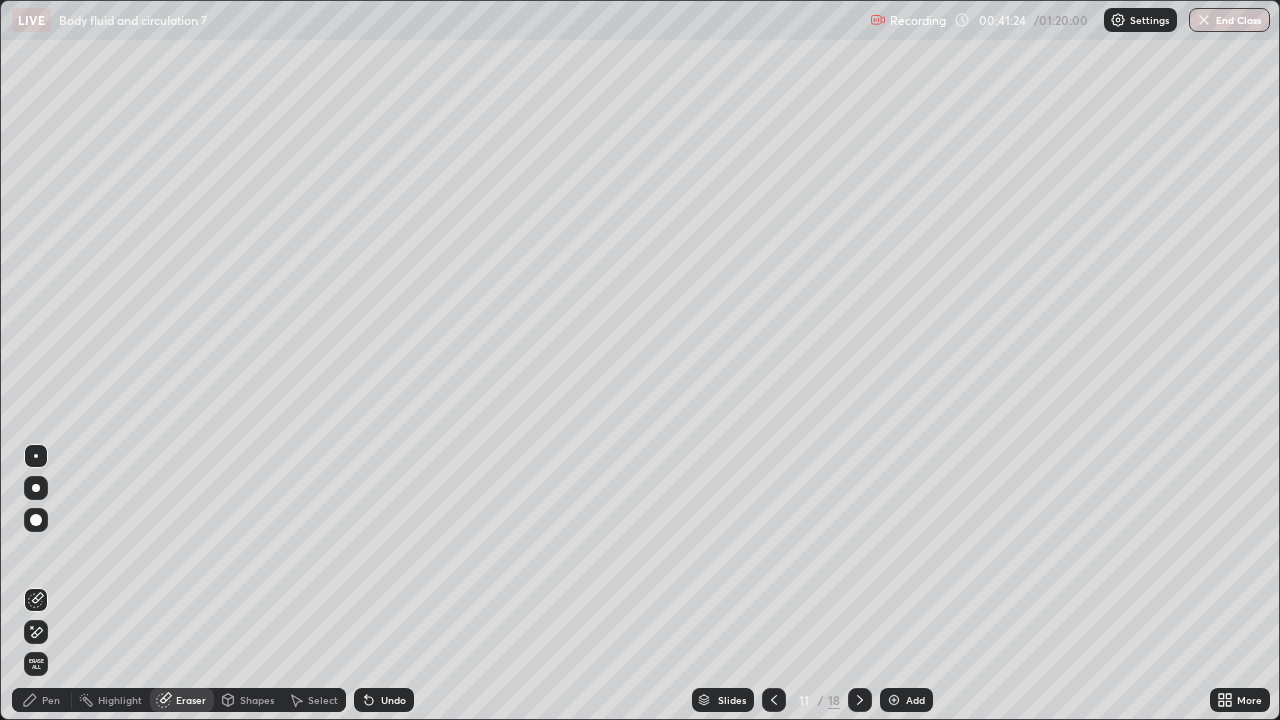 click on "Erase all" at bounding box center [36, 664] 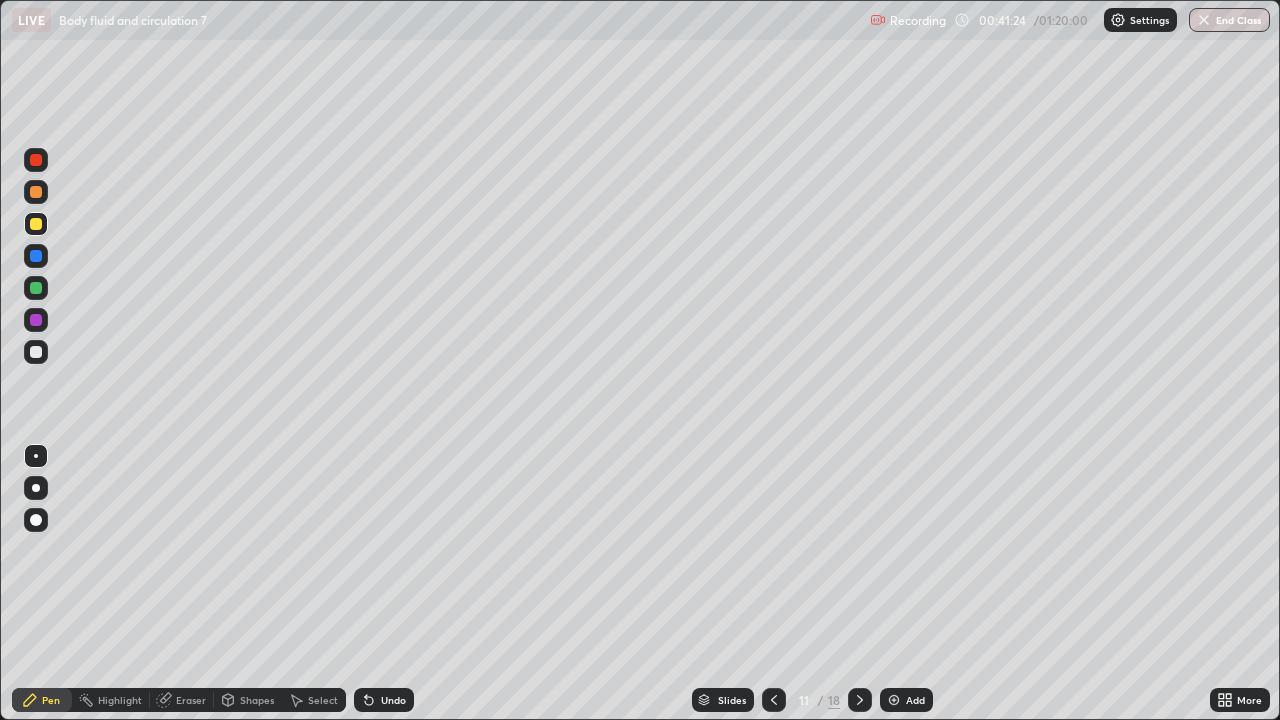 click on "Pen" at bounding box center [51, 700] 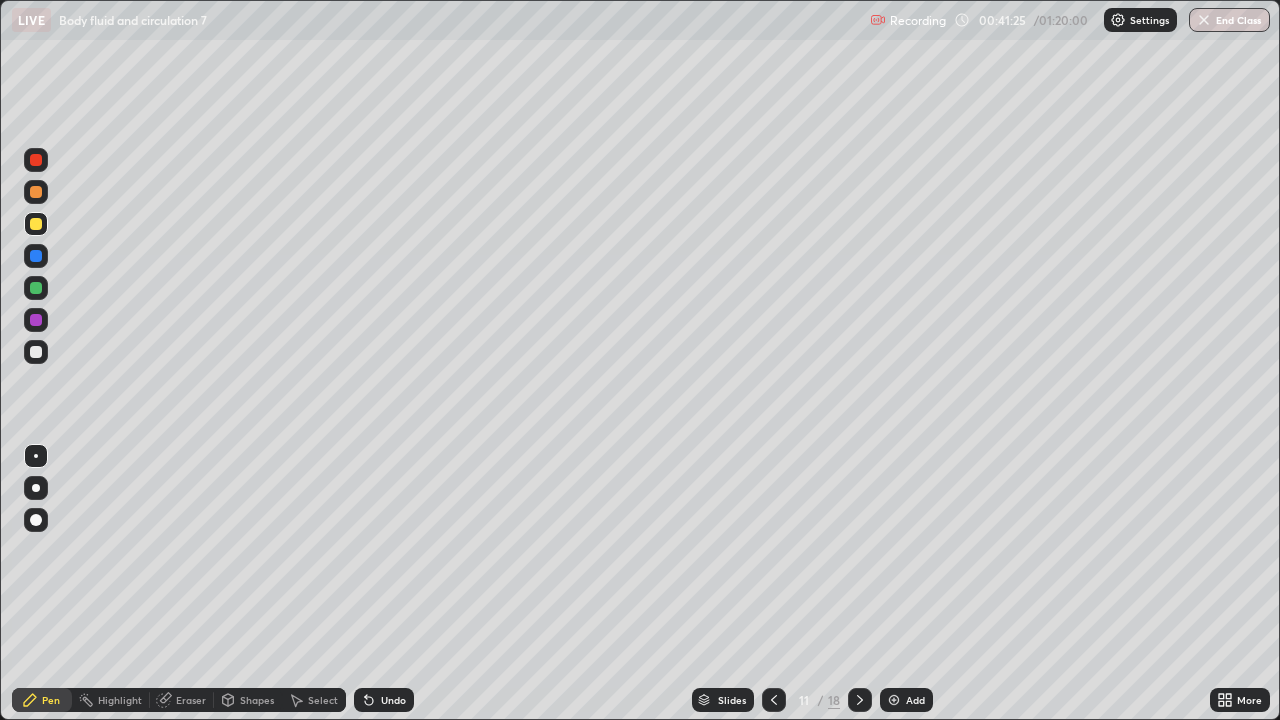 click at bounding box center [36, 224] 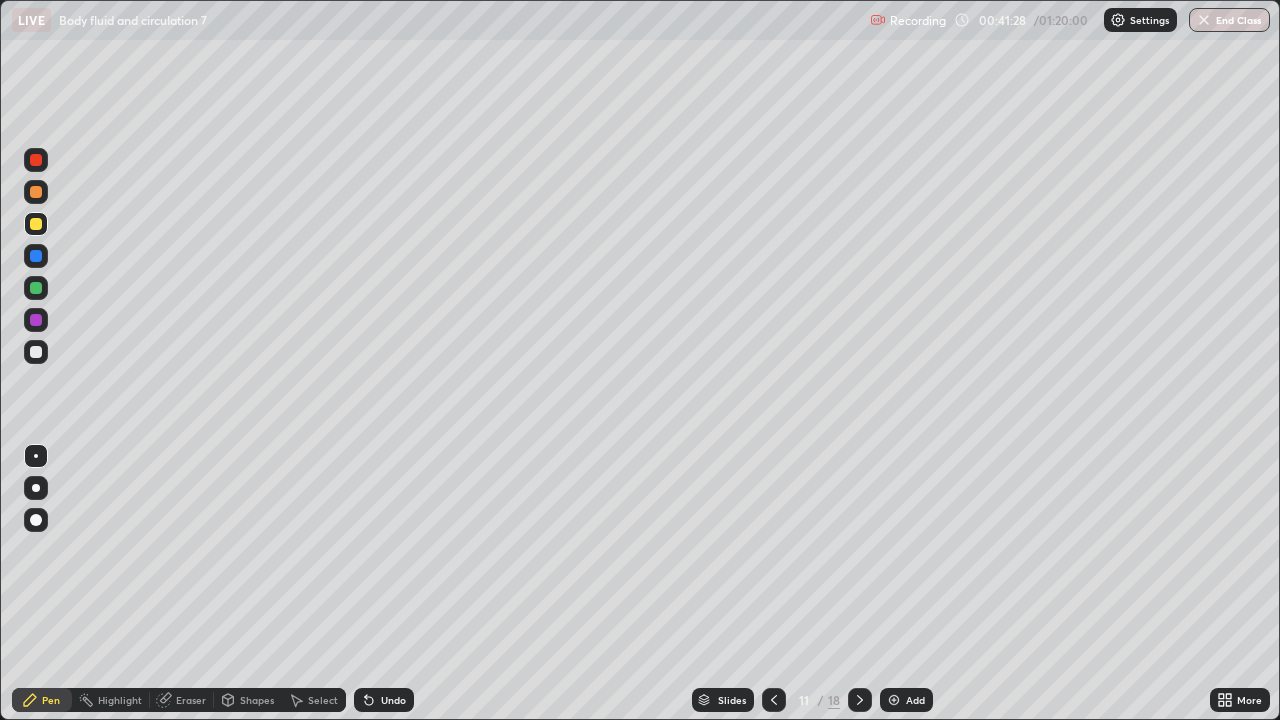 click at bounding box center [36, 192] 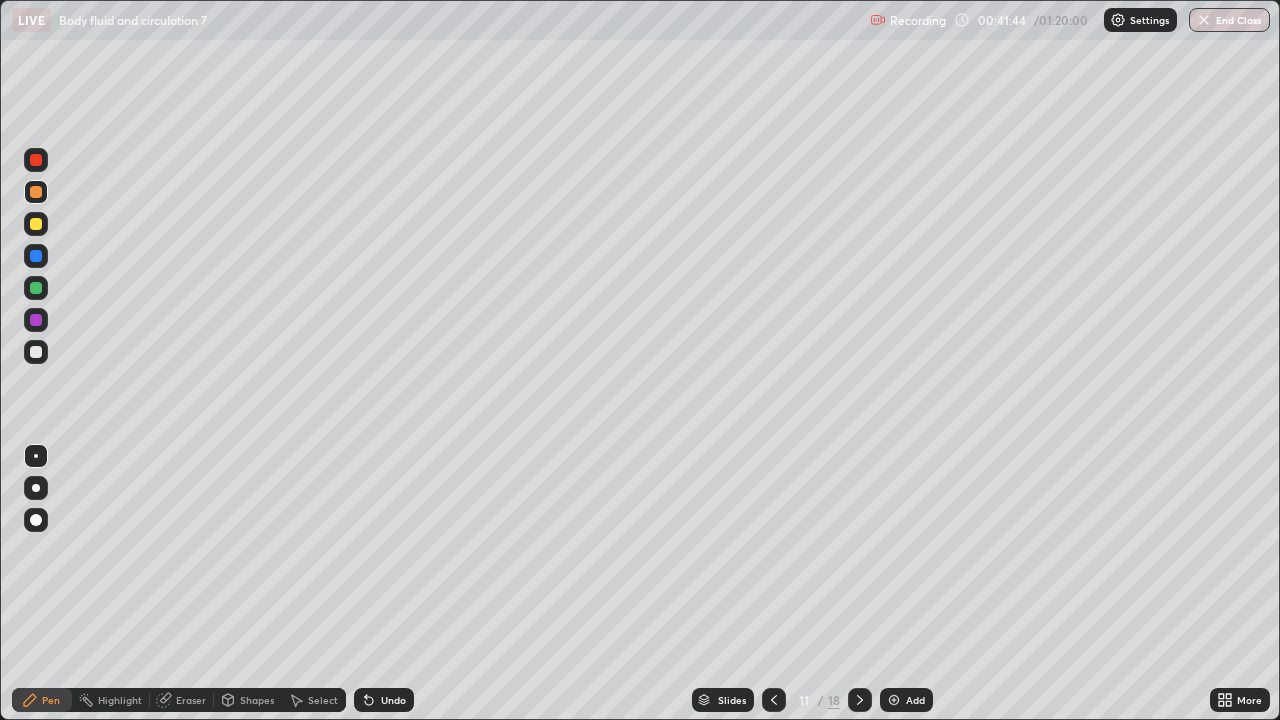 click on "Eraser" at bounding box center [182, 700] 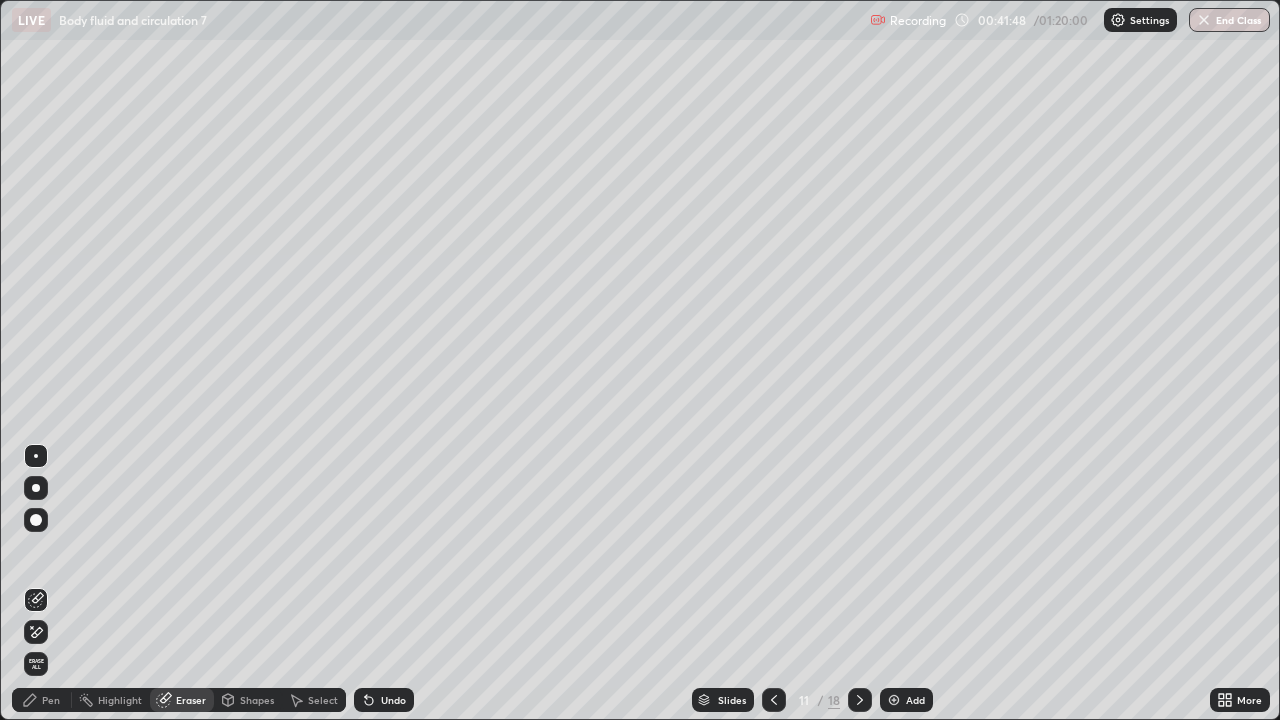 click on "Pen" at bounding box center (42, 700) 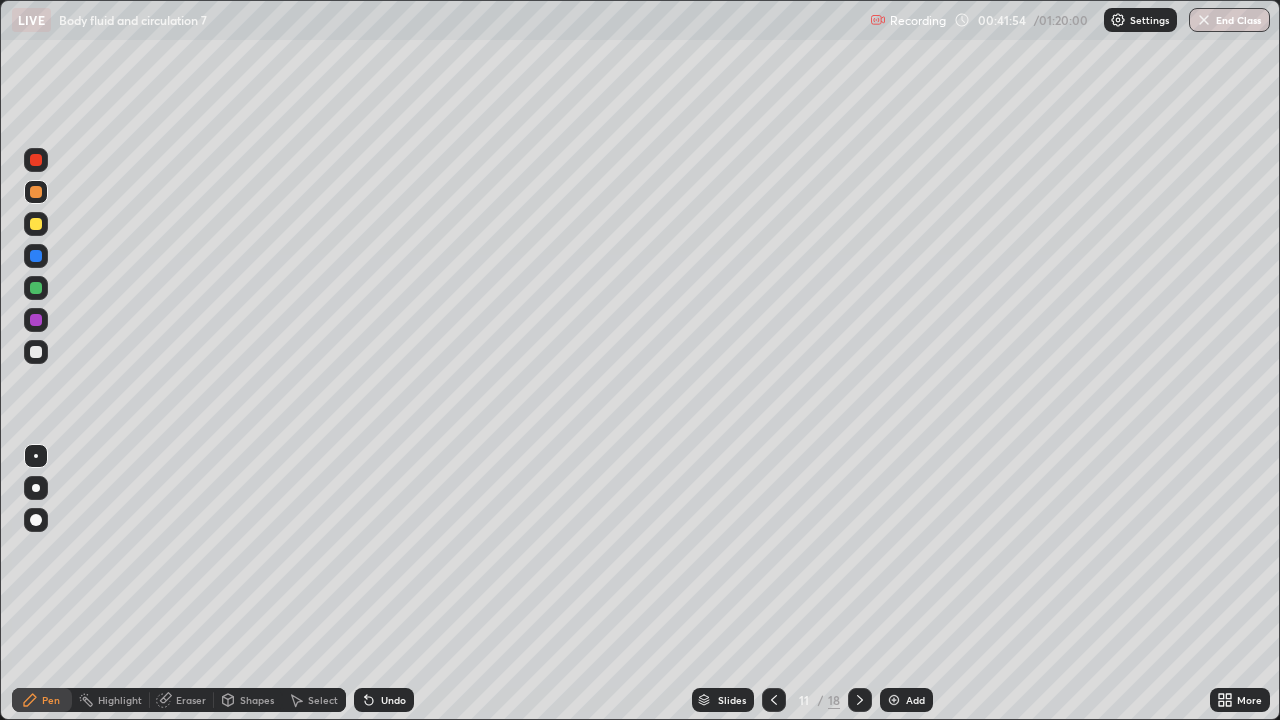 click at bounding box center (36, 256) 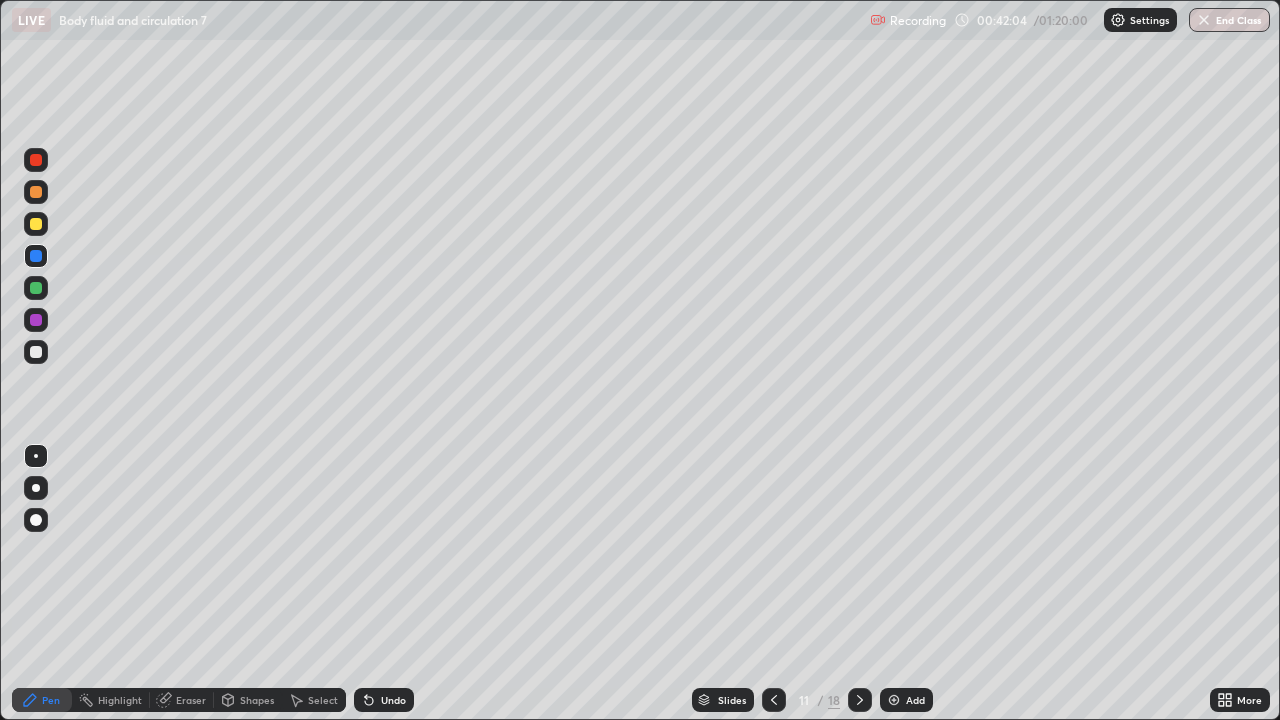 click at bounding box center (36, 352) 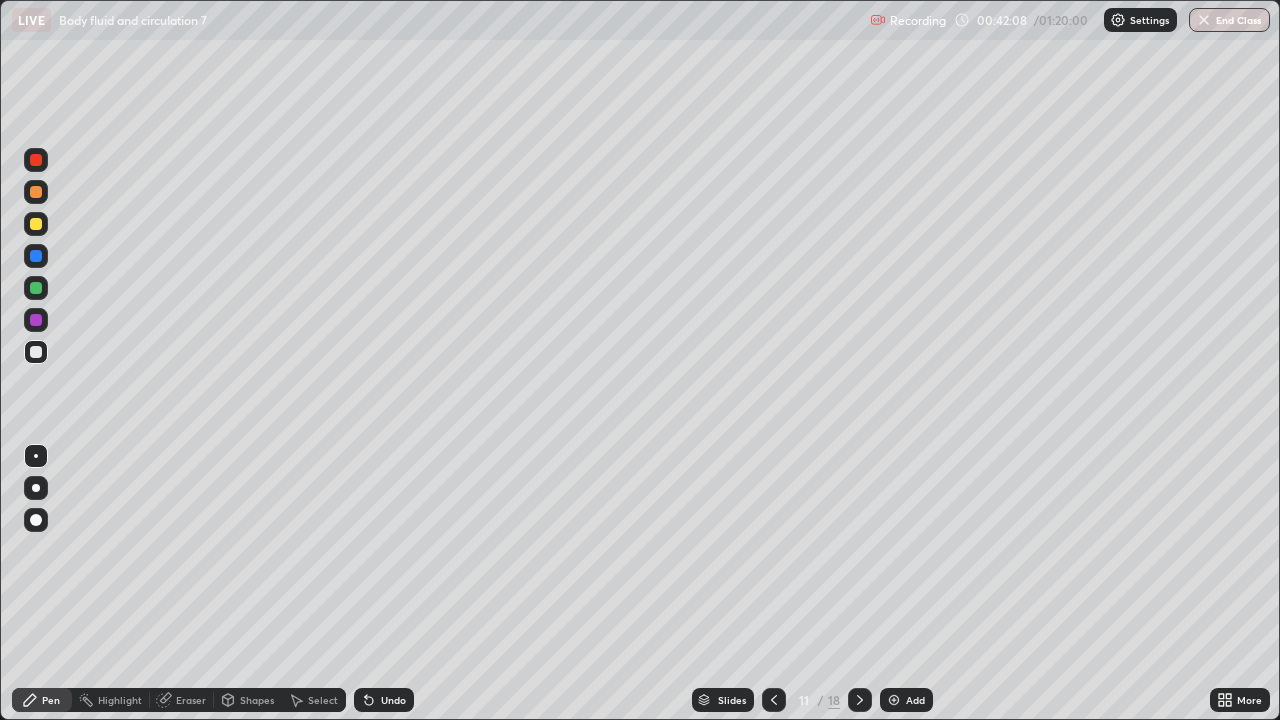 click at bounding box center [36, 320] 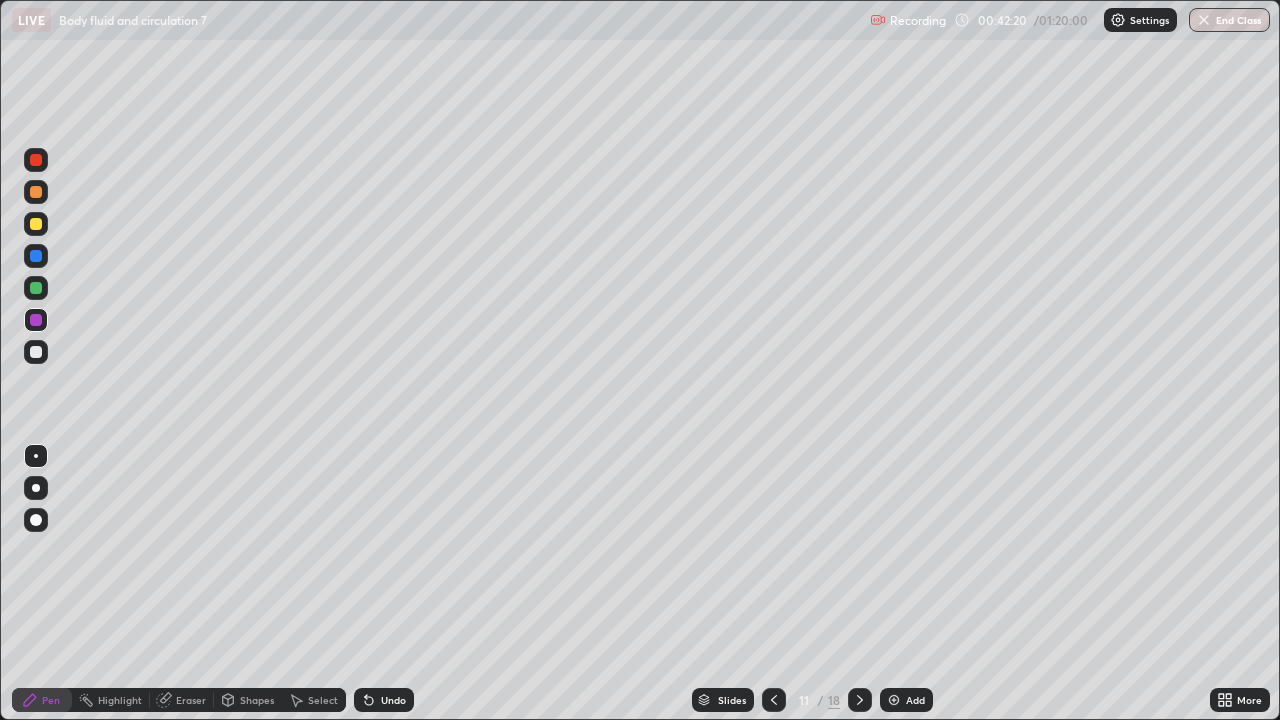 click at bounding box center [36, 352] 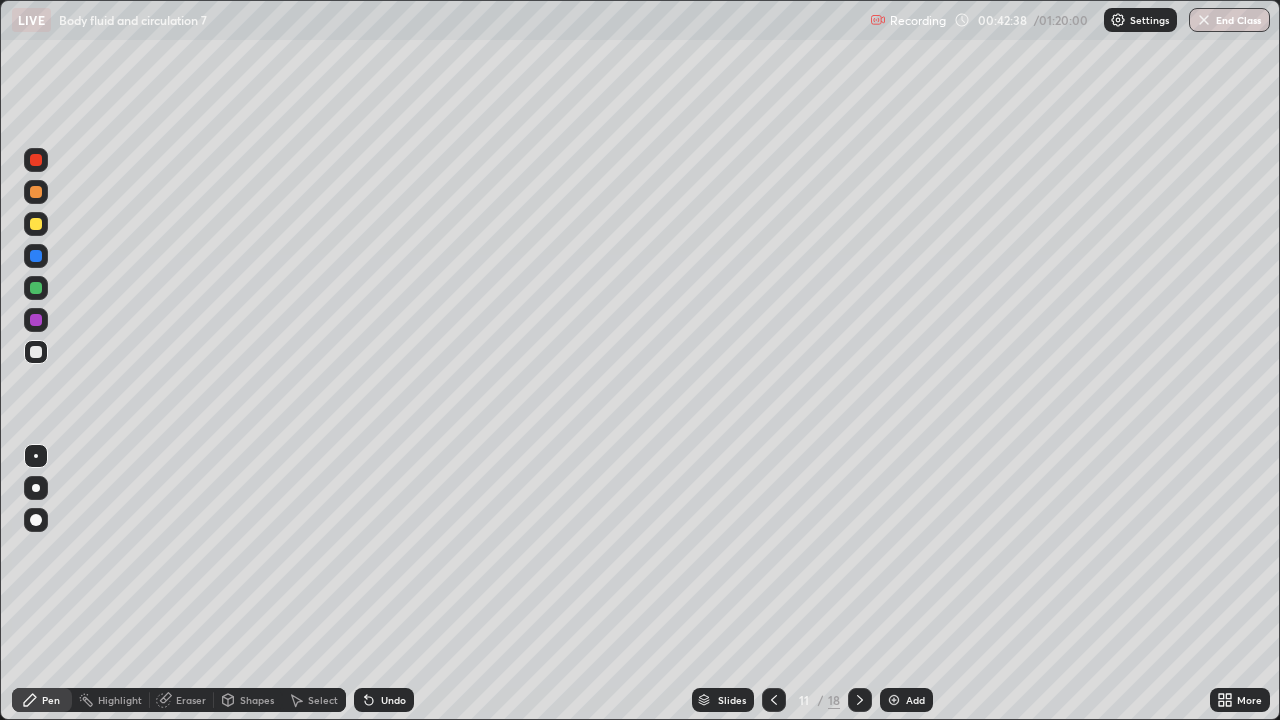 click at bounding box center (36, 352) 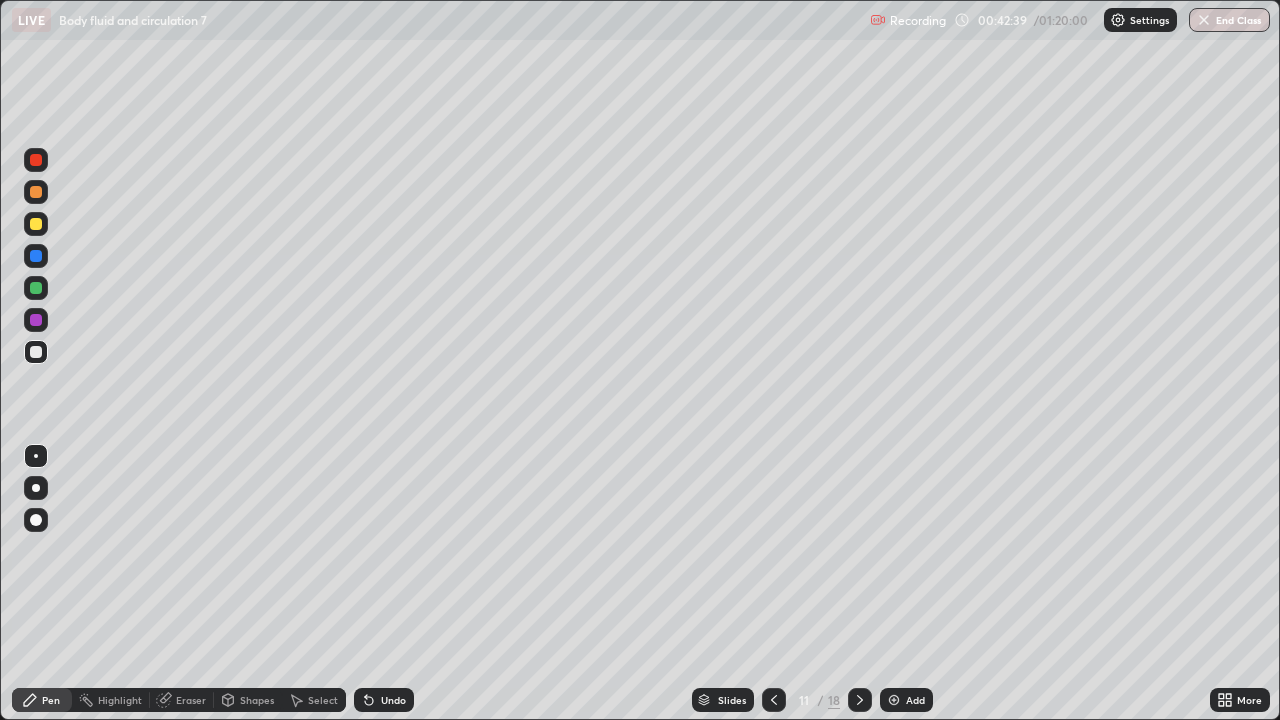 click at bounding box center (36, 288) 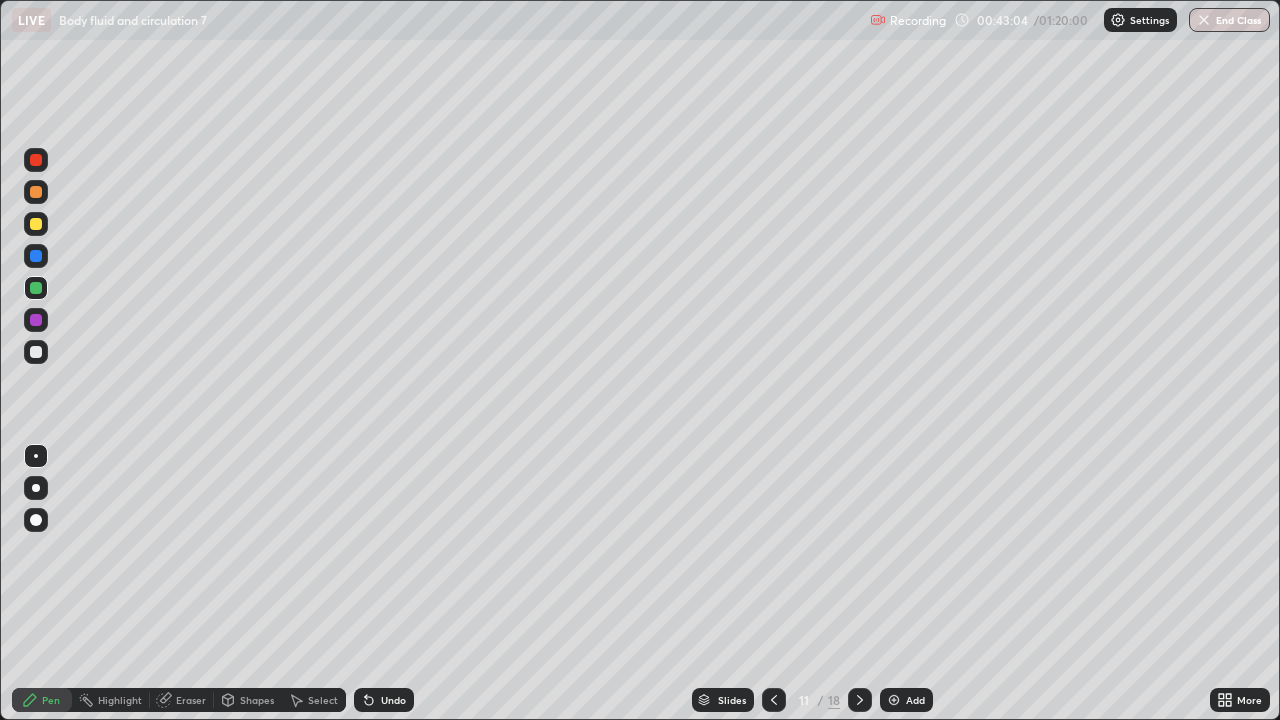 click at bounding box center [36, 320] 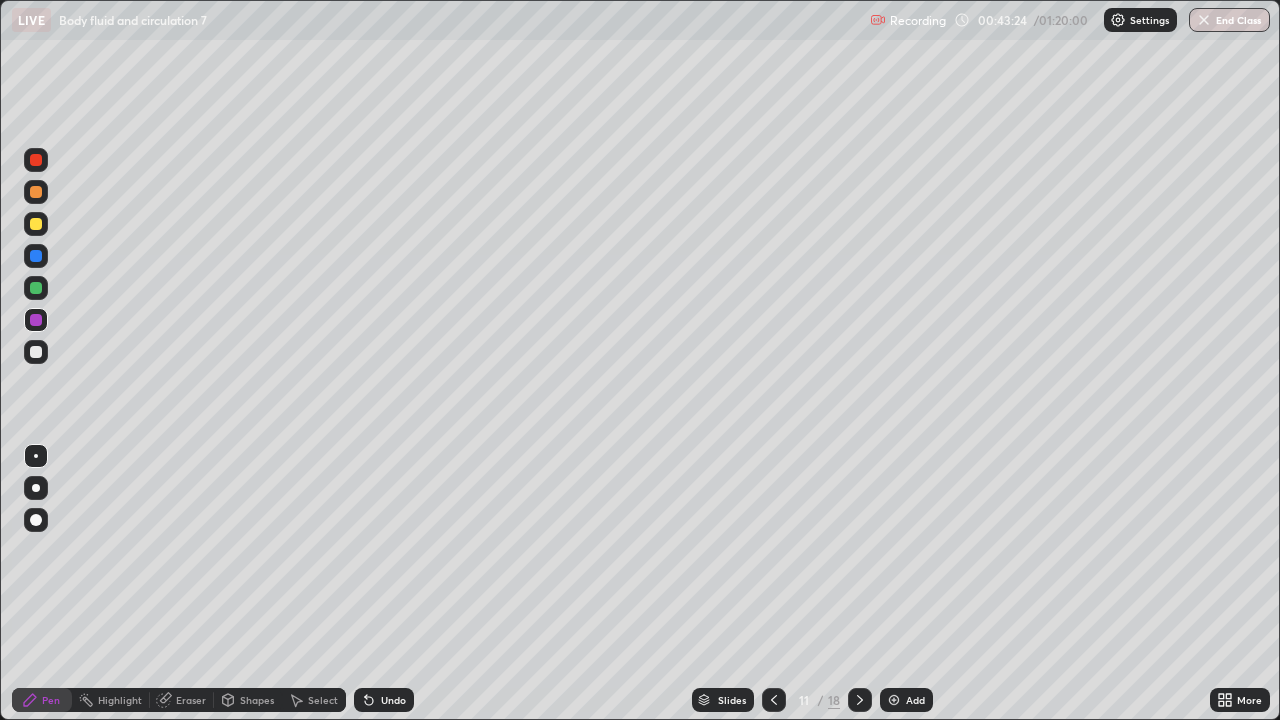 click at bounding box center (36, 224) 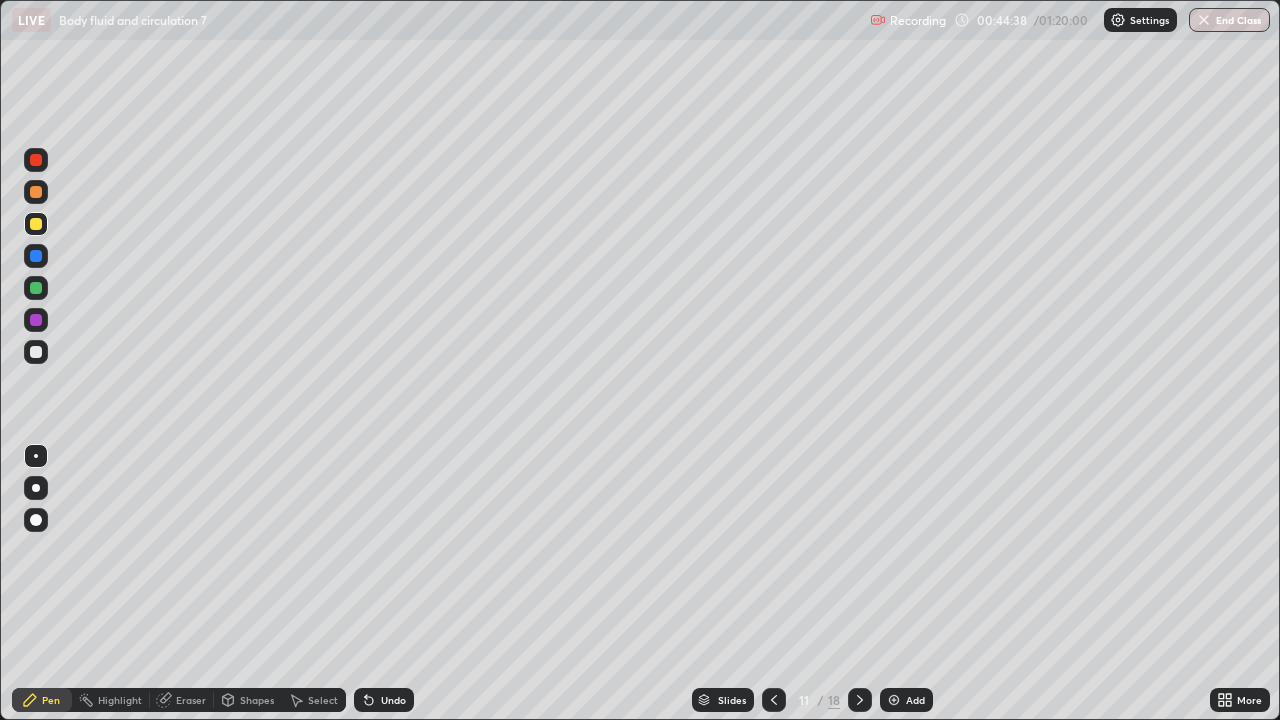 click 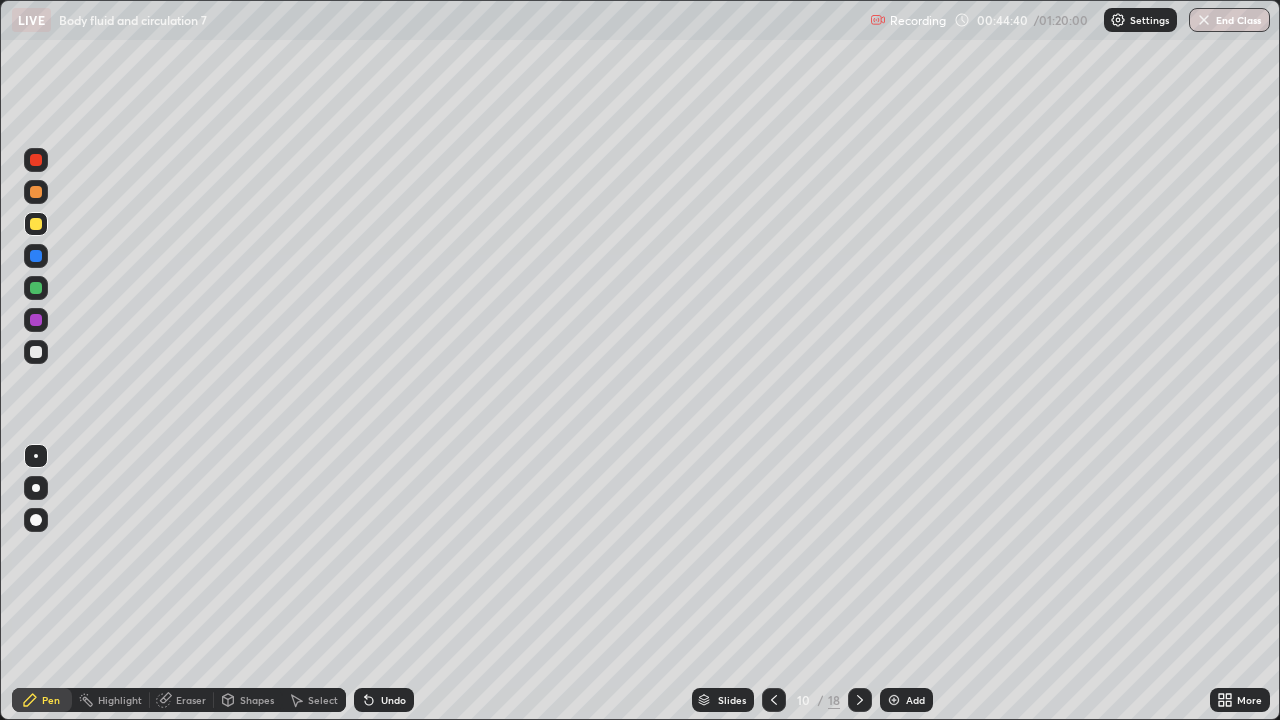 click 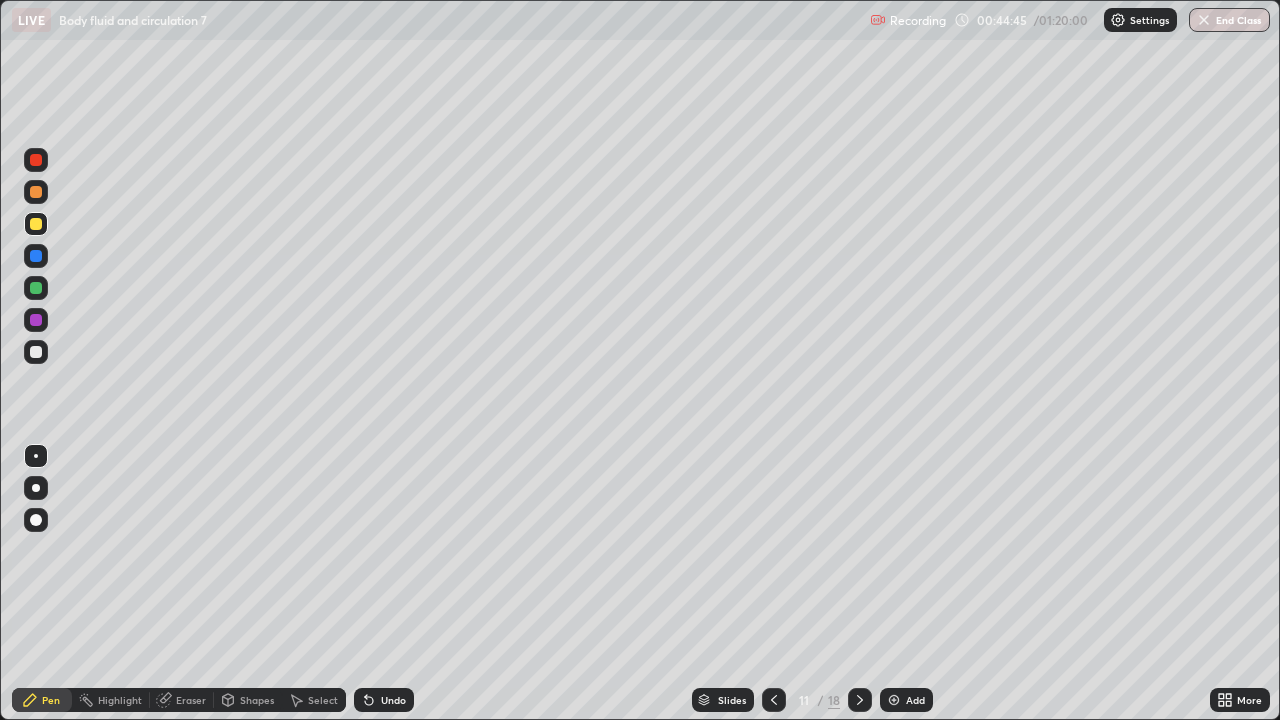 click 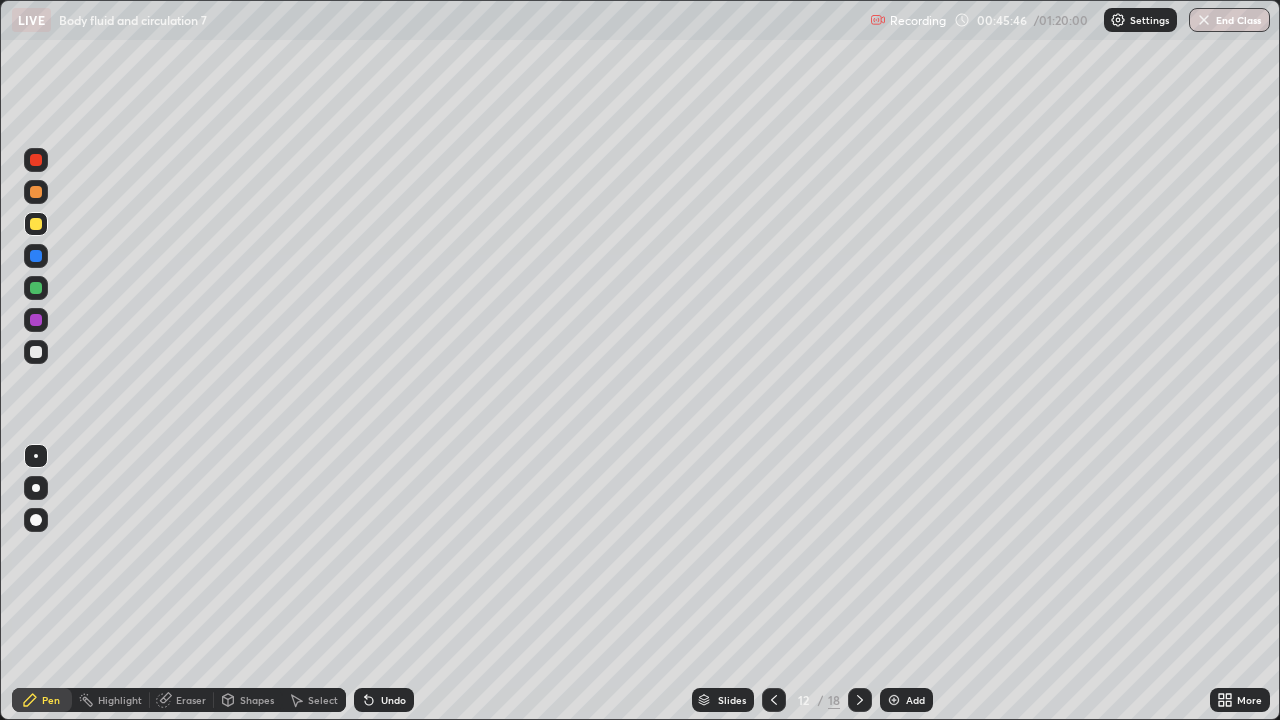 click at bounding box center [36, 288] 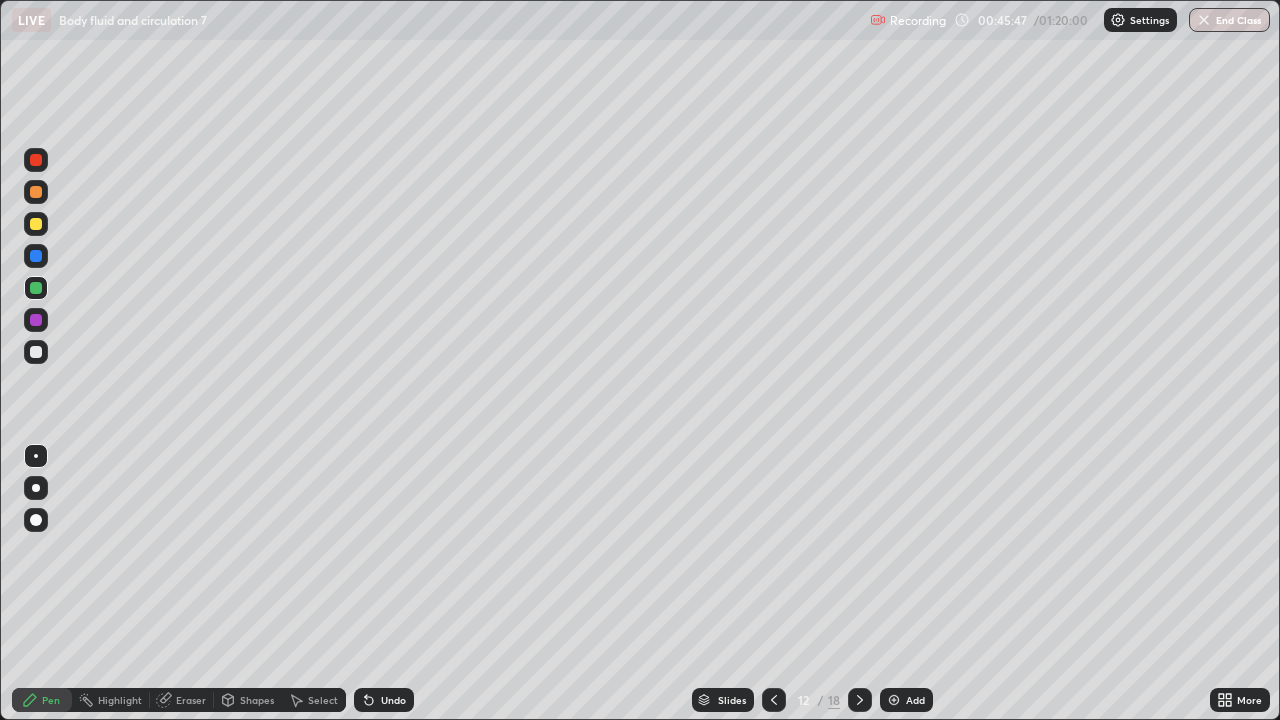 click at bounding box center [36, 320] 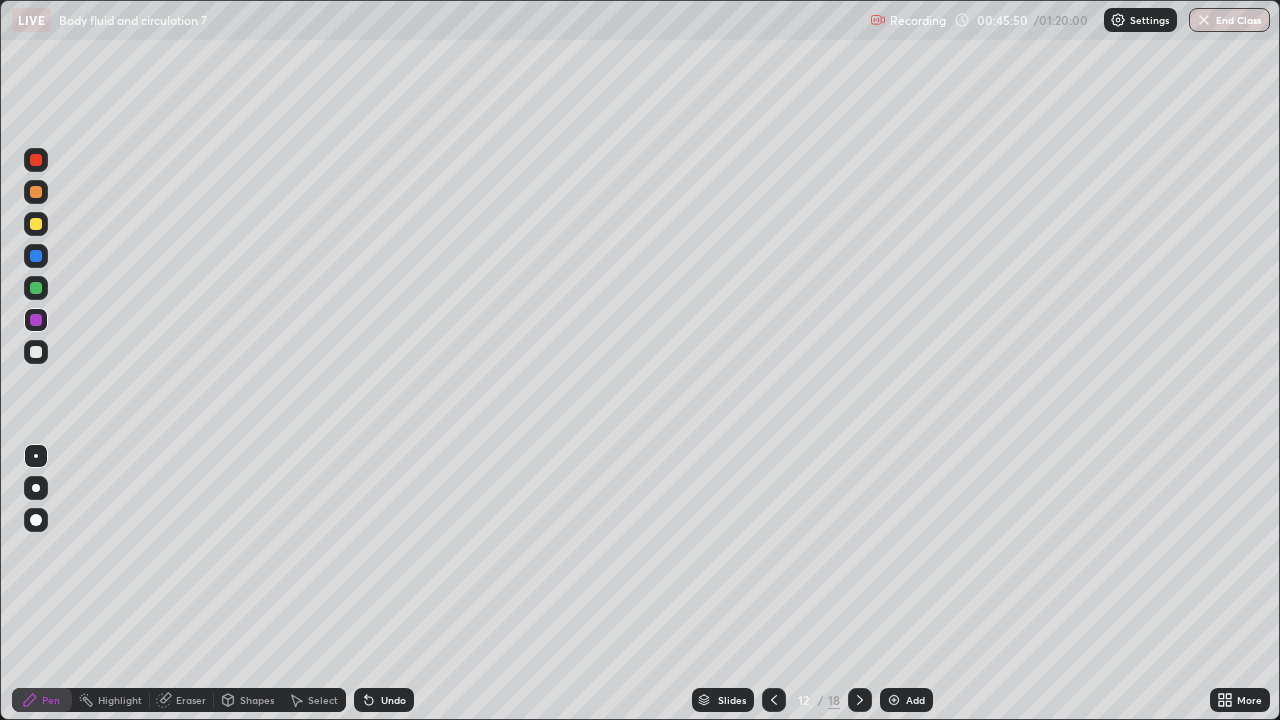 click at bounding box center [36, 192] 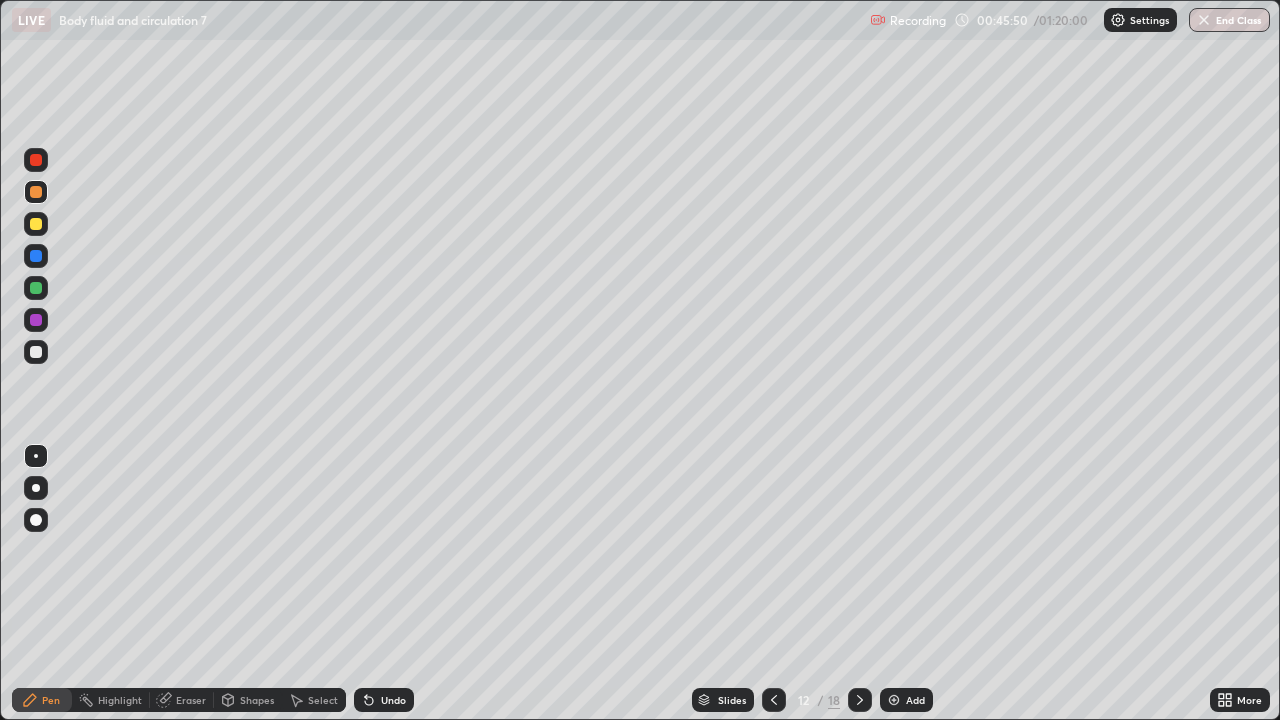 click at bounding box center (36, 192) 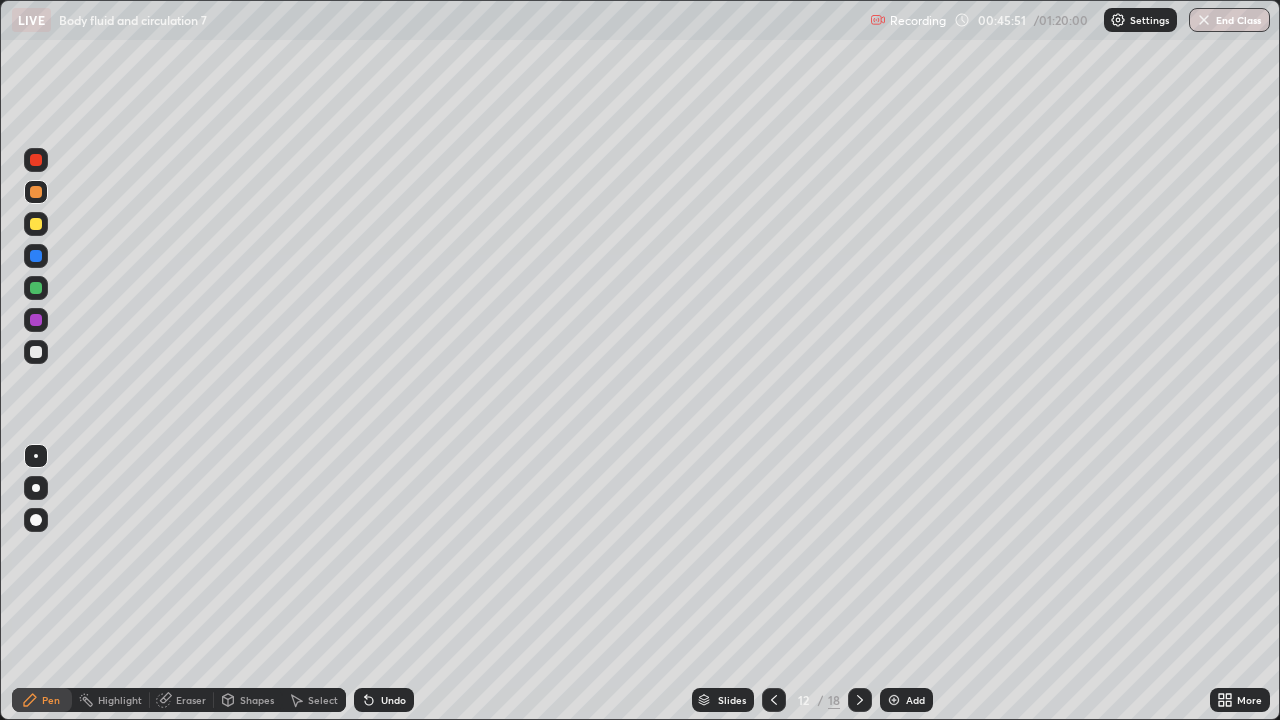 click at bounding box center [36, 160] 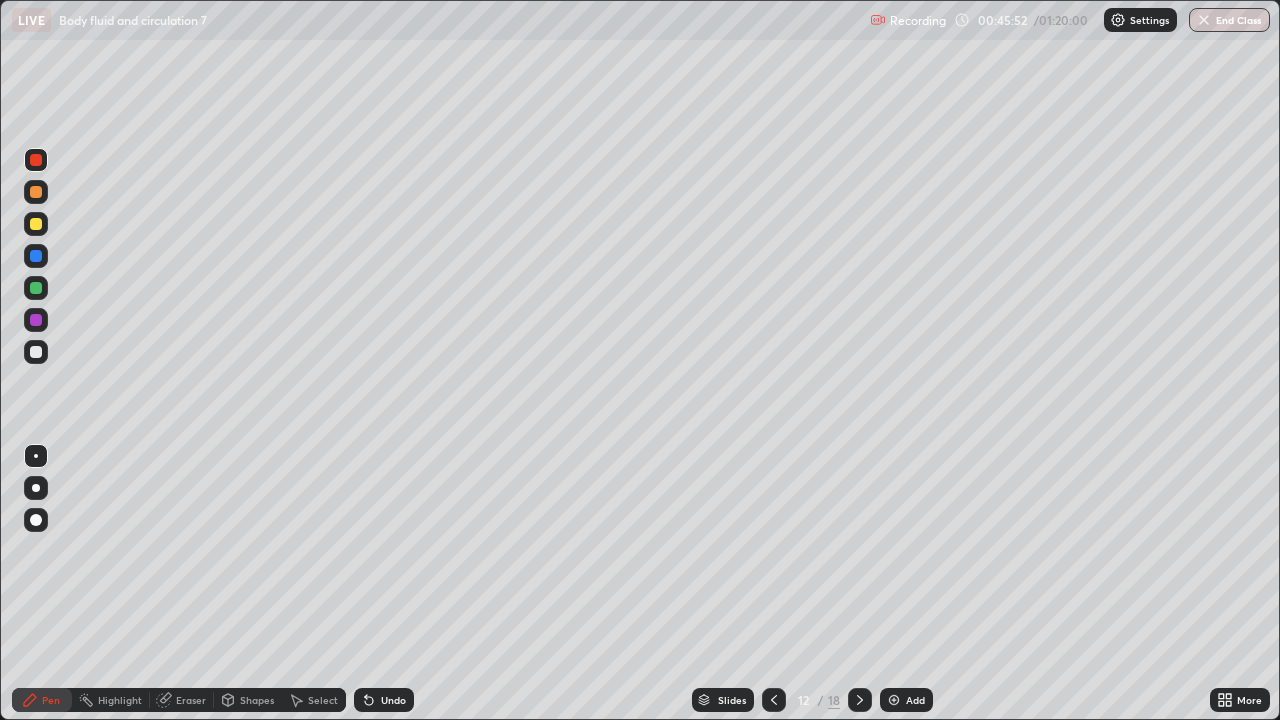 click at bounding box center [36, 160] 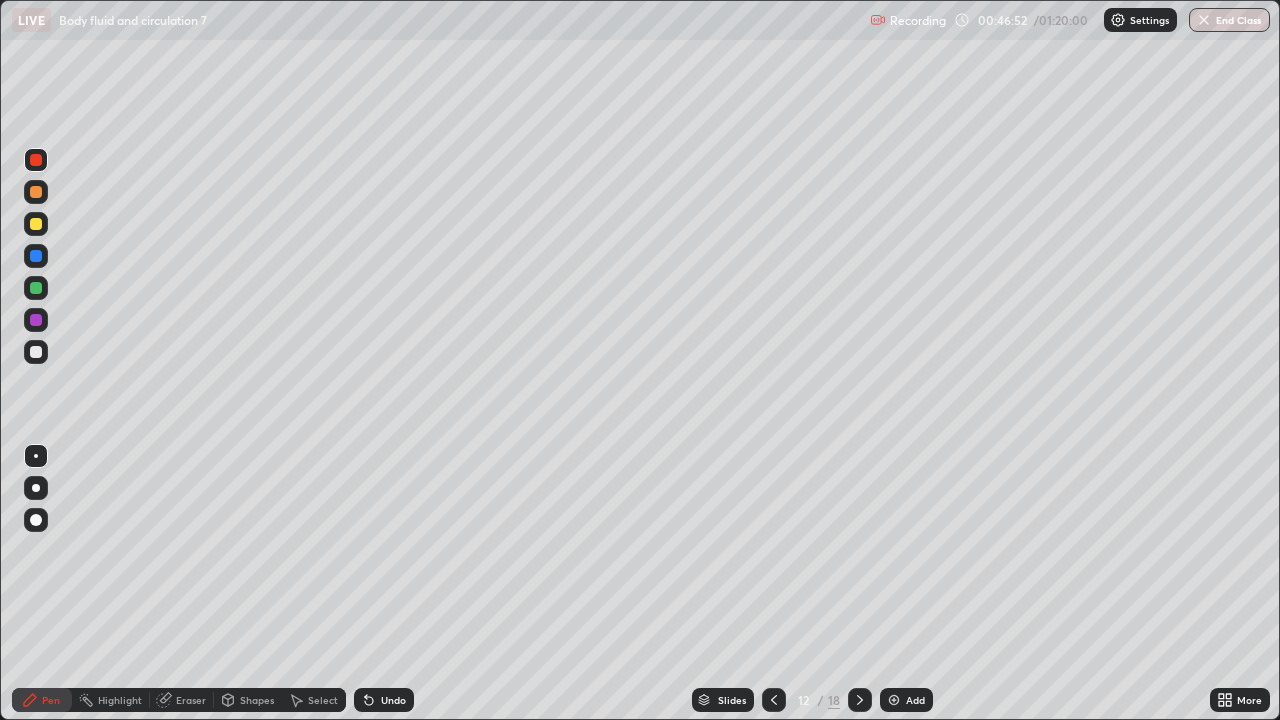 click at bounding box center (36, 160) 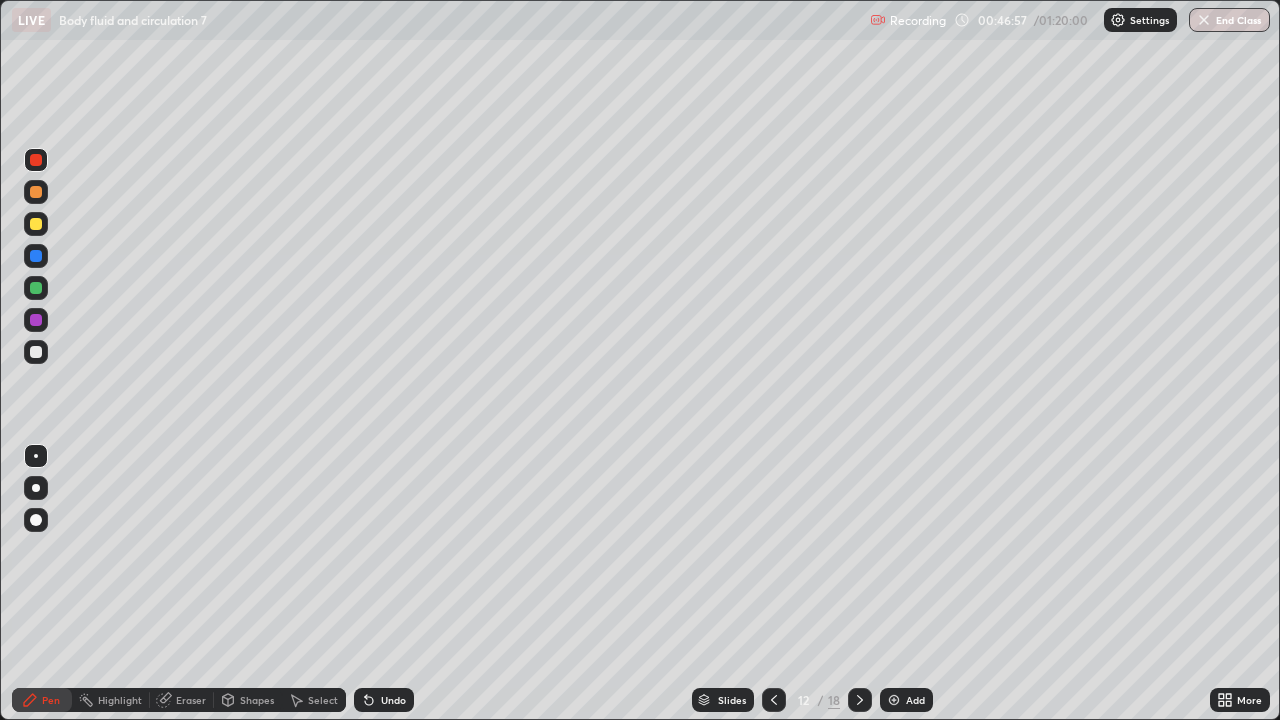 click at bounding box center (36, 320) 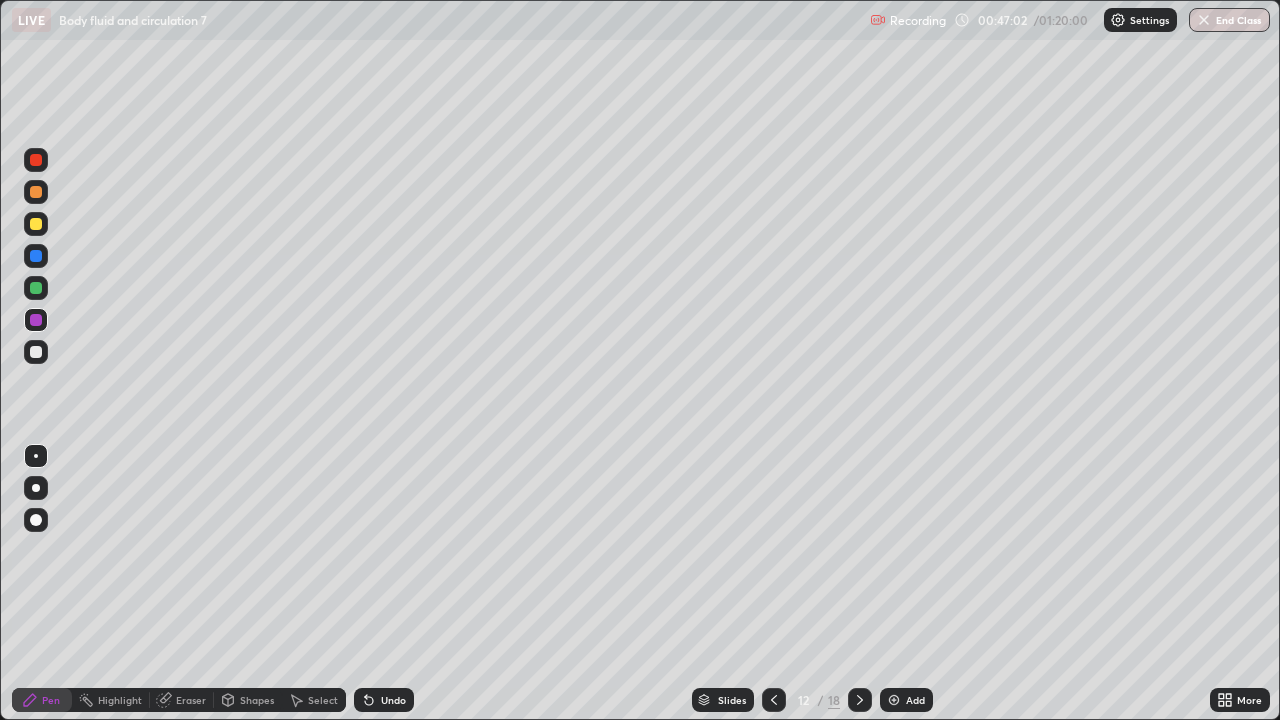 click at bounding box center (36, 288) 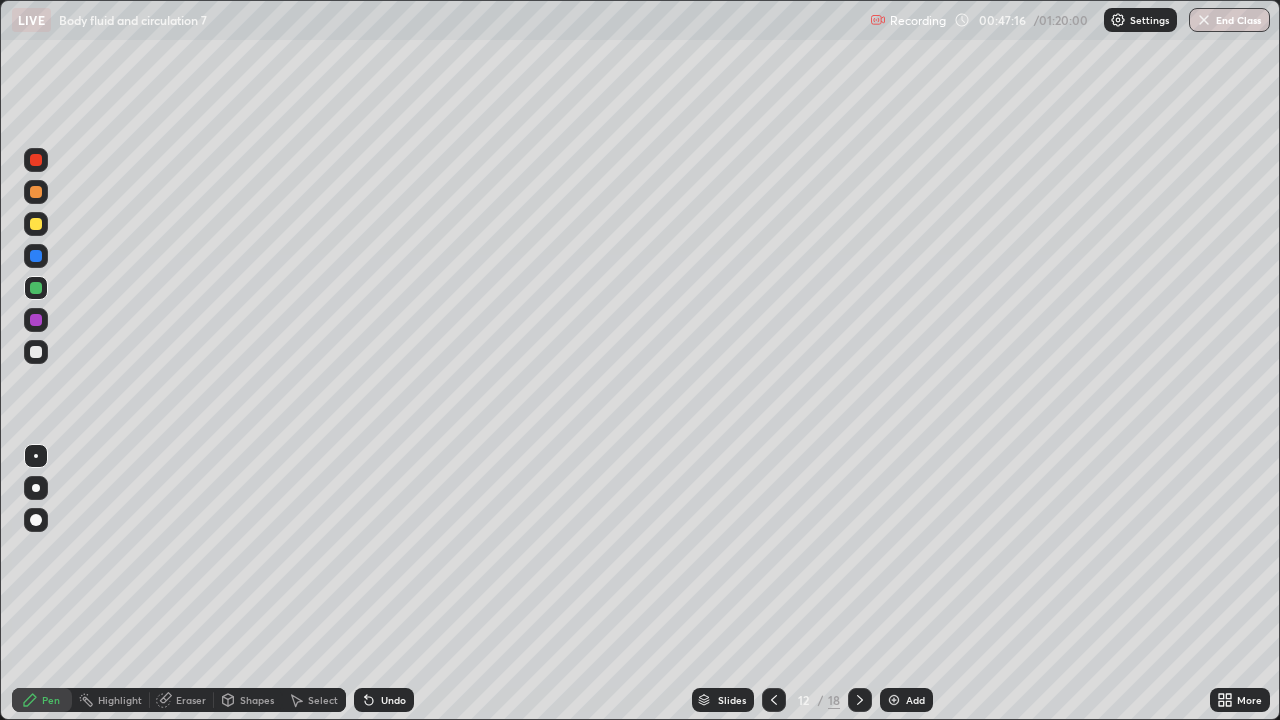 click 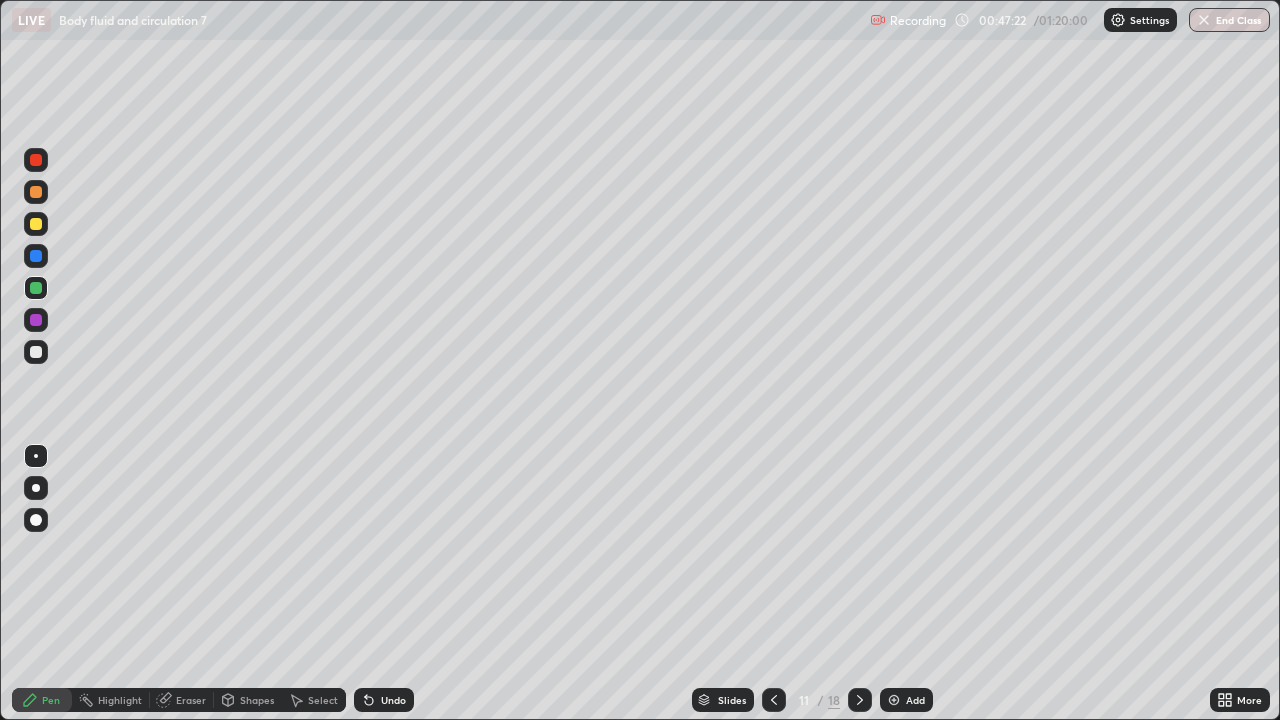 click on "Add" at bounding box center (915, 700) 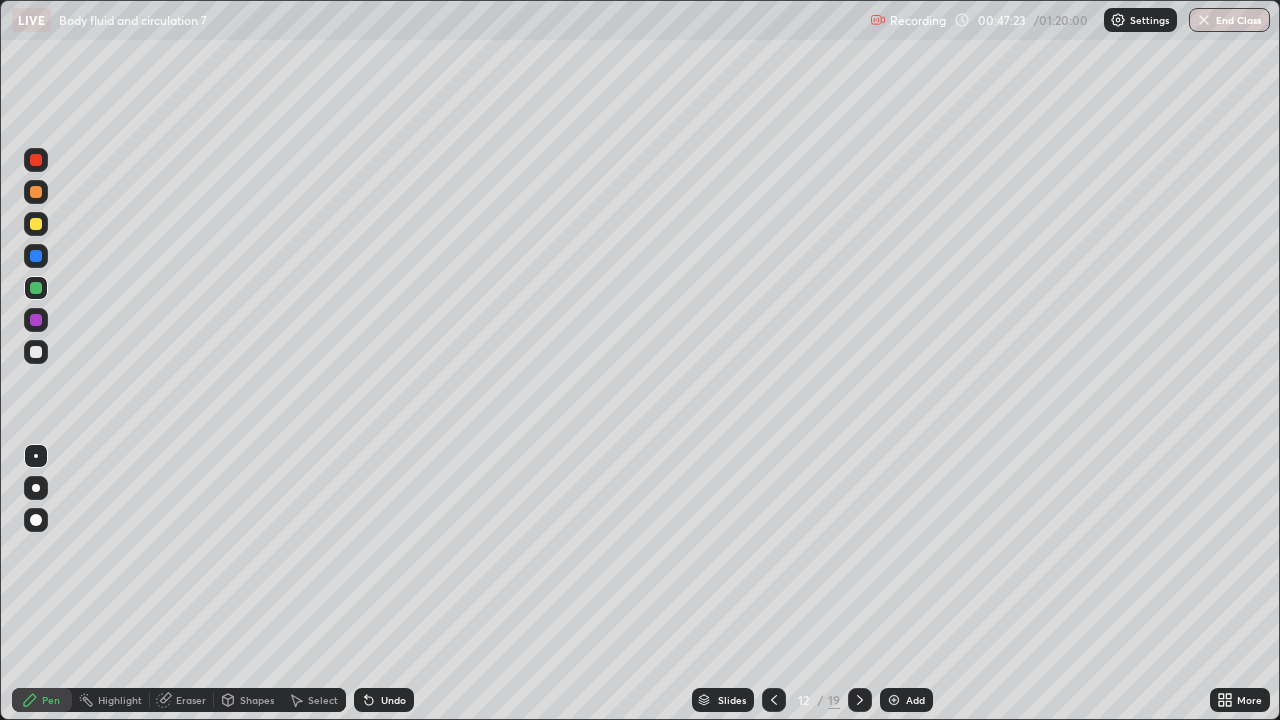 click at bounding box center (36, 192) 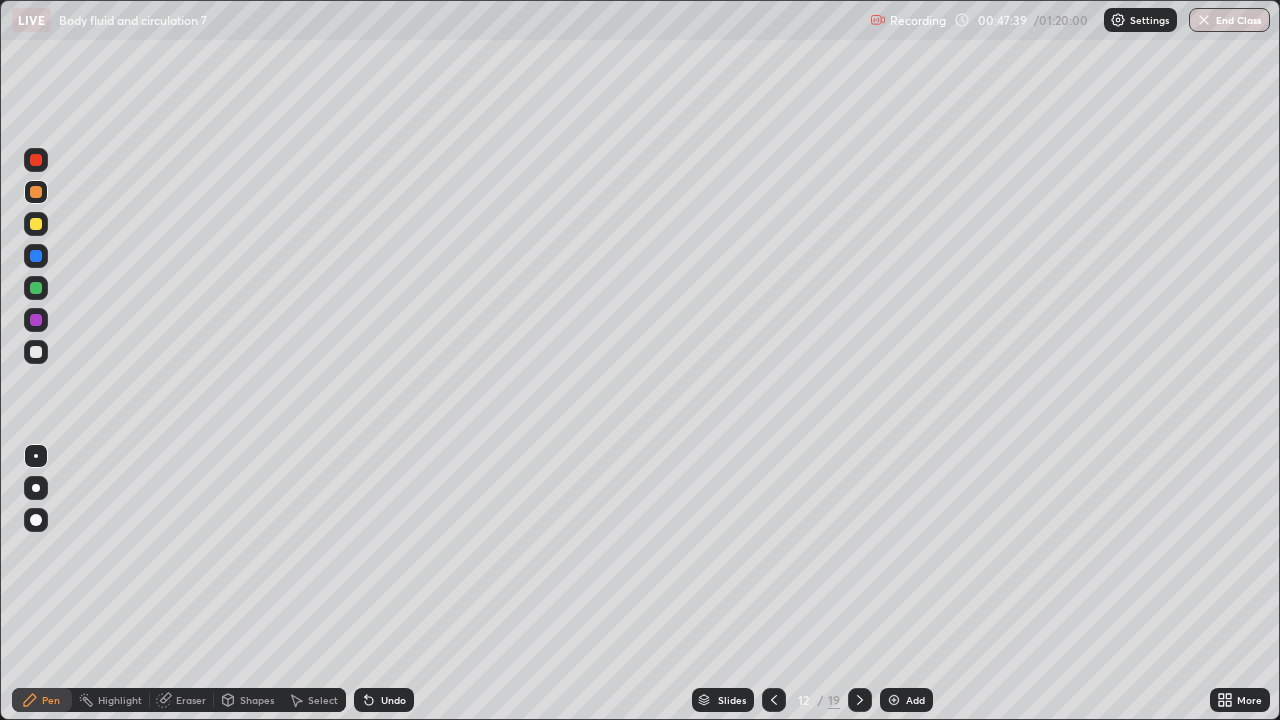 click at bounding box center [36, 192] 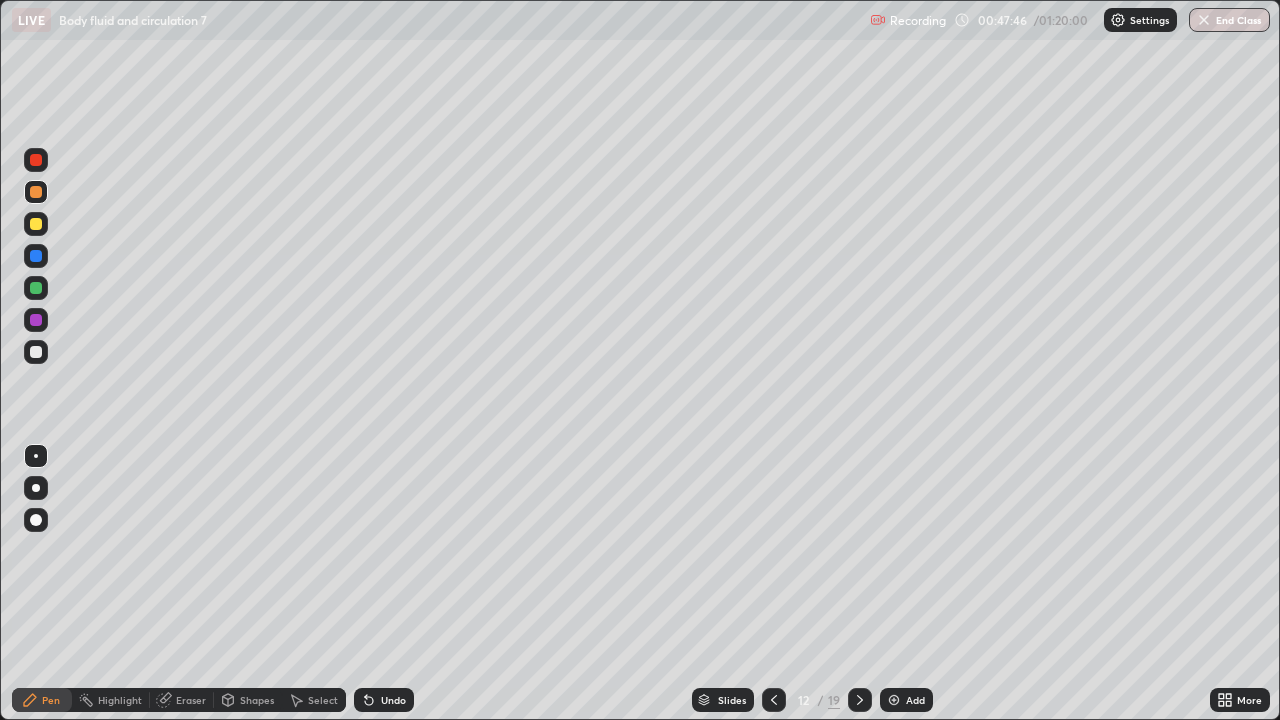 click at bounding box center (36, 256) 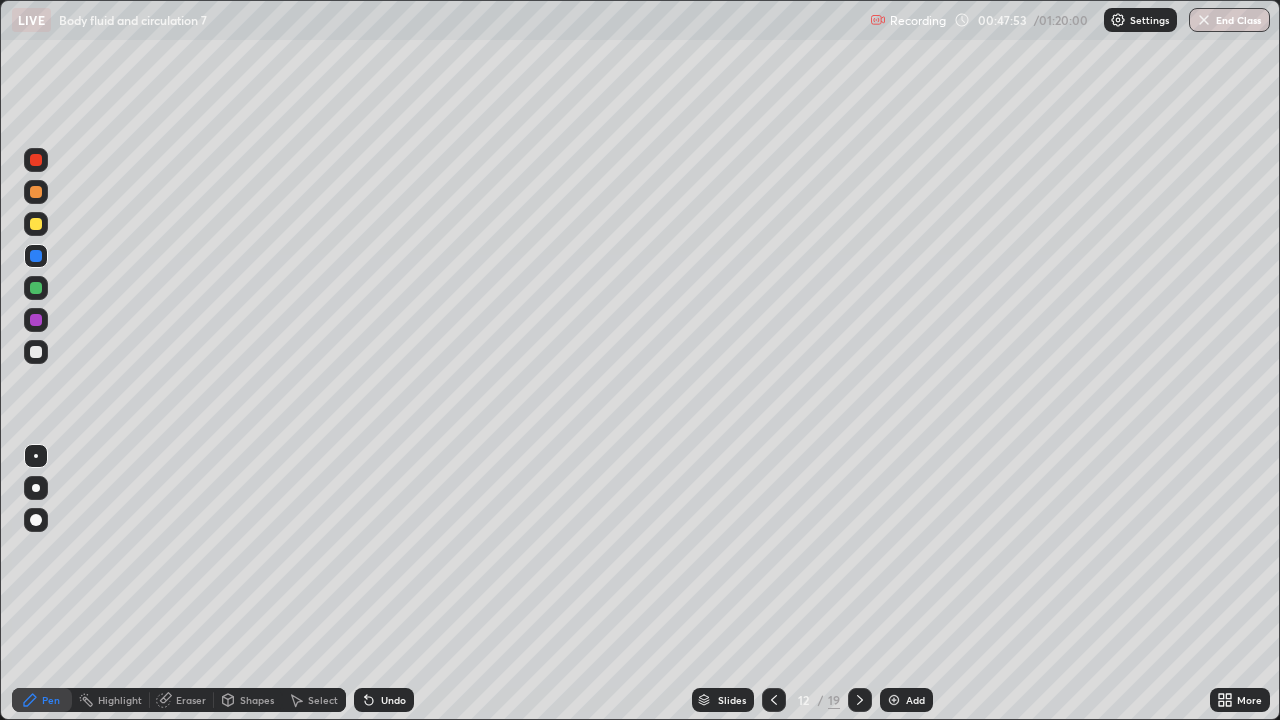 click at bounding box center (36, 192) 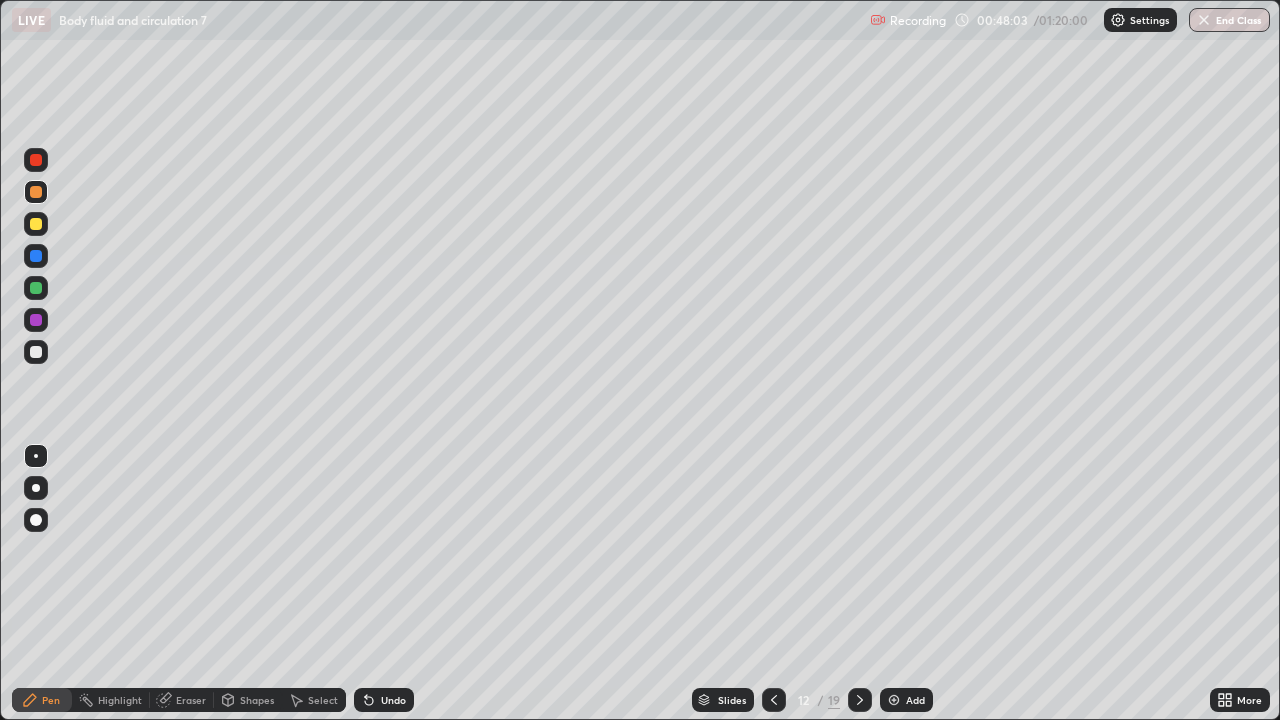 click at bounding box center (36, 320) 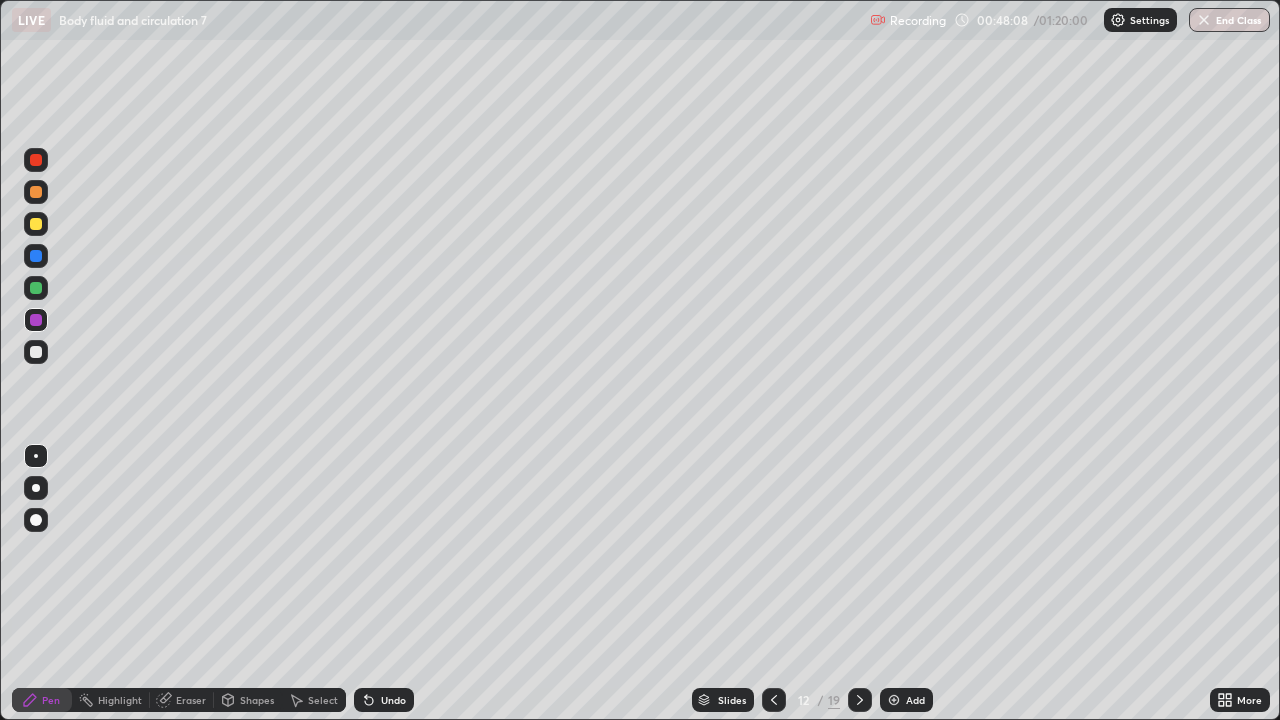 click at bounding box center [36, 352] 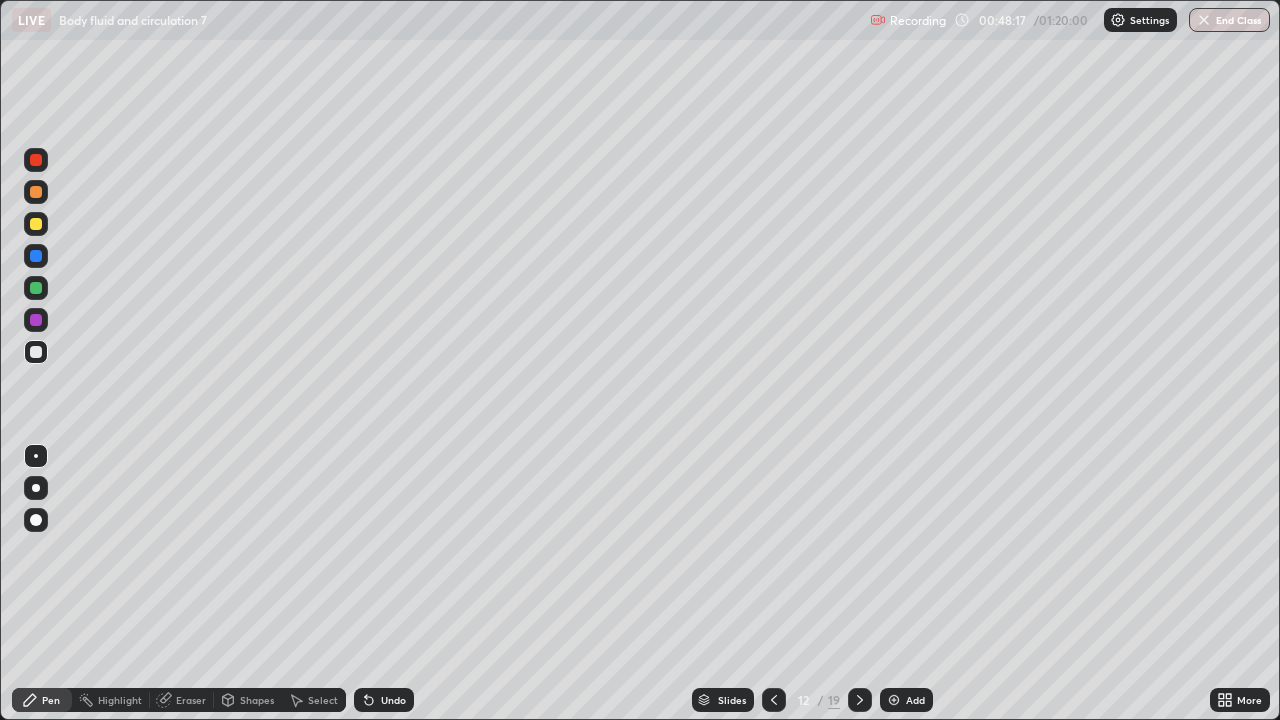 click at bounding box center (36, 288) 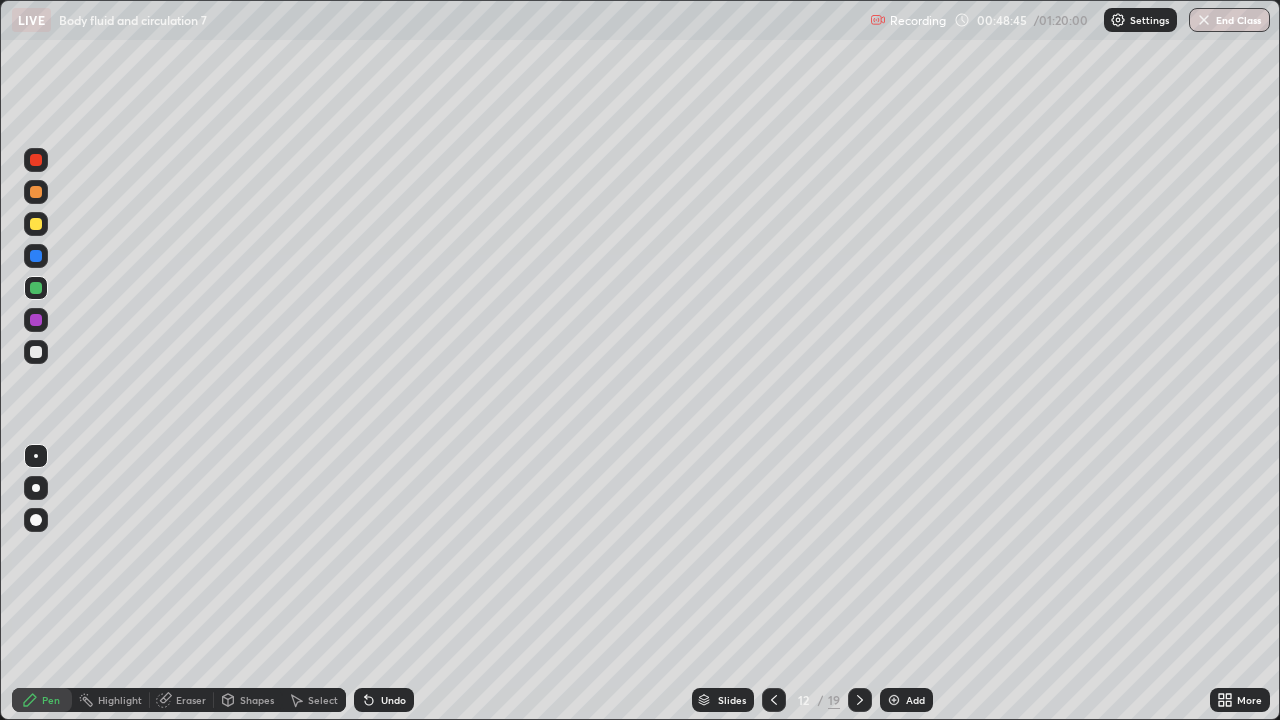 click 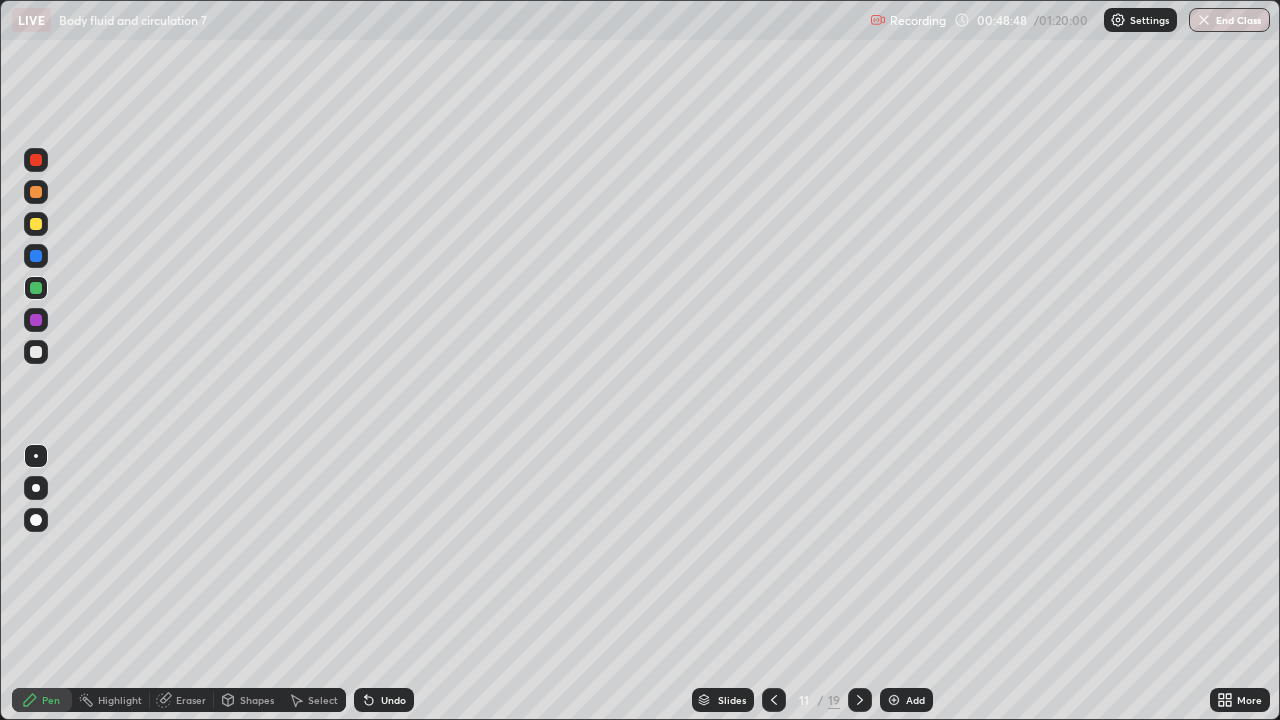 click 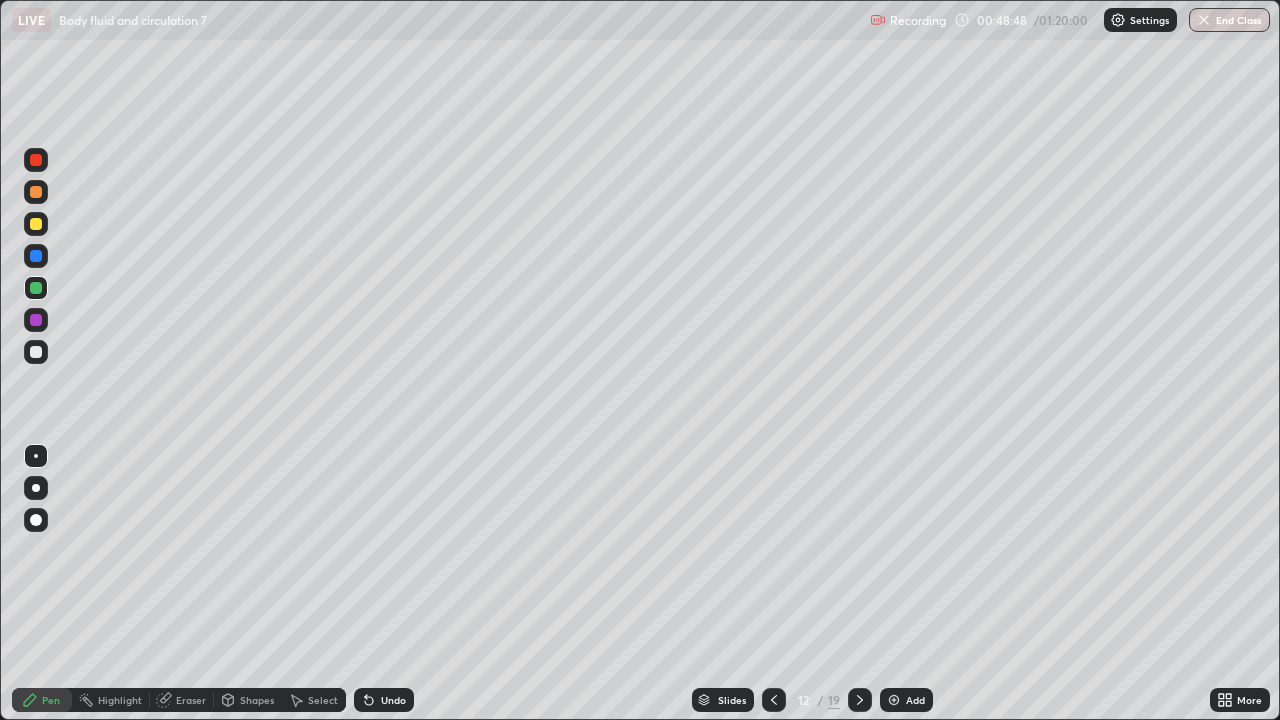click 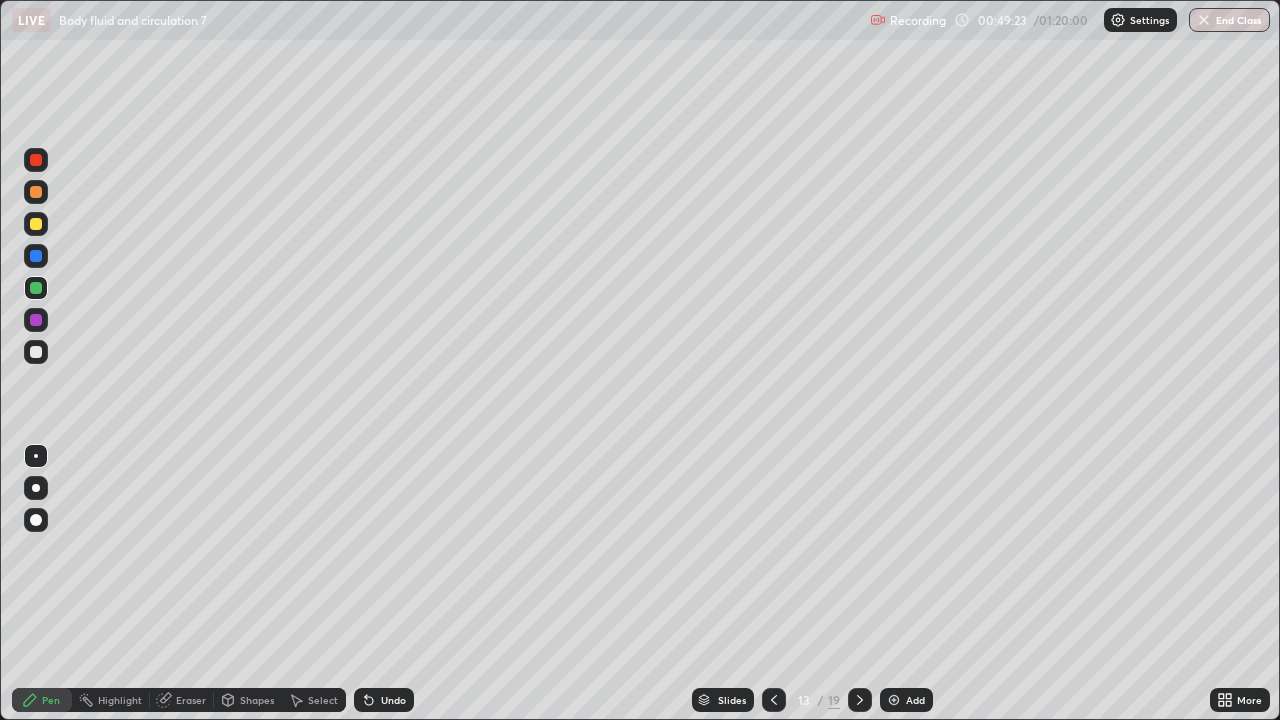 click at bounding box center (36, 288) 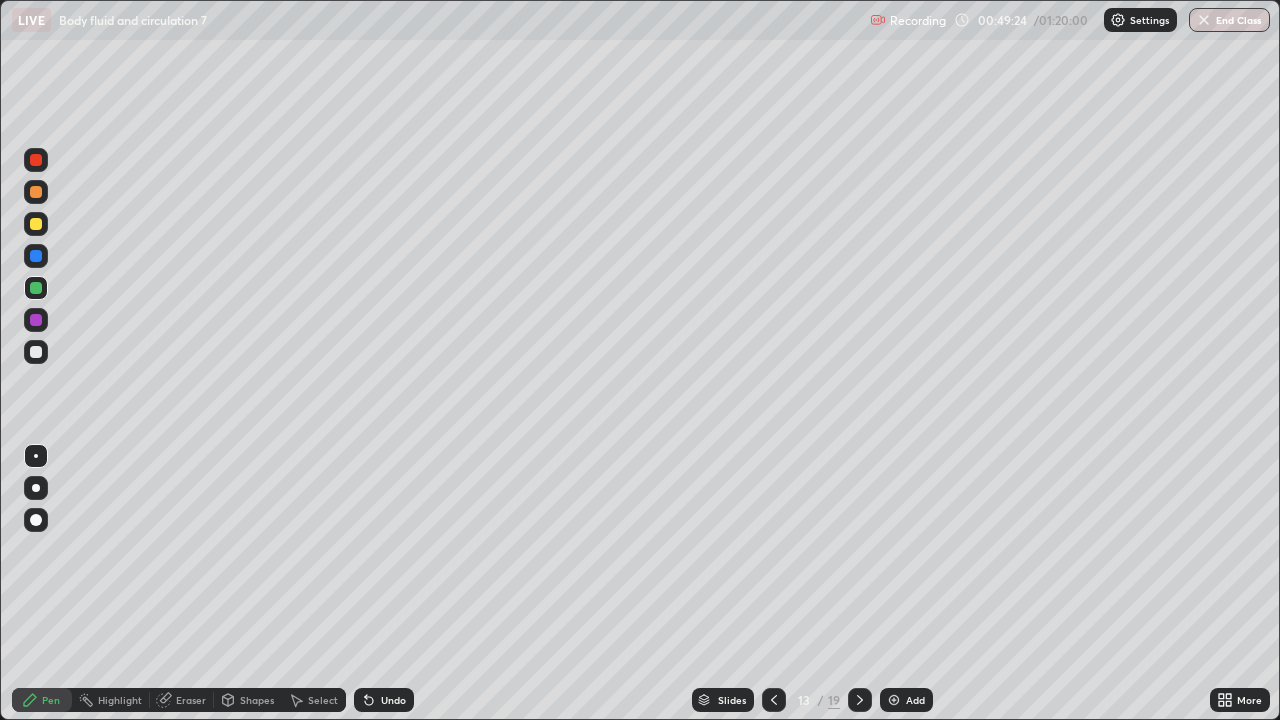 click at bounding box center (36, 288) 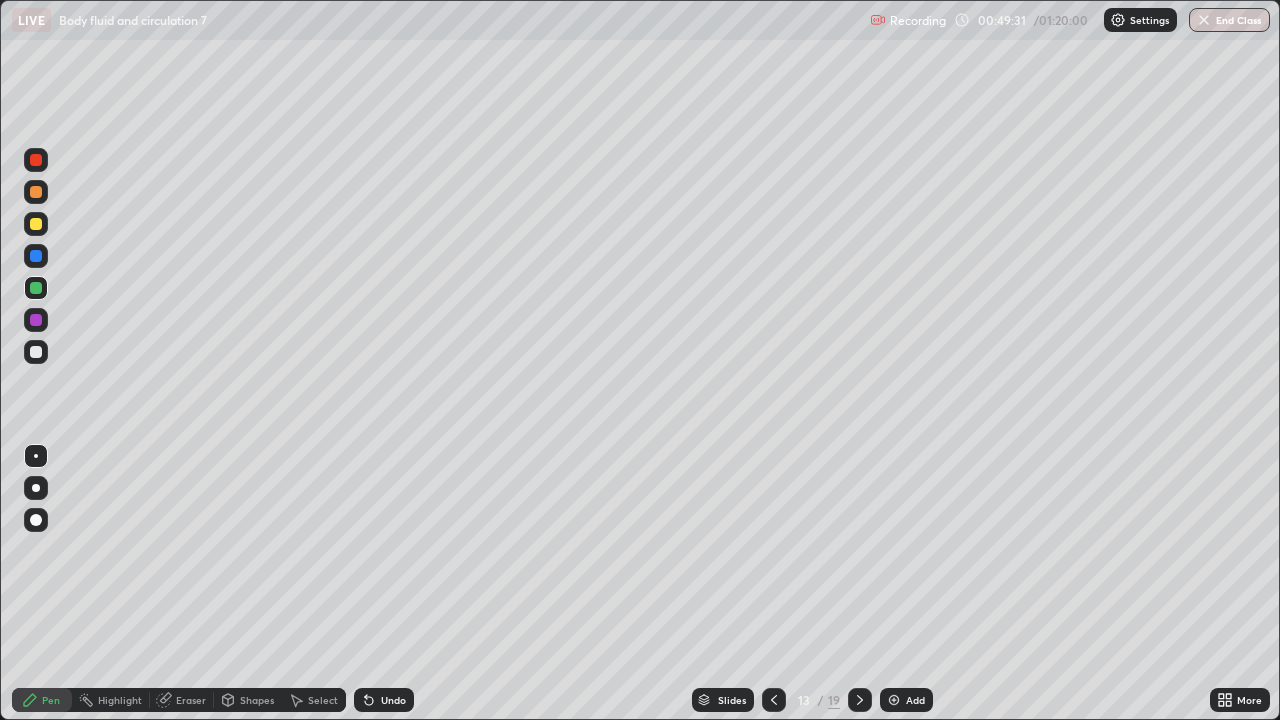 click at bounding box center [36, 352] 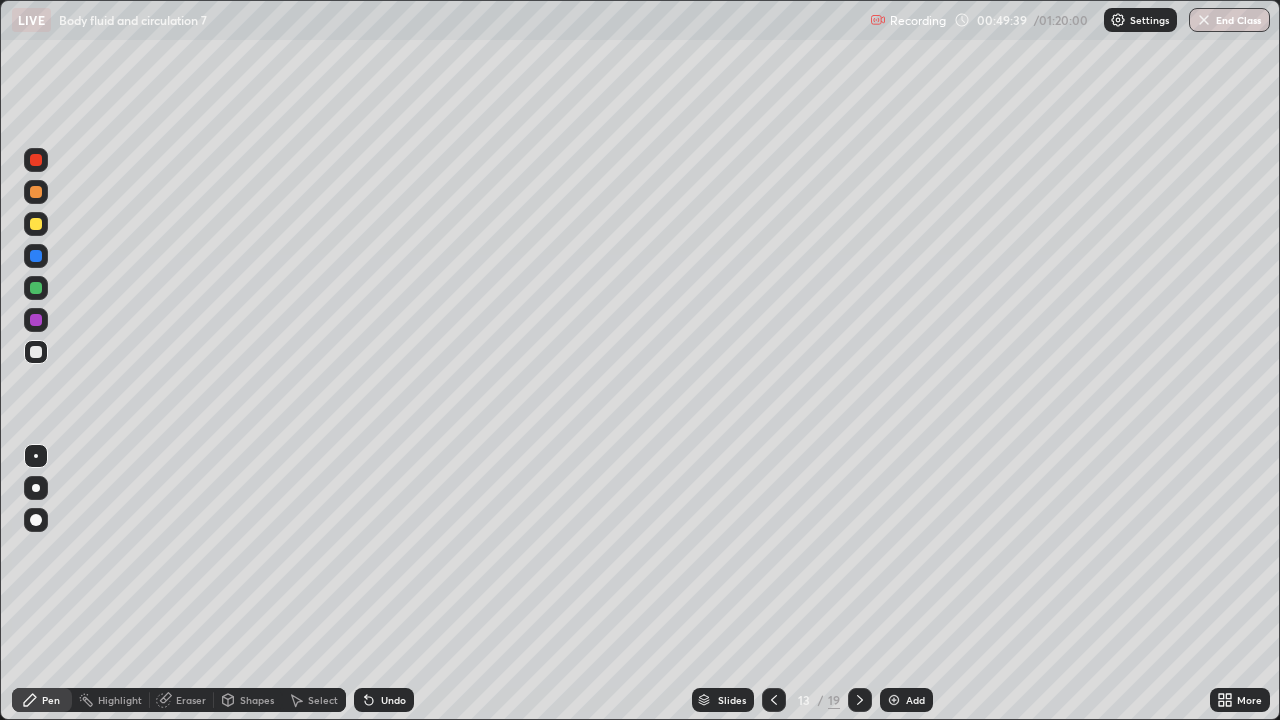 click at bounding box center (36, 320) 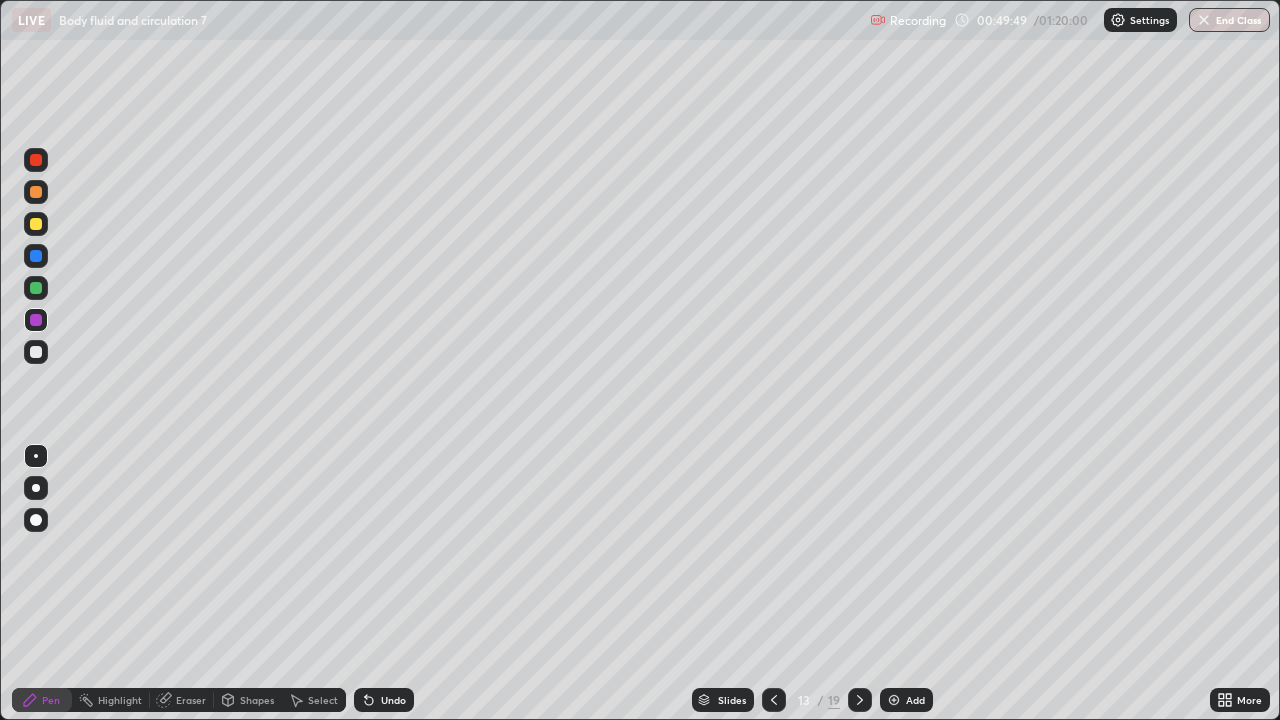 click on "Eraser" at bounding box center [191, 700] 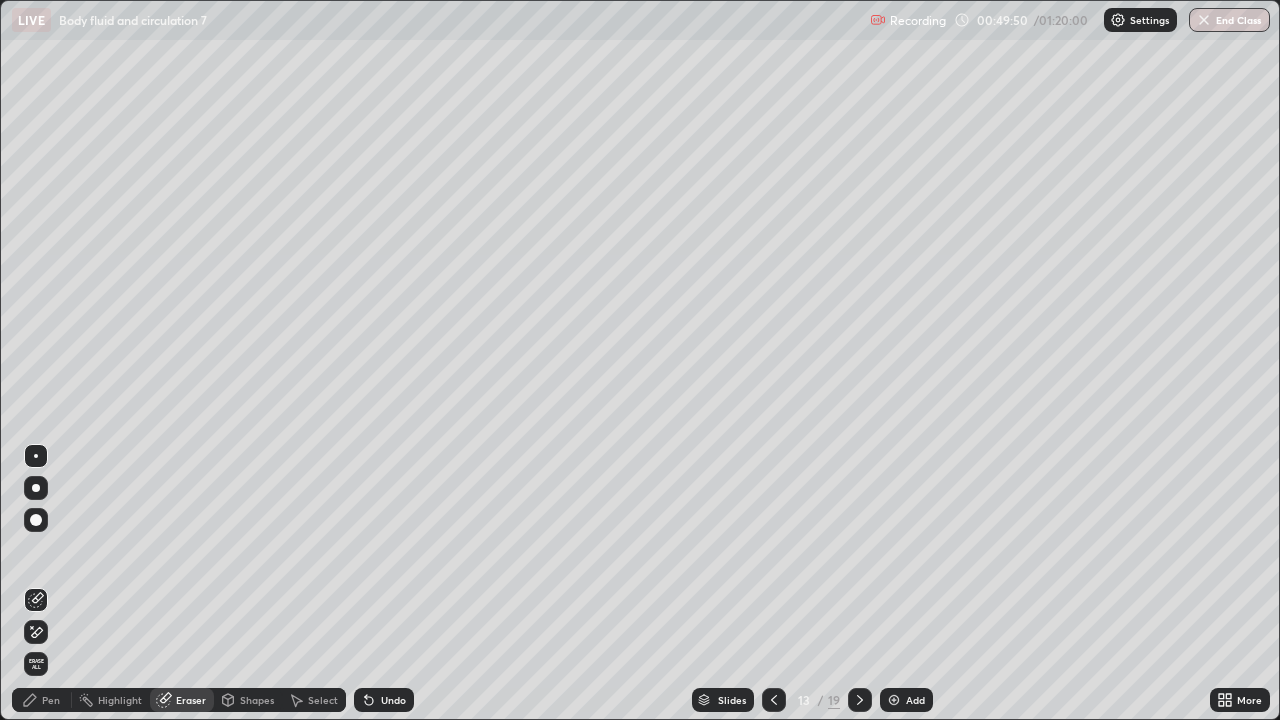 click on "Pen" at bounding box center [51, 700] 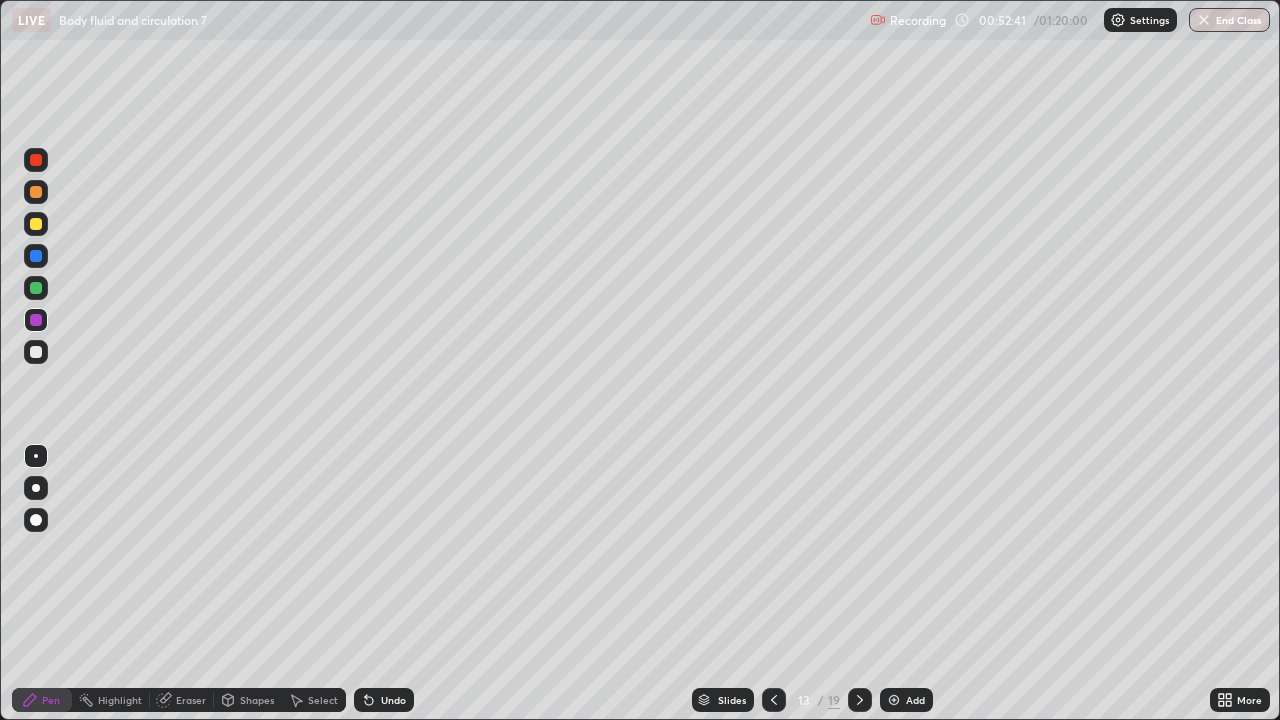 click 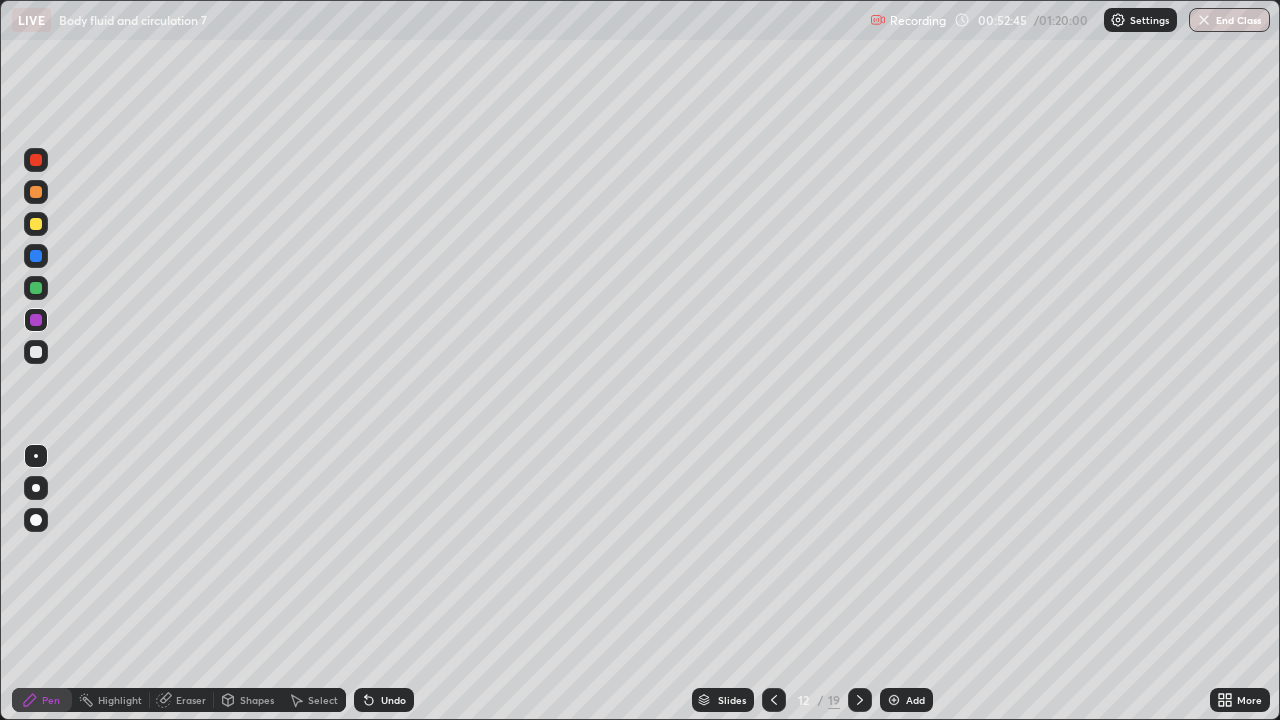 click at bounding box center (36, 288) 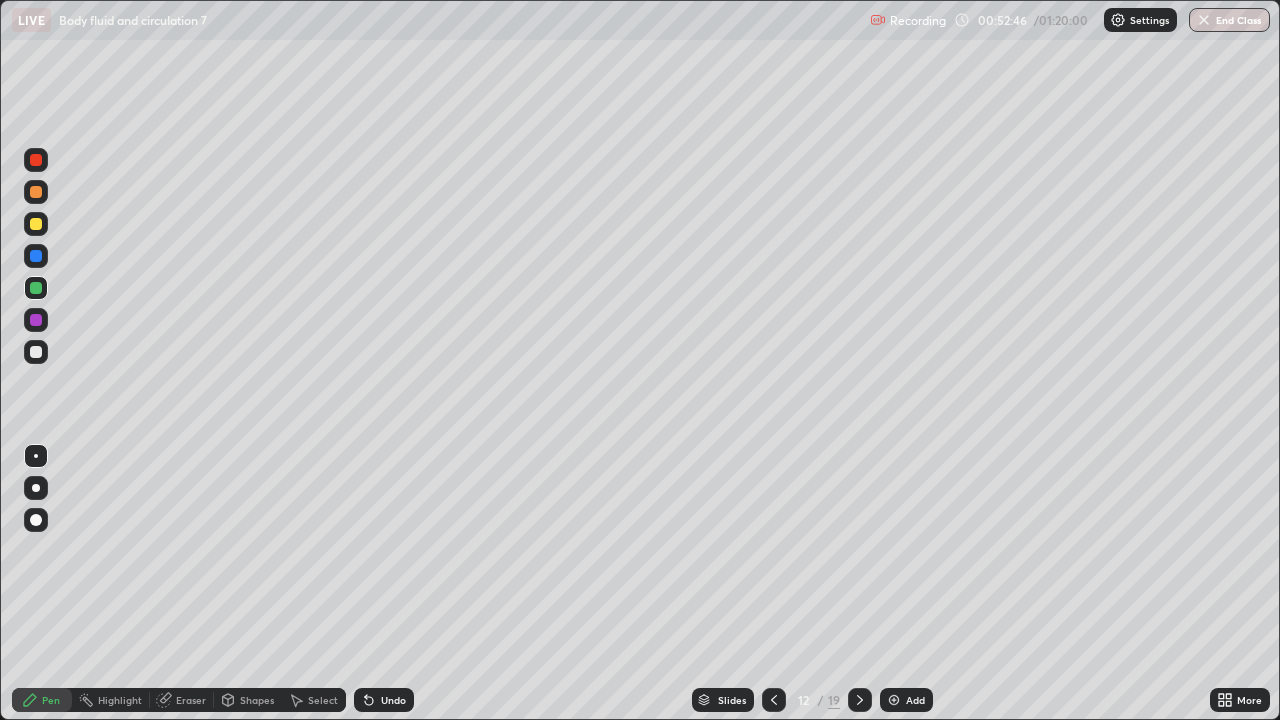 click at bounding box center [36, 288] 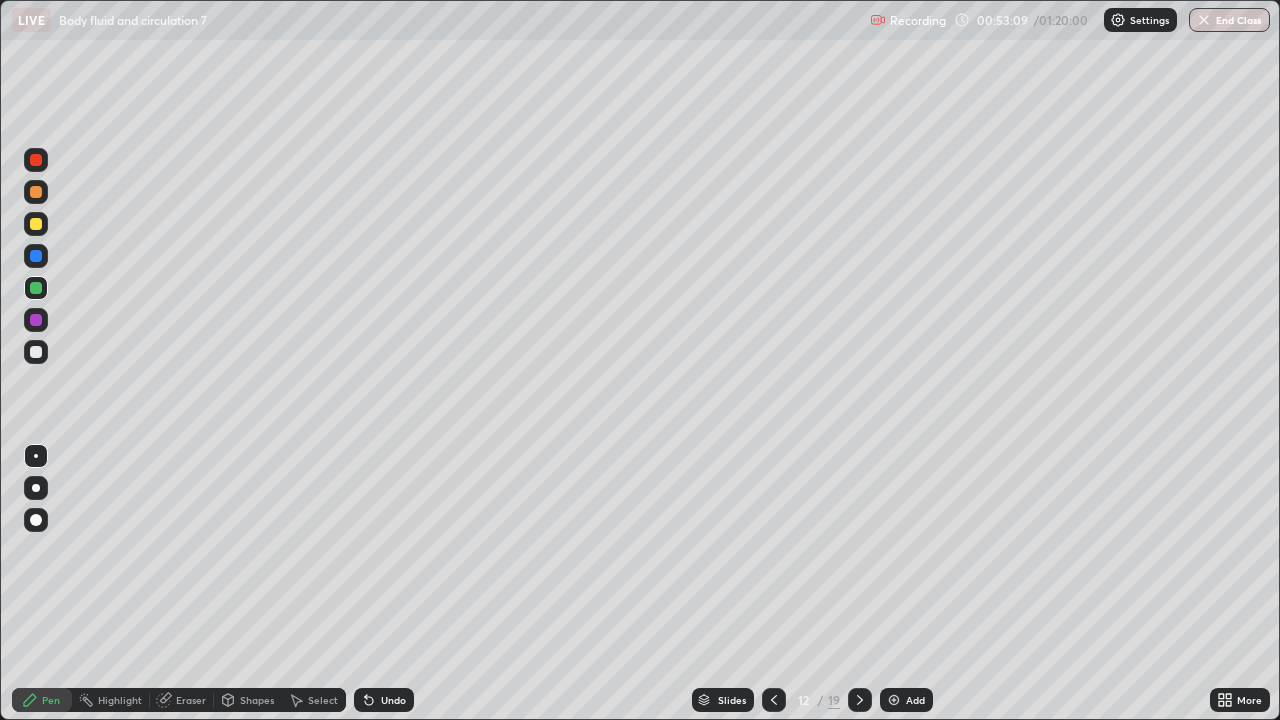 click on "Eraser" at bounding box center (191, 700) 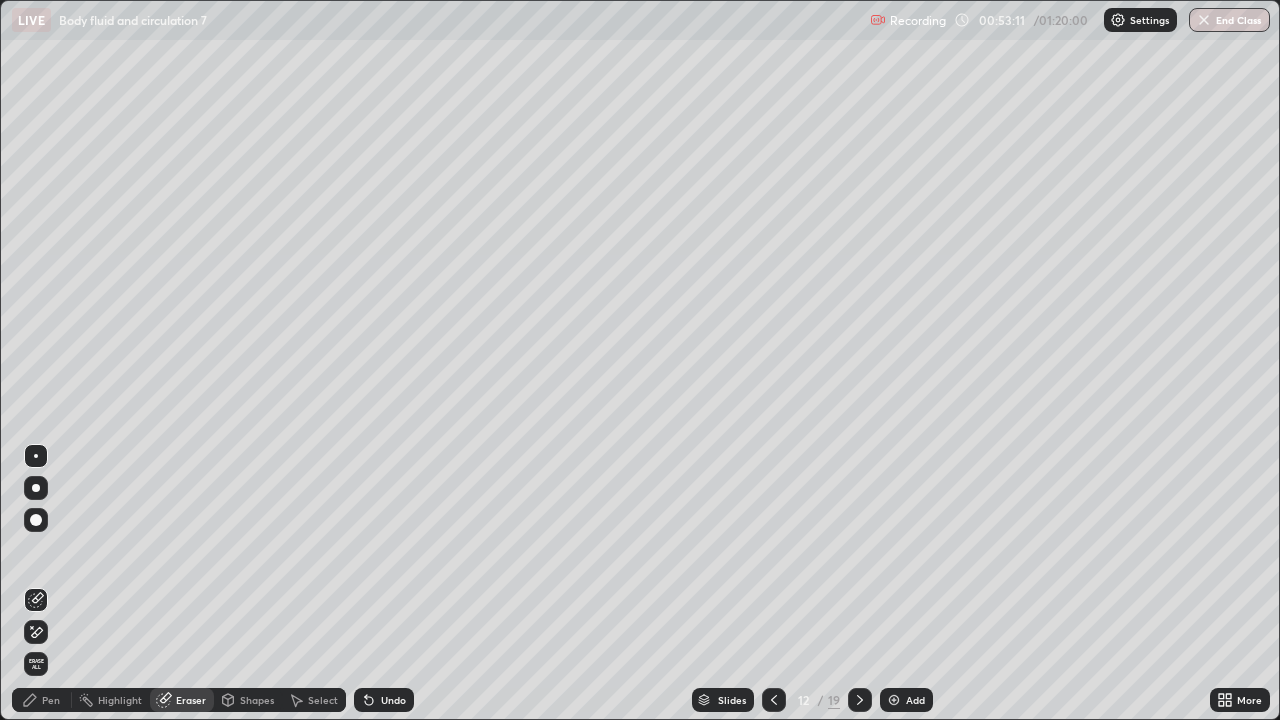 click on "Add" at bounding box center (915, 700) 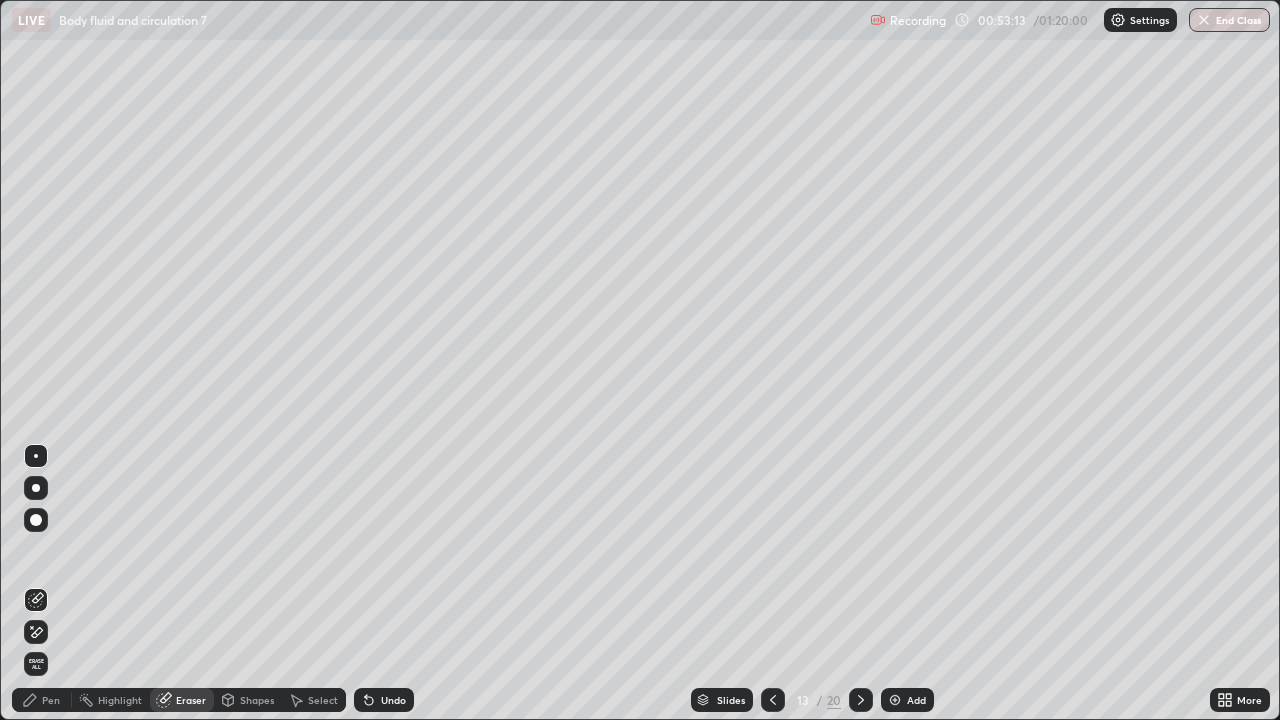 click on "Pen" at bounding box center (42, 700) 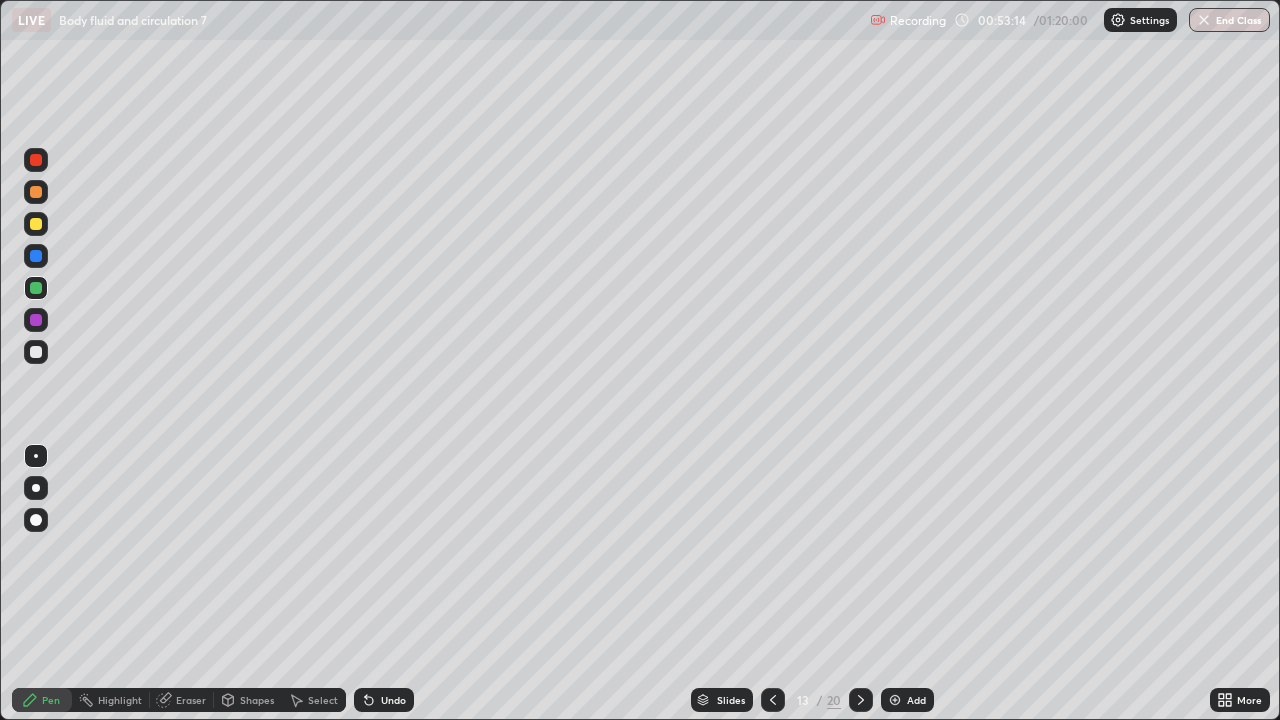 click at bounding box center (36, 192) 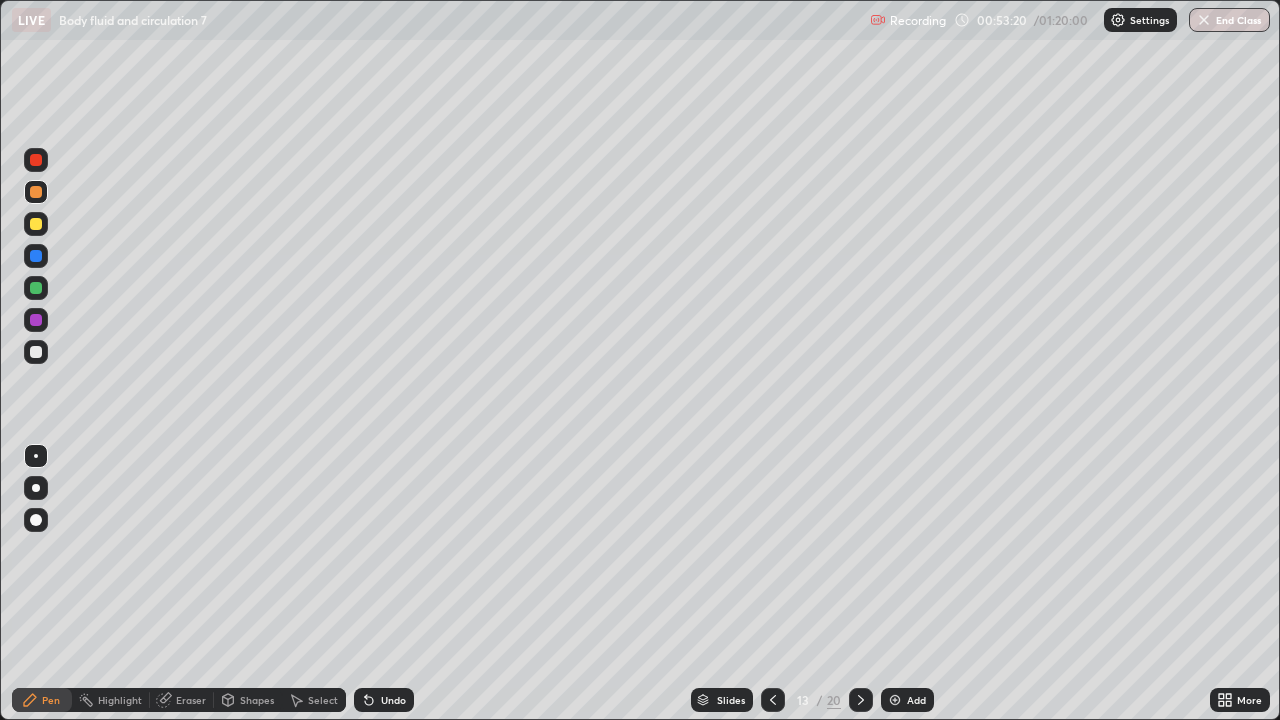 click at bounding box center (36, 256) 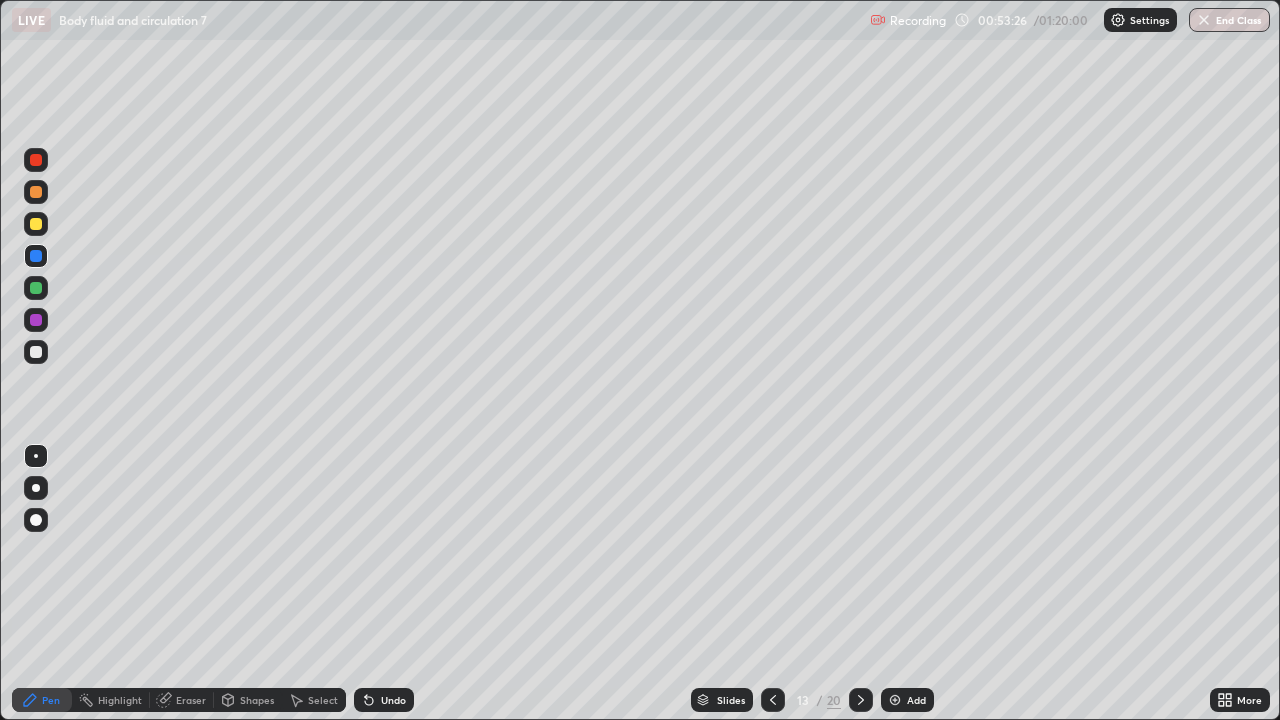 click at bounding box center (36, 192) 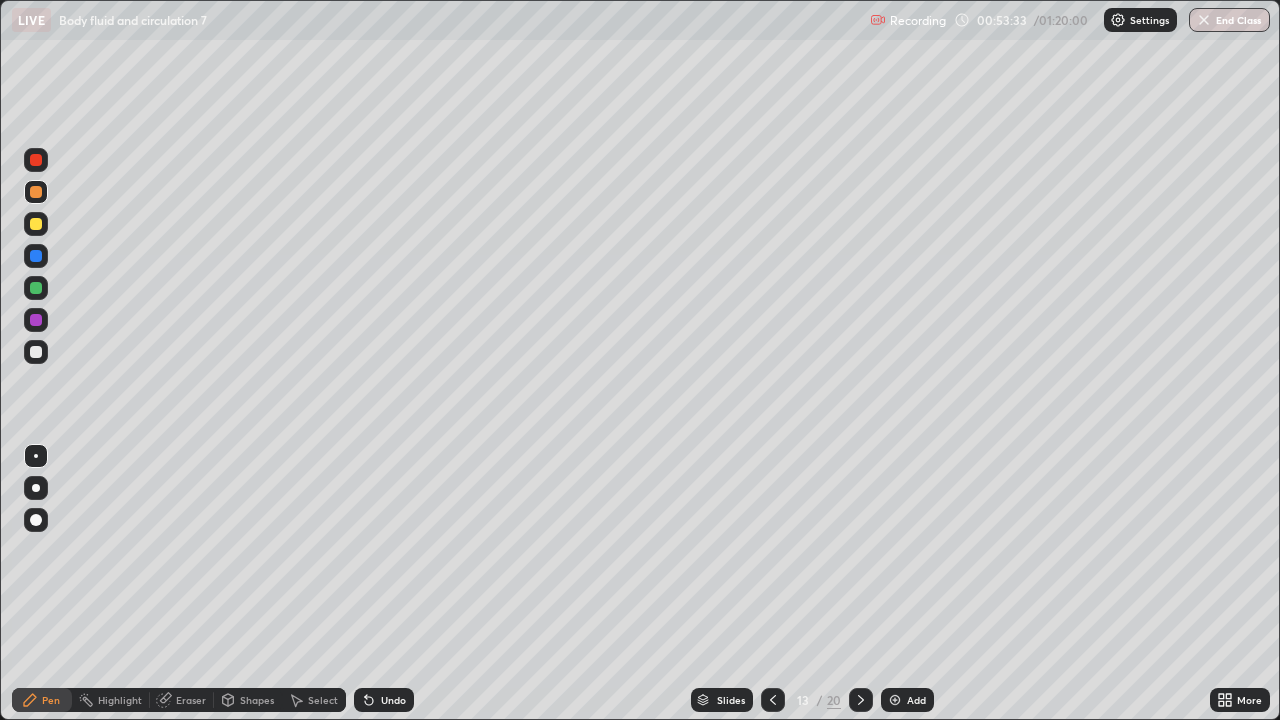 click at bounding box center [36, 320] 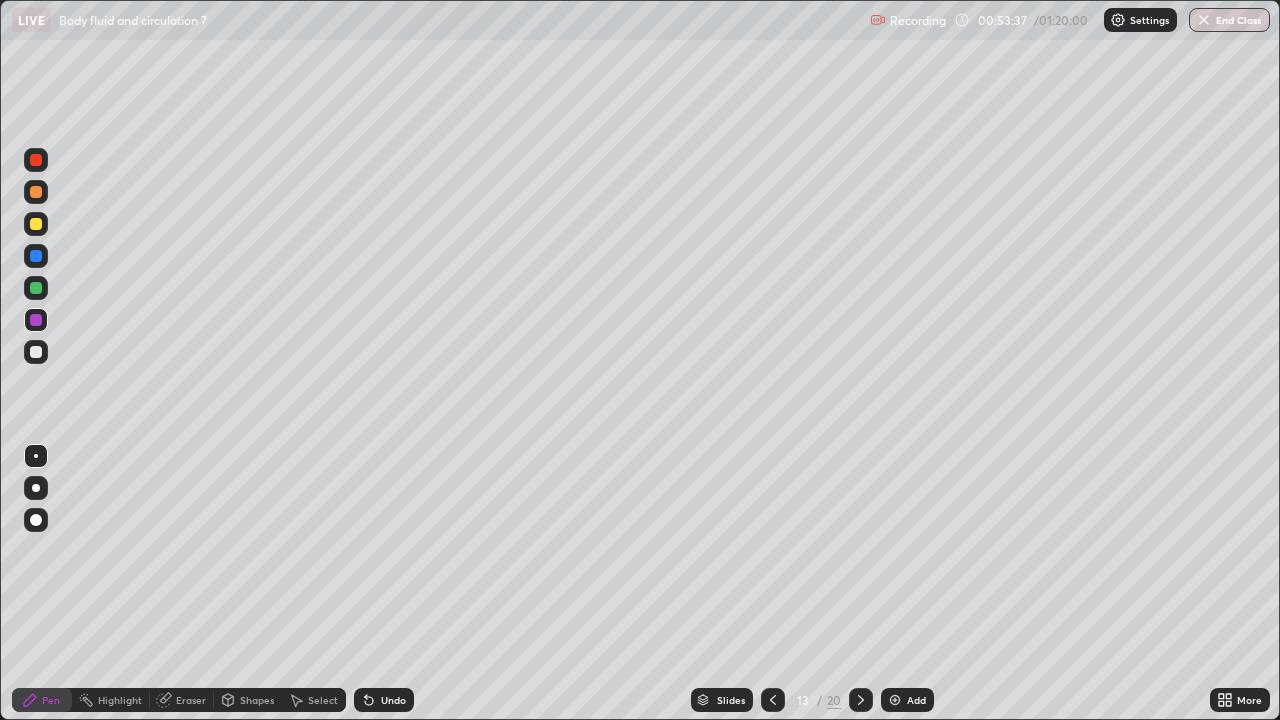 click at bounding box center (36, 192) 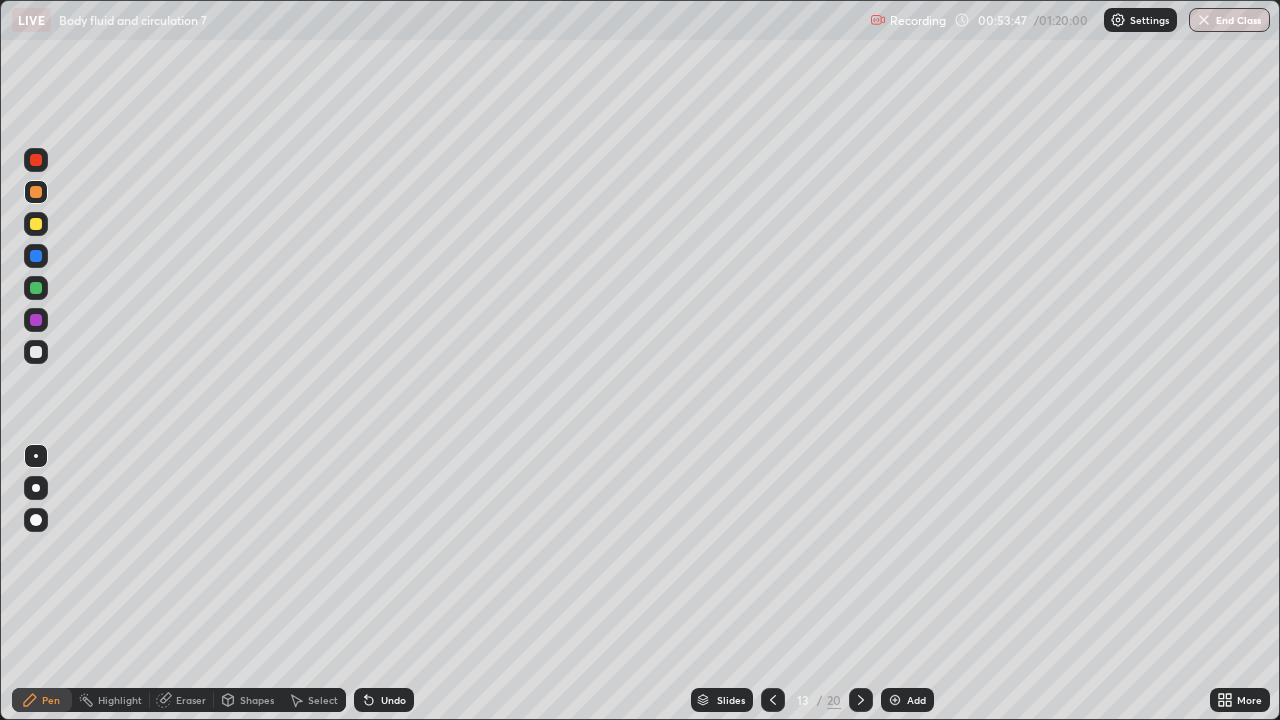 click 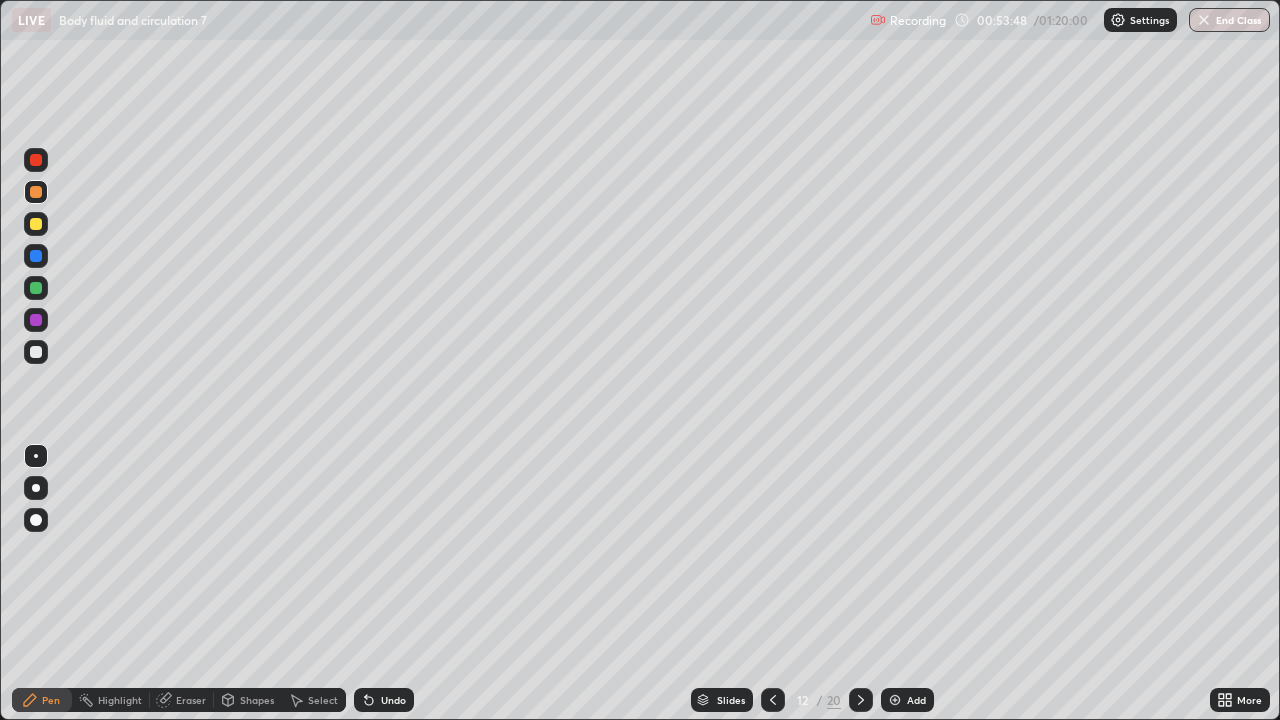 click at bounding box center [36, 288] 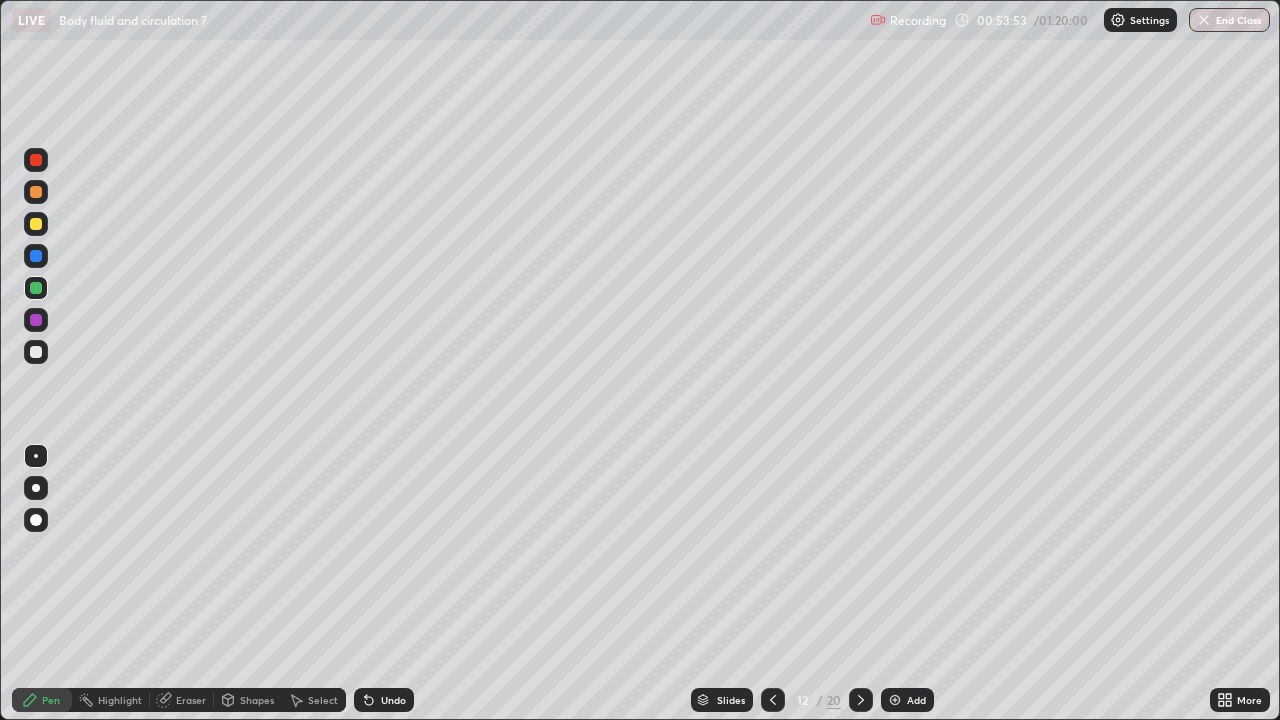 click 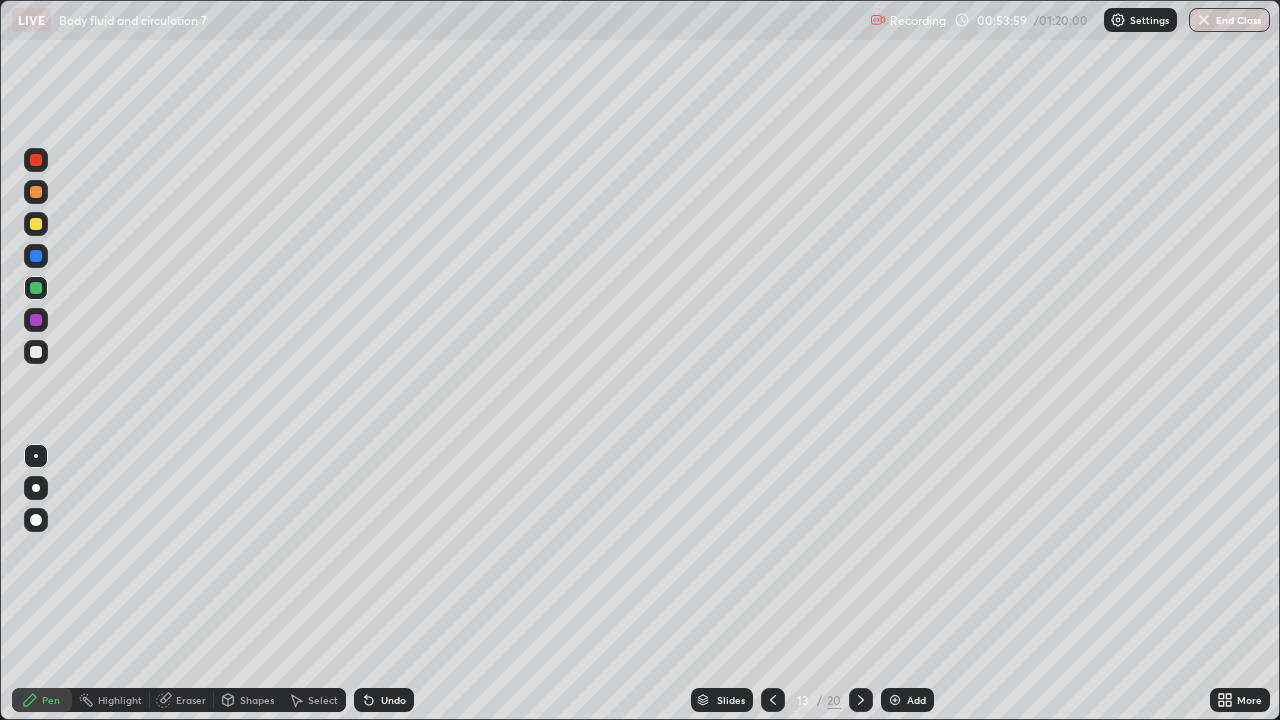 click at bounding box center [36, 288] 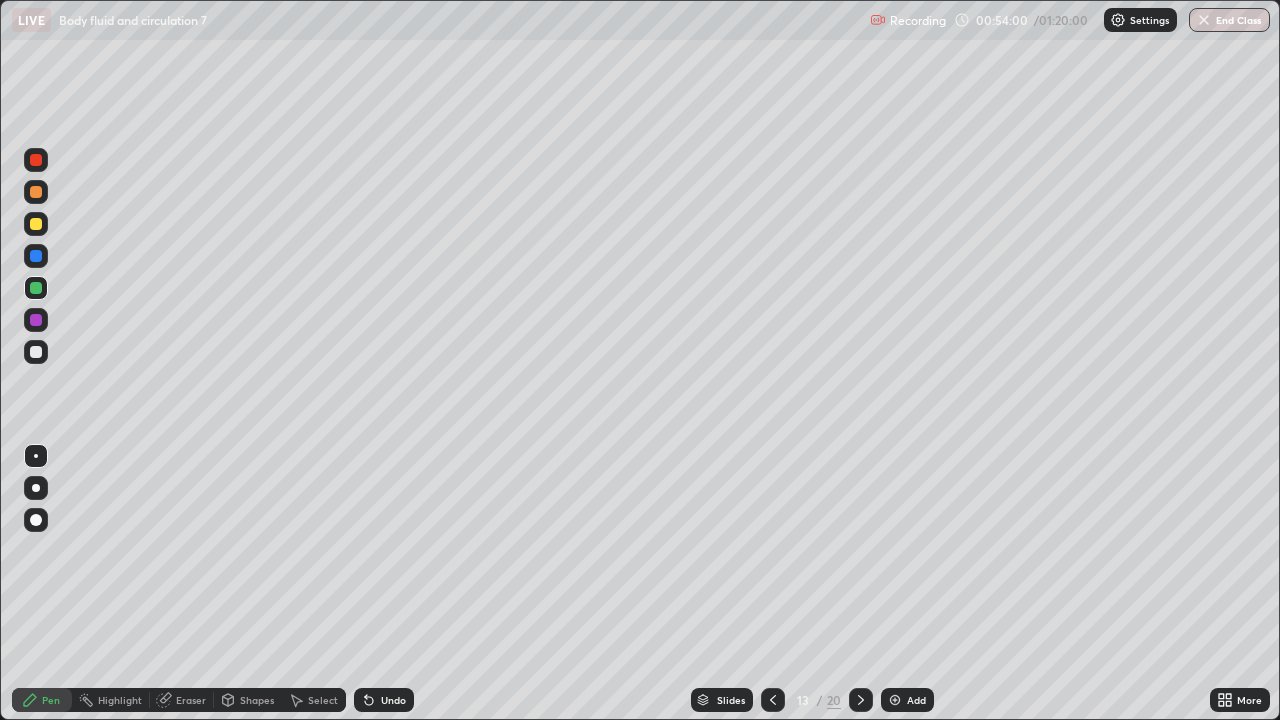 click at bounding box center (36, 288) 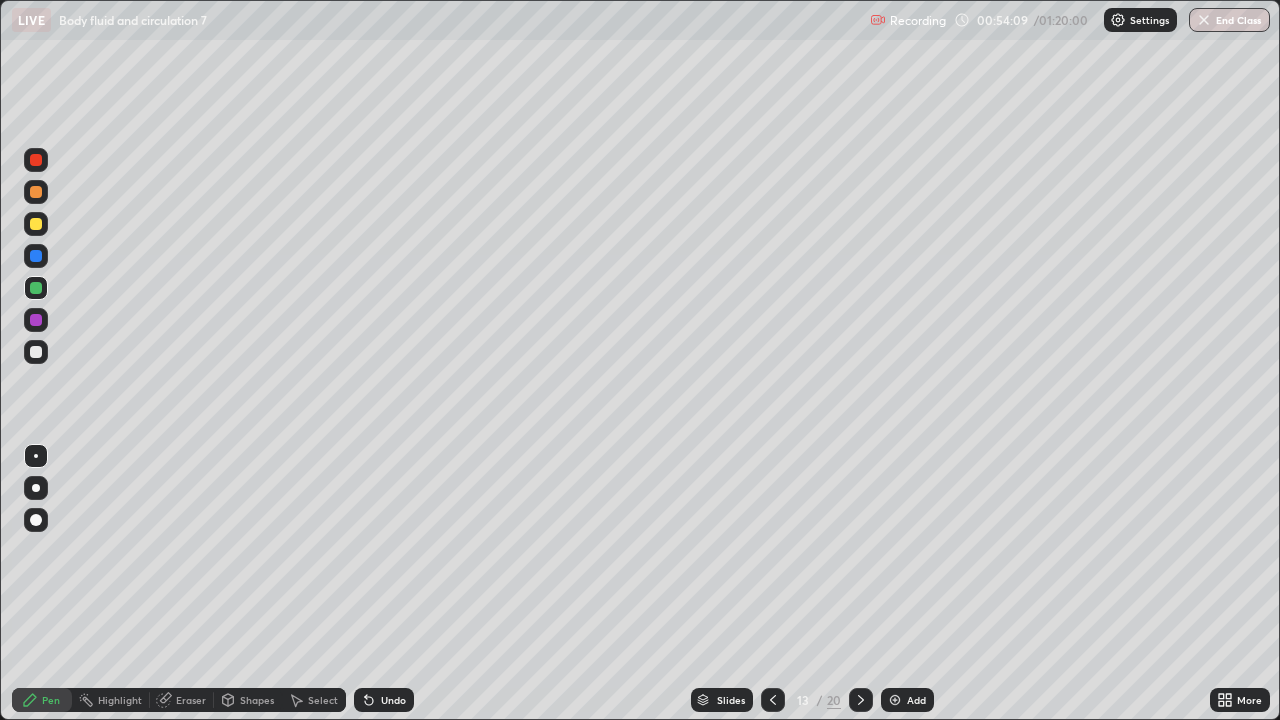 click at bounding box center (36, 352) 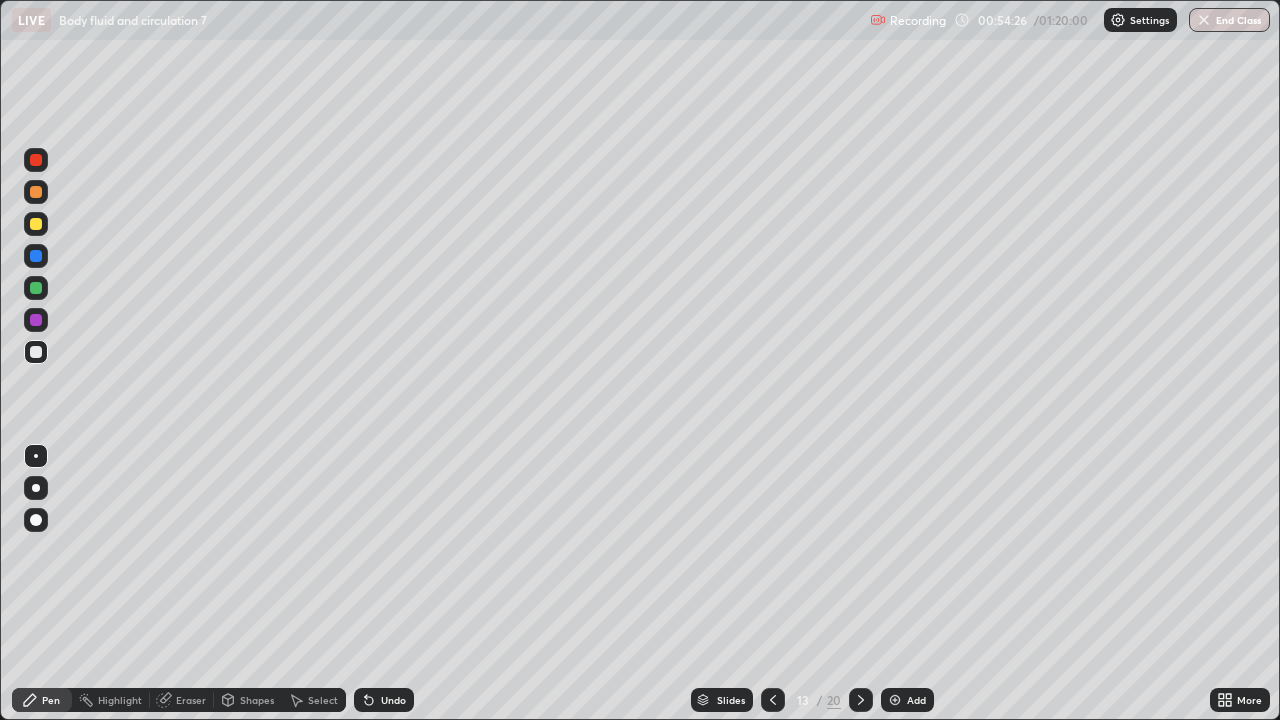 click on "Eraser" at bounding box center [191, 700] 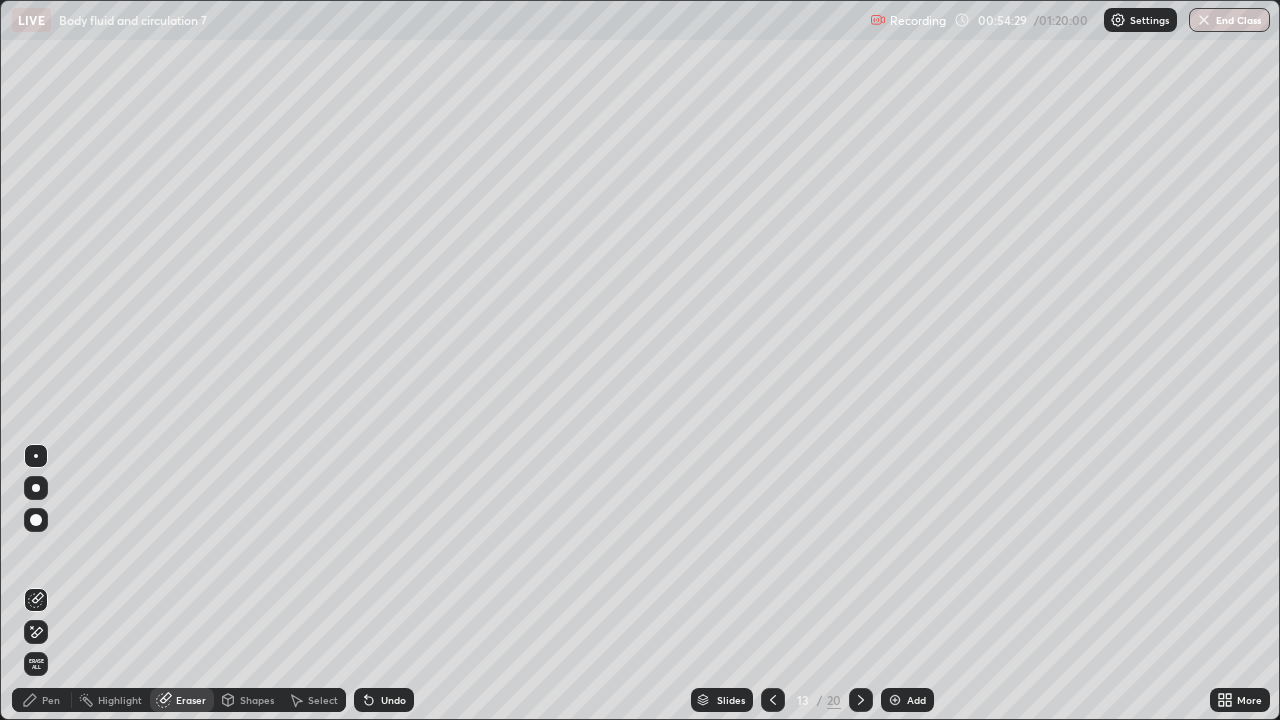 click on "Pen" at bounding box center [51, 700] 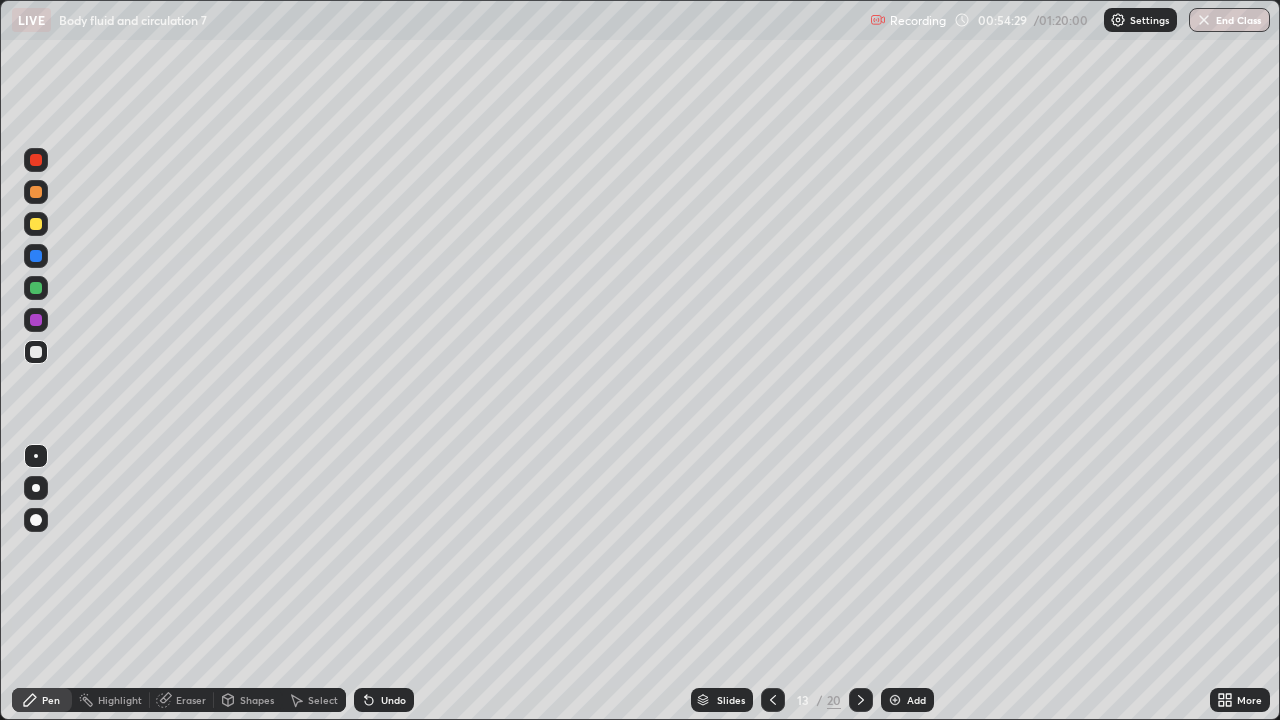click on "Pen" at bounding box center [51, 700] 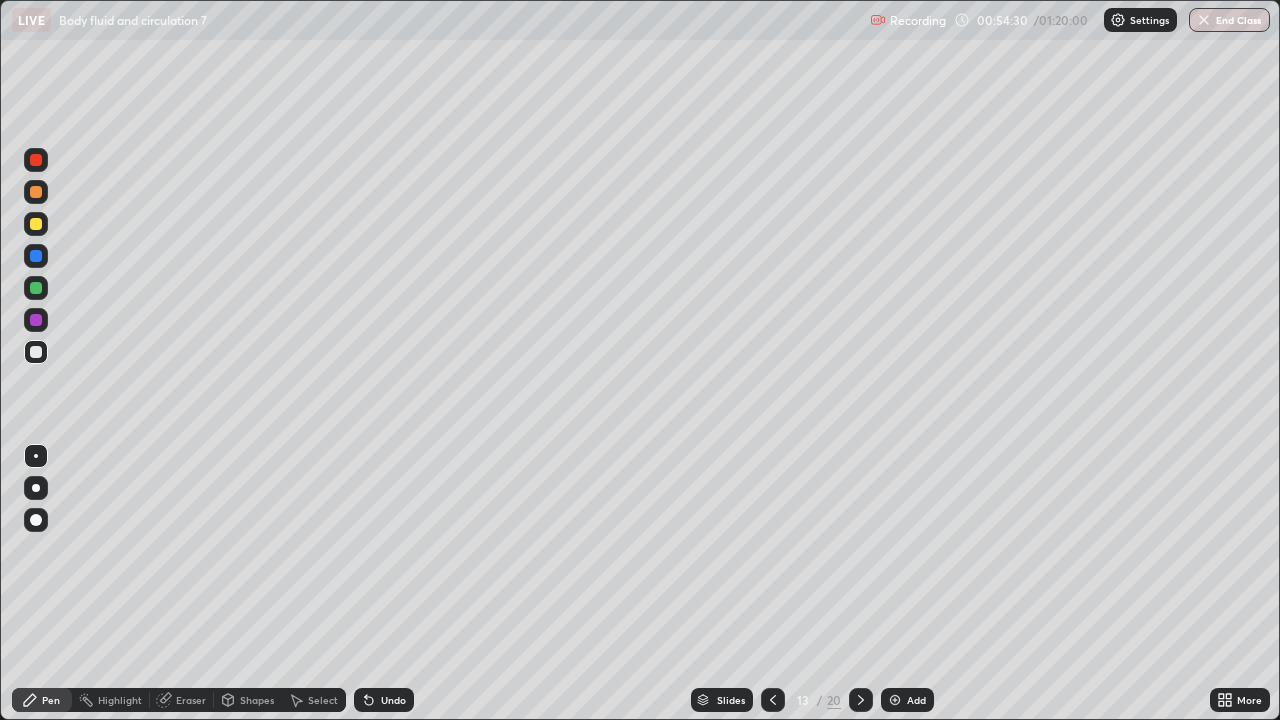 click at bounding box center (36, 288) 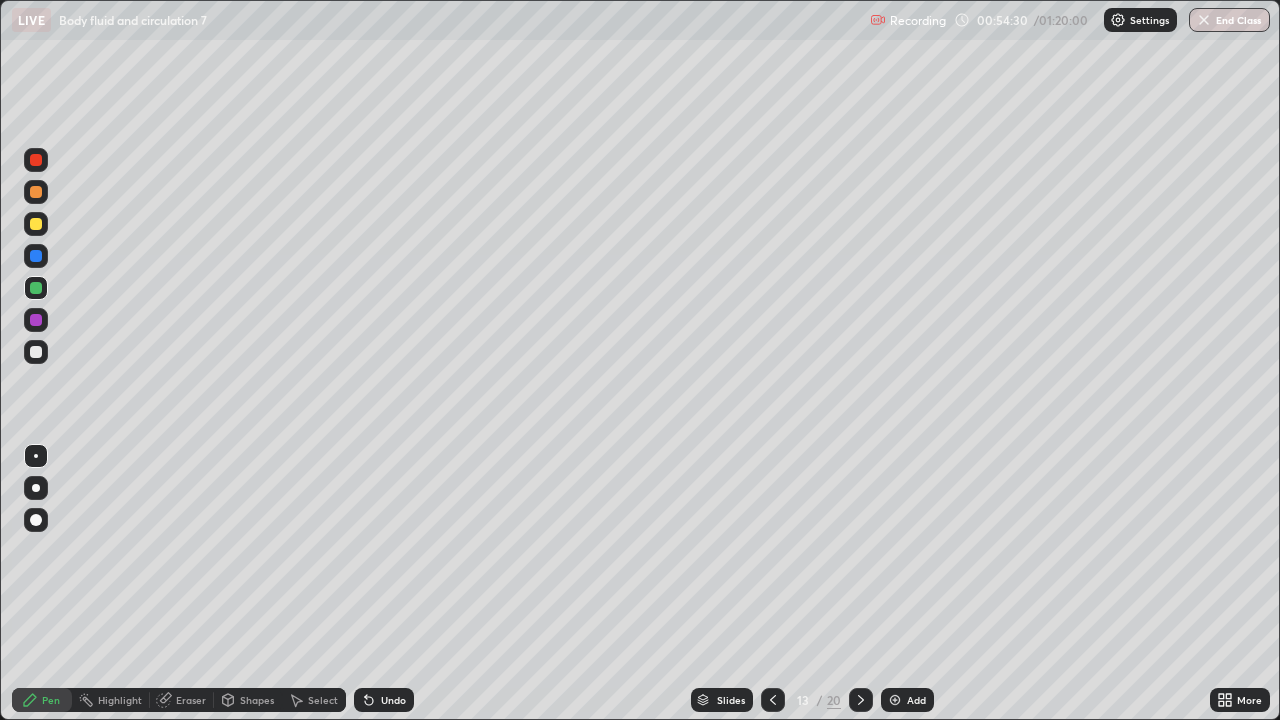 click at bounding box center (36, 288) 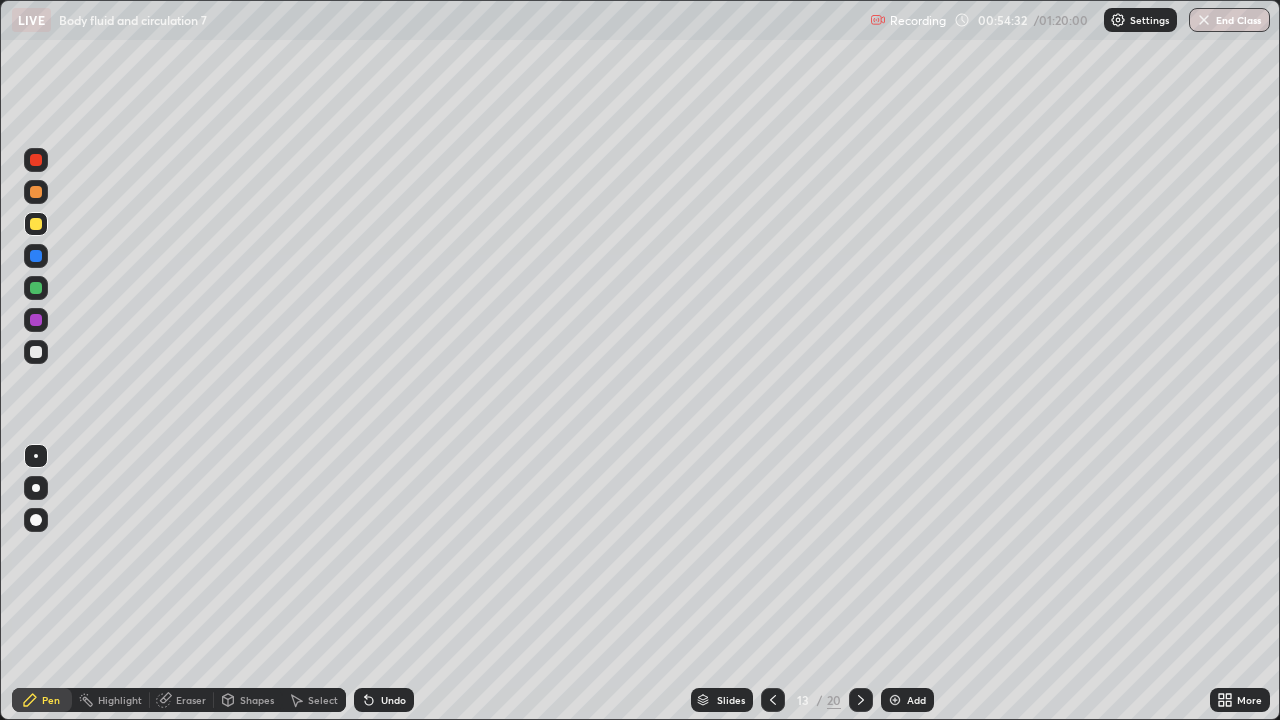 click at bounding box center [36, 288] 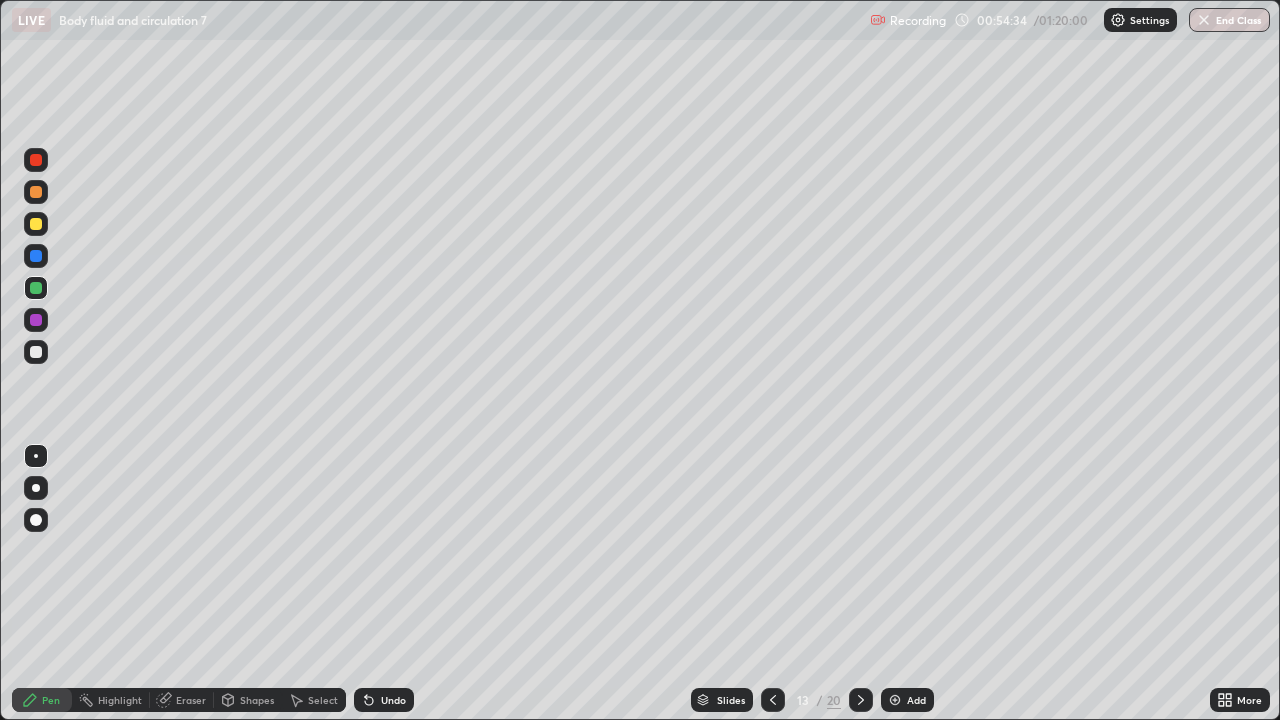 click at bounding box center (36, 256) 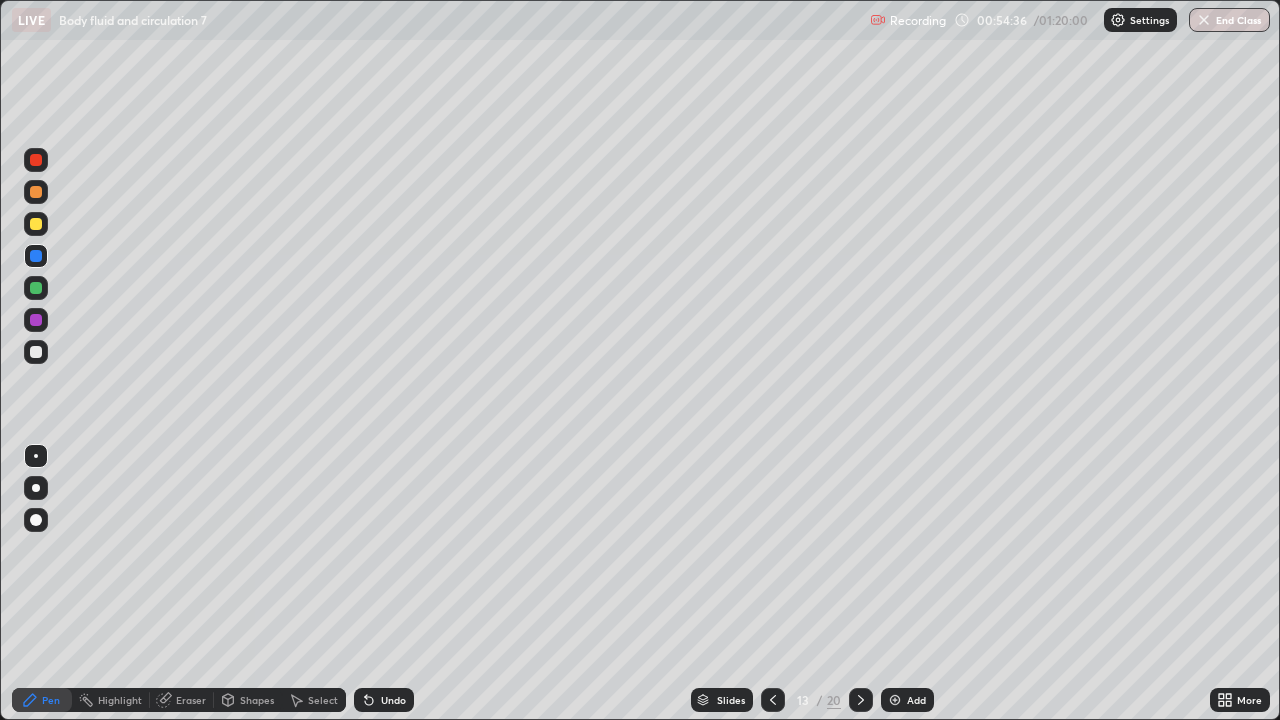 click at bounding box center [36, 320] 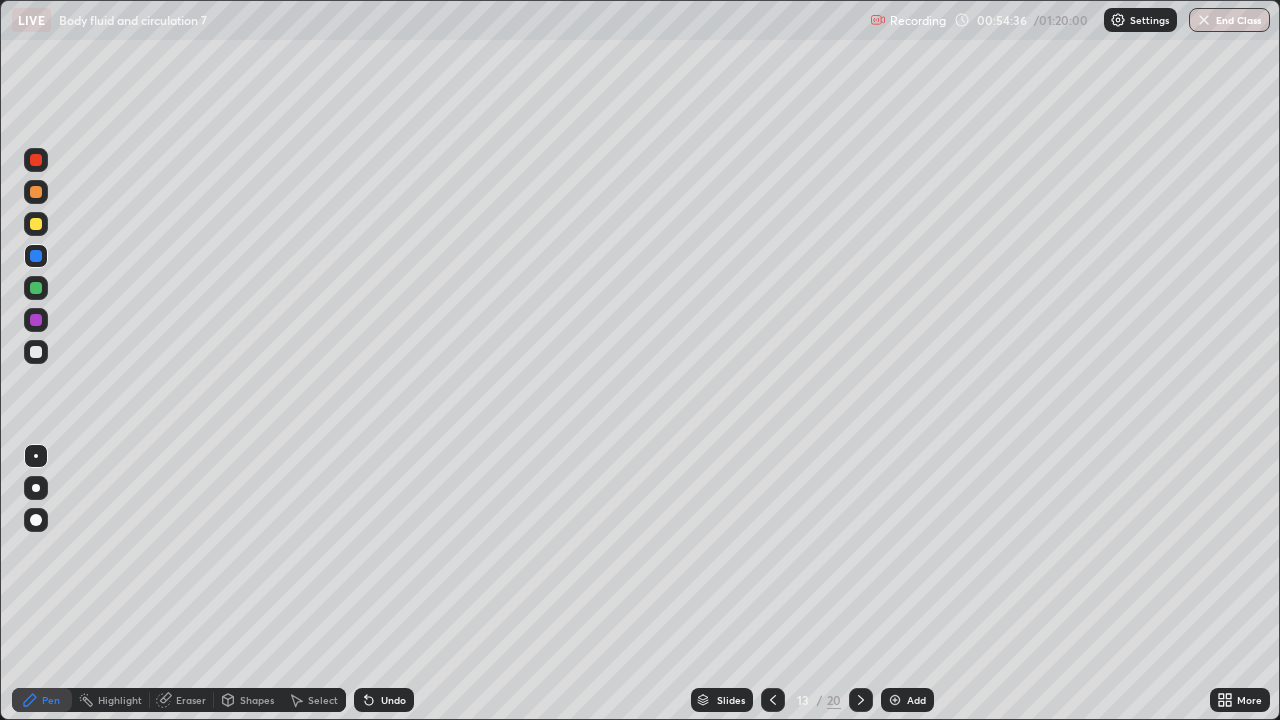 click at bounding box center (36, 320) 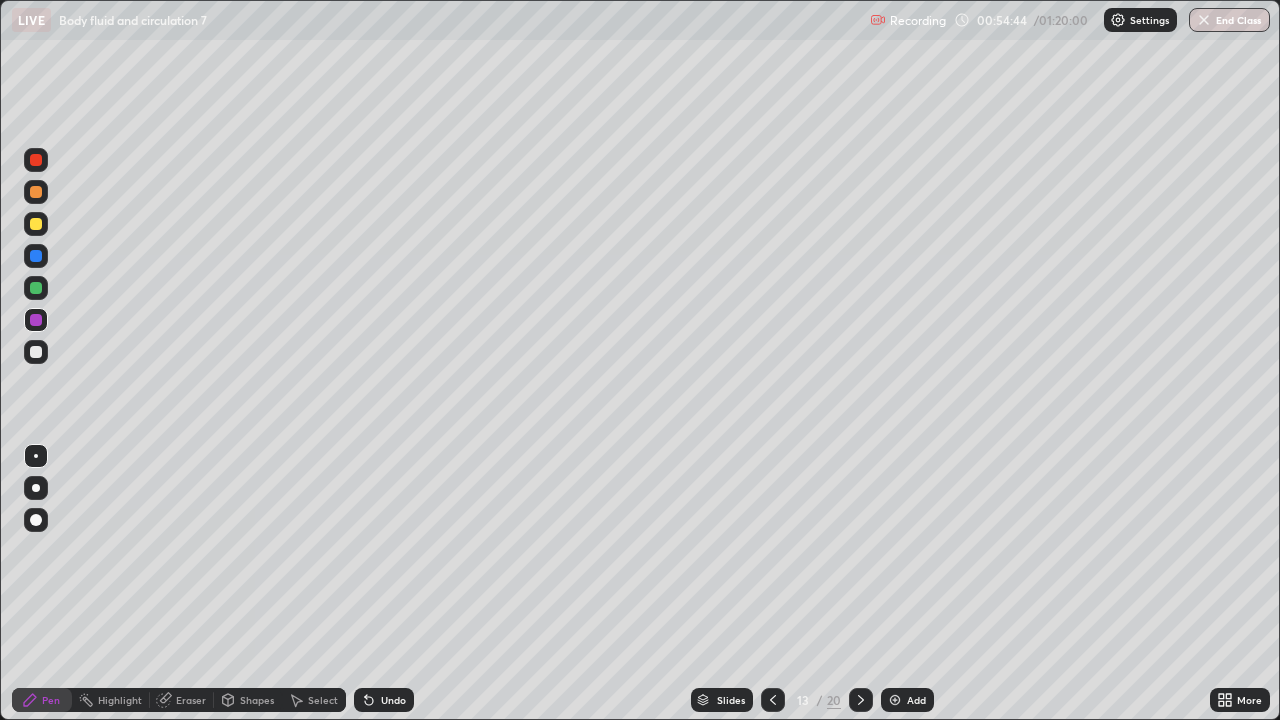 click on "Eraser" at bounding box center [191, 700] 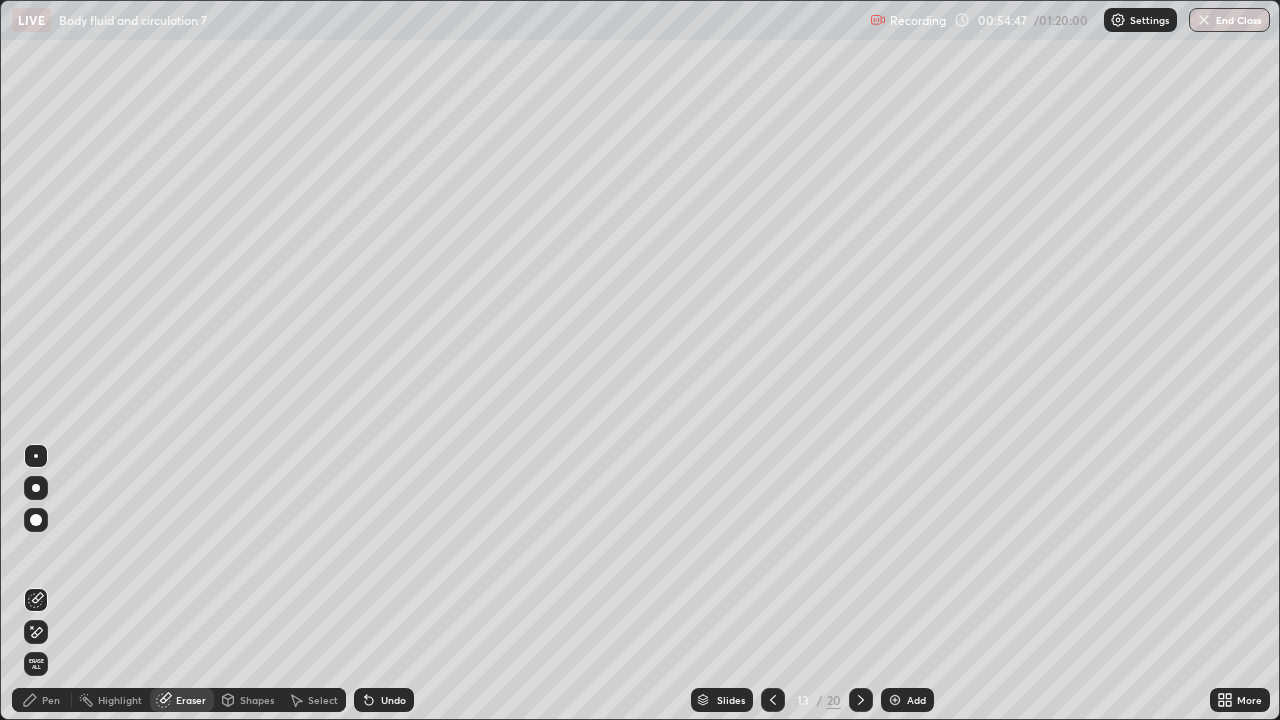 click on "Pen" at bounding box center [42, 700] 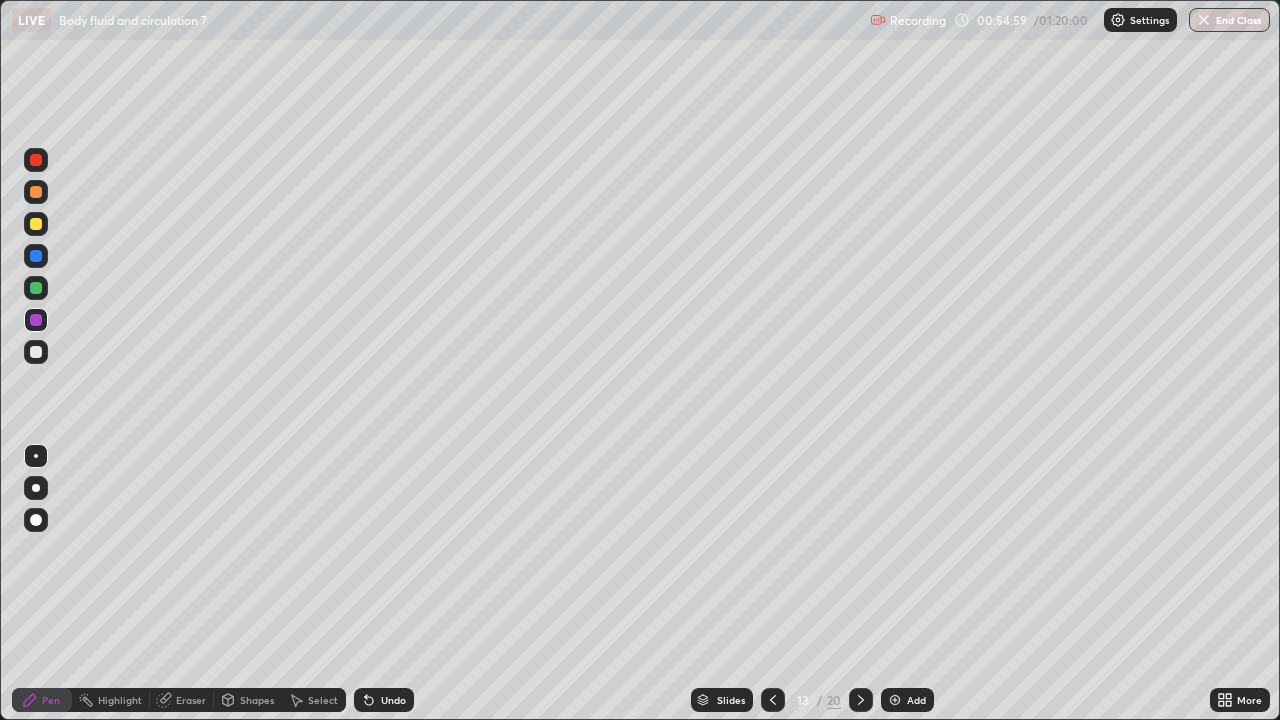 click 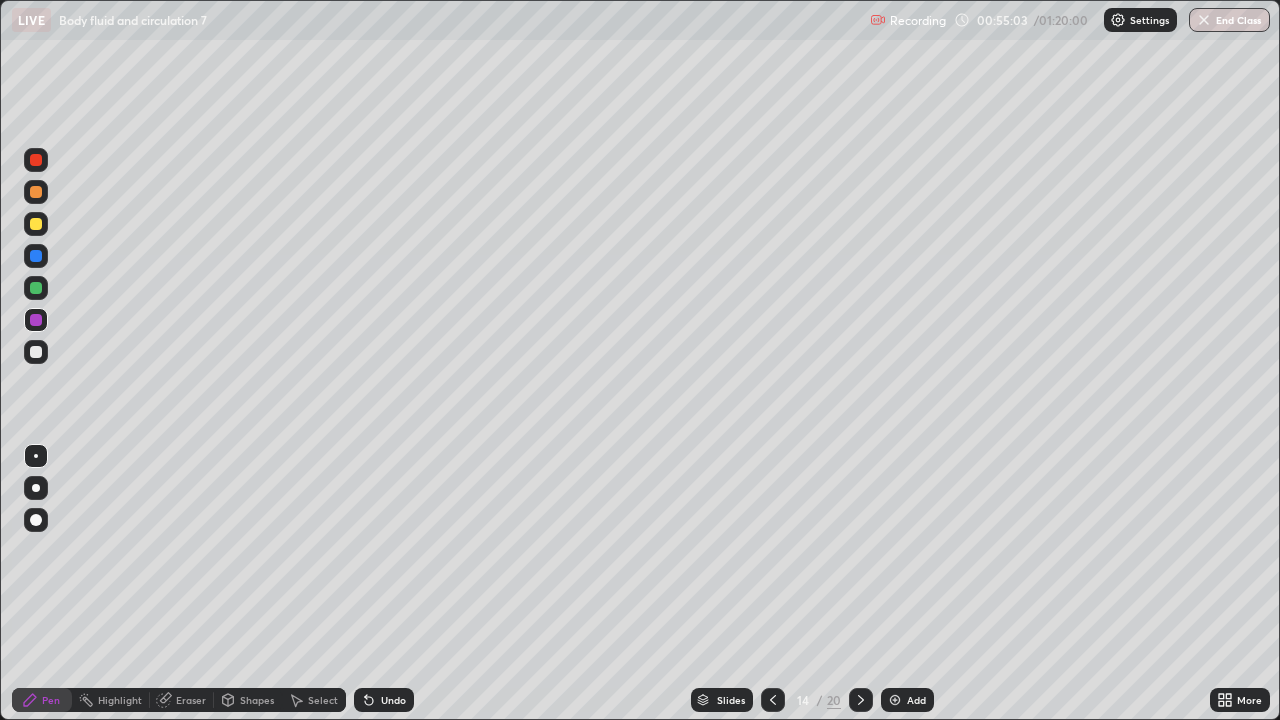 click 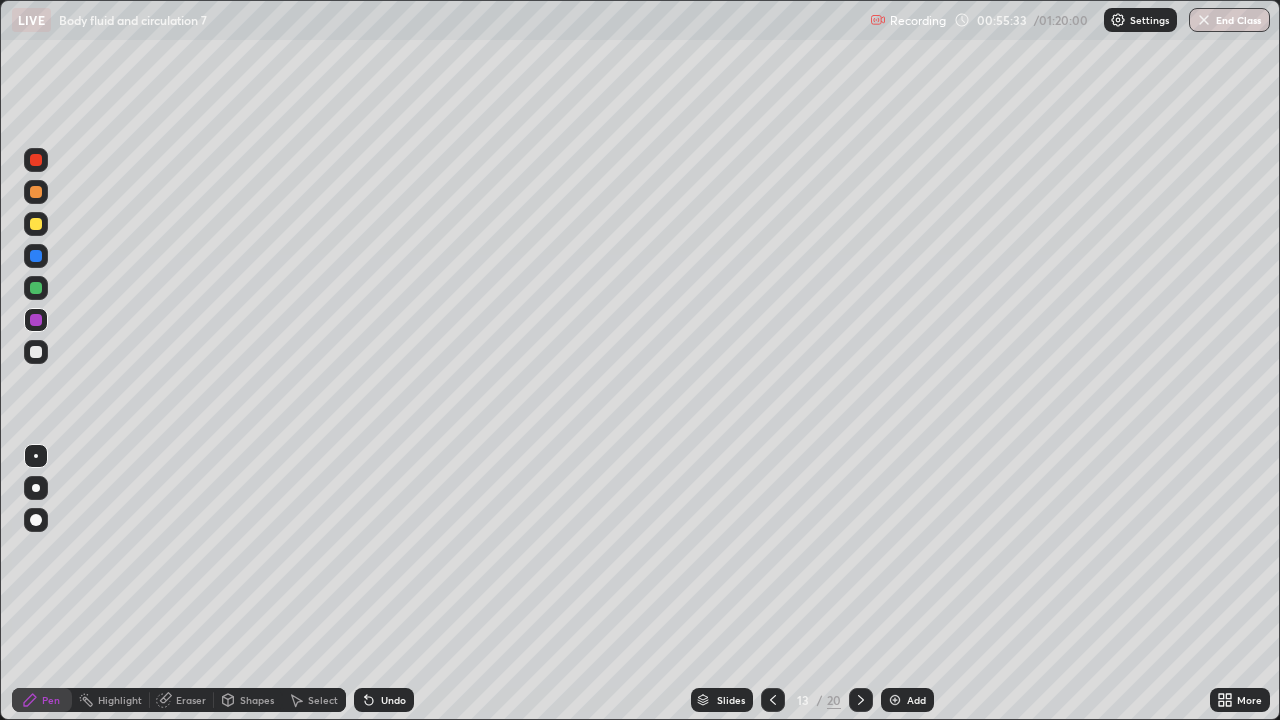 click at bounding box center [36, 288] 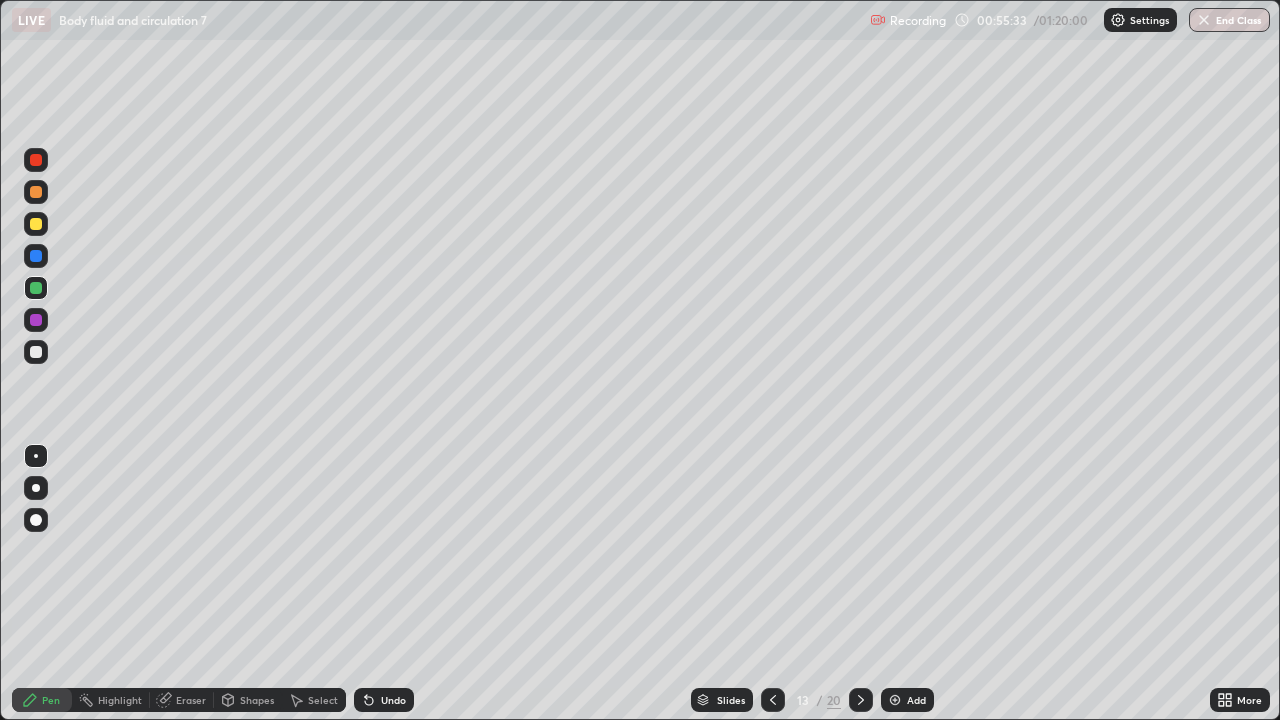 click at bounding box center [36, 288] 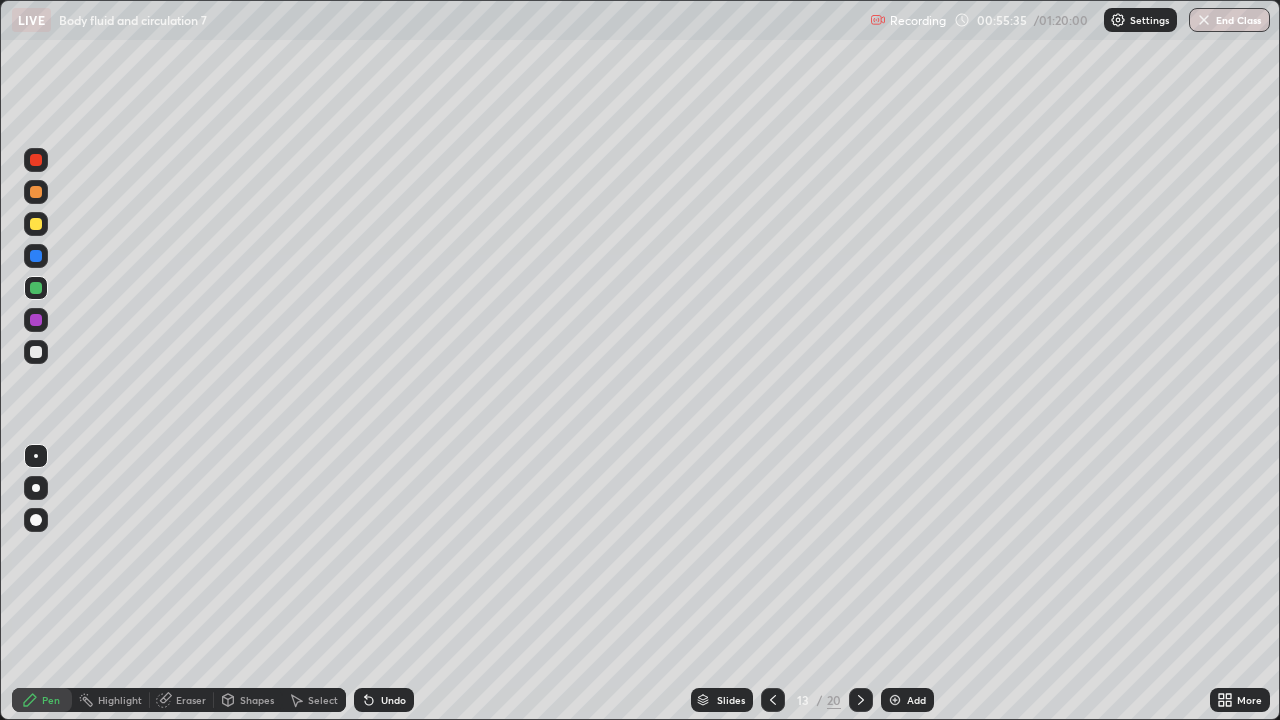 click at bounding box center (36, 320) 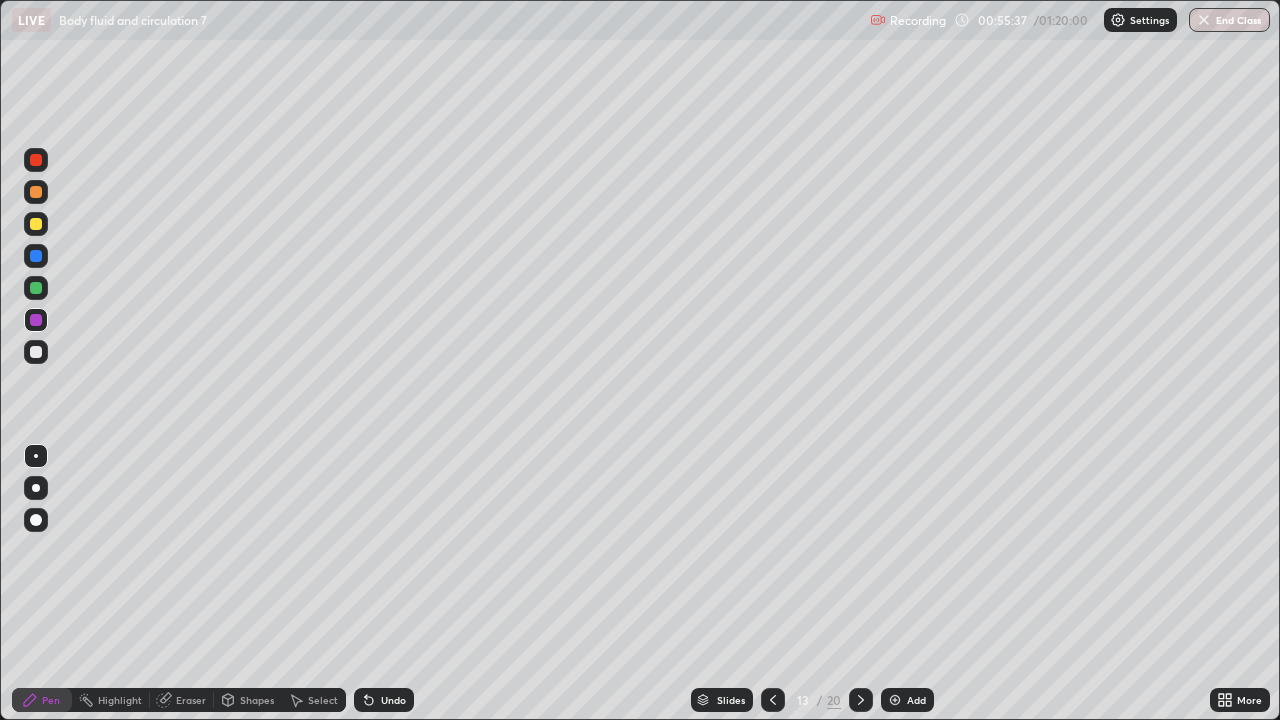 click at bounding box center [36, 224] 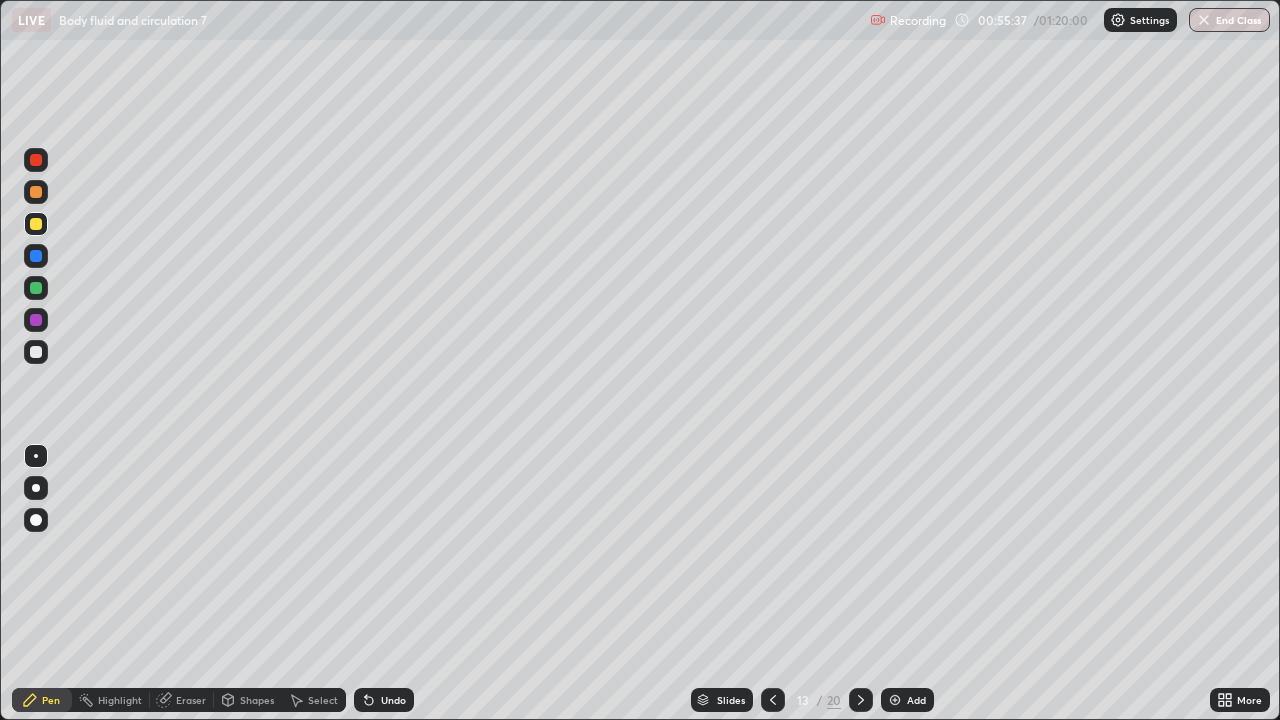 click at bounding box center (36, 224) 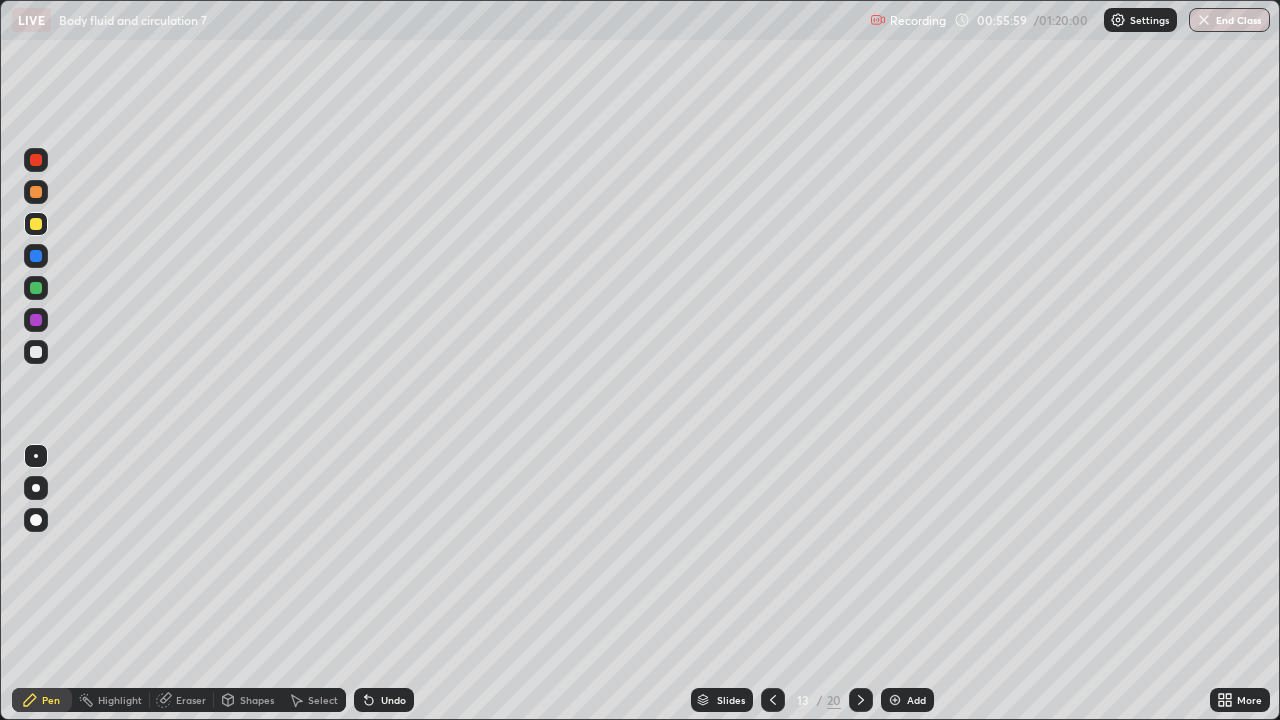 click on "Eraser" at bounding box center (191, 700) 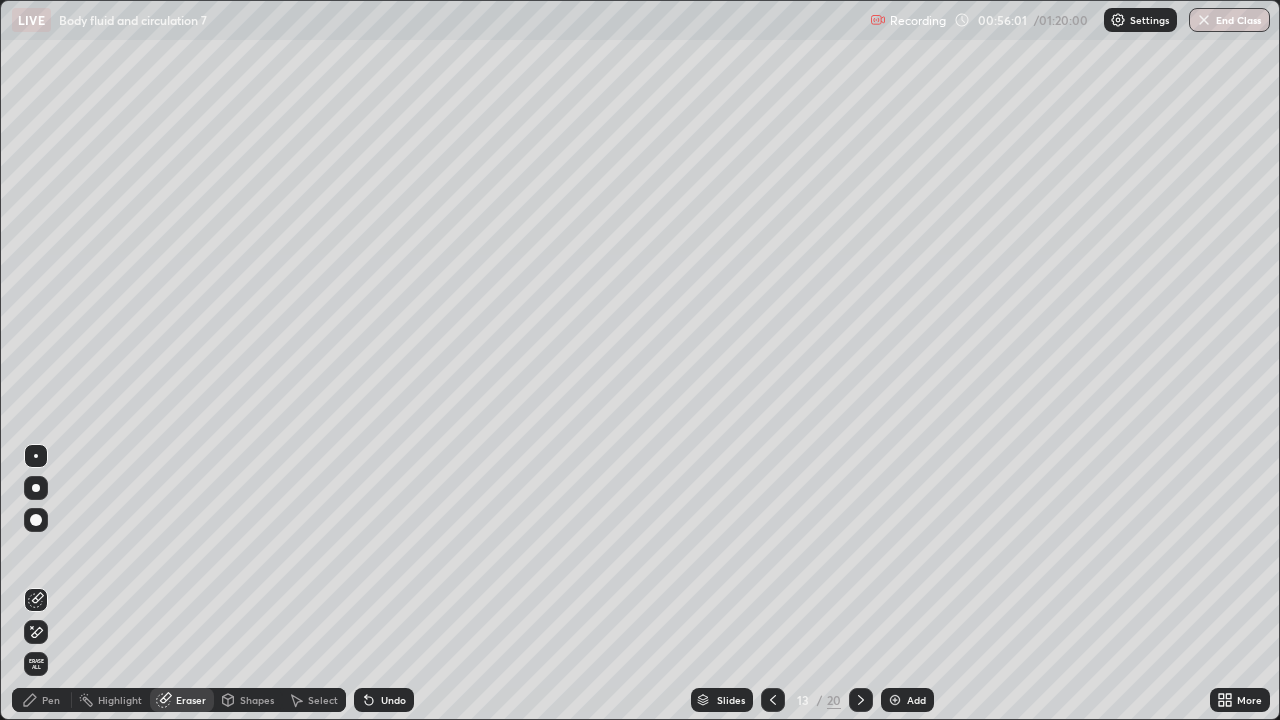 click on "Pen" at bounding box center (42, 700) 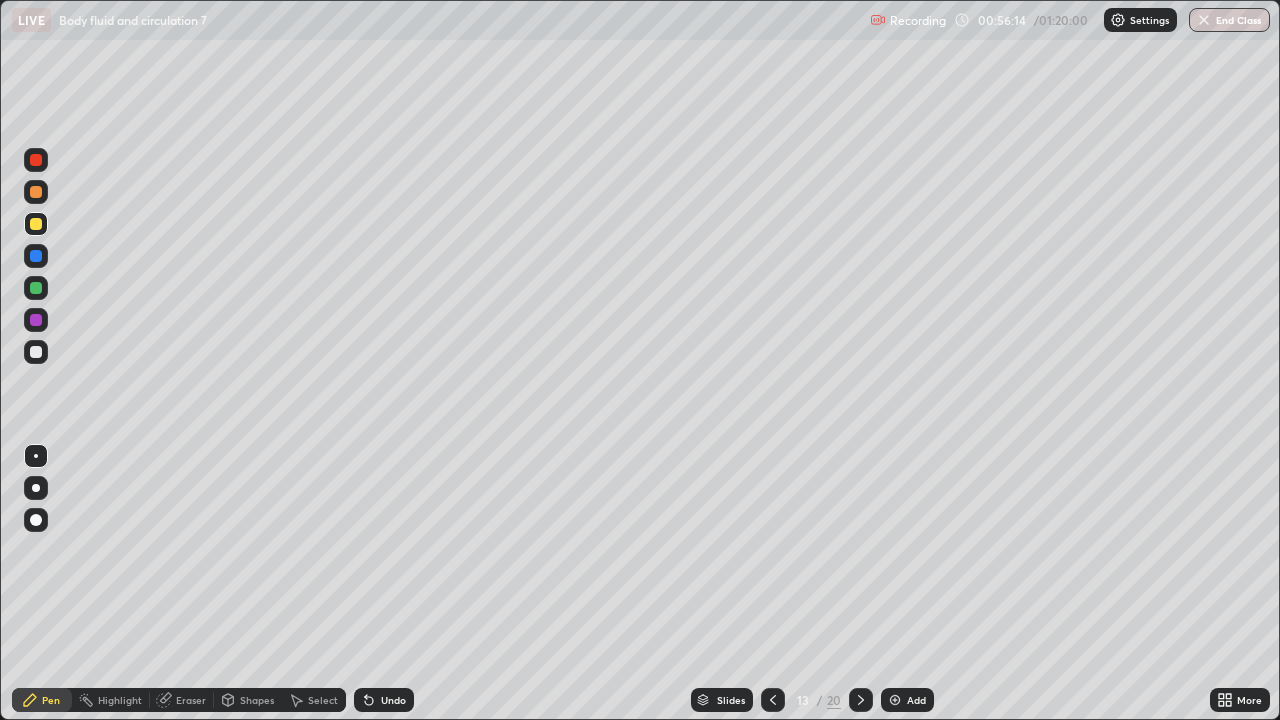 click on "Pen" at bounding box center [51, 700] 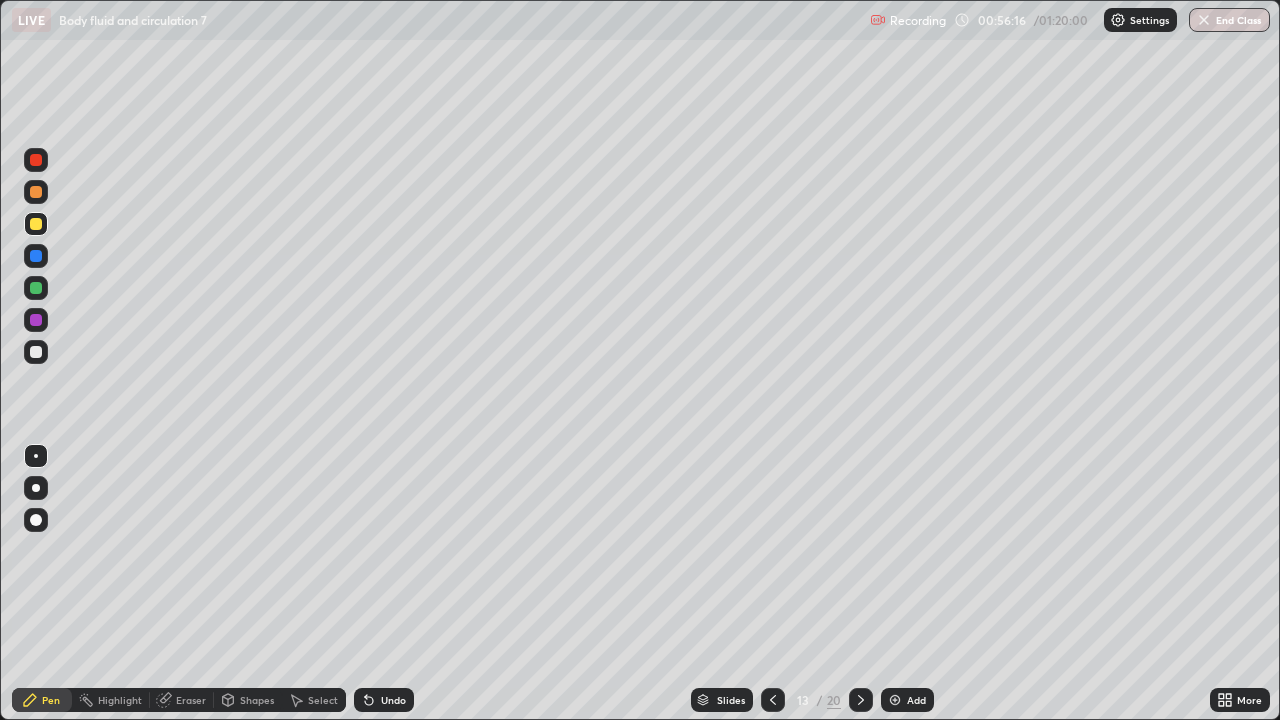 click on "Shapes" at bounding box center (257, 700) 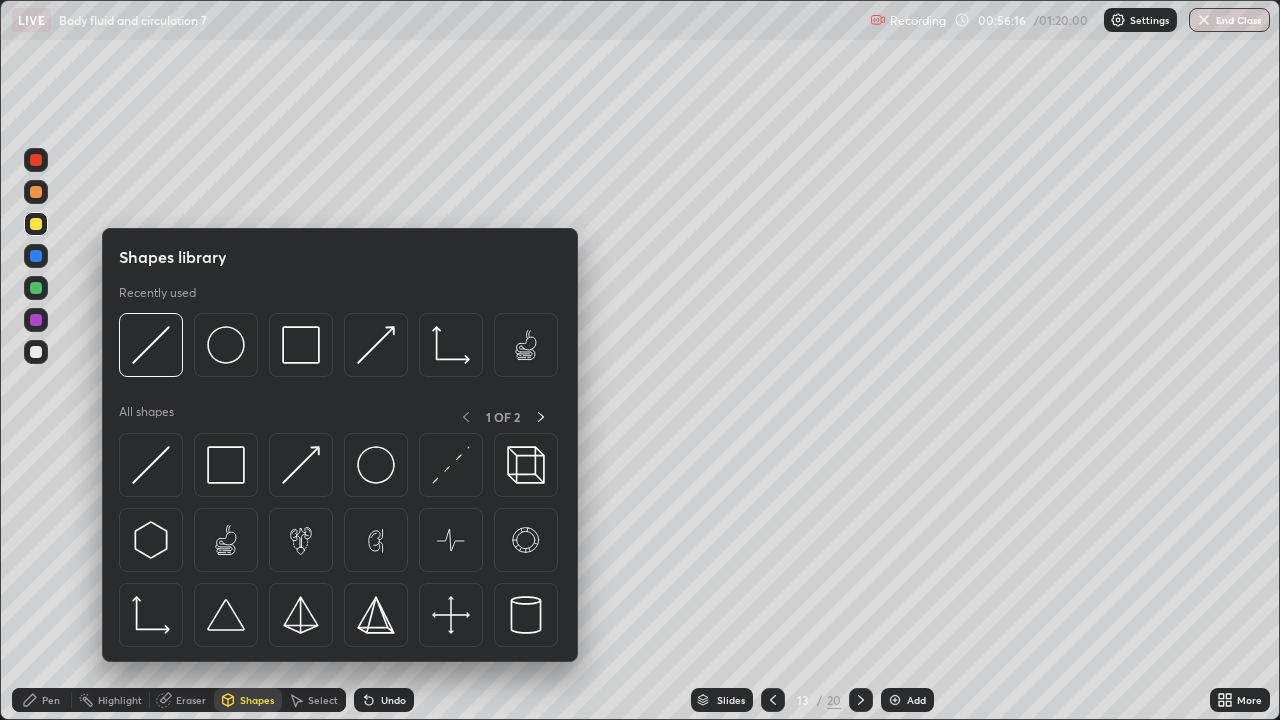 click on "Eraser" at bounding box center (191, 700) 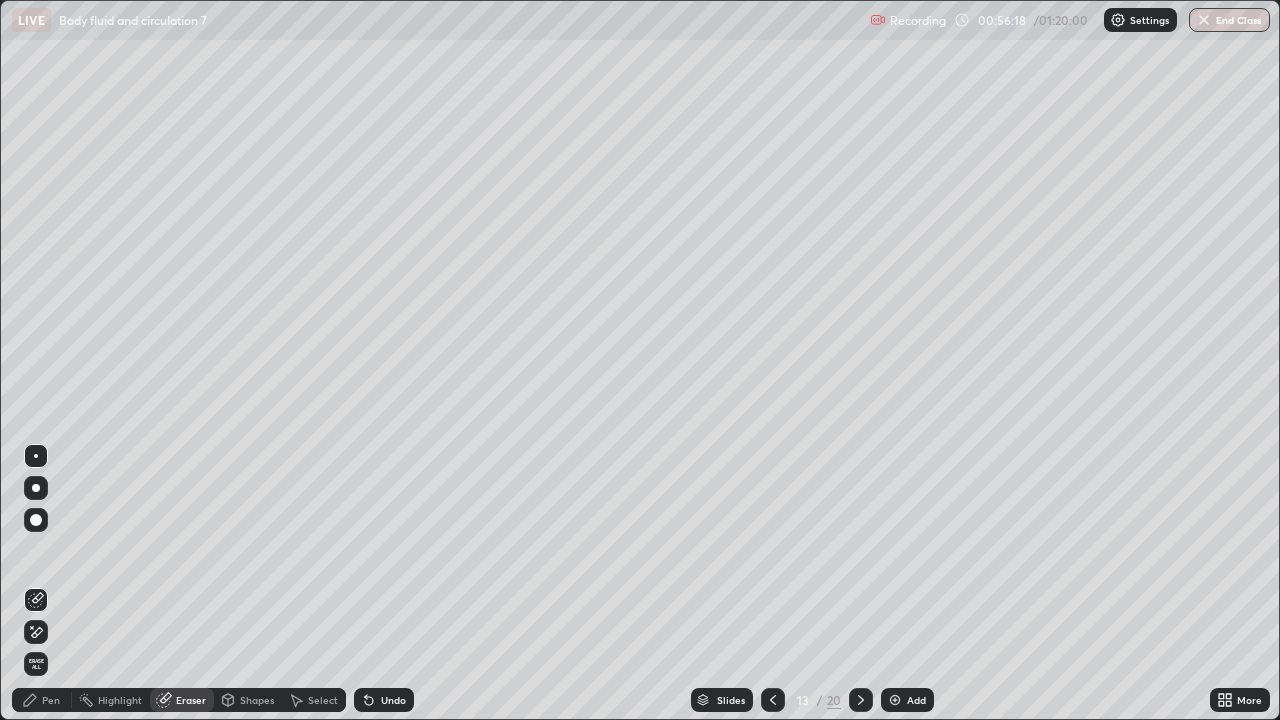 click on "Pen" at bounding box center [51, 700] 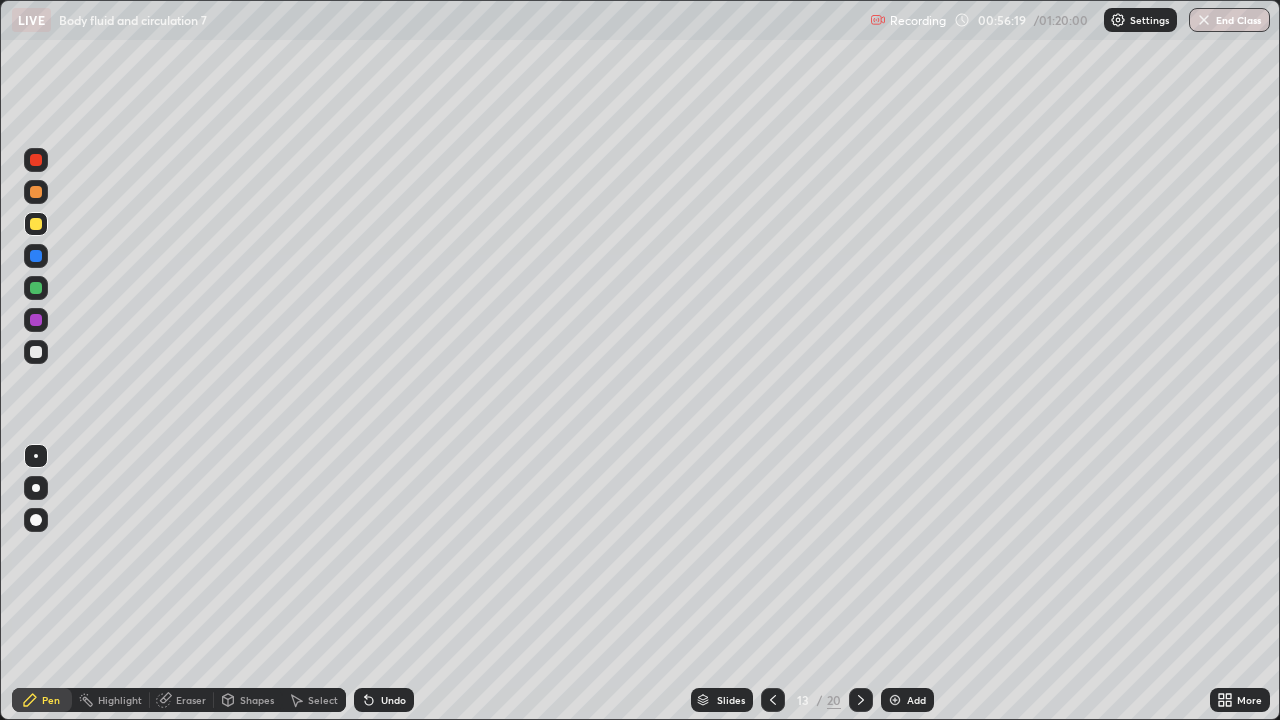 click at bounding box center (36, 288) 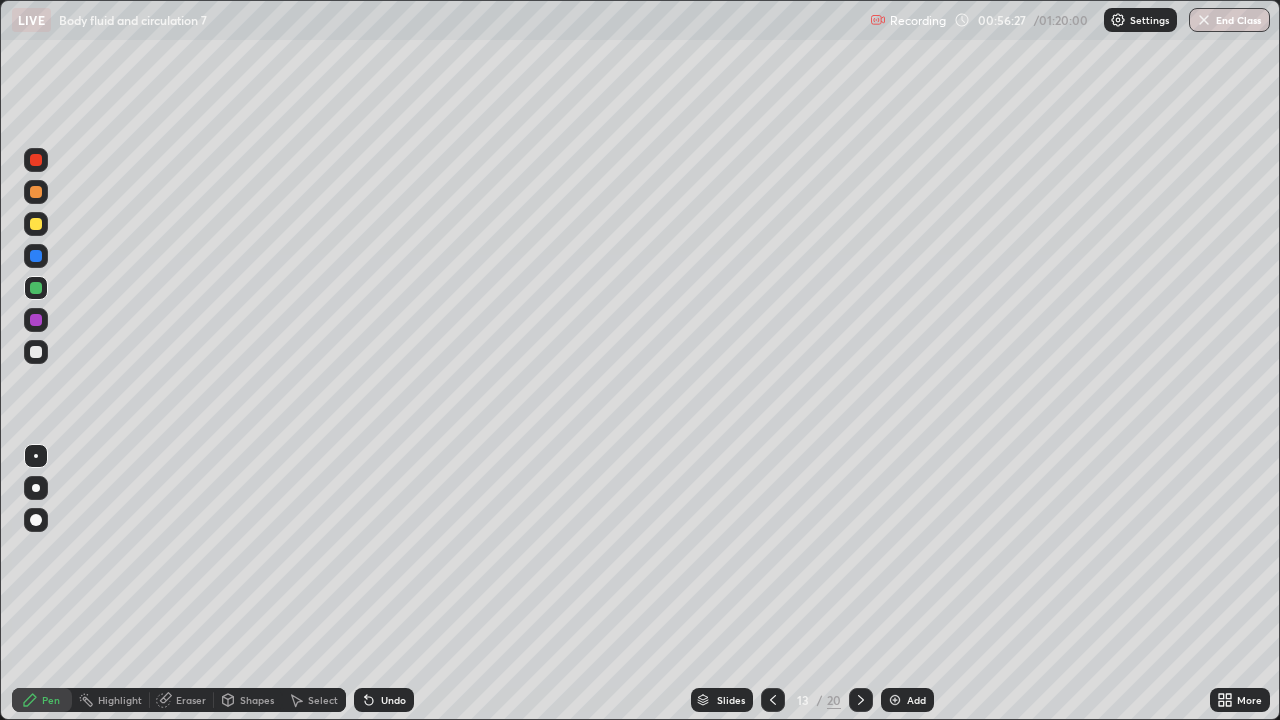 click at bounding box center [36, 352] 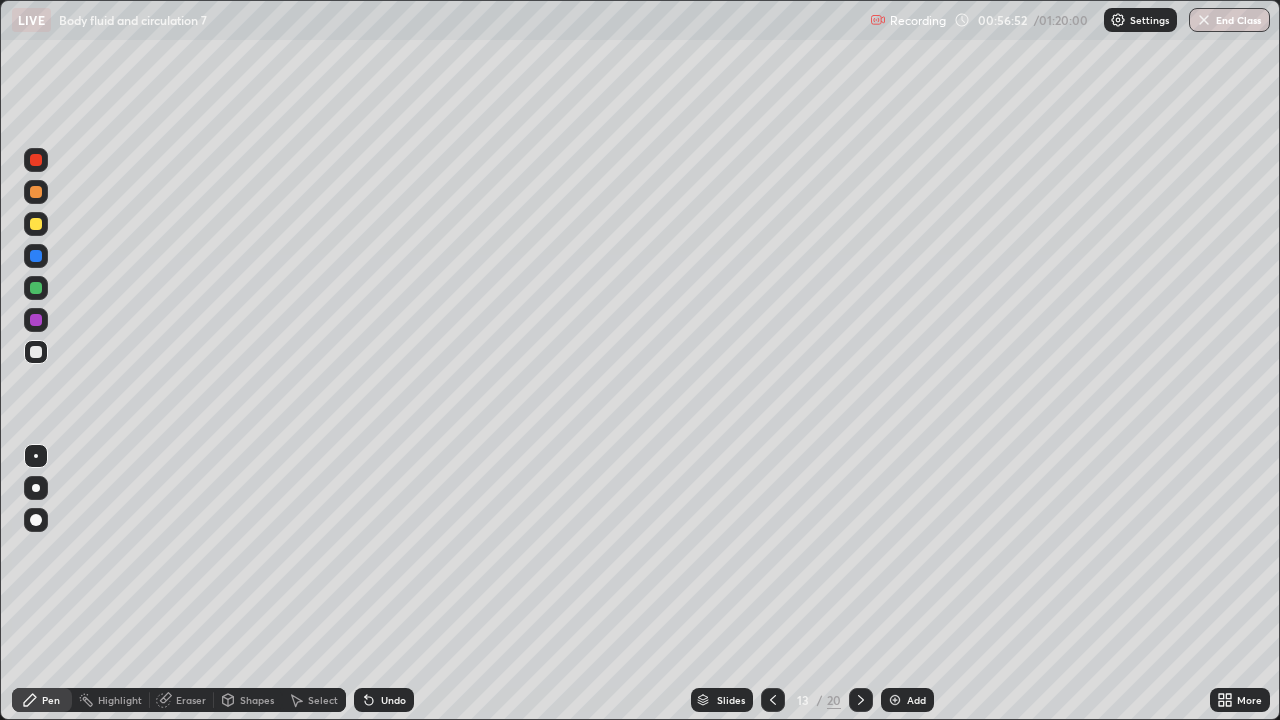 click 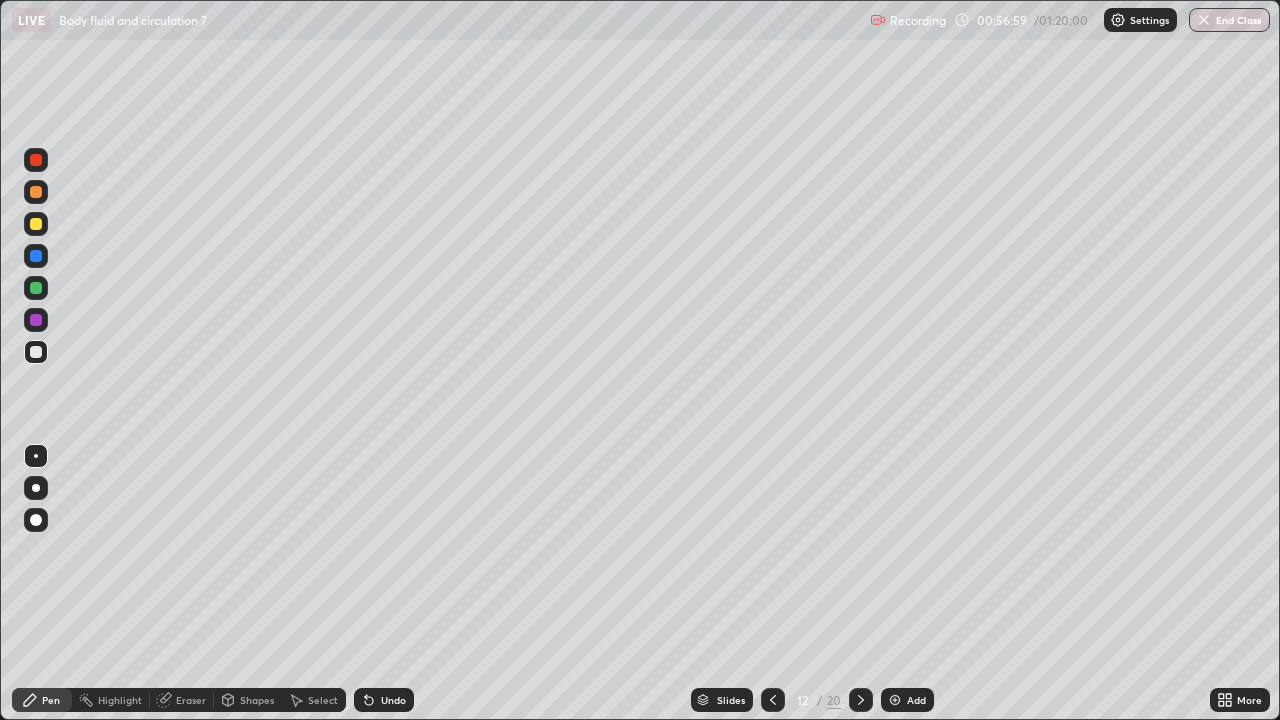 click at bounding box center [36, 224] 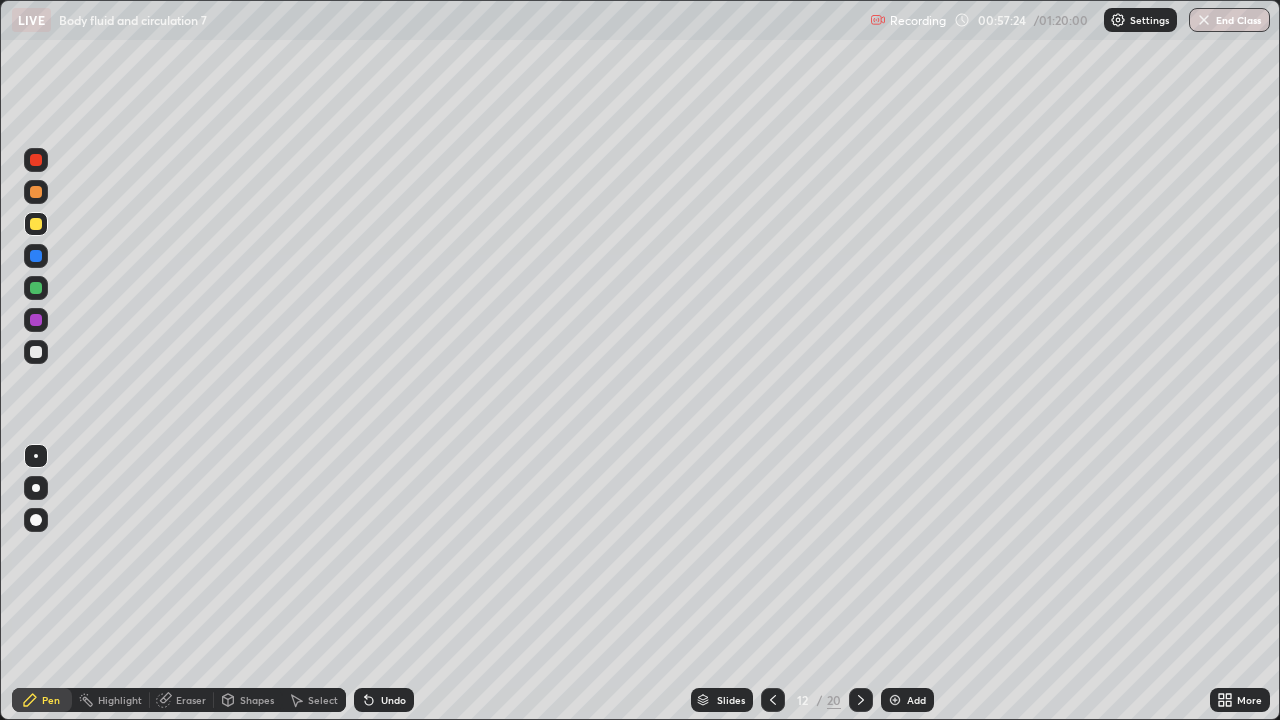 click on "Eraser" at bounding box center (191, 700) 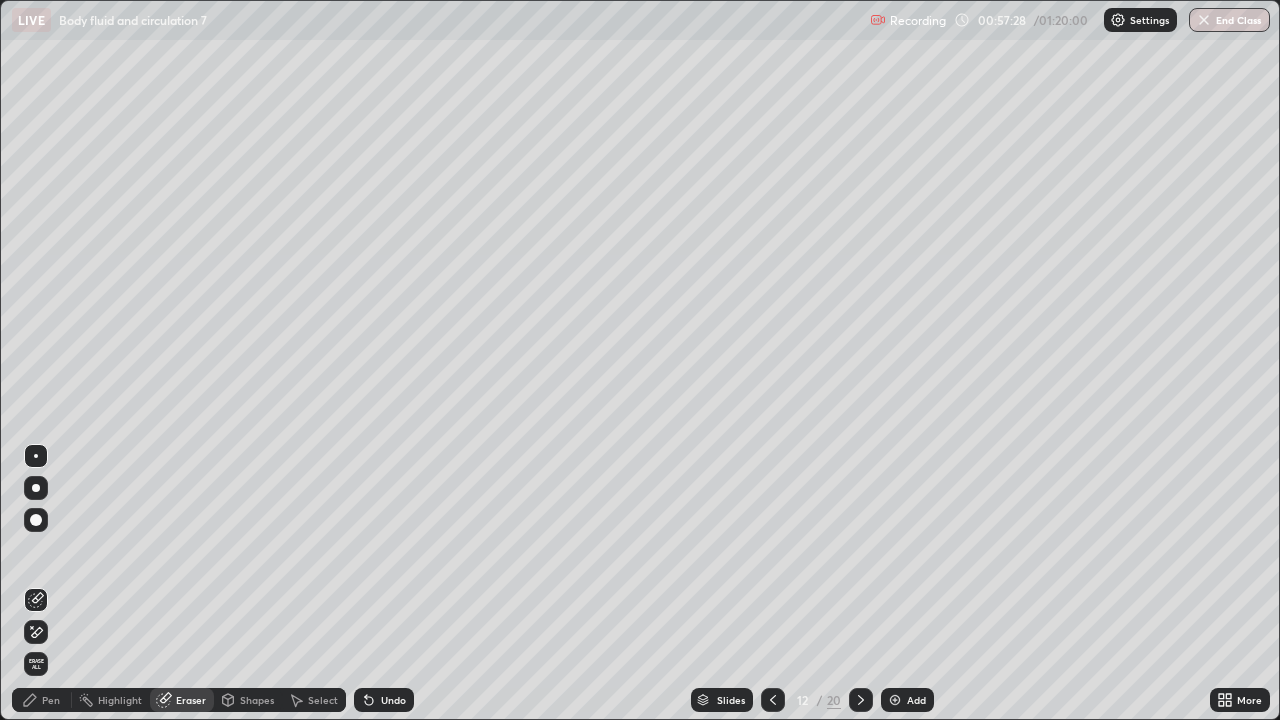 click on "Pen" at bounding box center (51, 700) 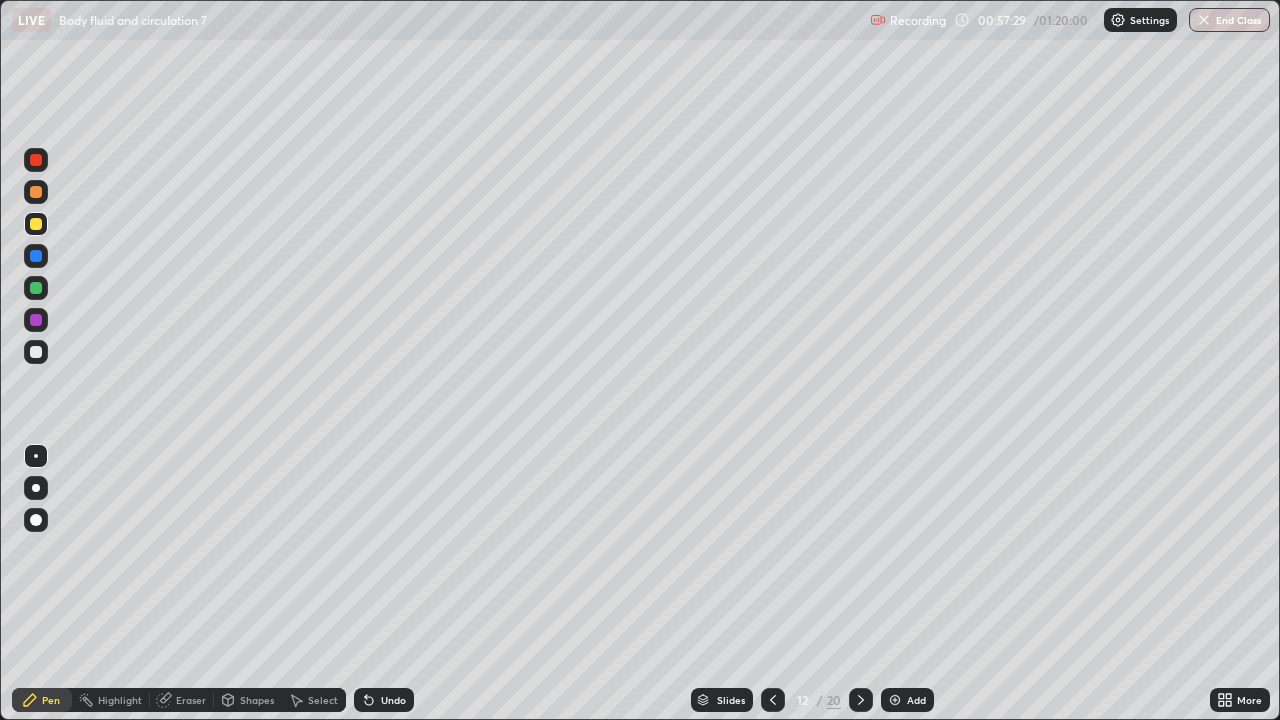 click at bounding box center (36, 320) 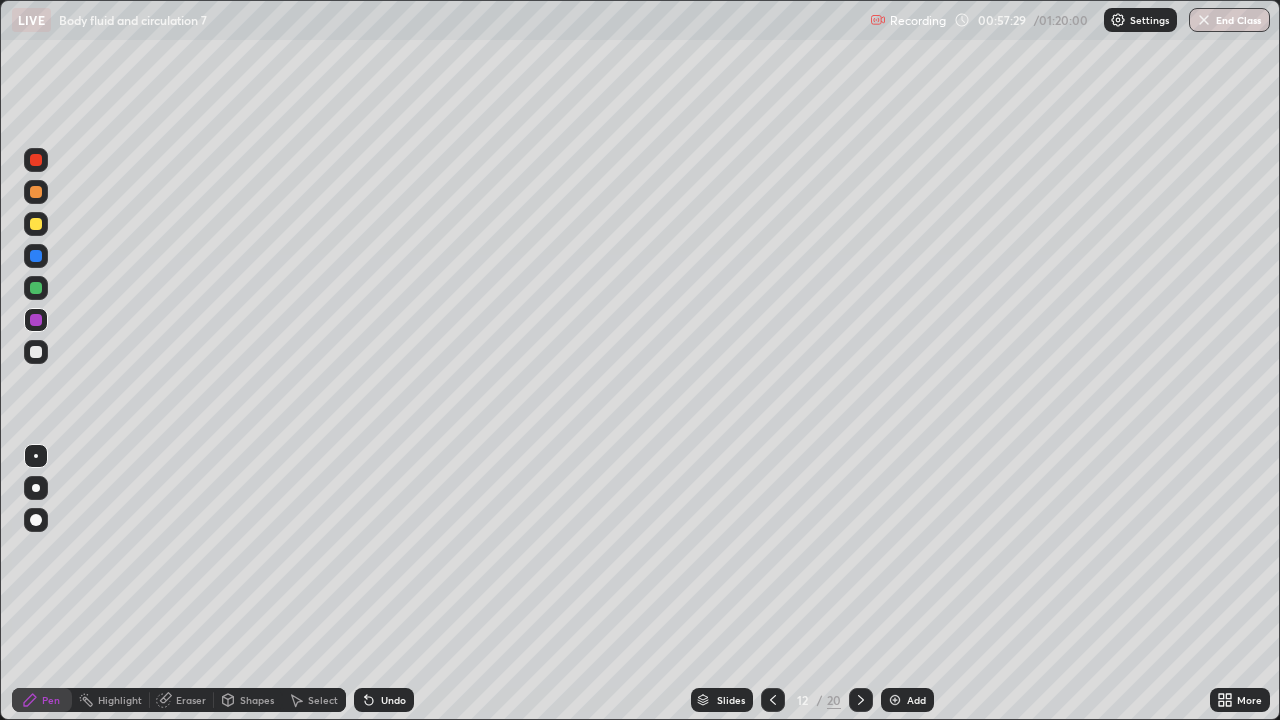 click at bounding box center (36, 320) 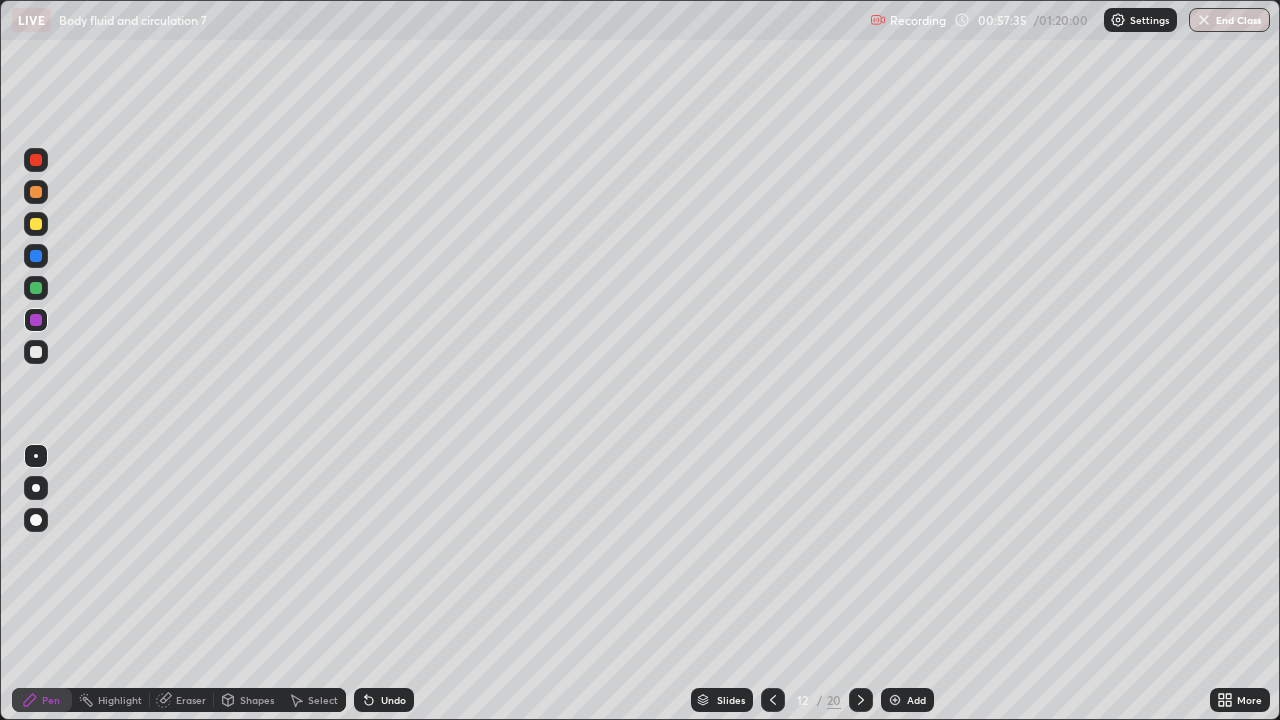 click at bounding box center (36, 352) 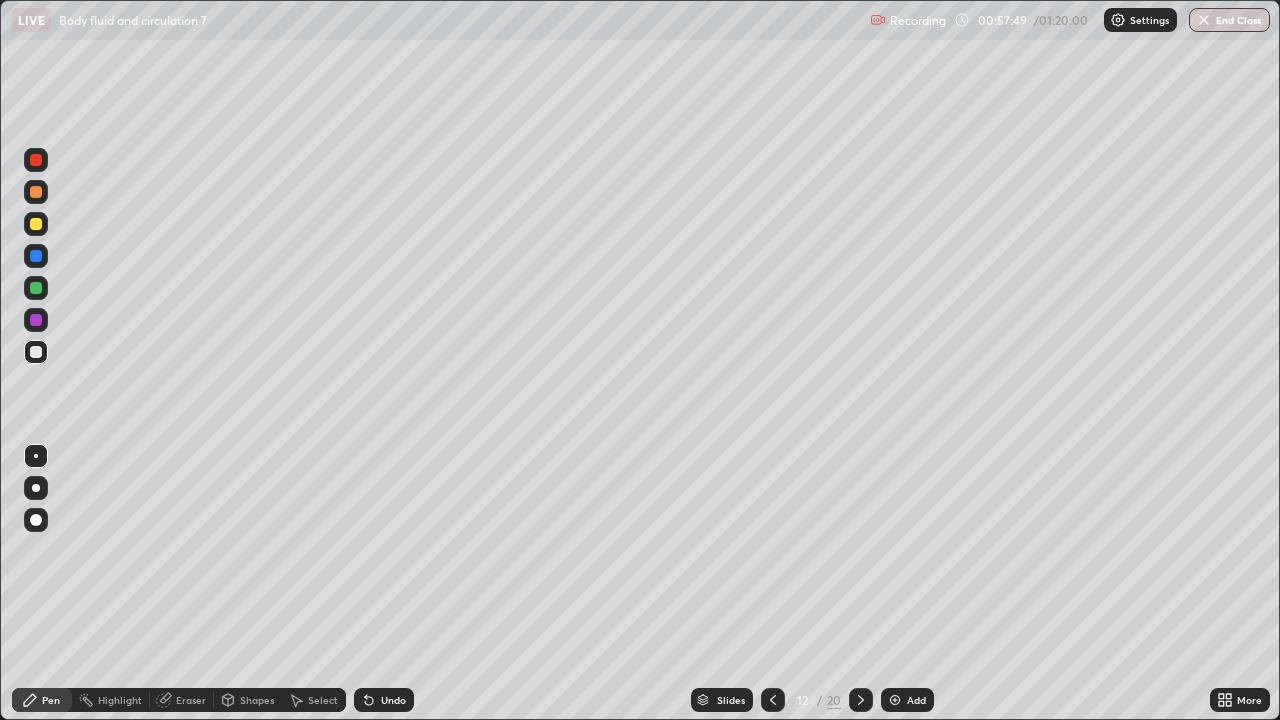 click at bounding box center (36, 224) 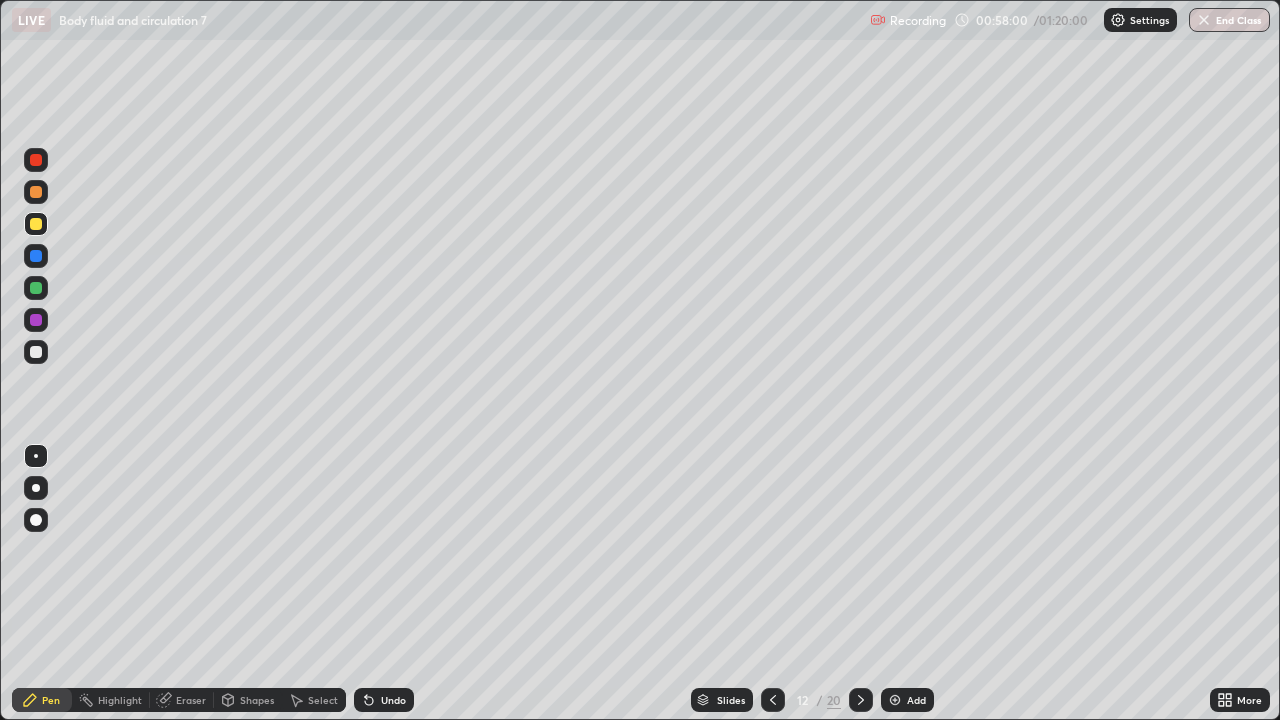 click at bounding box center [36, 352] 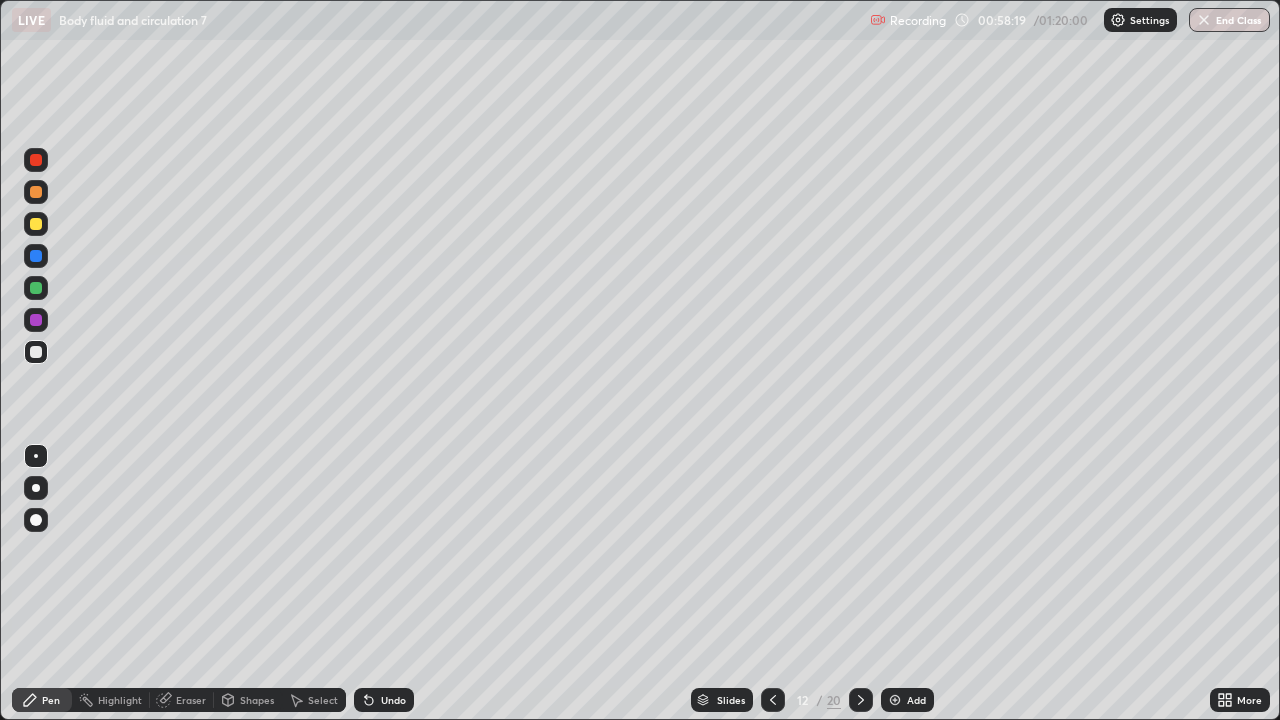 click 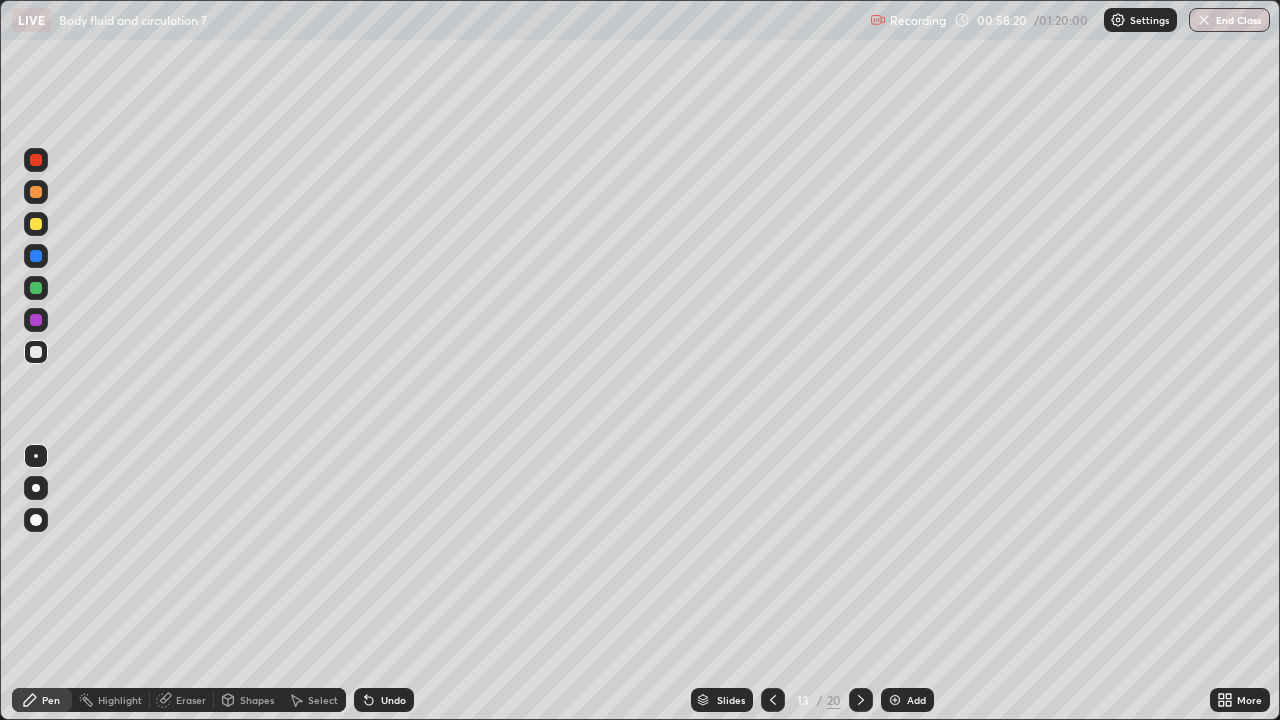 click at bounding box center (861, 700) 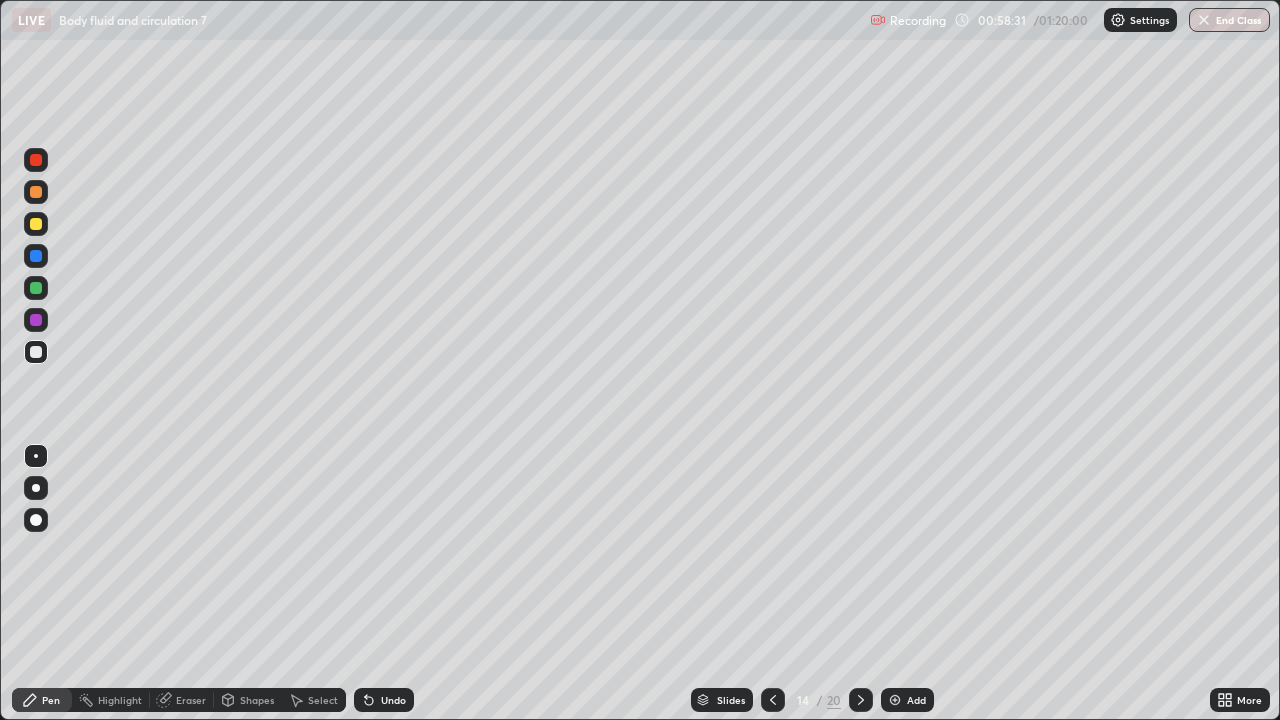 click 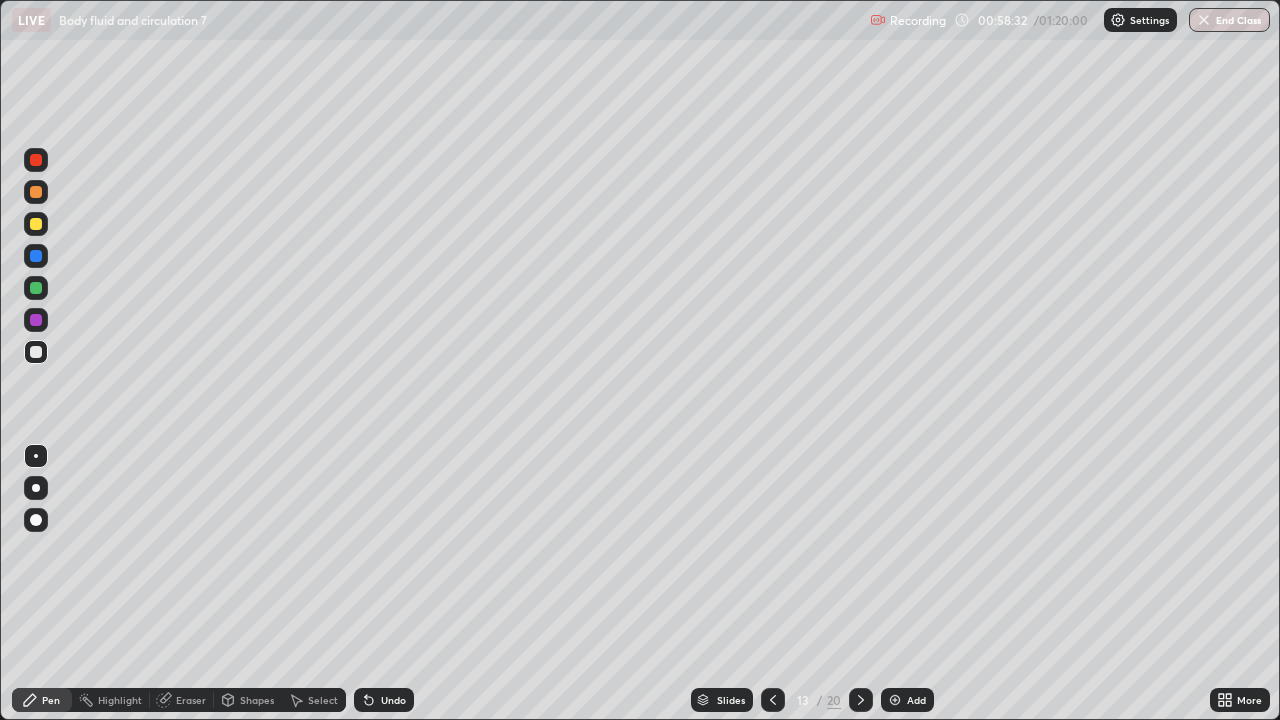click on "Add" at bounding box center [916, 700] 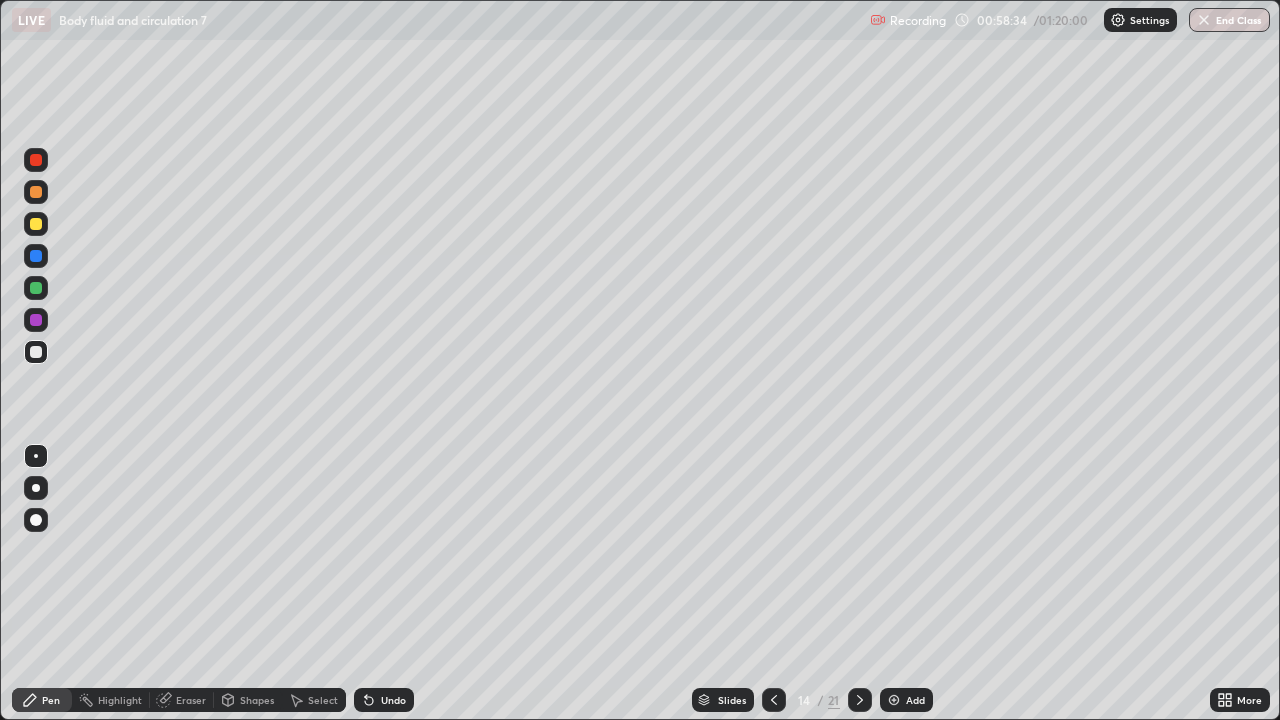 click at bounding box center (36, 192) 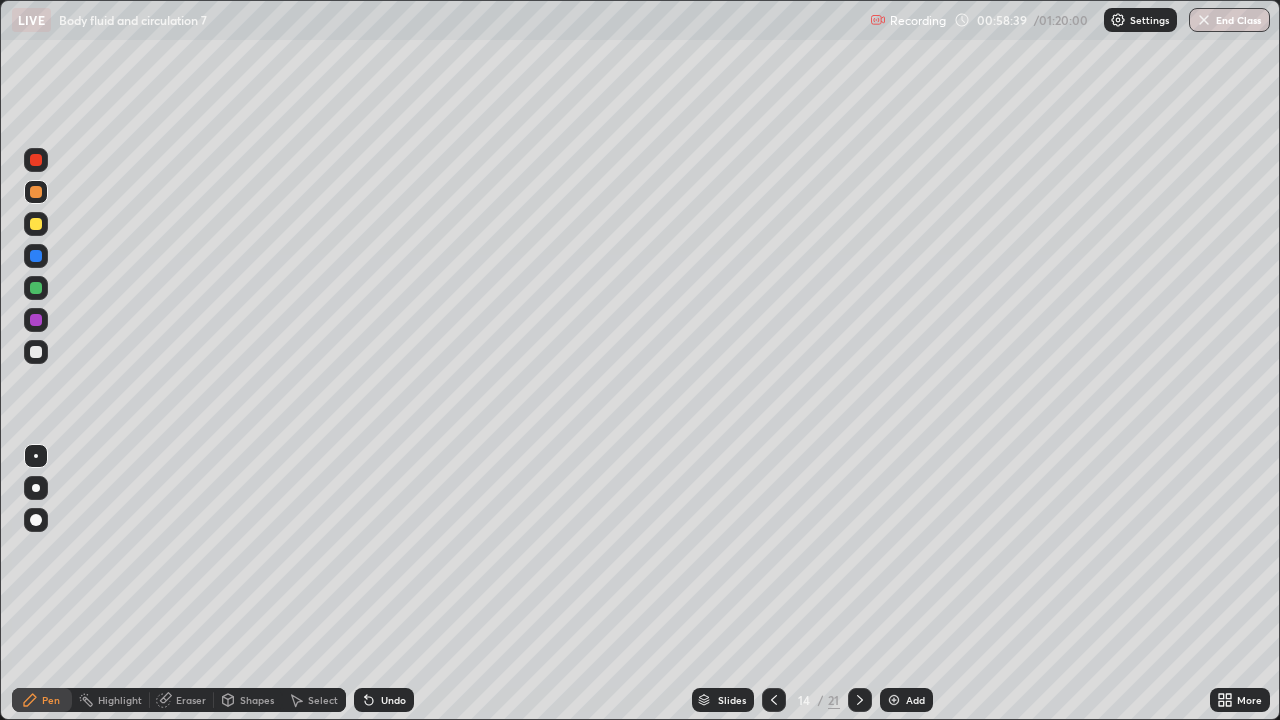 click at bounding box center [36, 320] 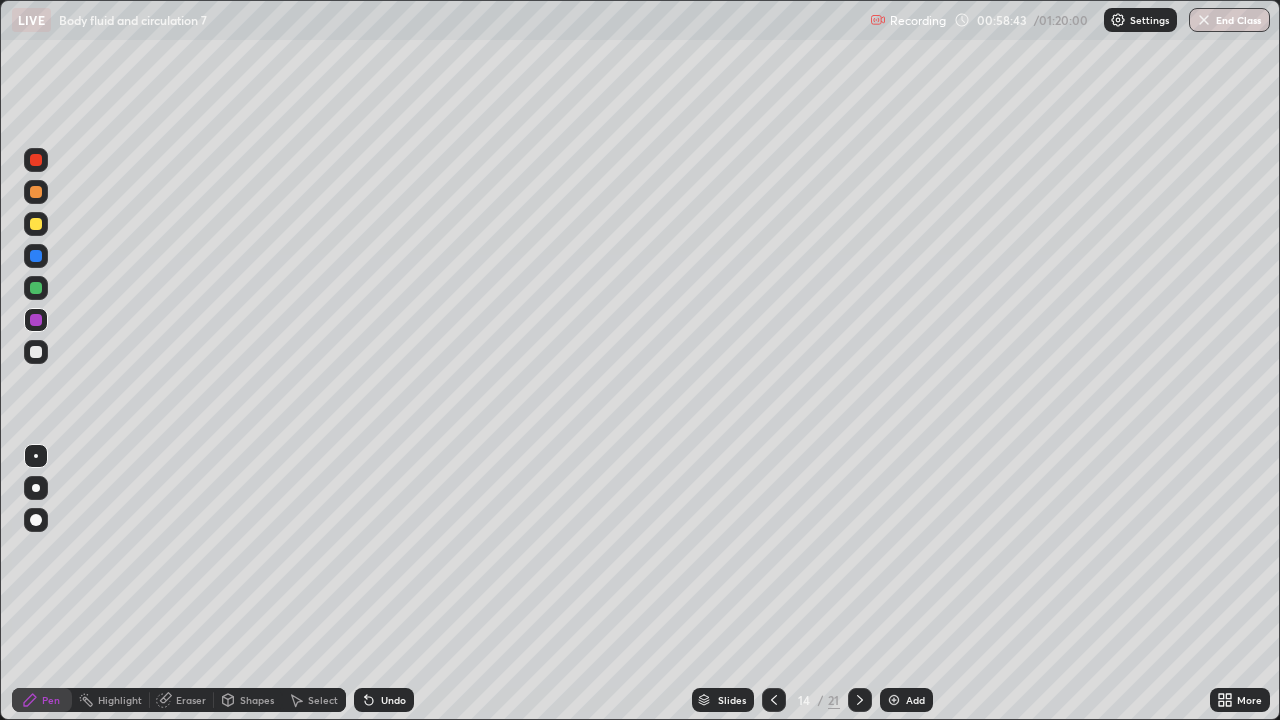 click at bounding box center [36, 256] 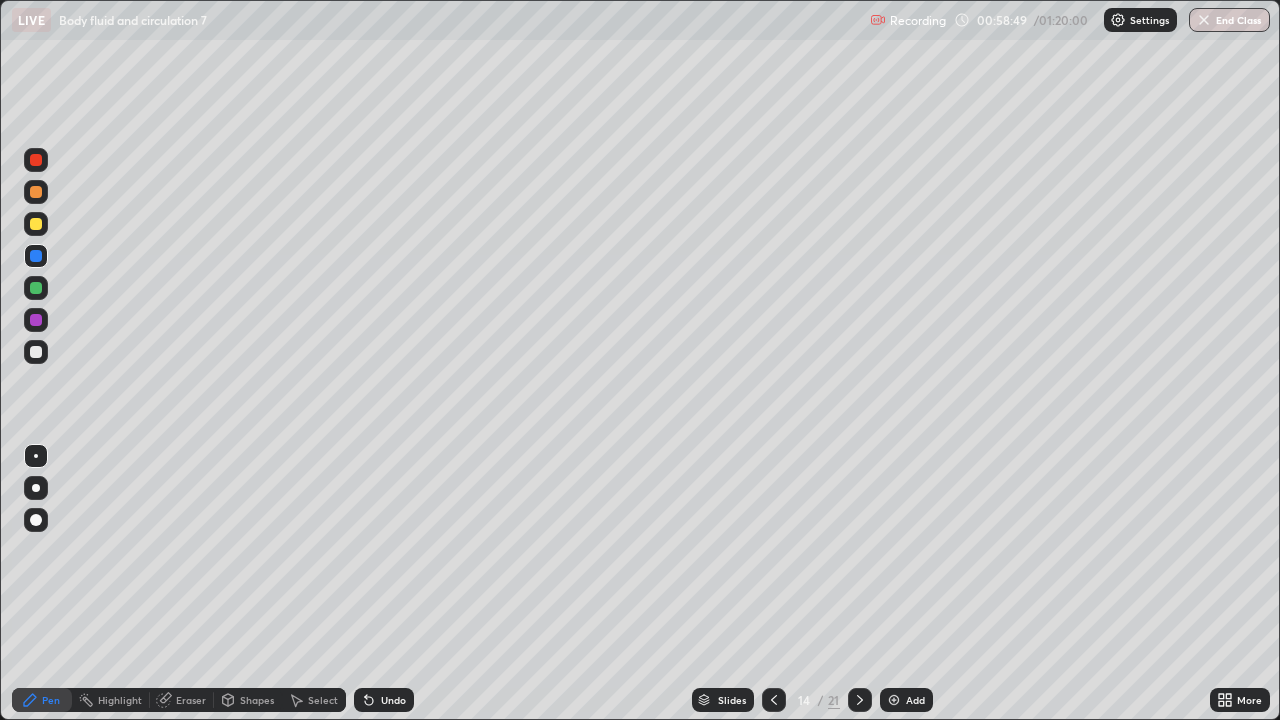 click at bounding box center (36, 224) 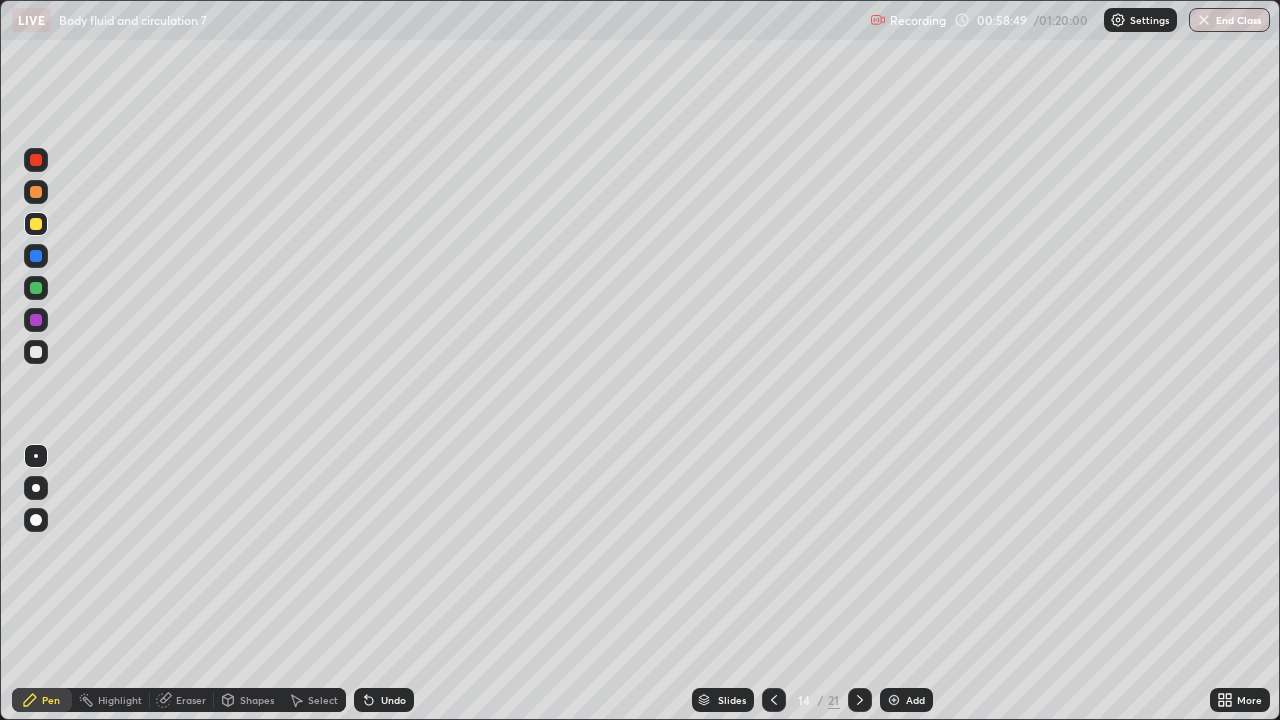 click at bounding box center (36, 192) 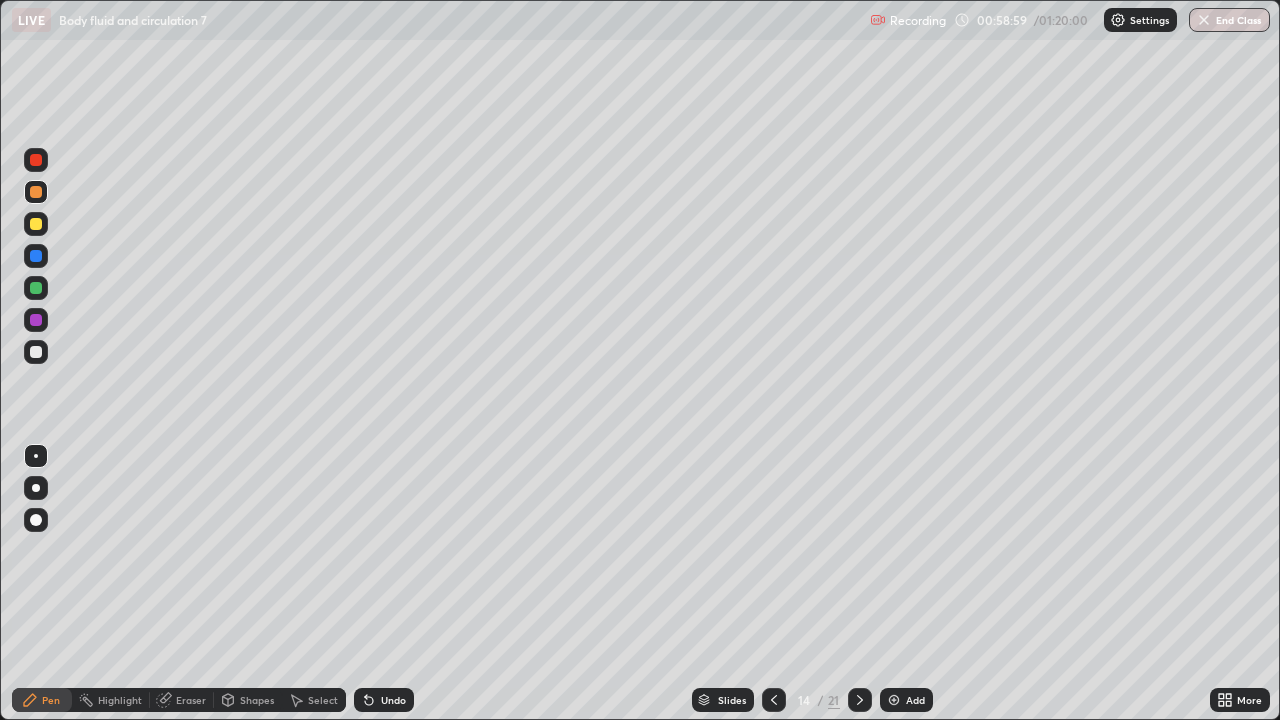 click on "Eraser" at bounding box center [182, 700] 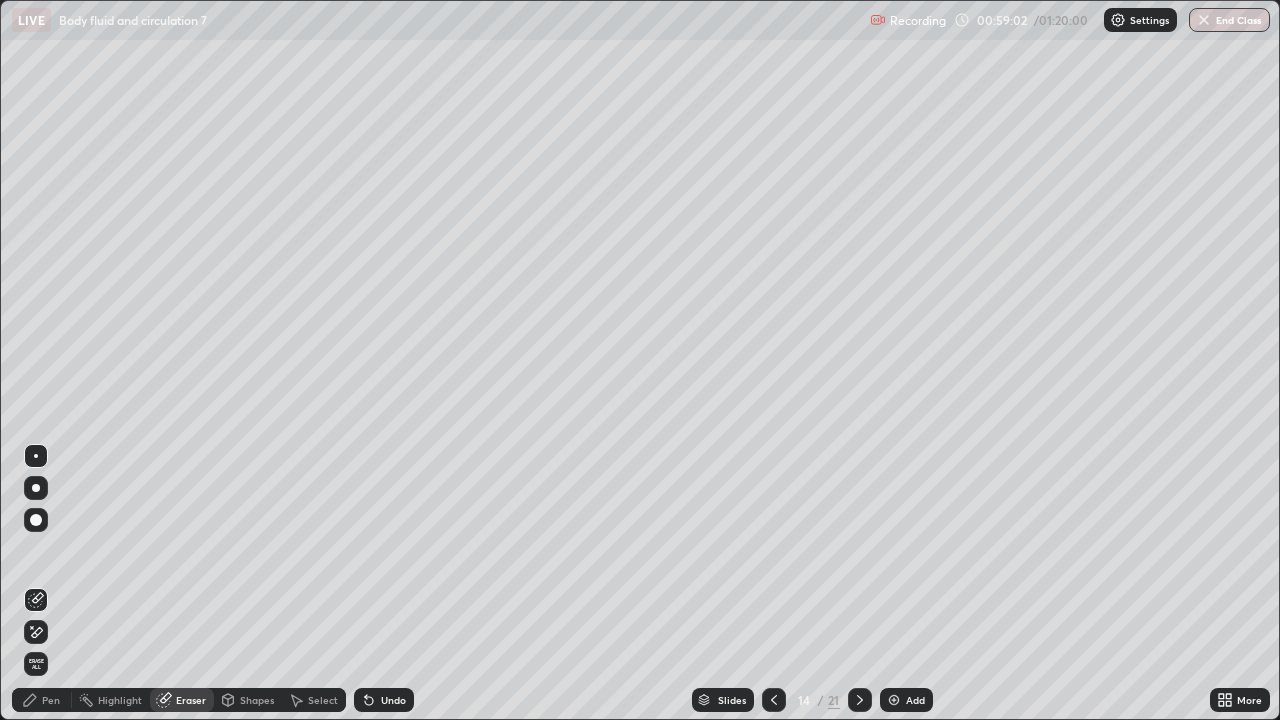click on "Pen" at bounding box center (42, 700) 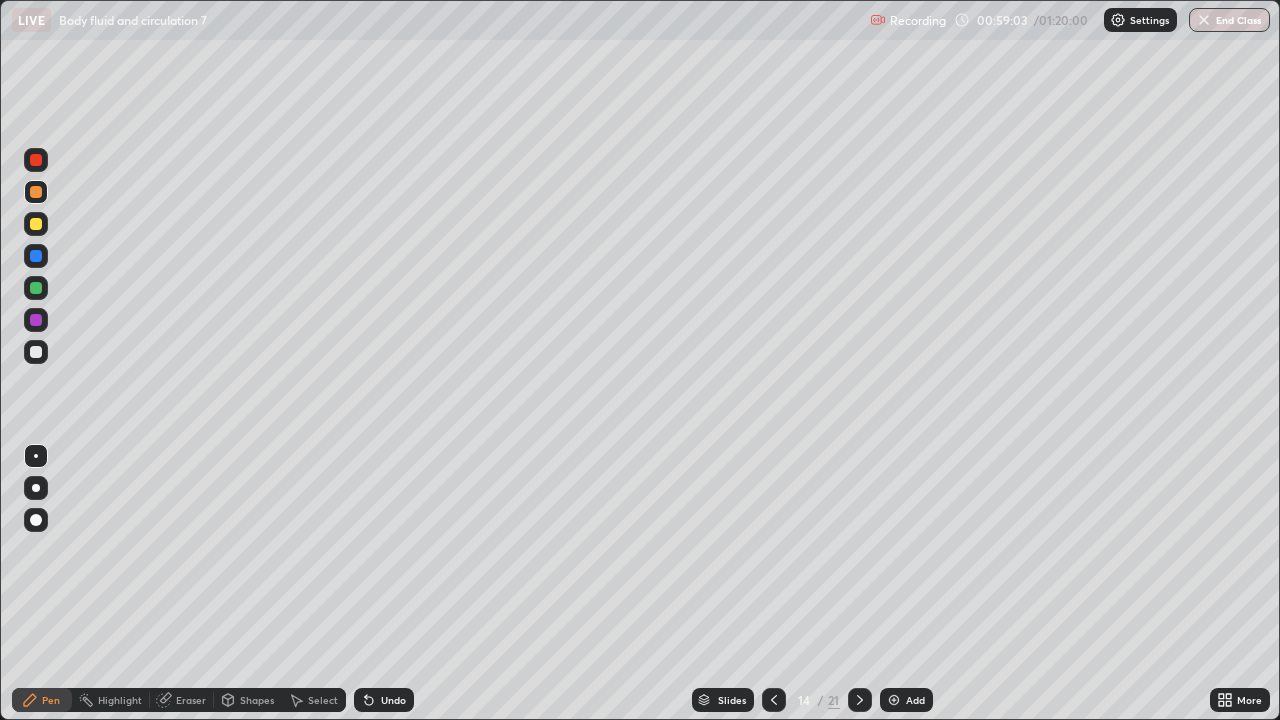 click at bounding box center (36, 288) 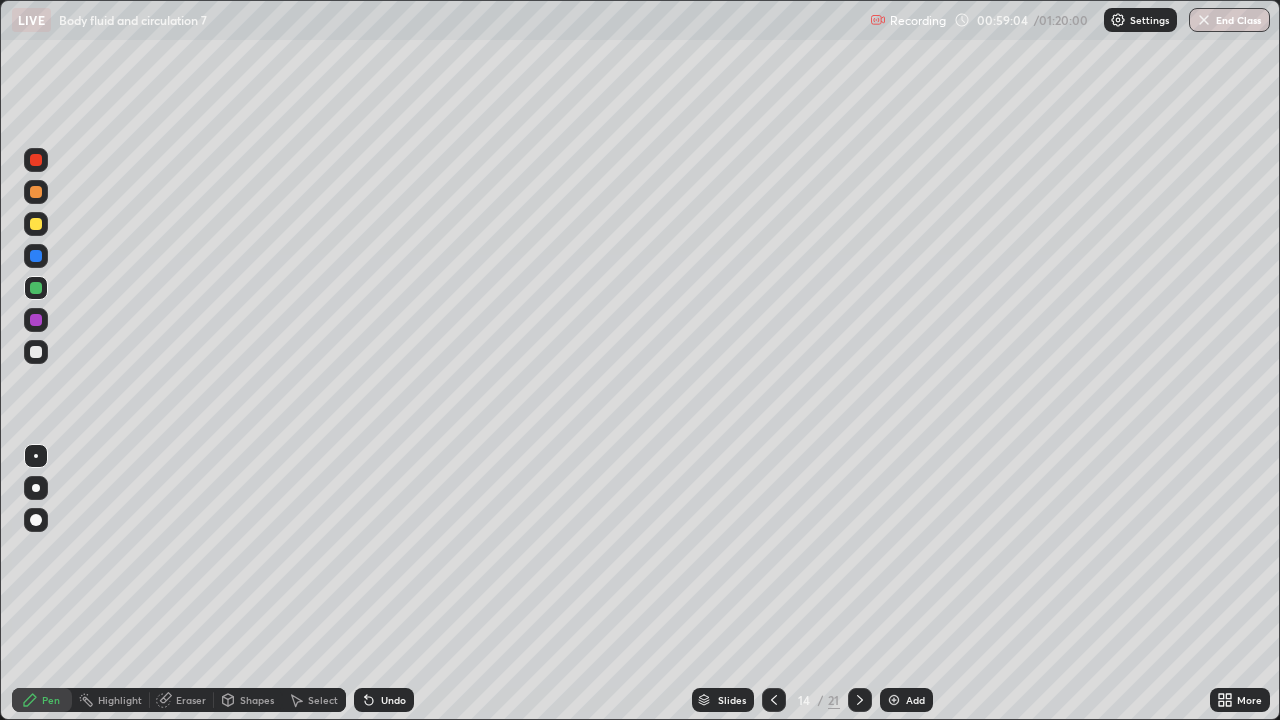 click at bounding box center [36, 320] 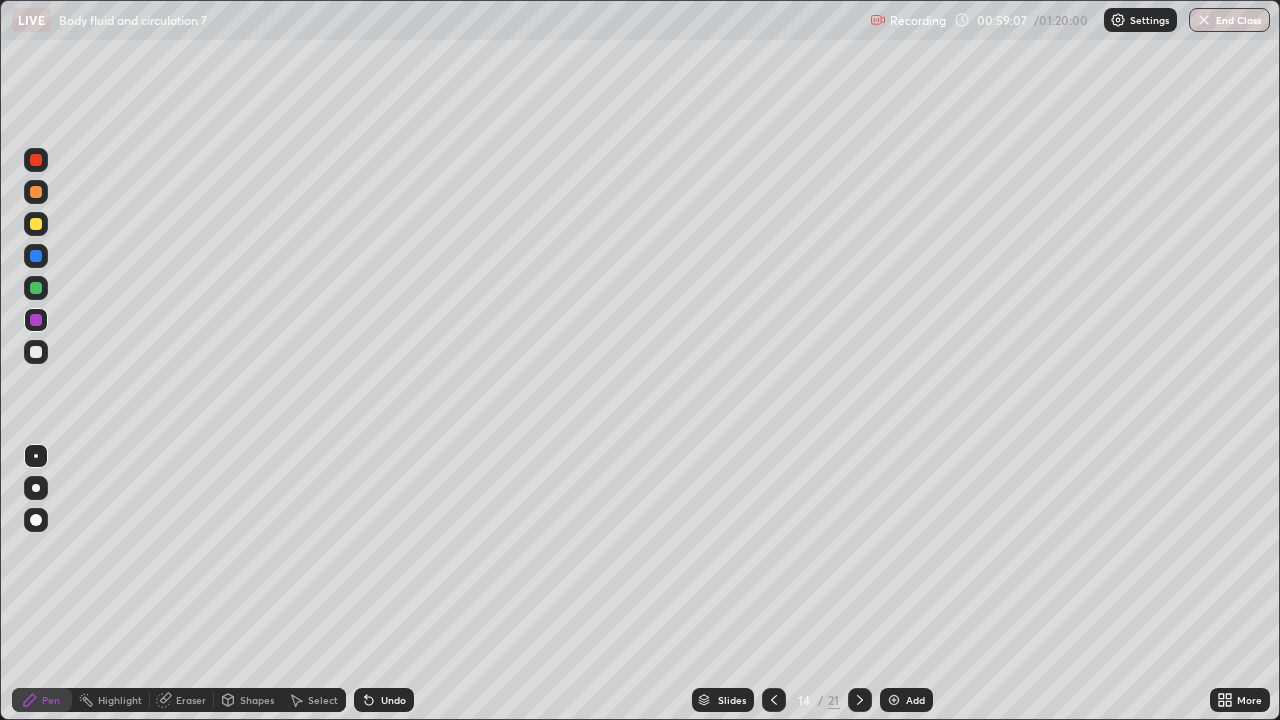 click at bounding box center [36, 352] 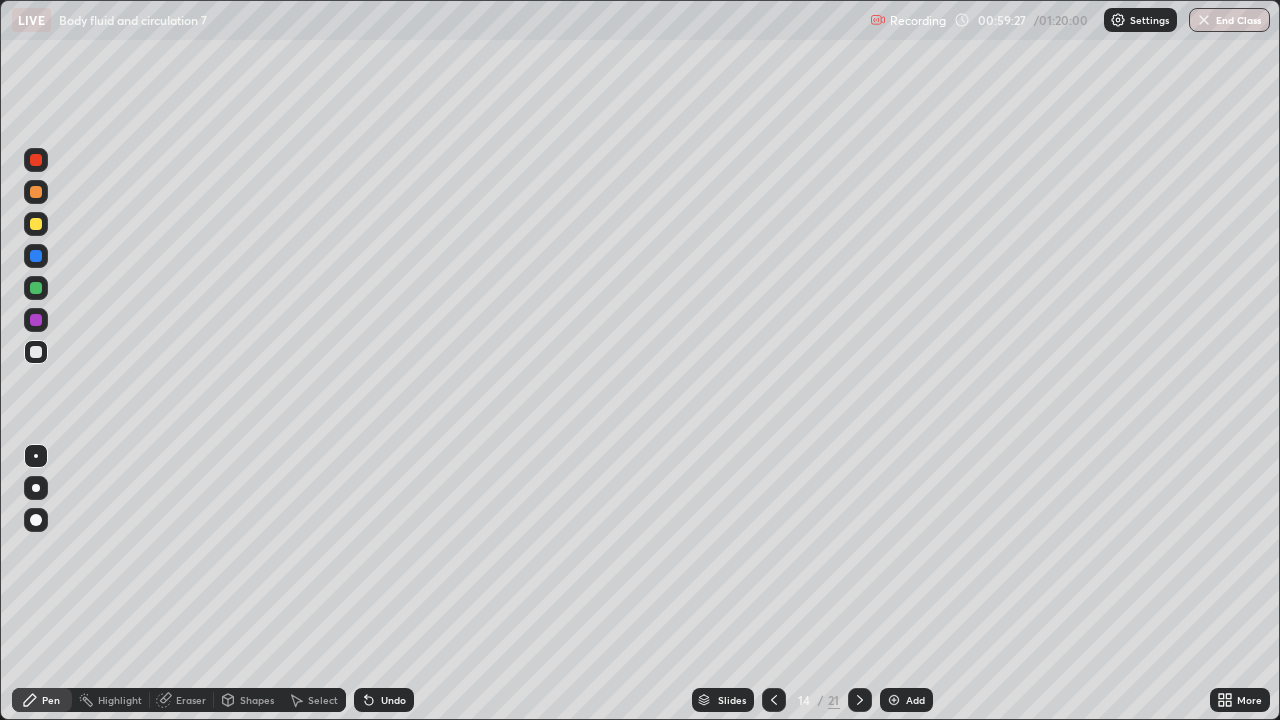 click 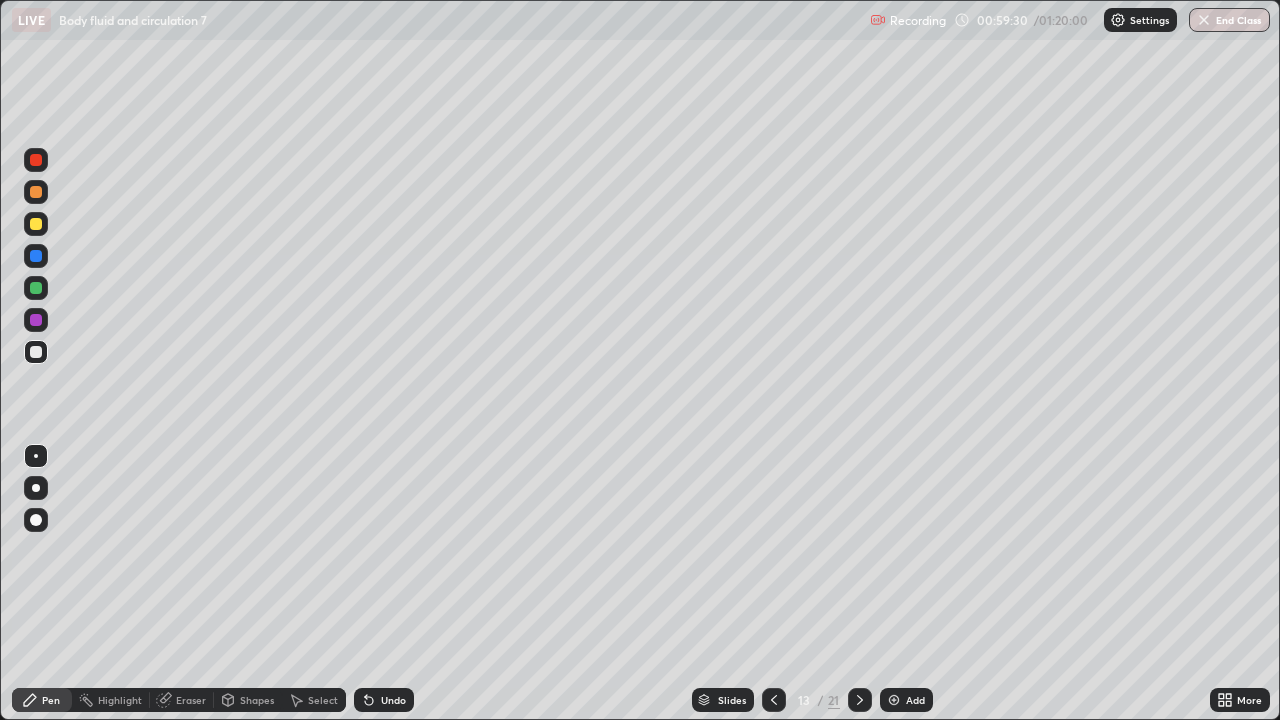 click 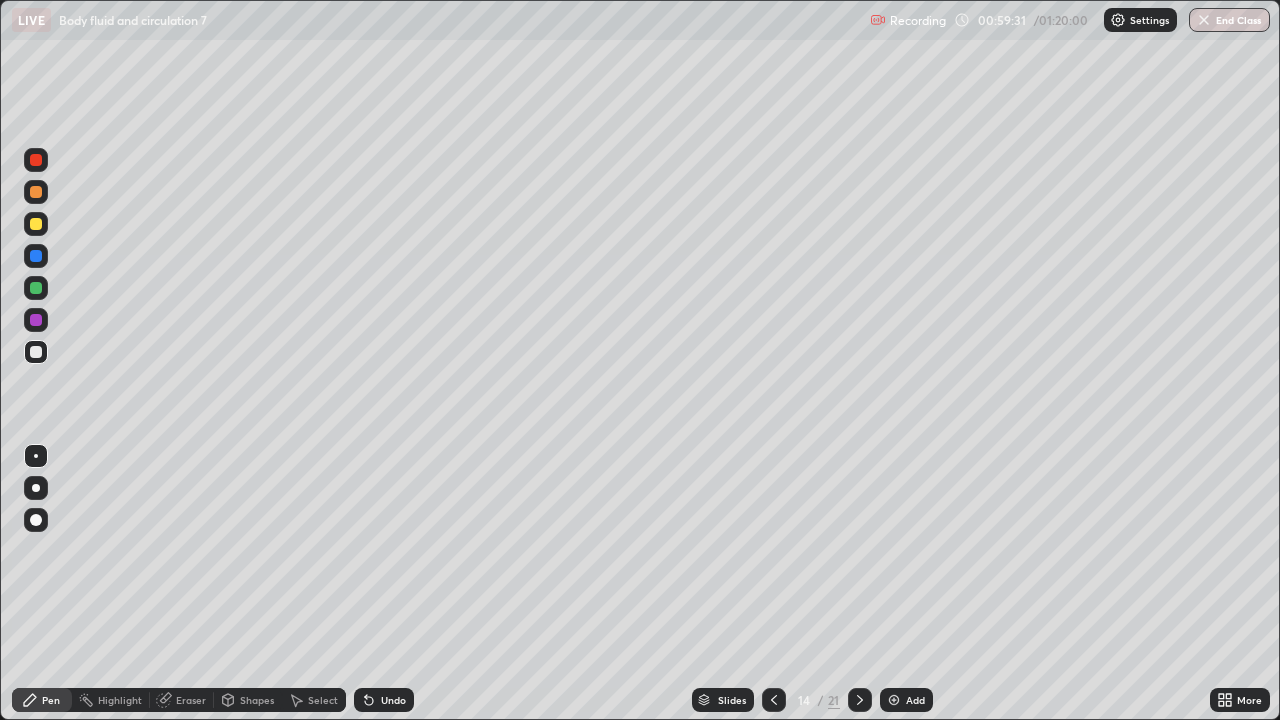 click 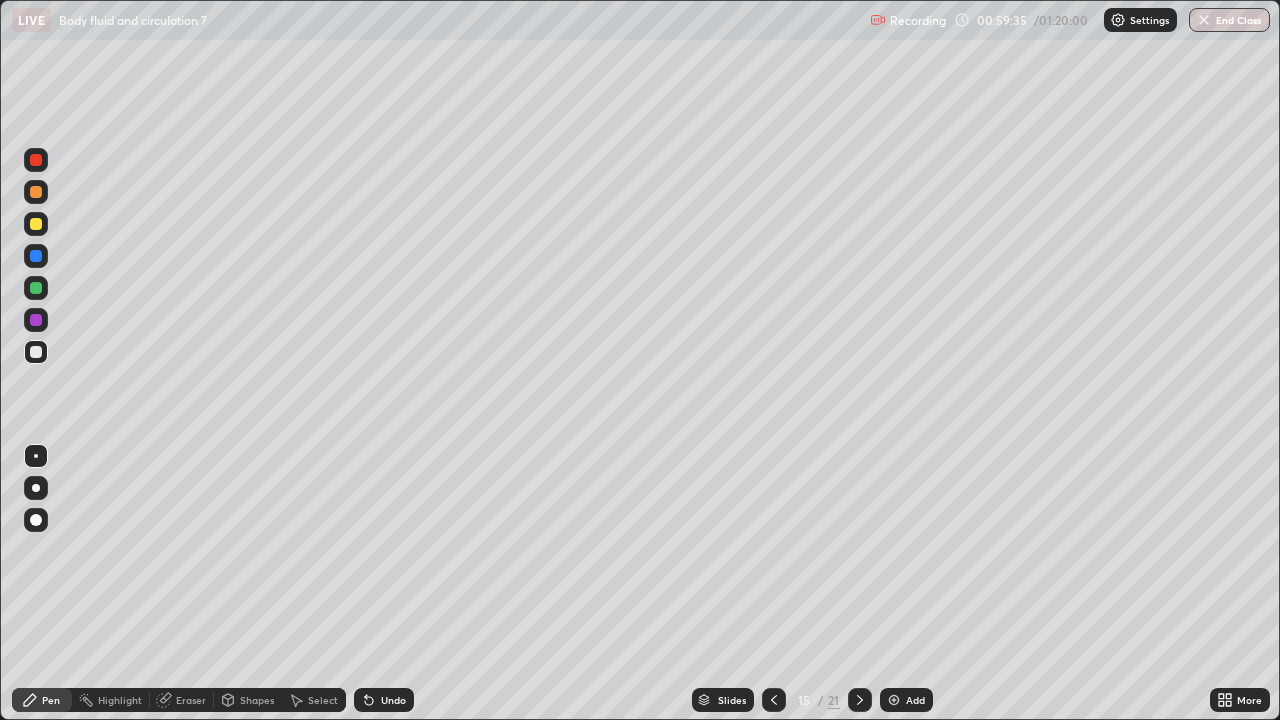 click 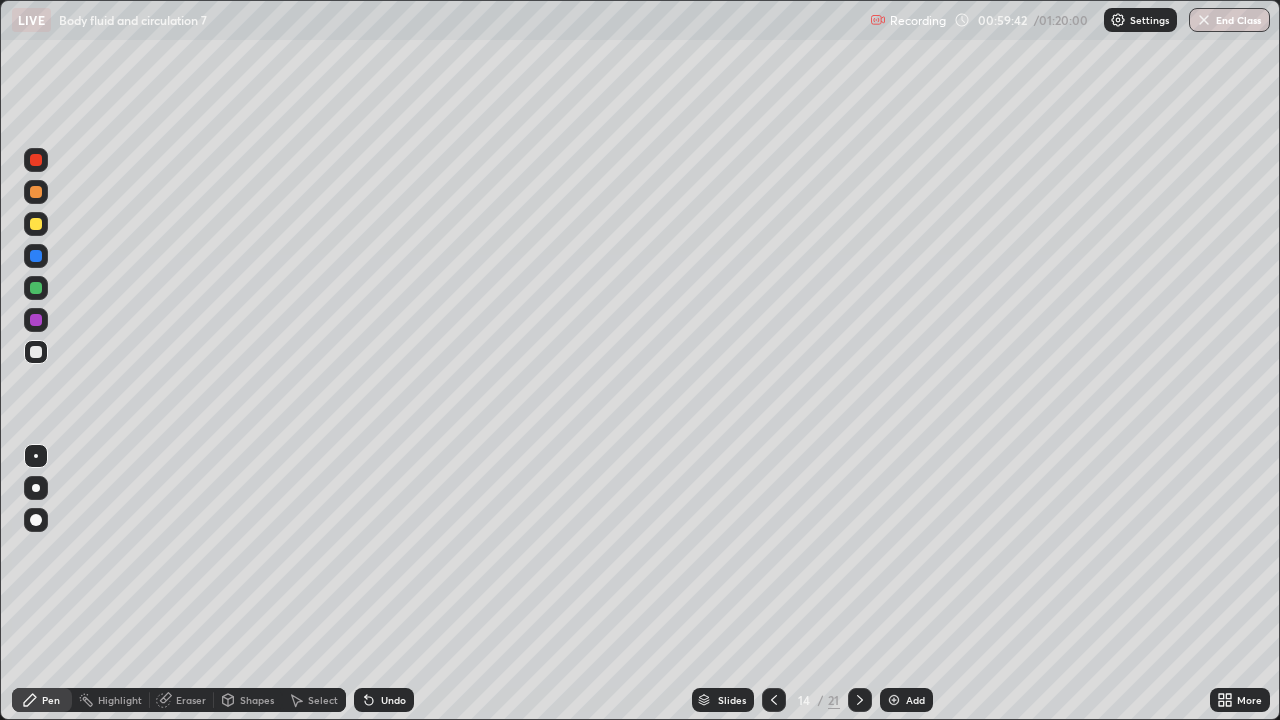 click at bounding box center (36, 288) 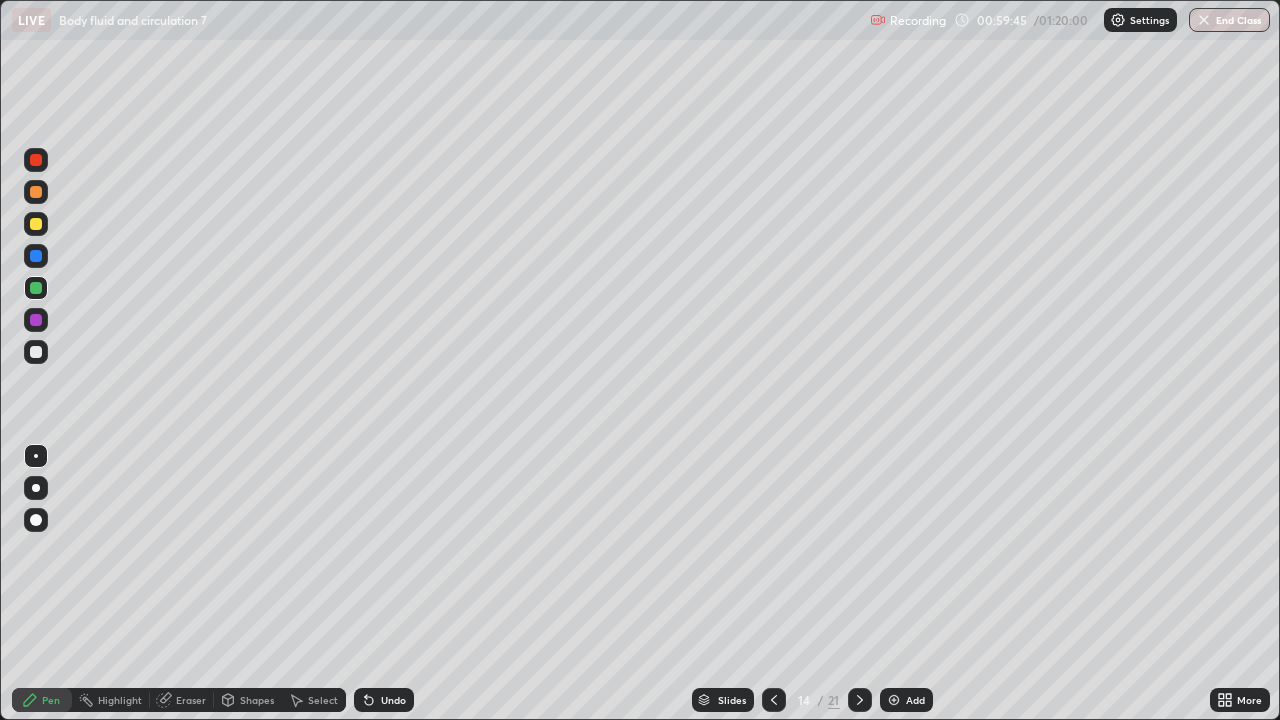 click on "Eraser" at bounding box center [191, 700] 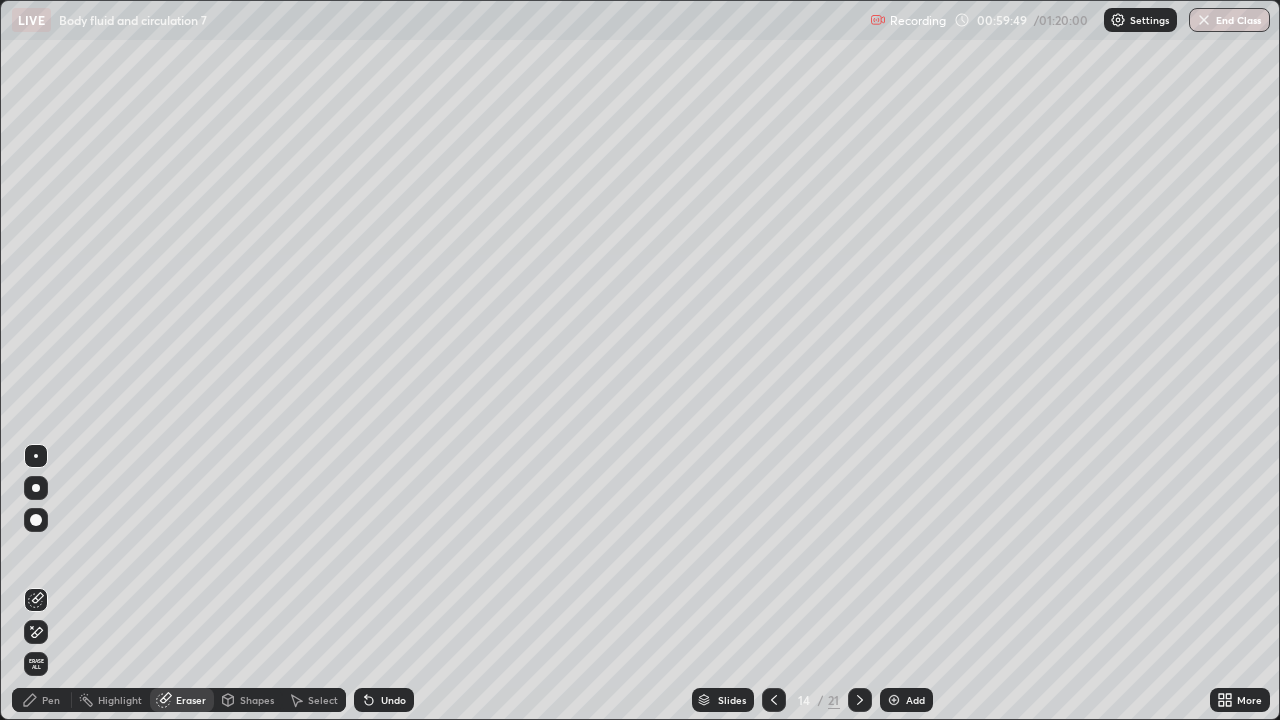 click on "Pen" at bounding box center [42, 700] 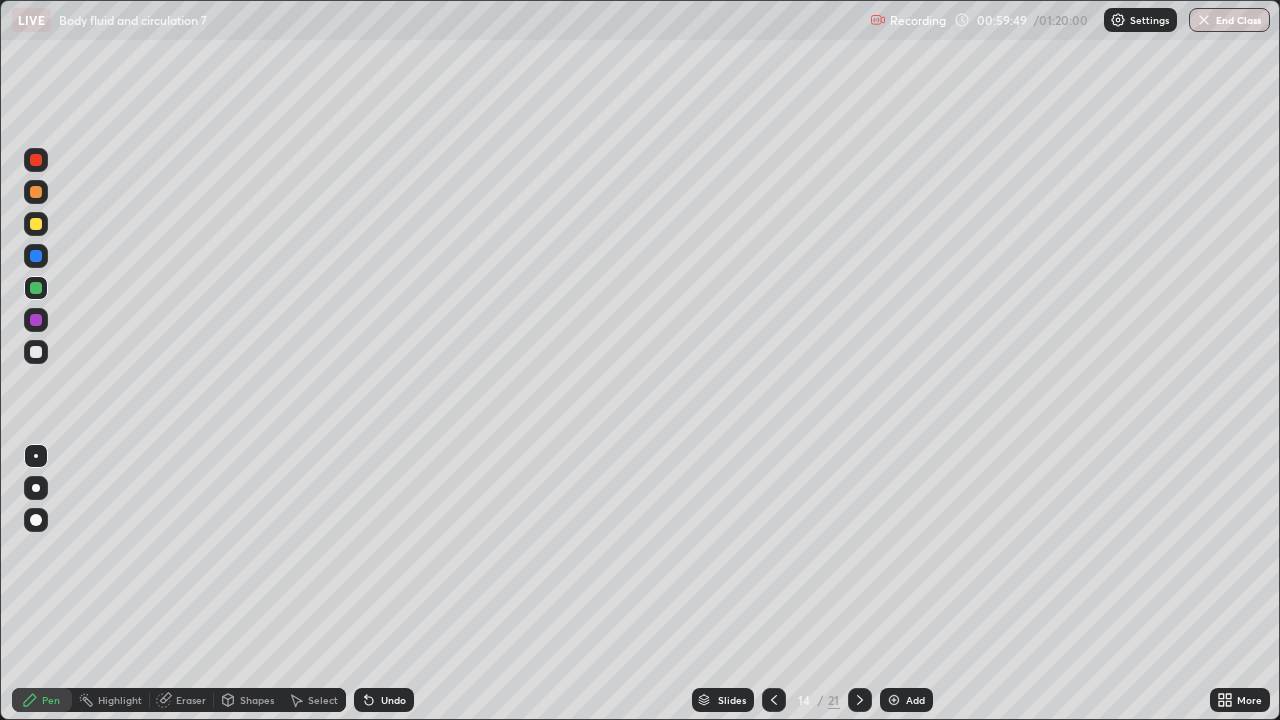 click at bounding box center [36, 352] 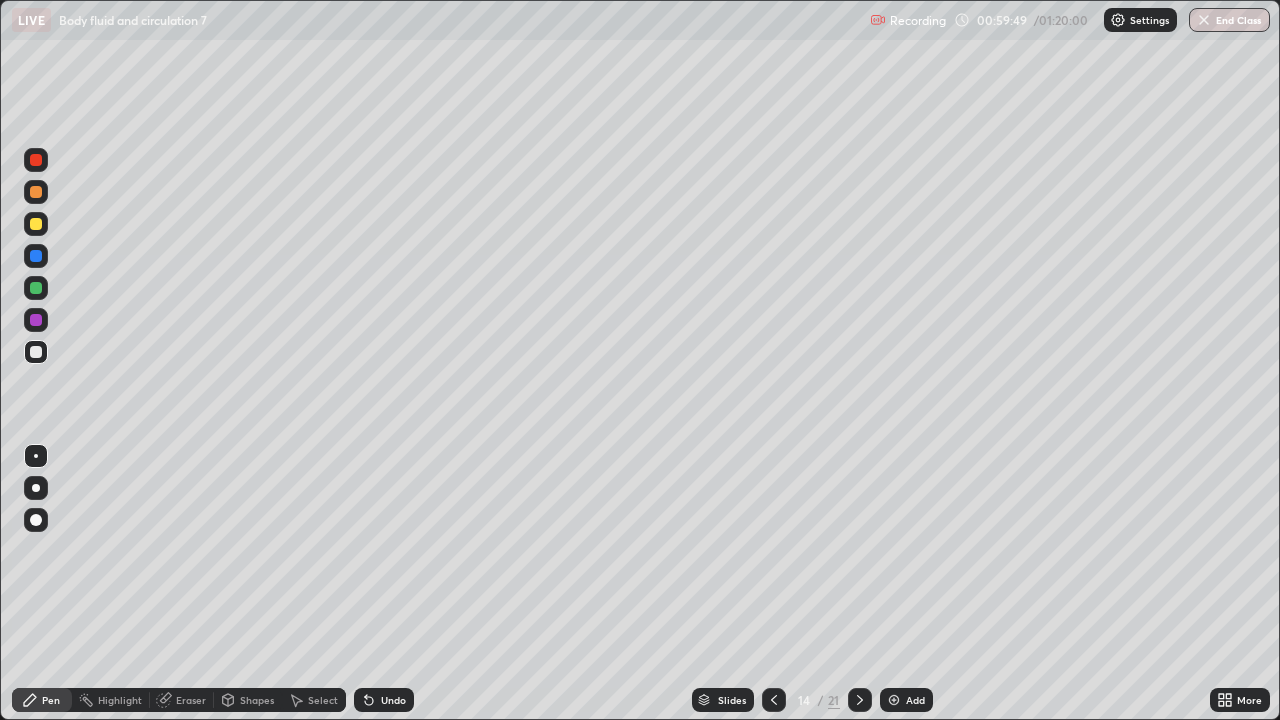 click at bounding box center (36, 352) 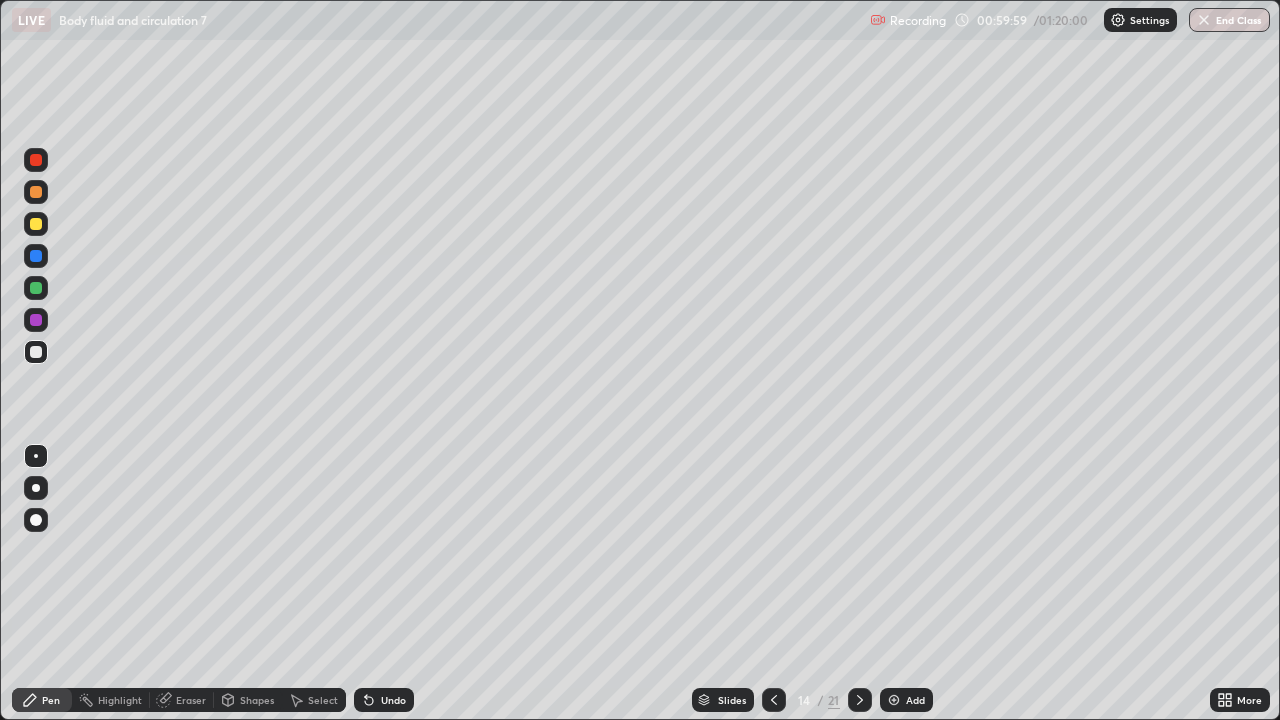 click on "Eraser" at bounding box center (191, 700) 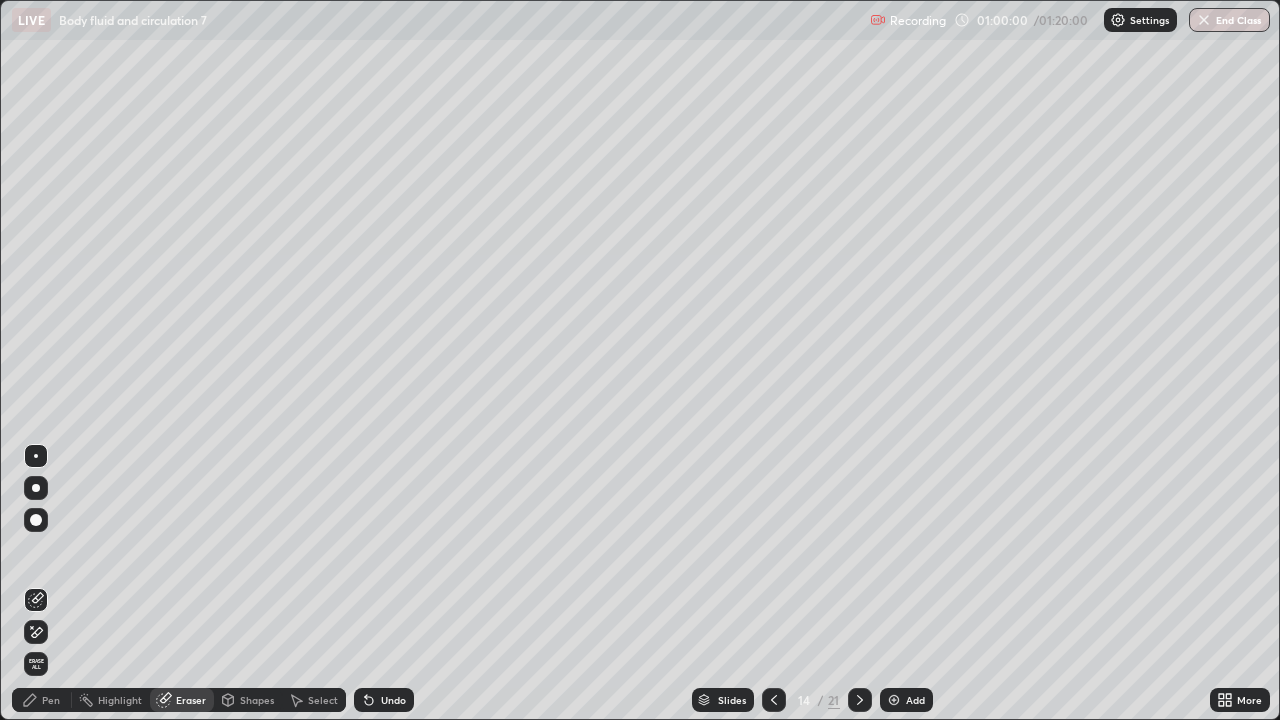 click on "Pen" at bounding box center [42, 700] 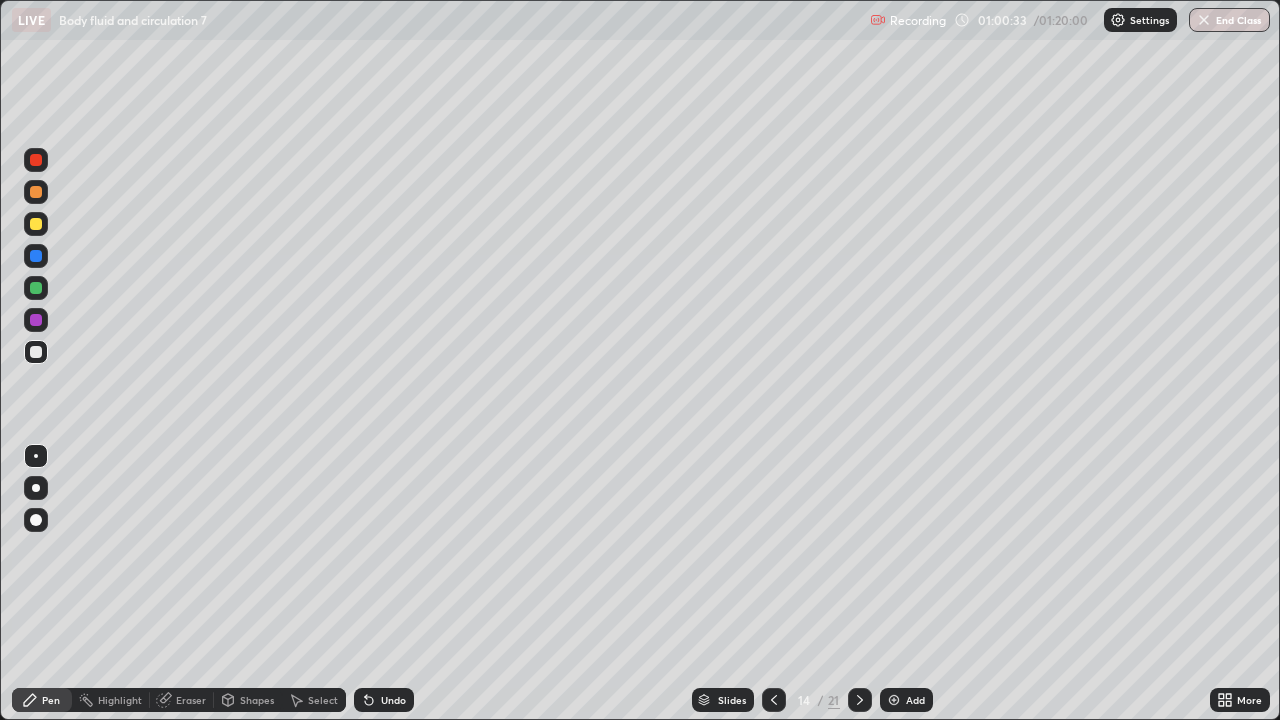 click 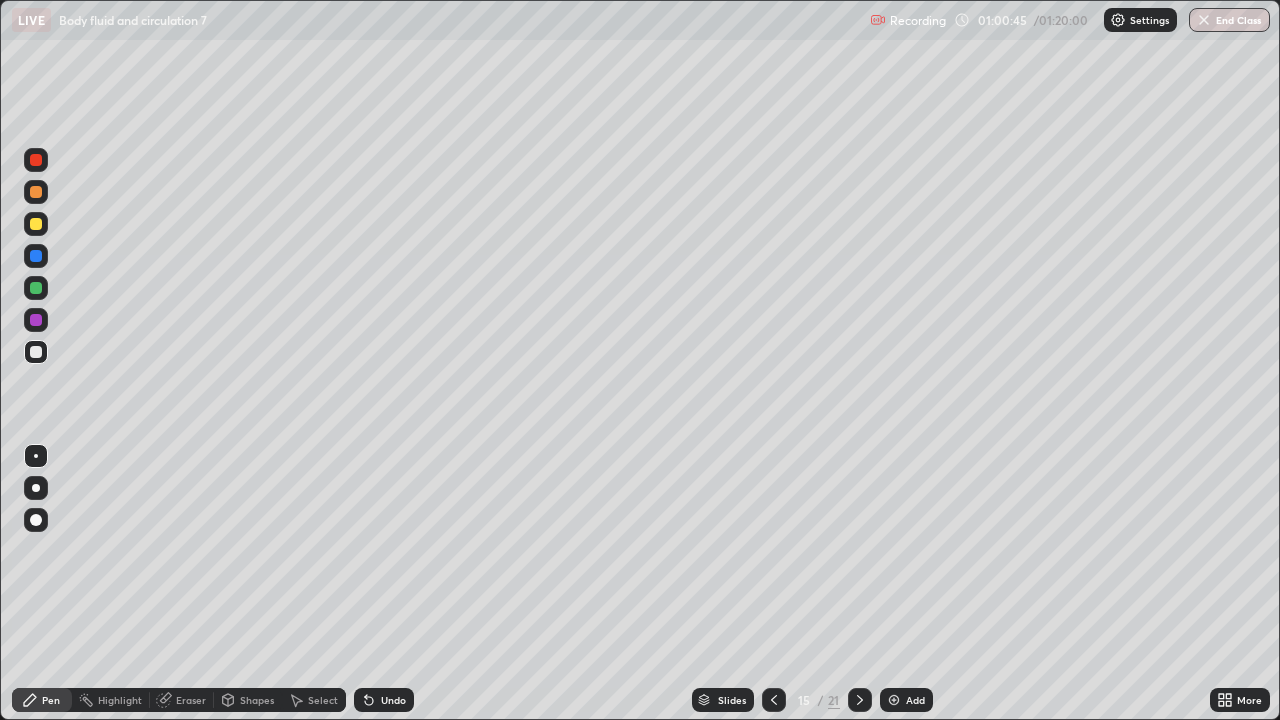 click 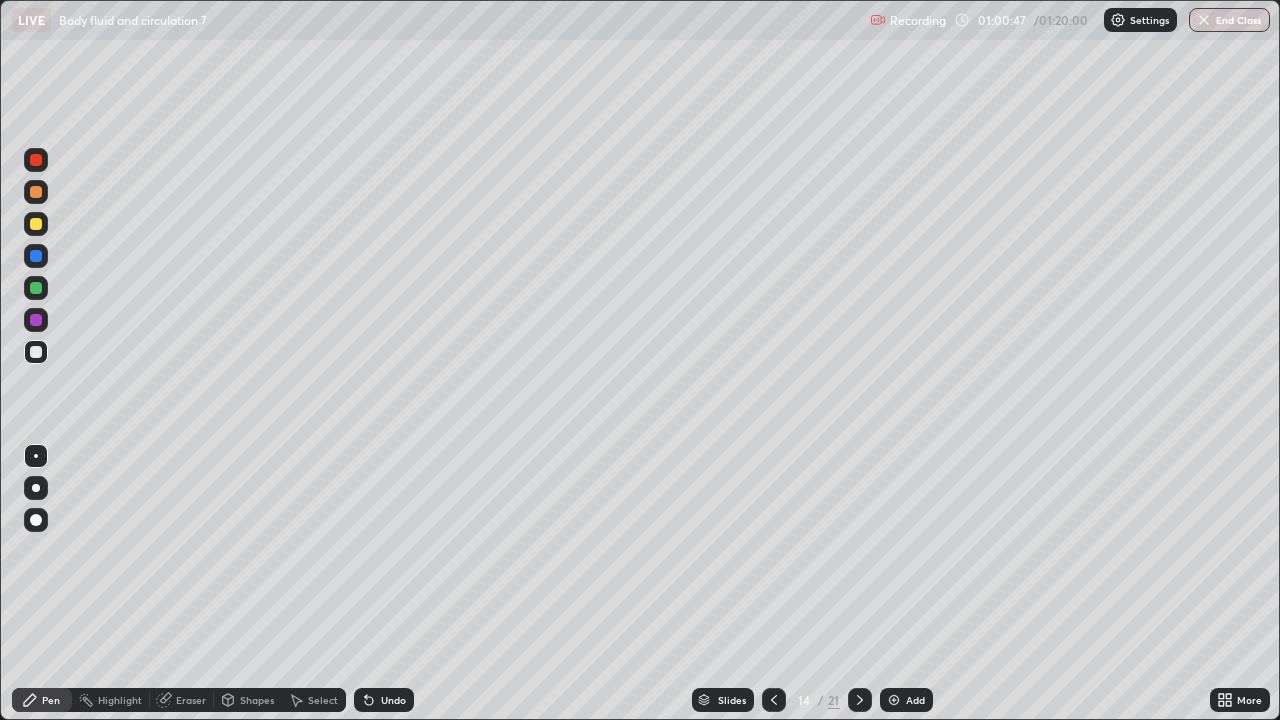 click on "Add" at bounding box center (906, 700) 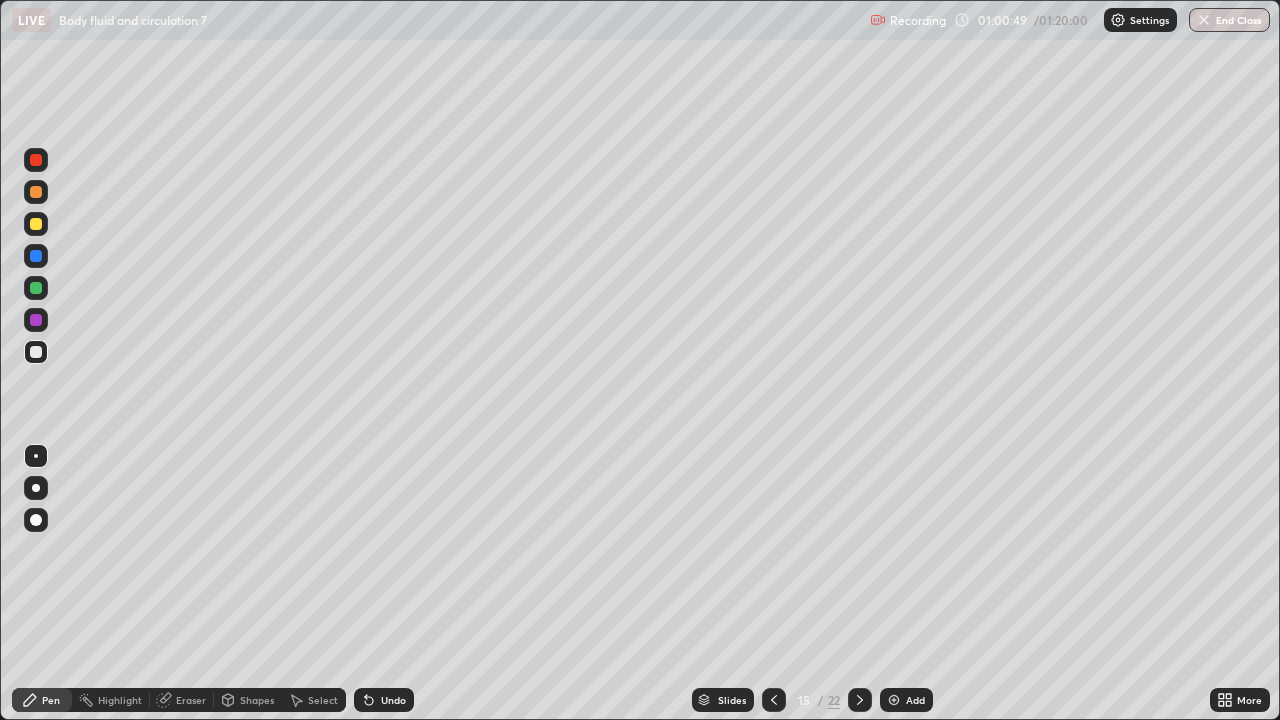 click at bounding box center (36, 192) 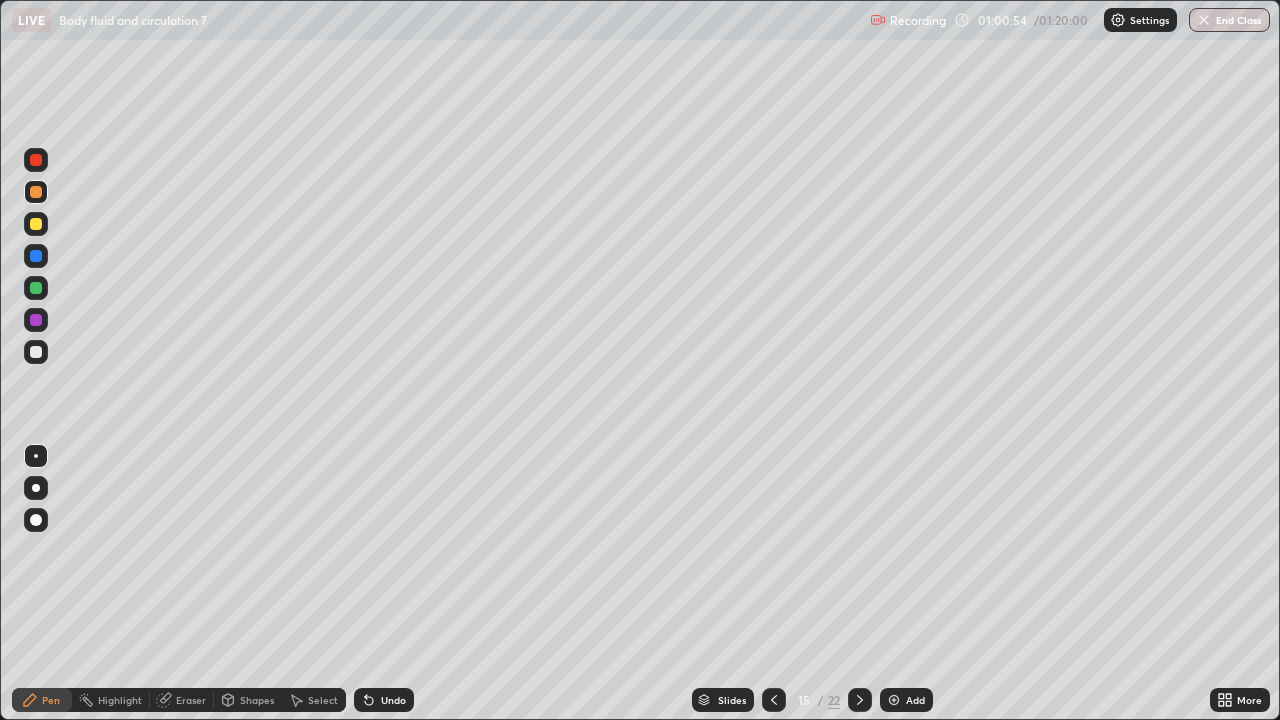 click at bounding box center [36, 320] 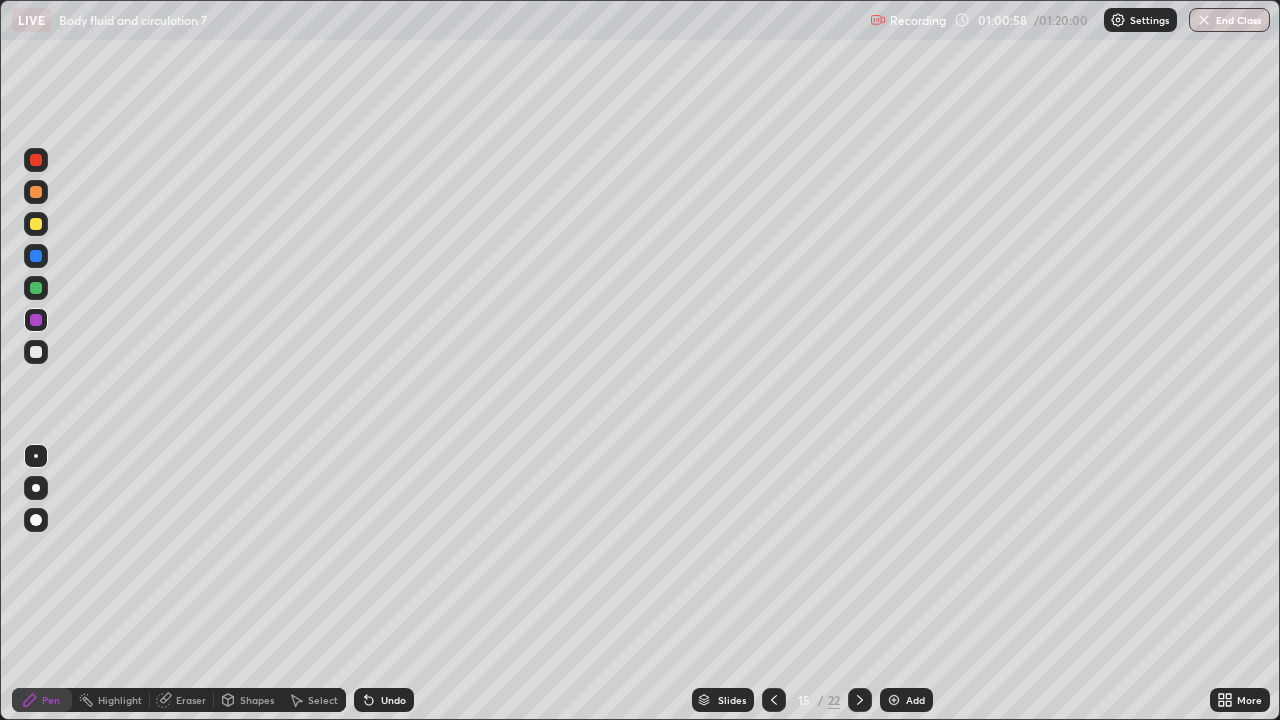 click at bounding box center [36, 256] 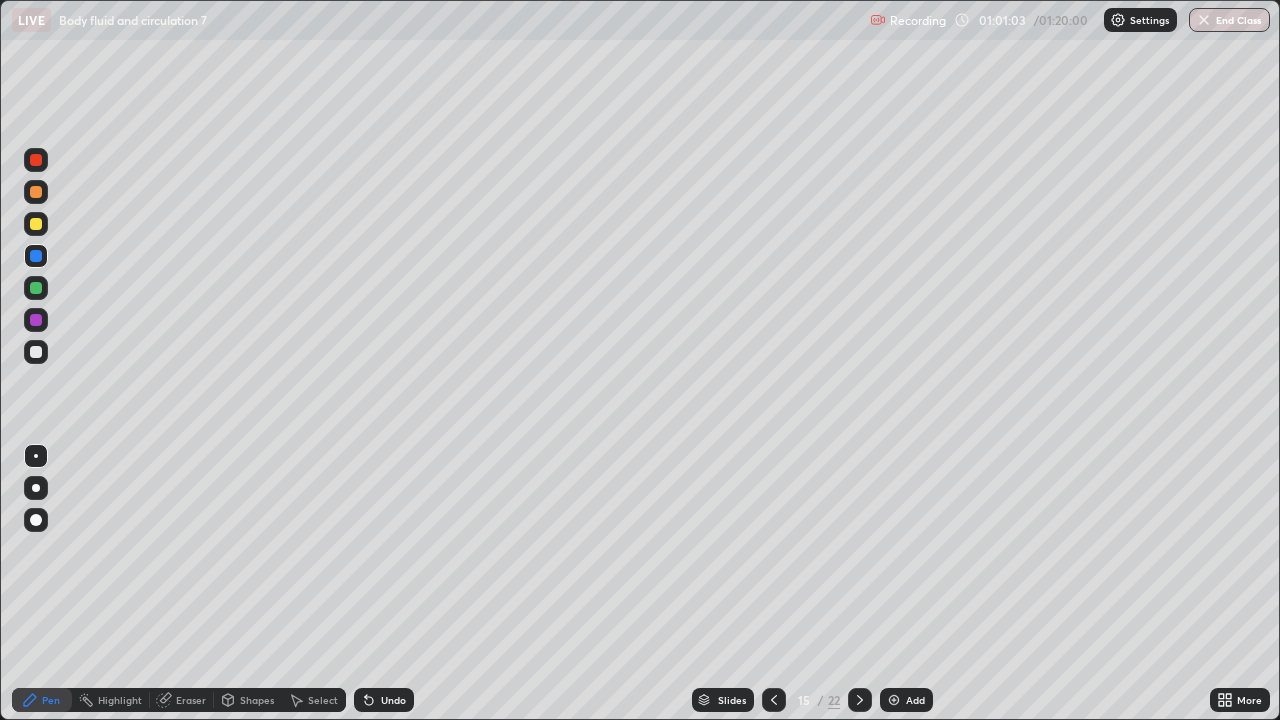 click at bounding box center (36, 224) 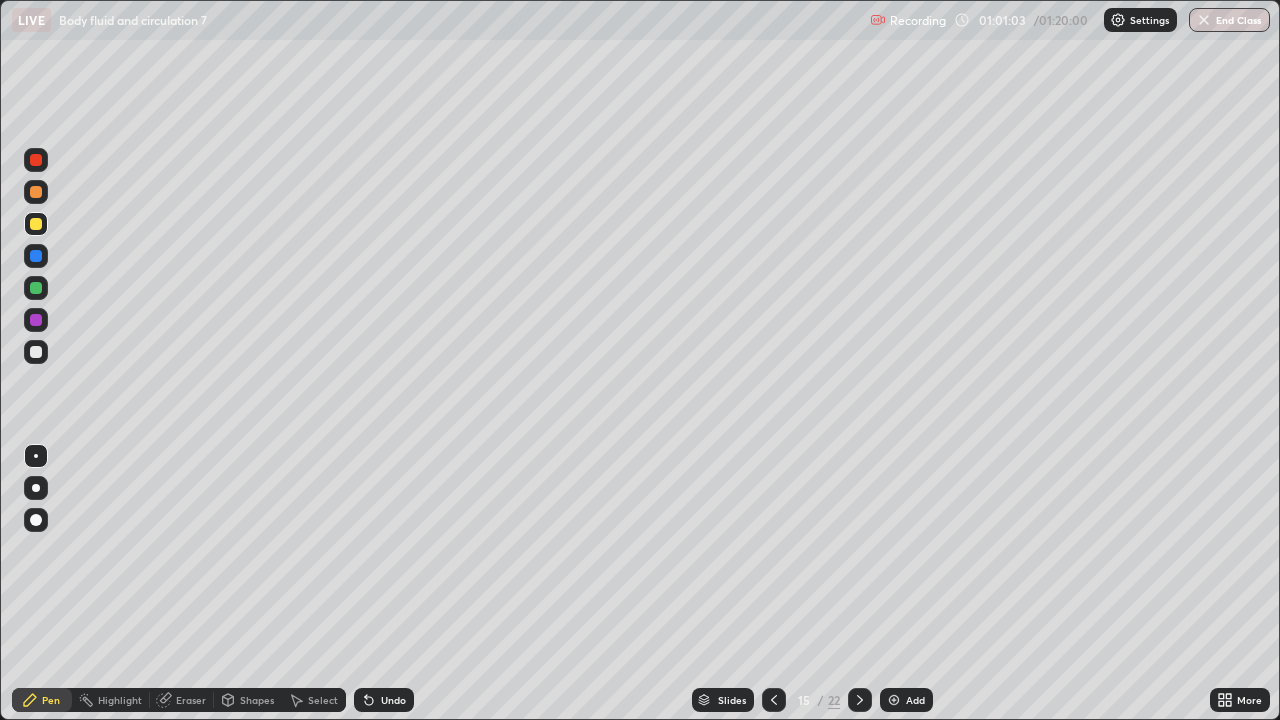 click at bounding box center [36, 192] 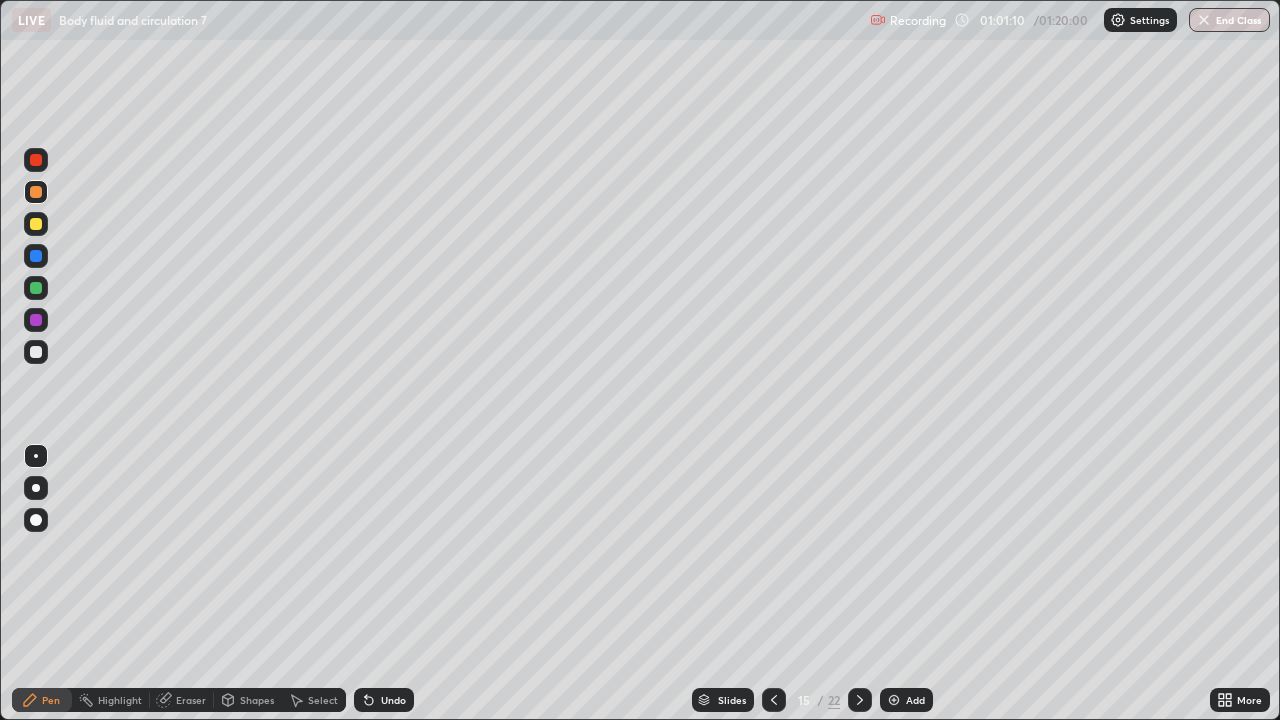 click on "Eraser" at bounding box center (182, 700) 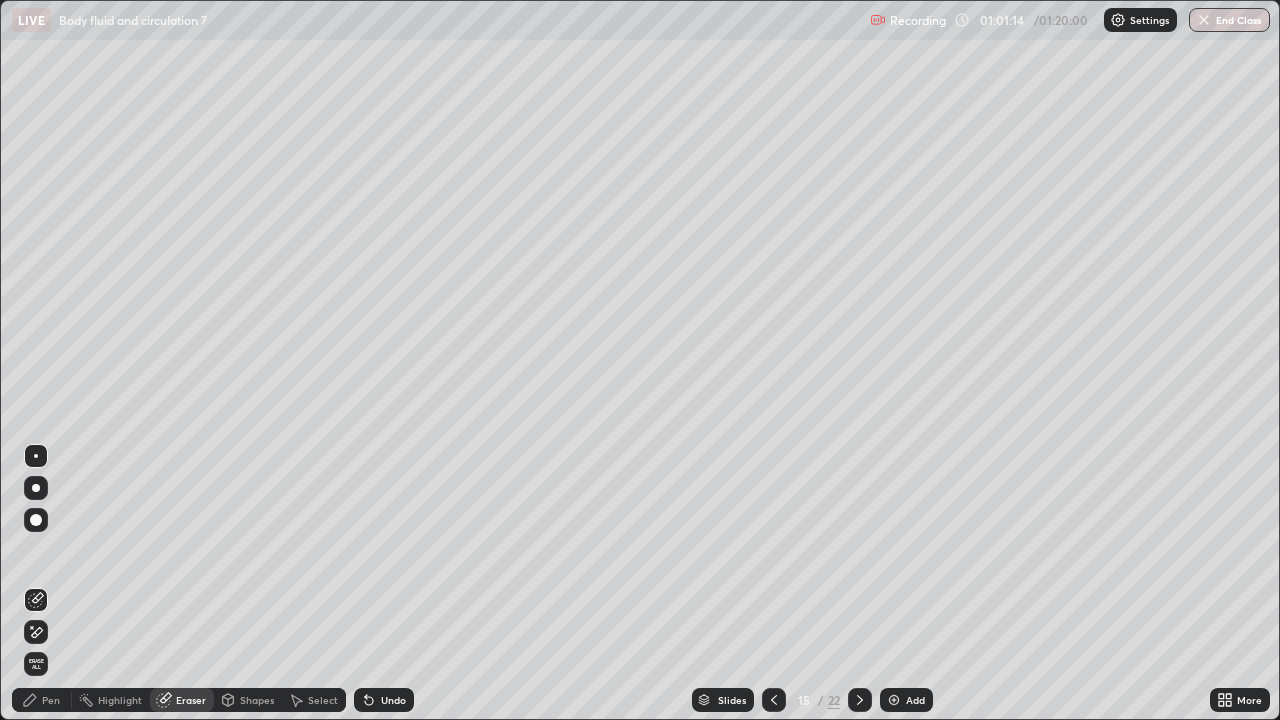 click on "Pen" at bounding box center (51, 700) 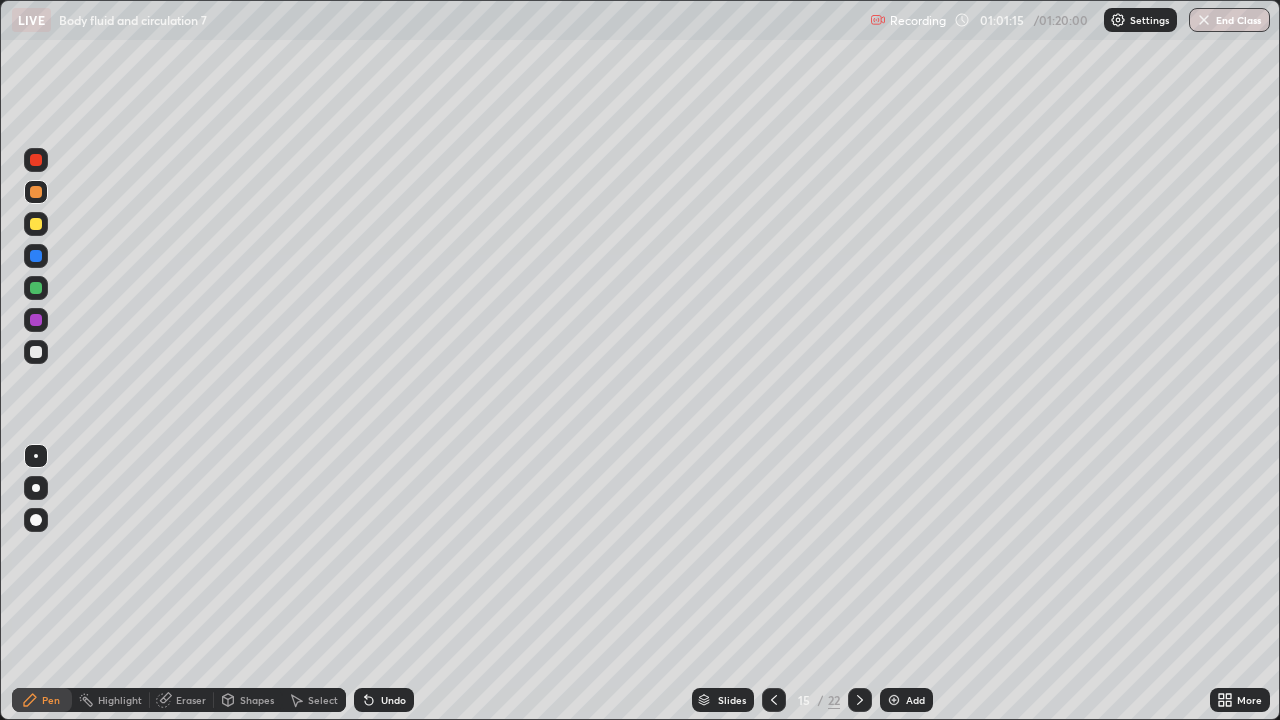 click at bounding box center [36, 192] 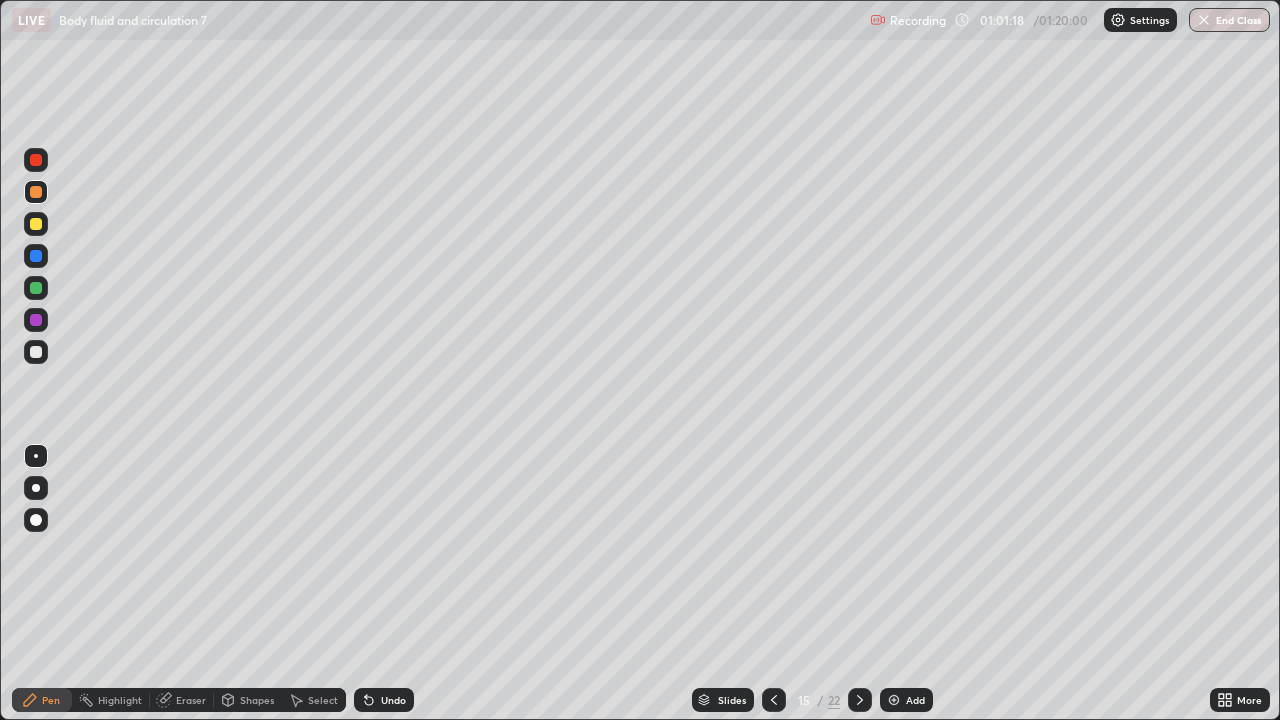 click at bounding box center [36, 352] 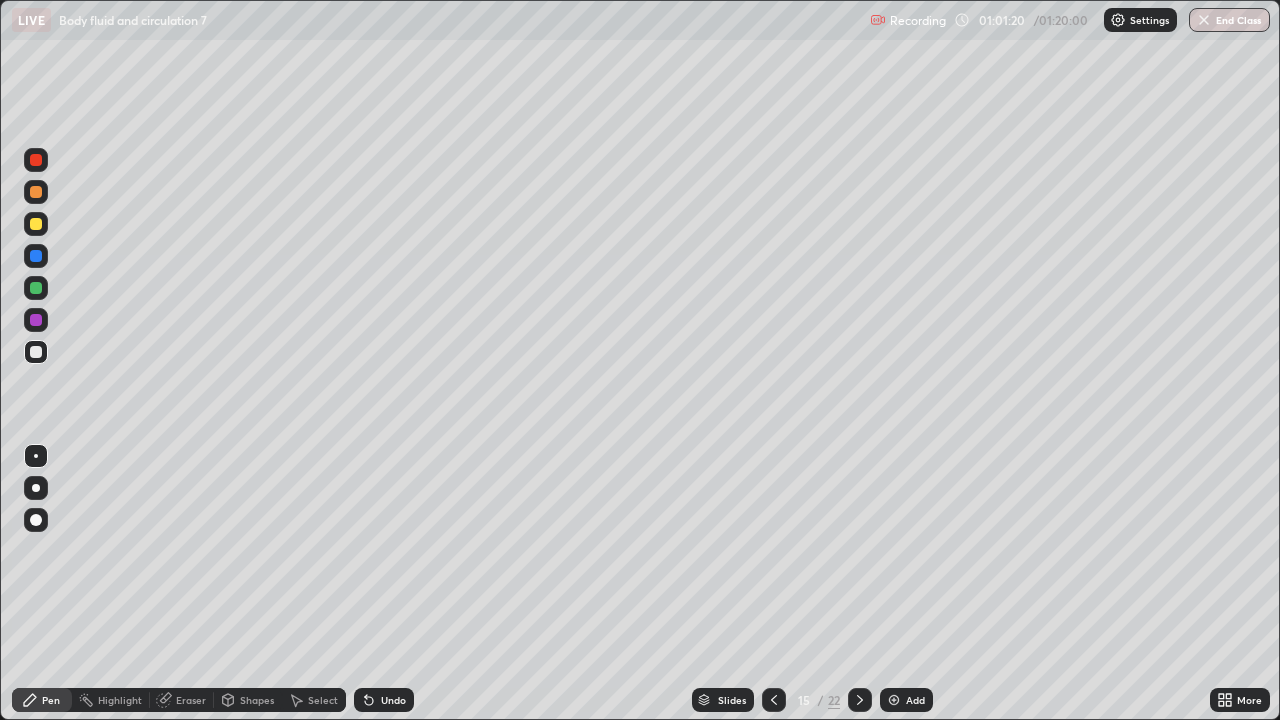 click at bounding box center [36, 288] 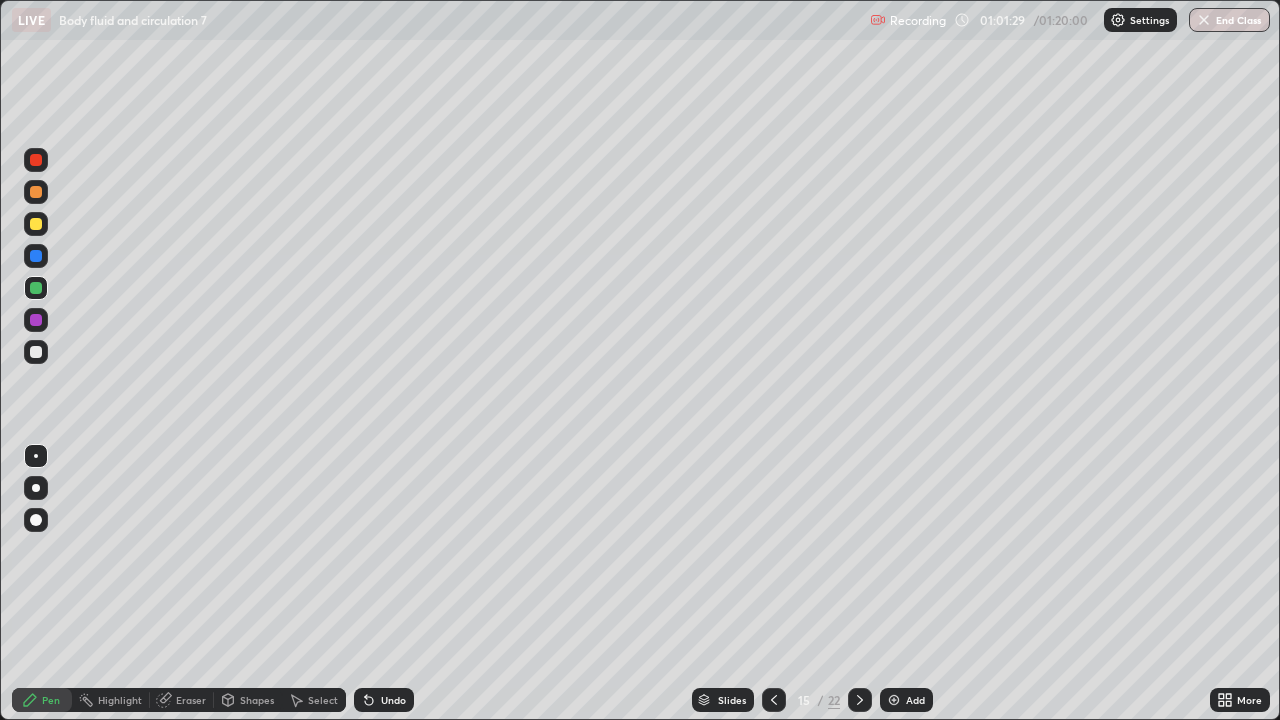 click at bounding box center (36, 352) 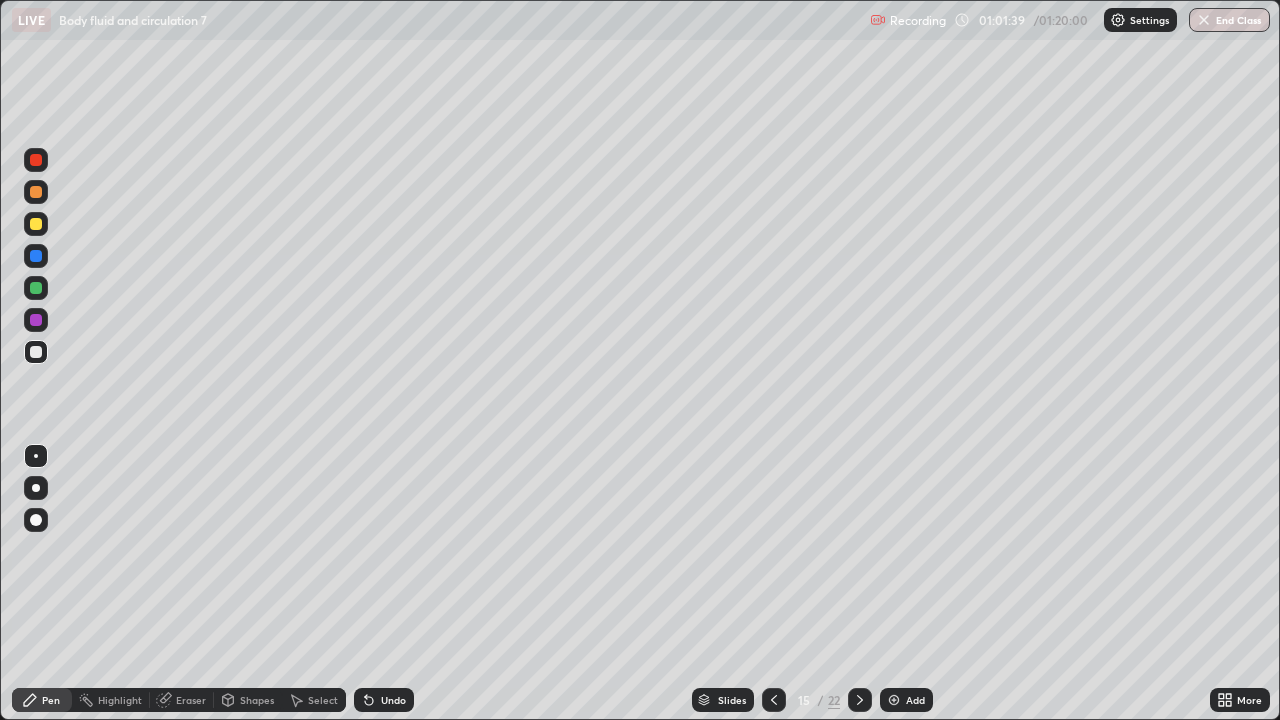 click at bounding box center [36, 224] 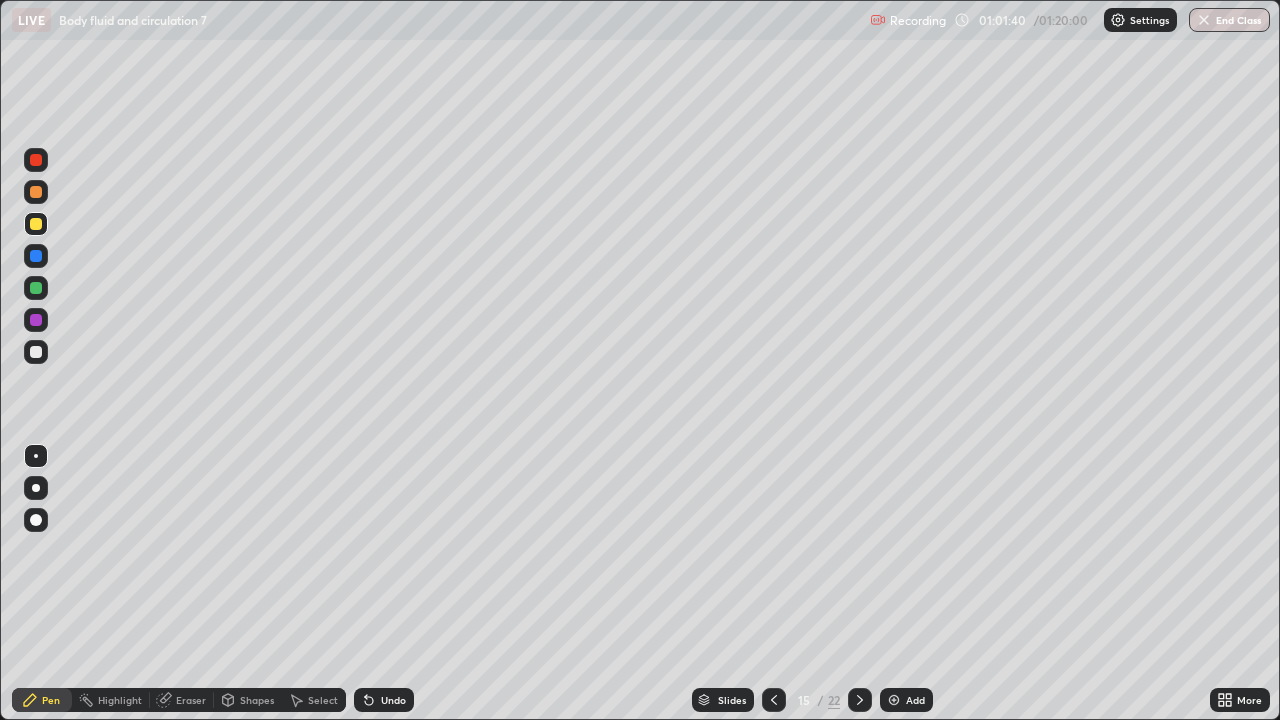 click at bounding box center [36, 224] 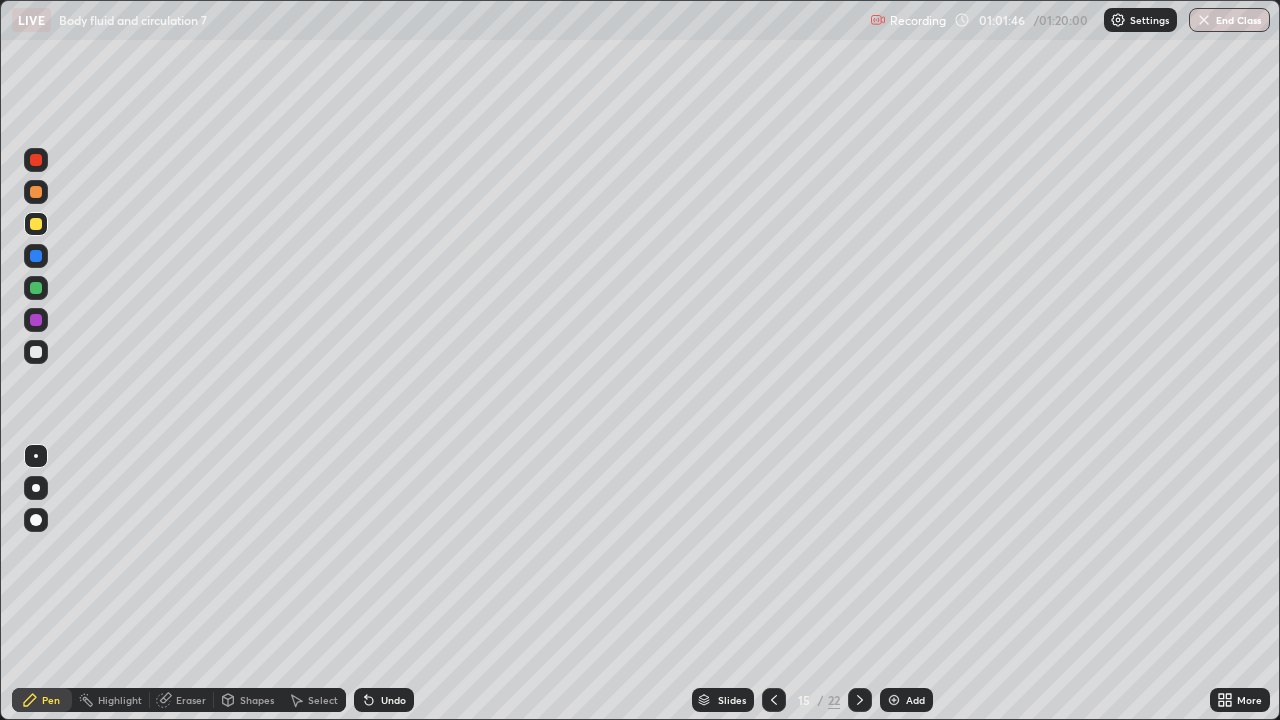click at bounding box center [36, 352] 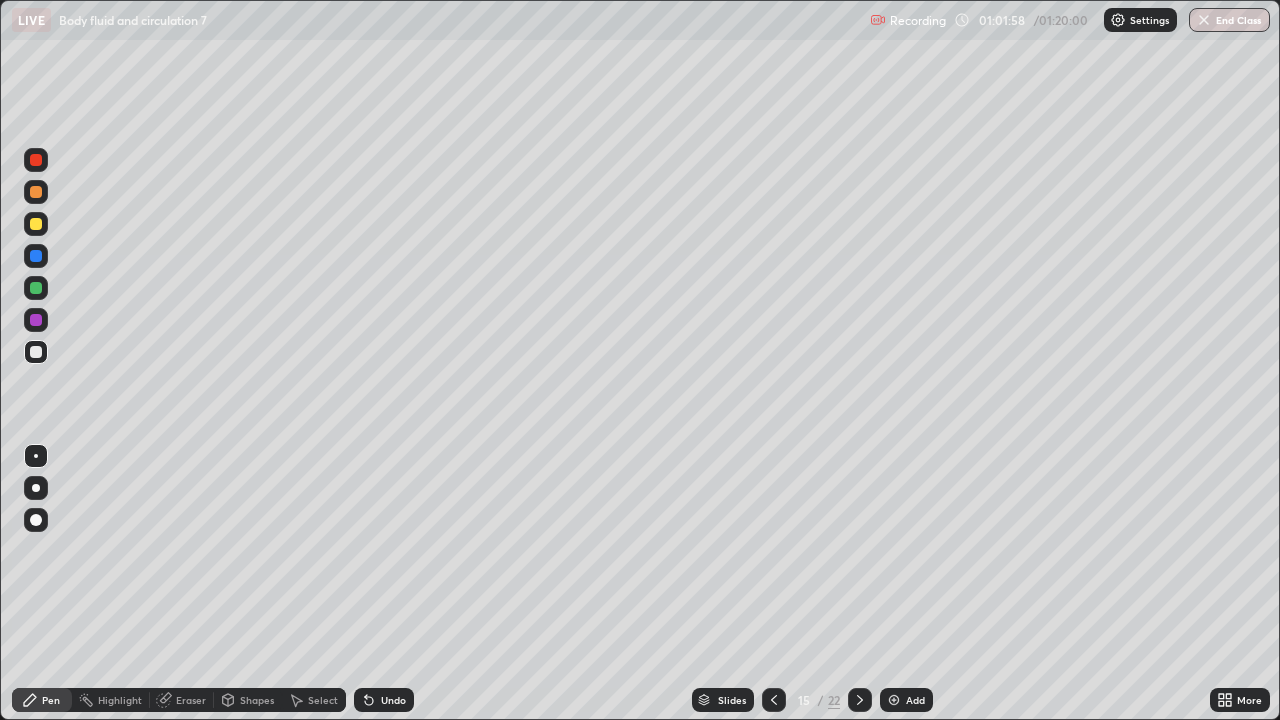 click at bounding box center (36, 224) 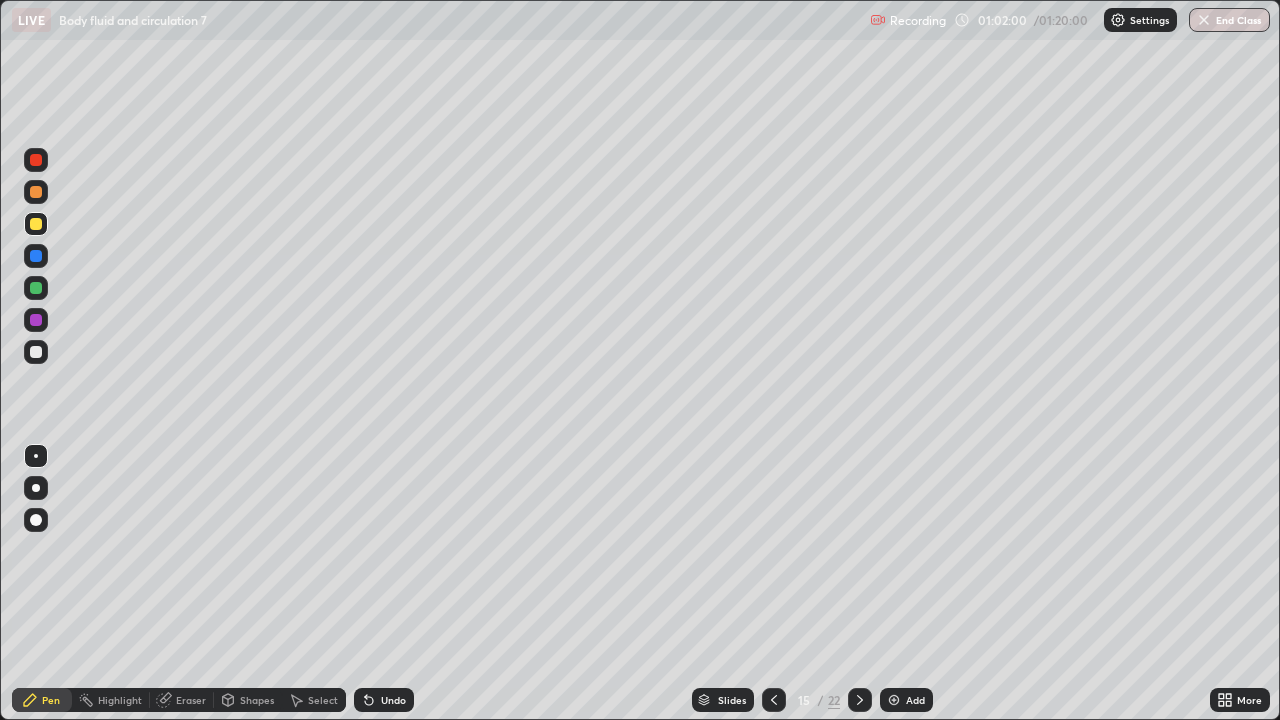 click at bounding box center (36, 320) 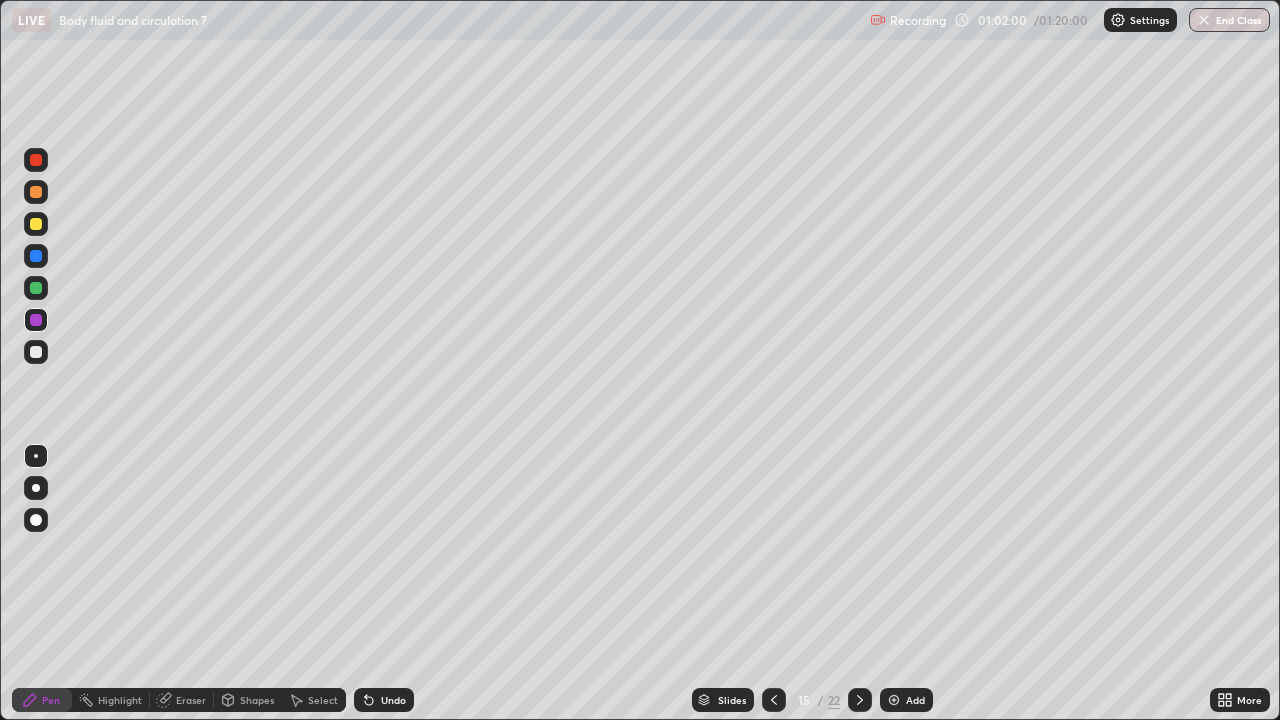 click at bounding box center (36, 320) 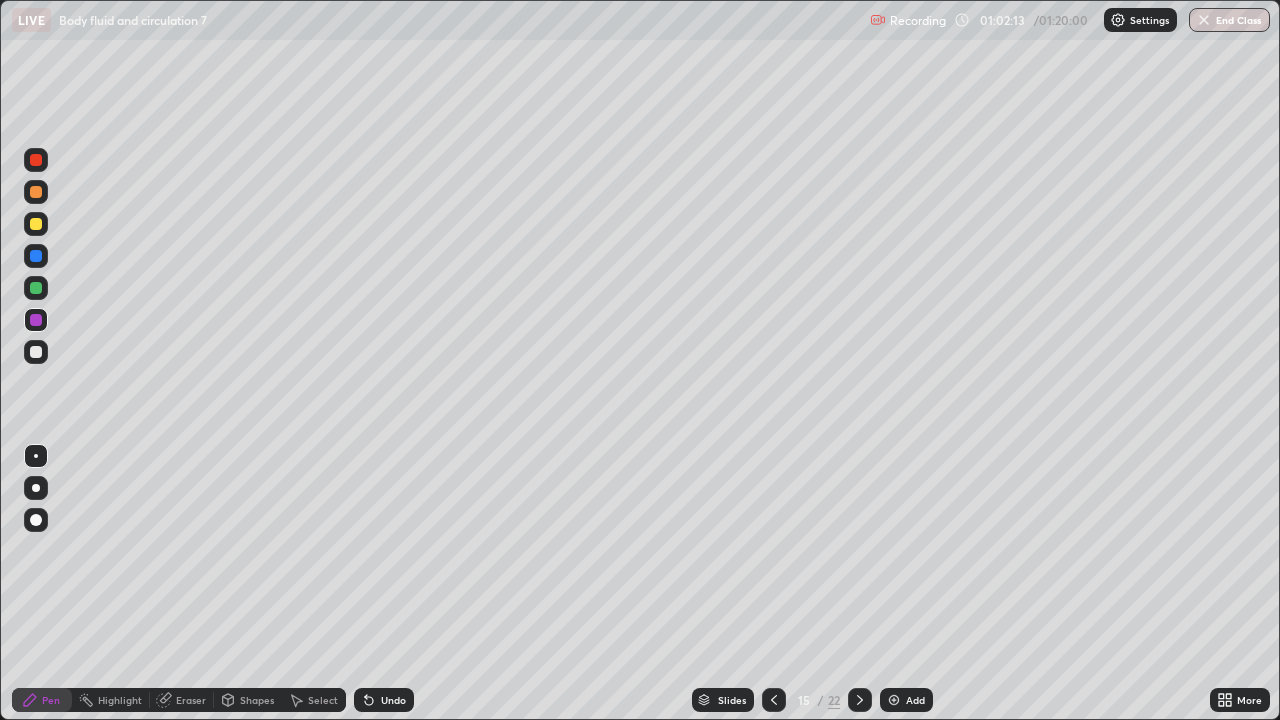 click at bounding box center [36, 352] 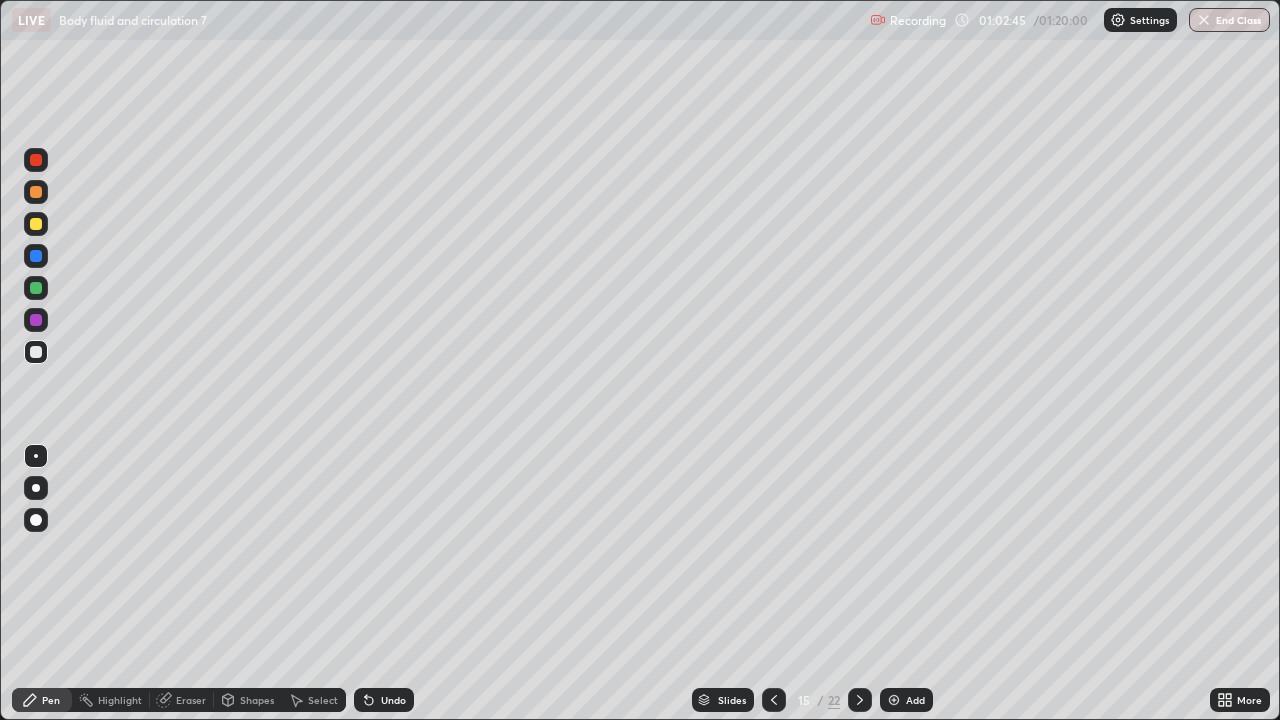 click at bounding box center [36, 224] 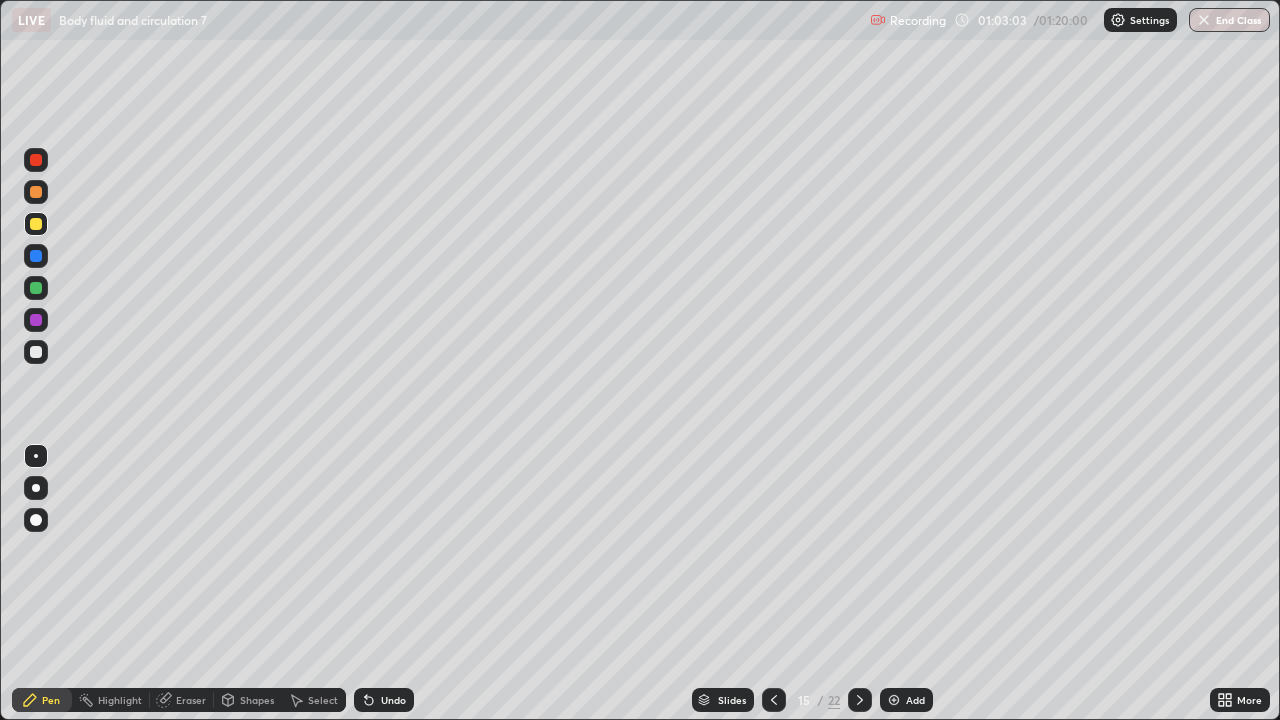 click at bounding box center (36, 320) 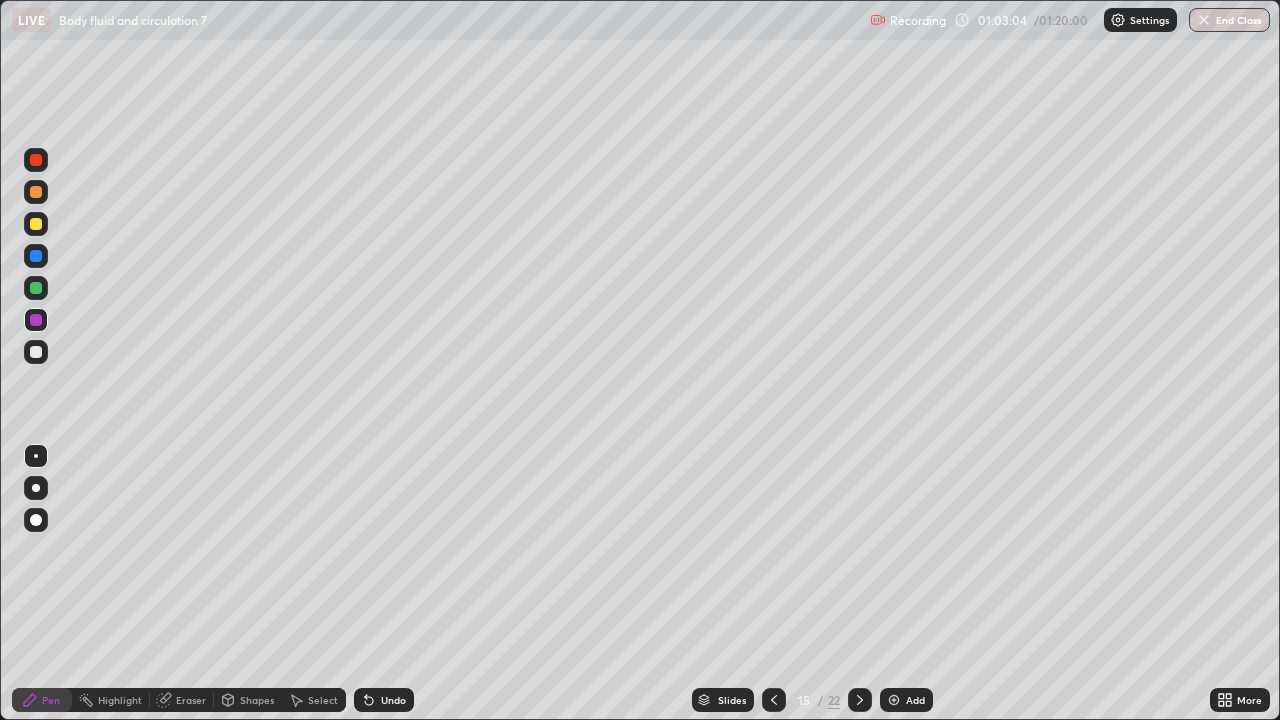 click at bounding box center (36, 320) 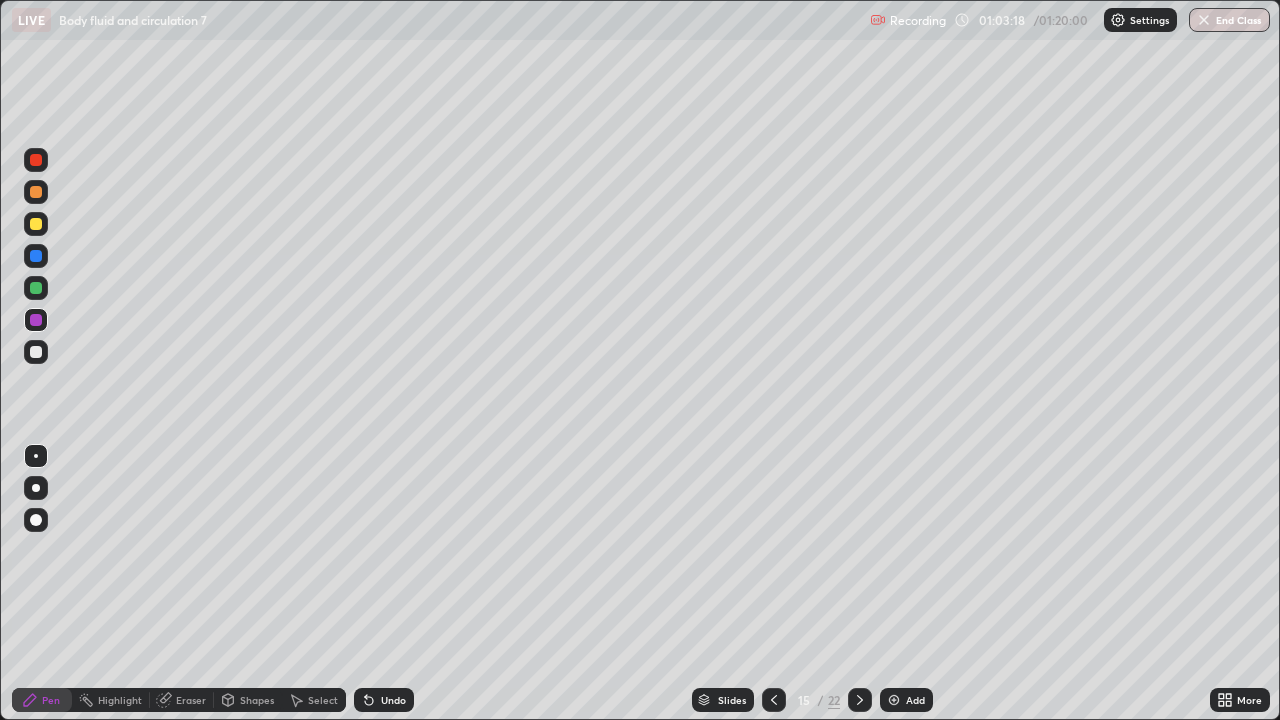 click 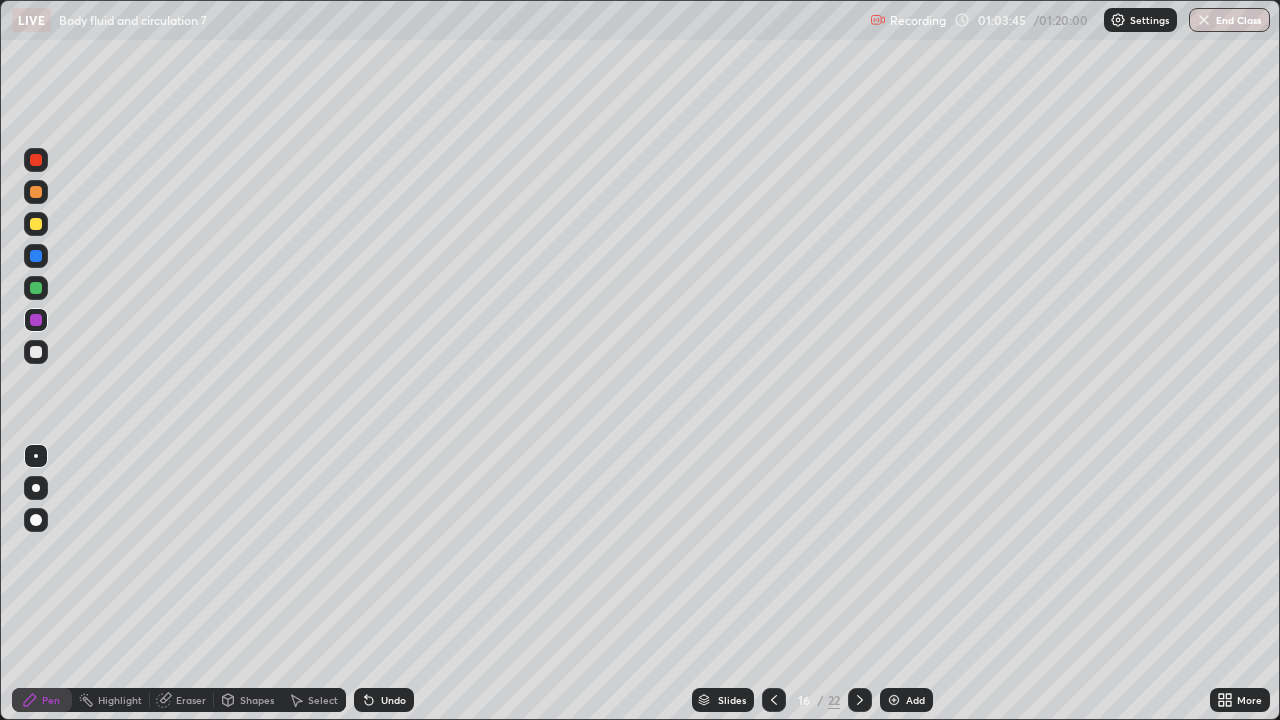 click at bounding box center [36, 352] 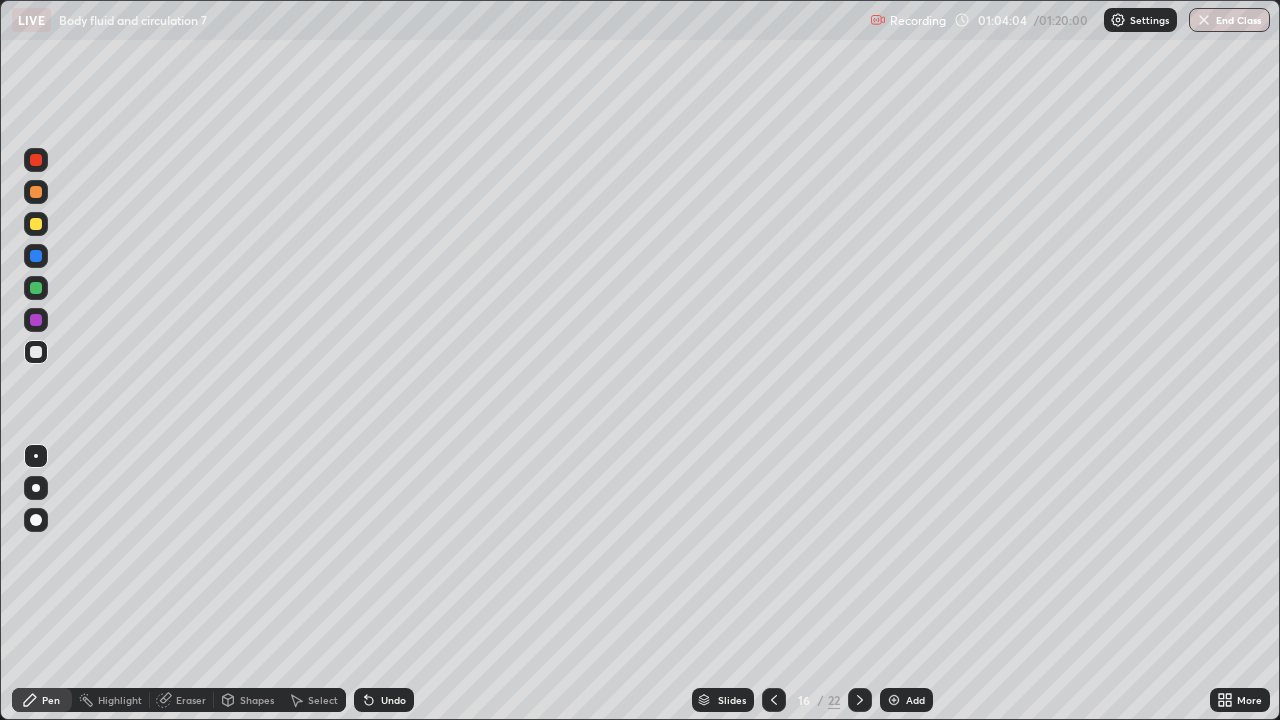 click 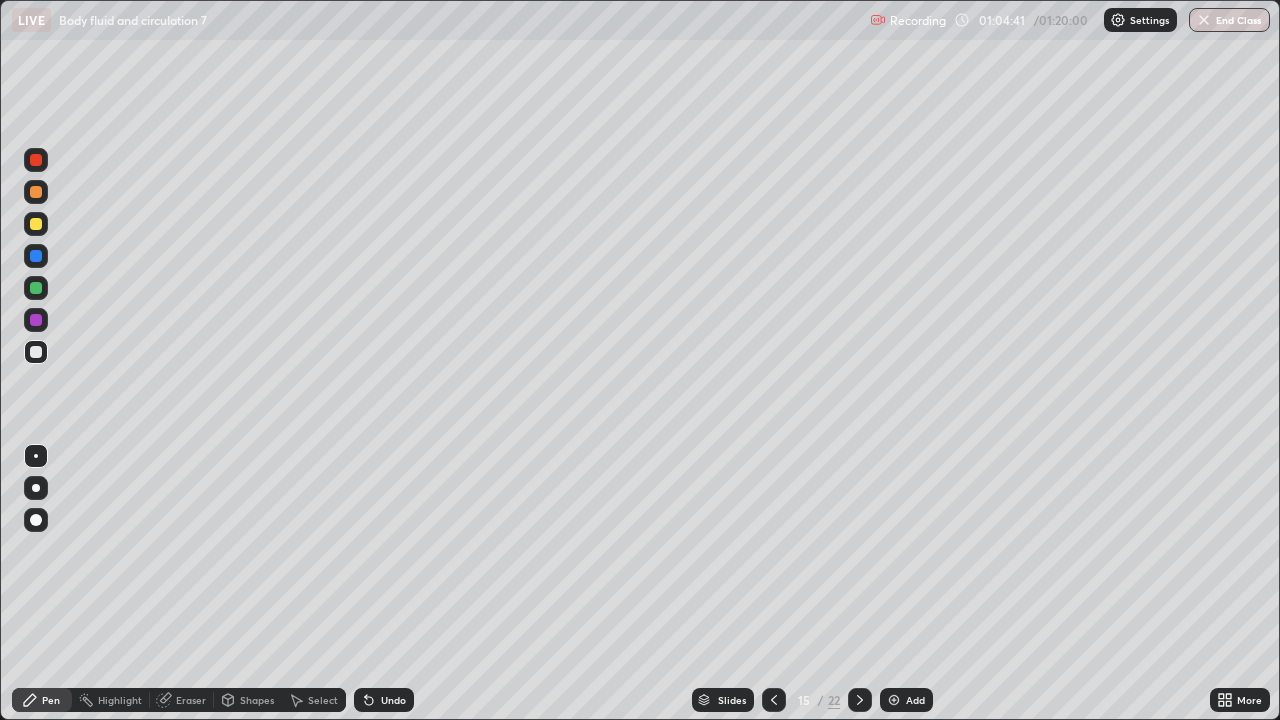 click 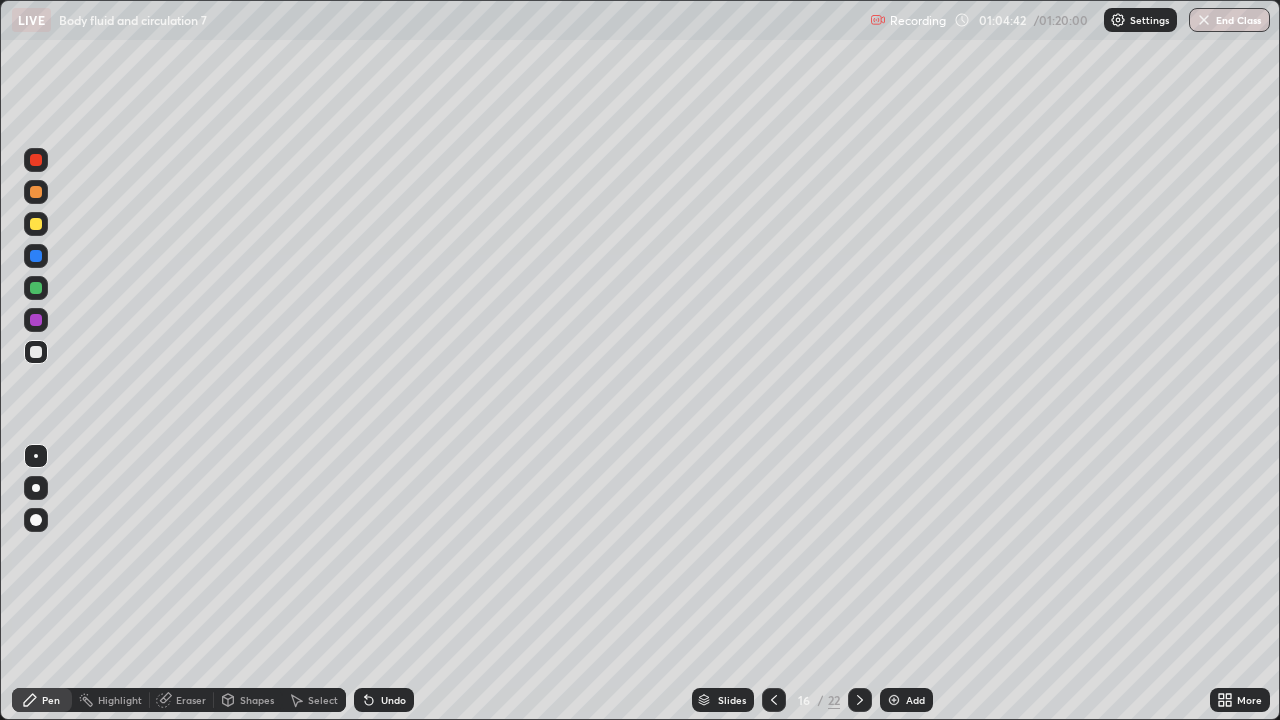 click 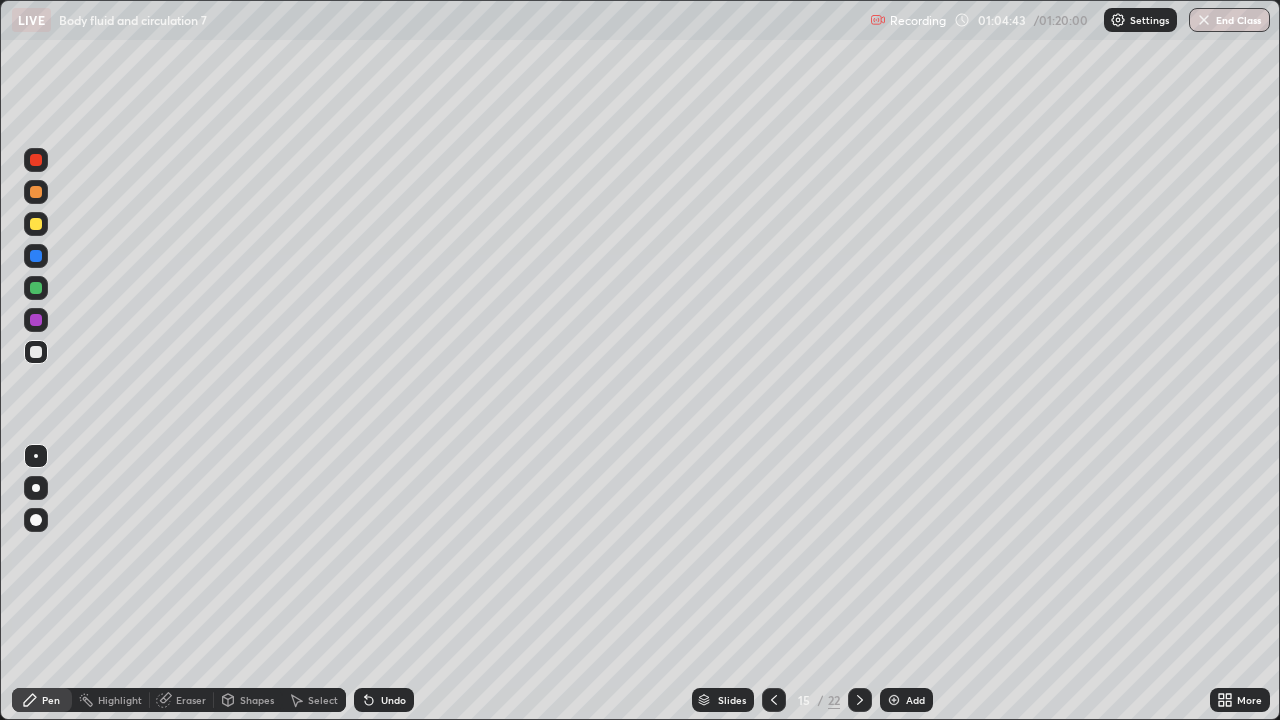click 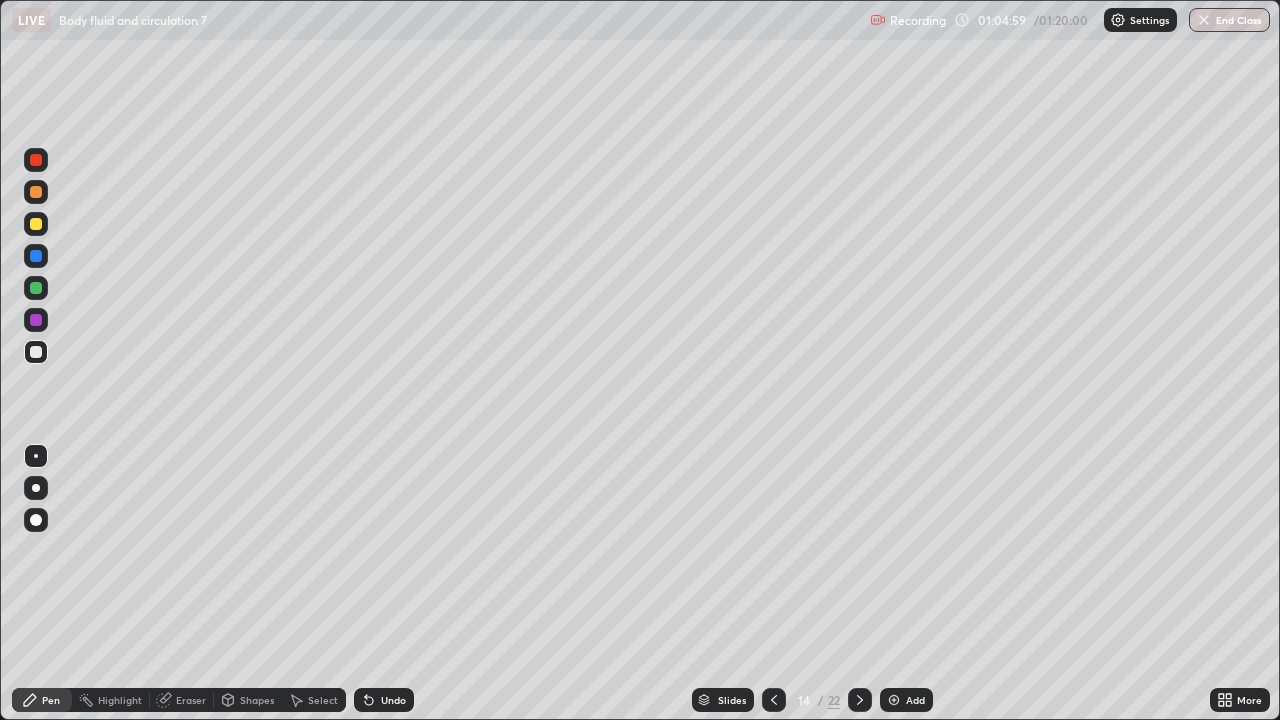 click 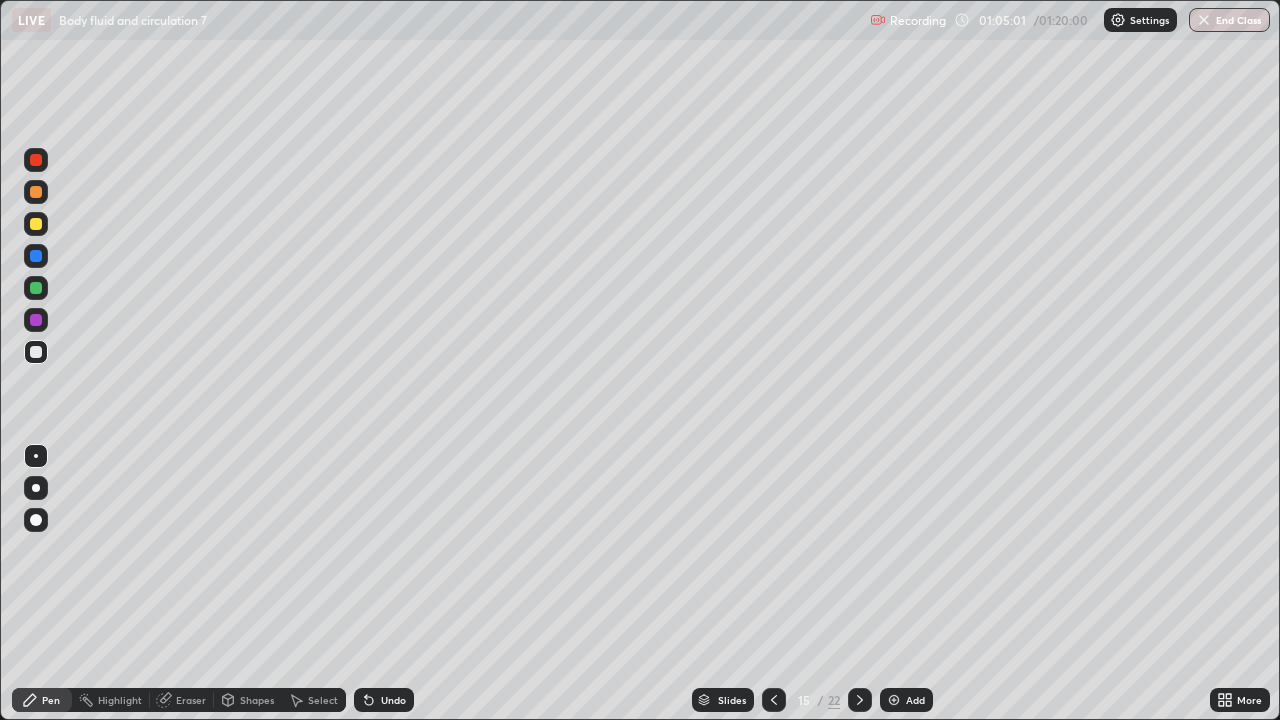 click 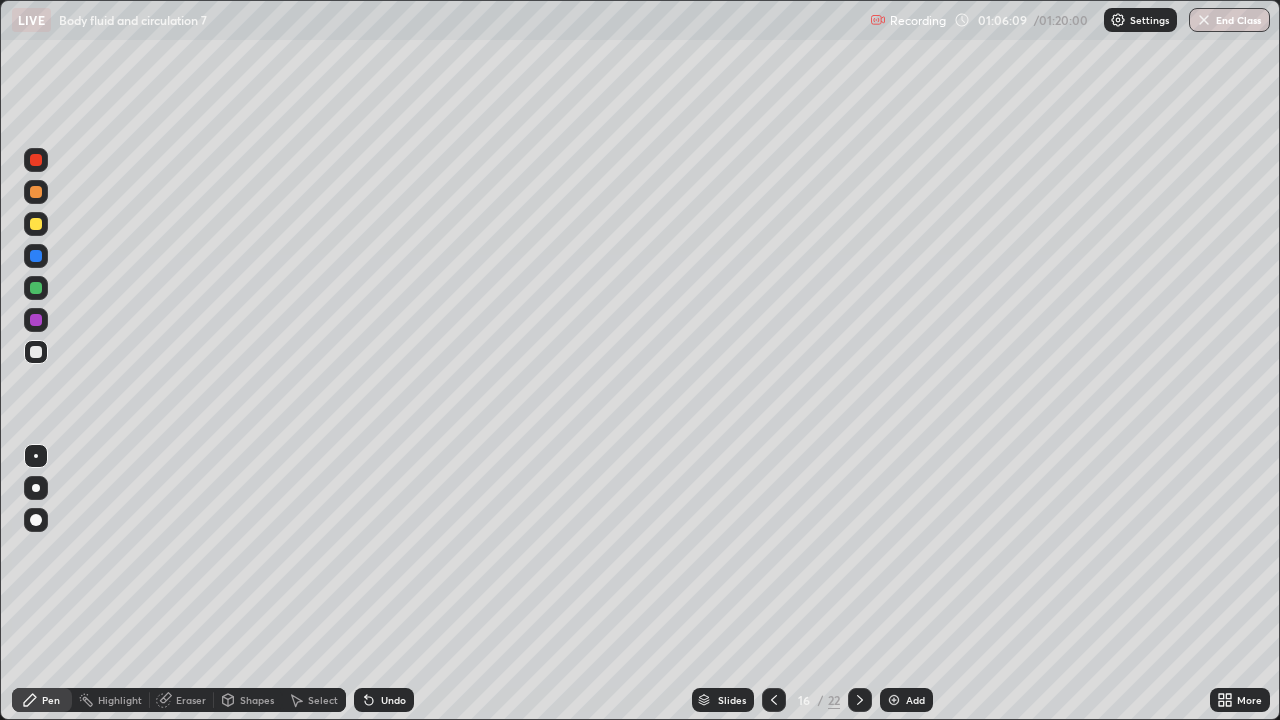 click 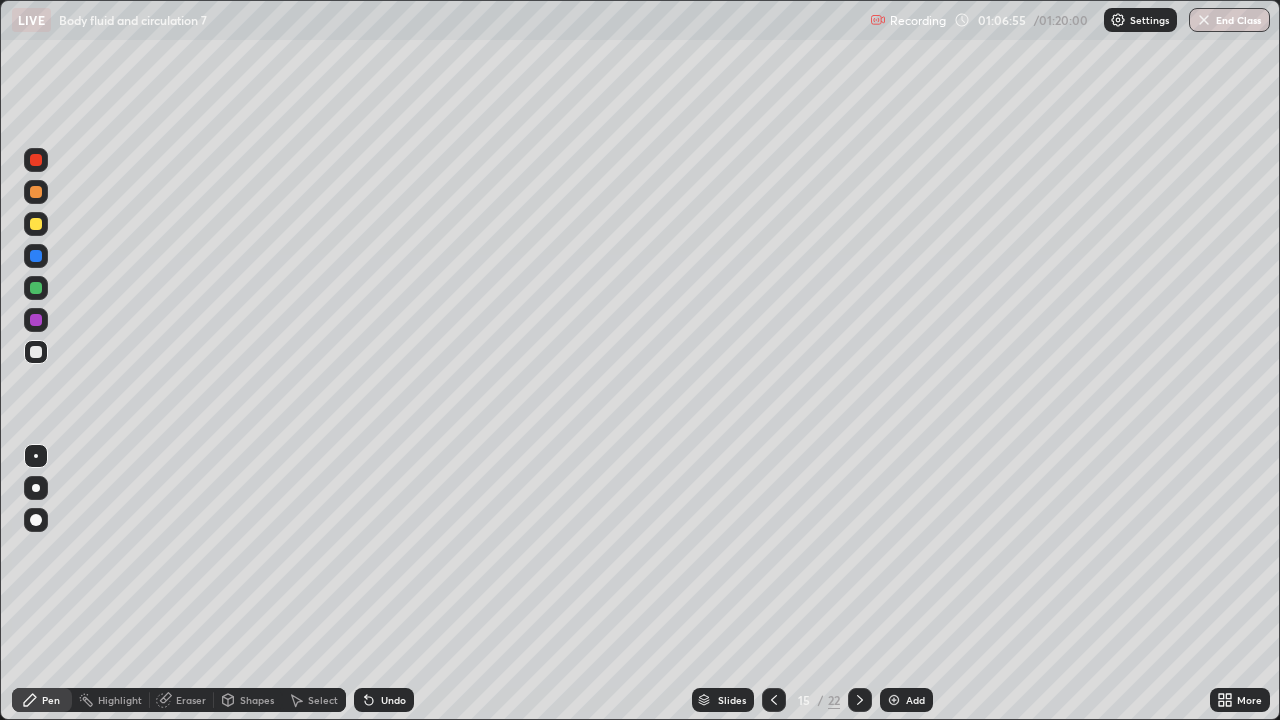 click 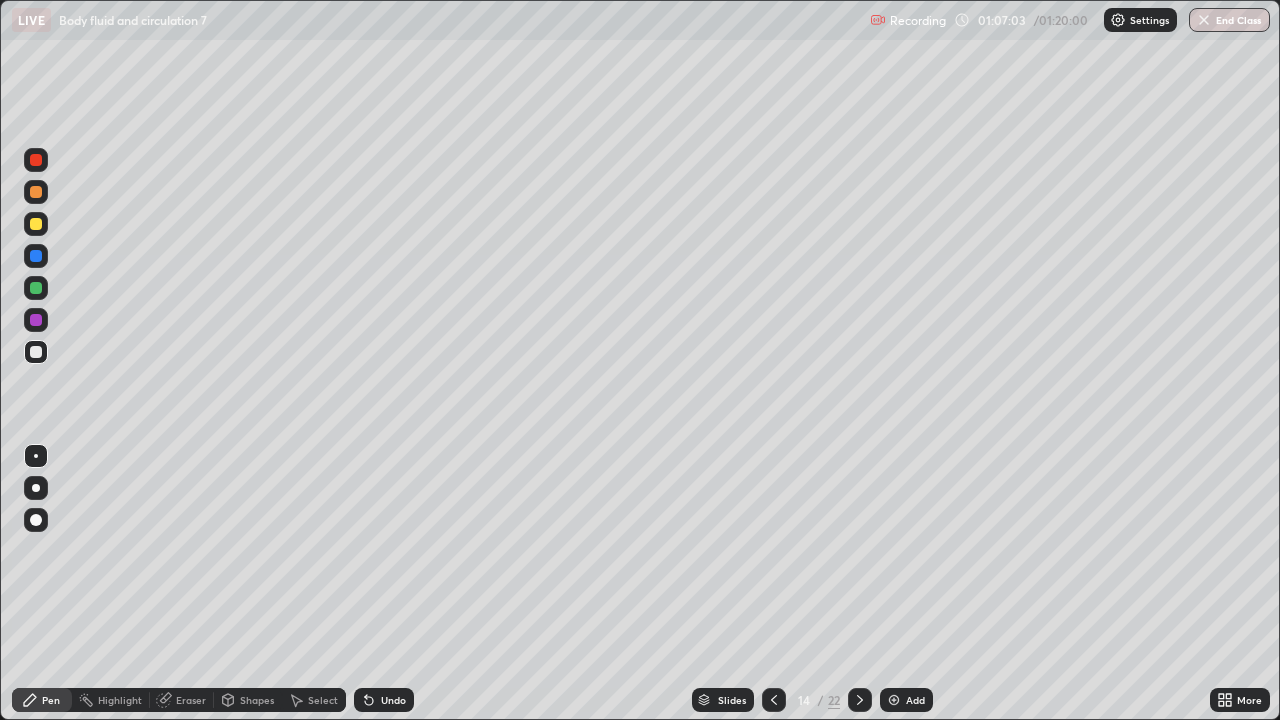 click at bounding box center (36, 352) 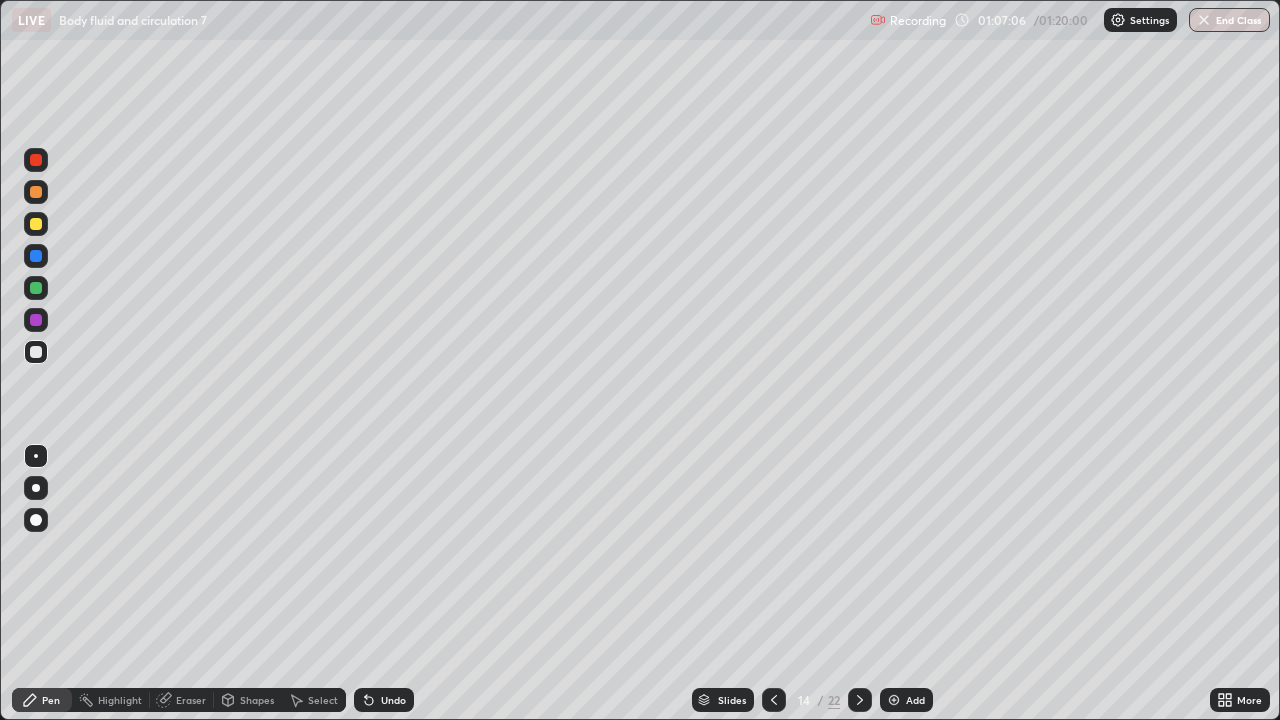 click at bounding box center (36, 320) 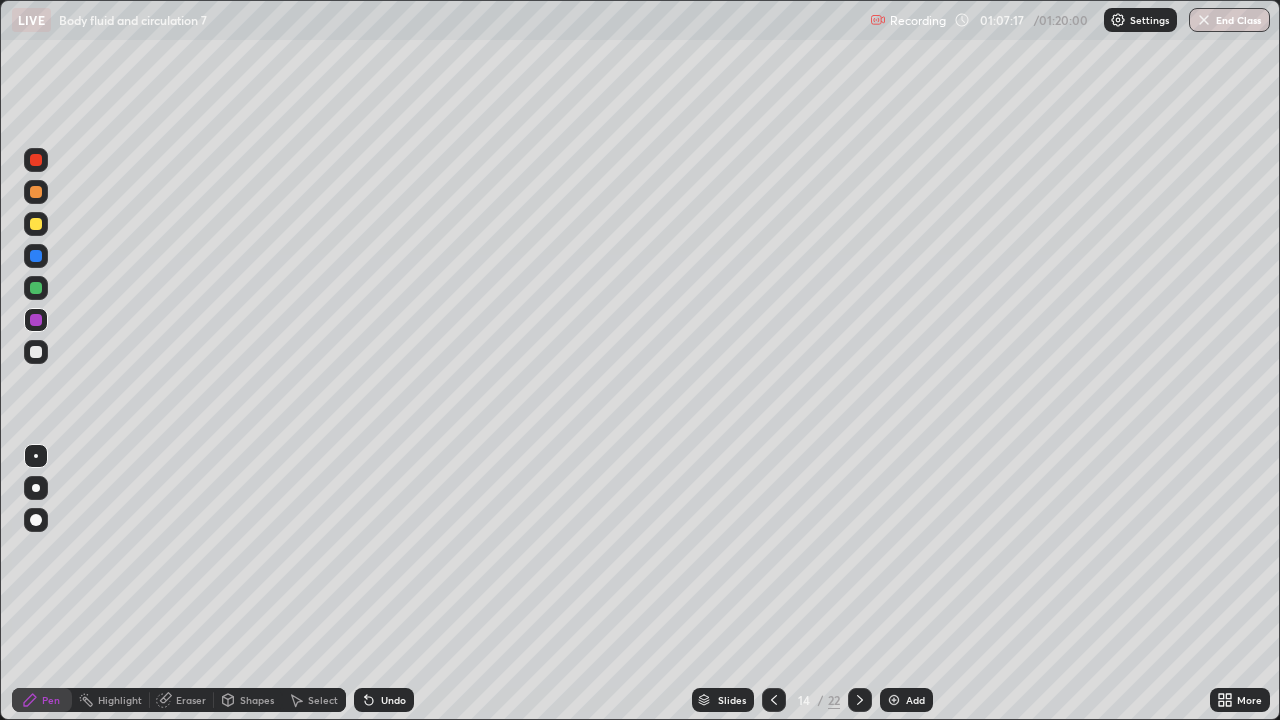 click at bounding box center (36, 224) 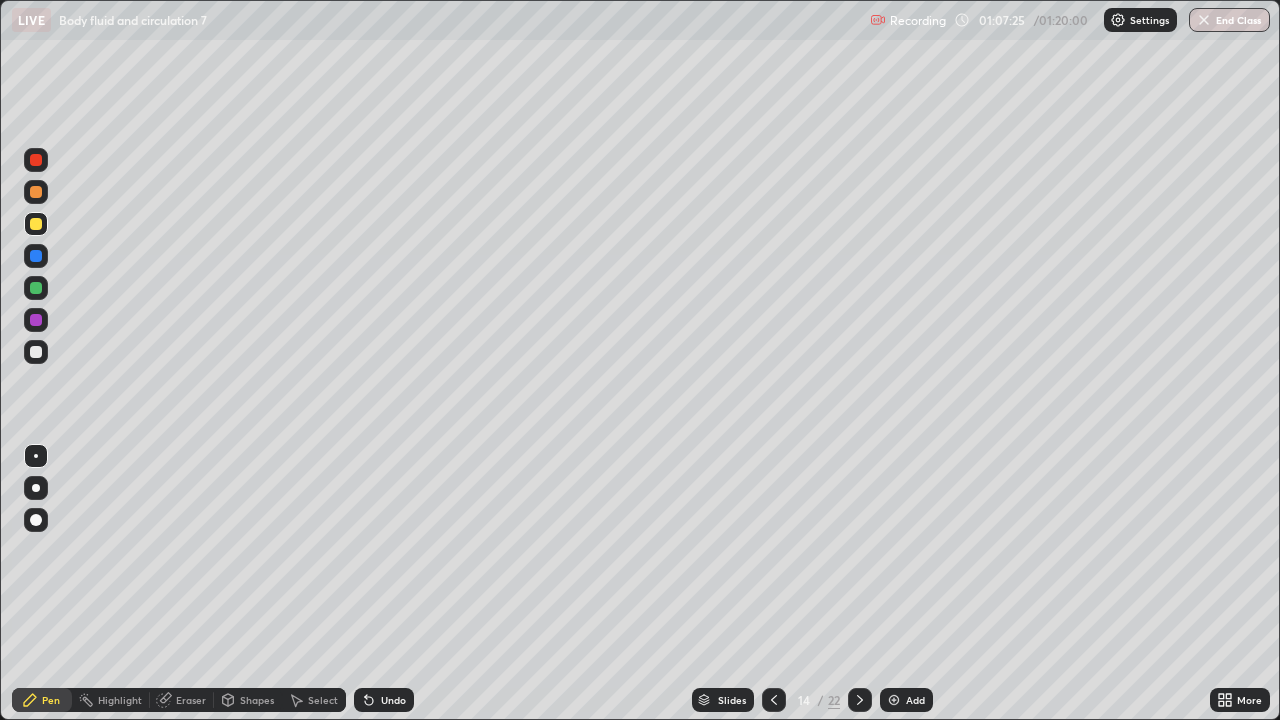 click at bounding box center [36, 352] 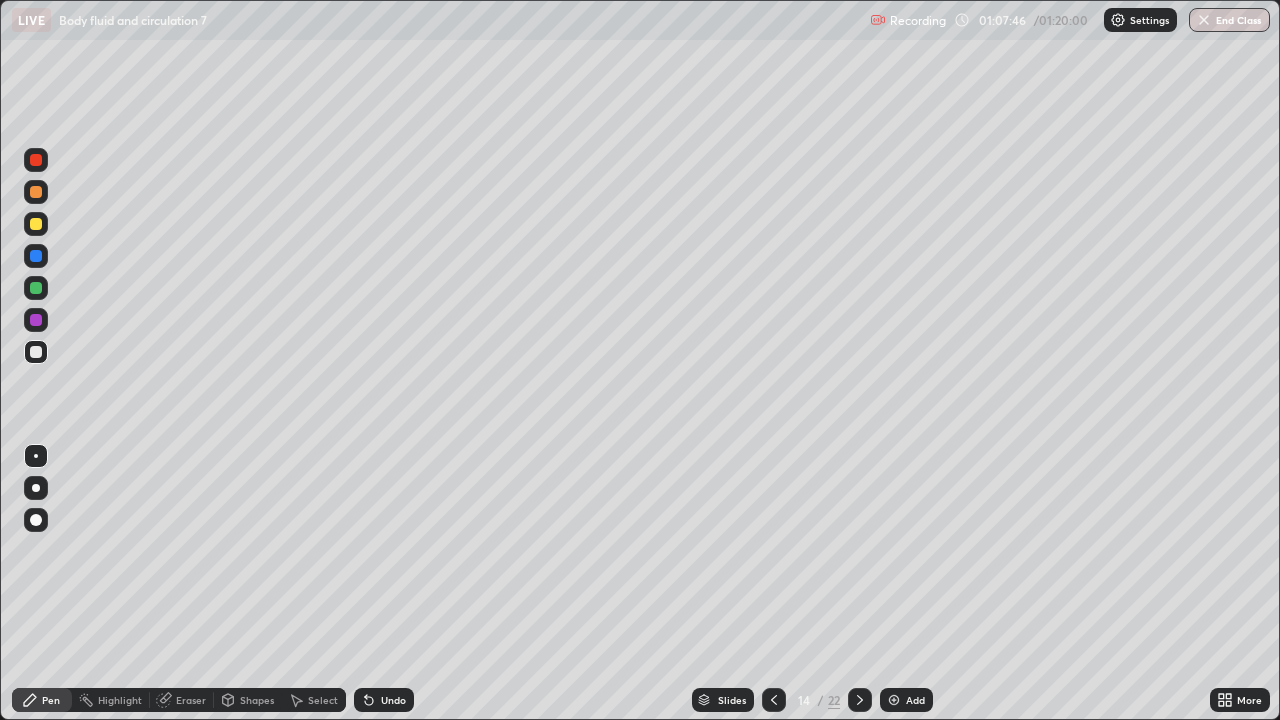 click 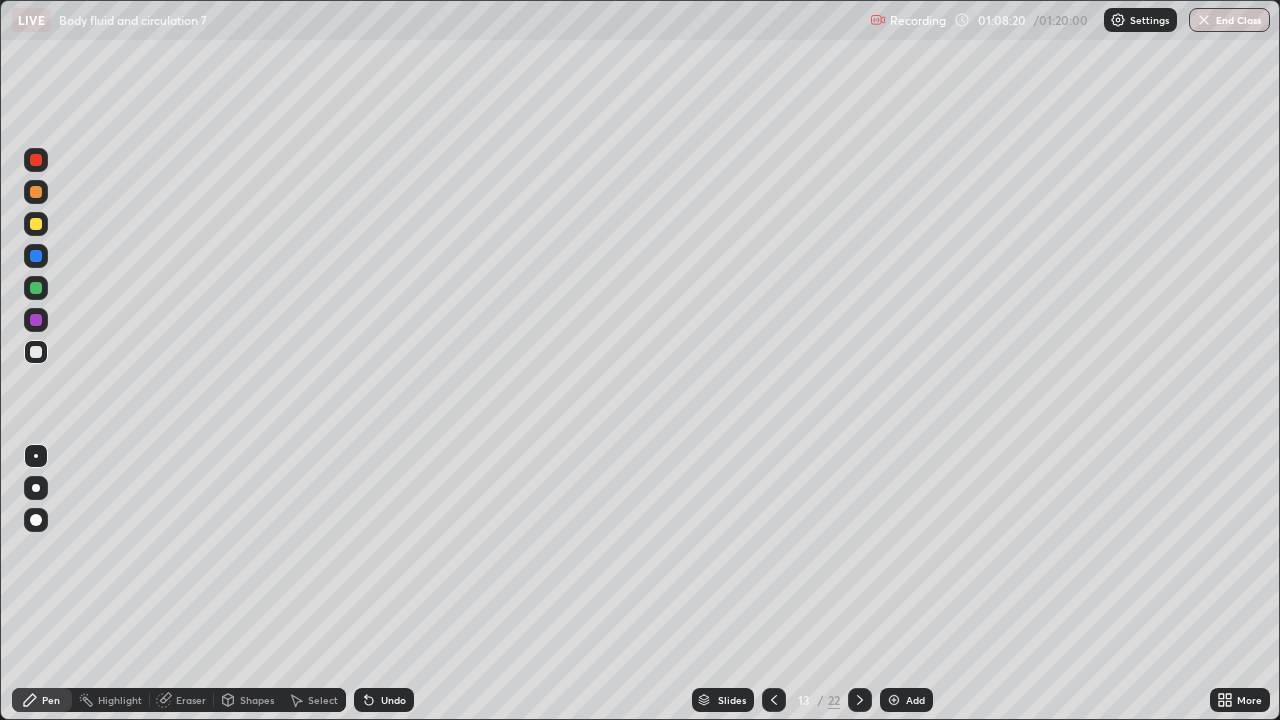 click on "Eraser" at bounding box center [191, 700] 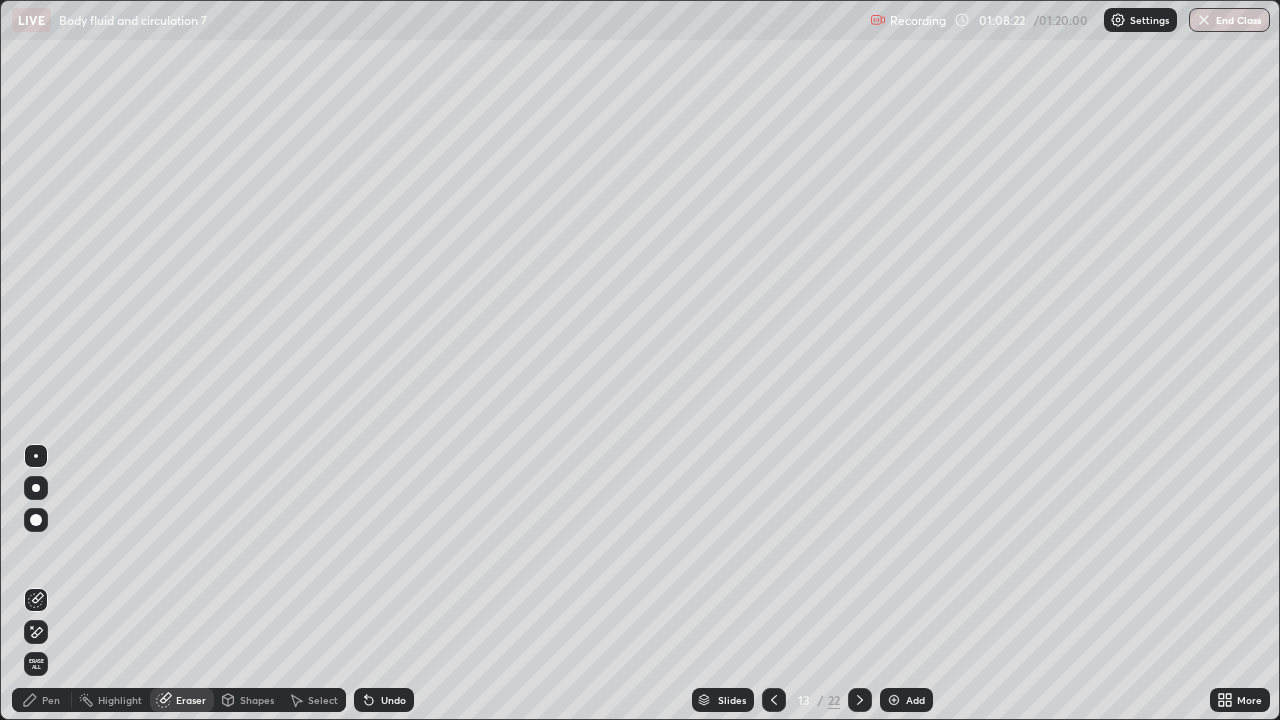 click on "Pen" at bounding box center [42, 700] 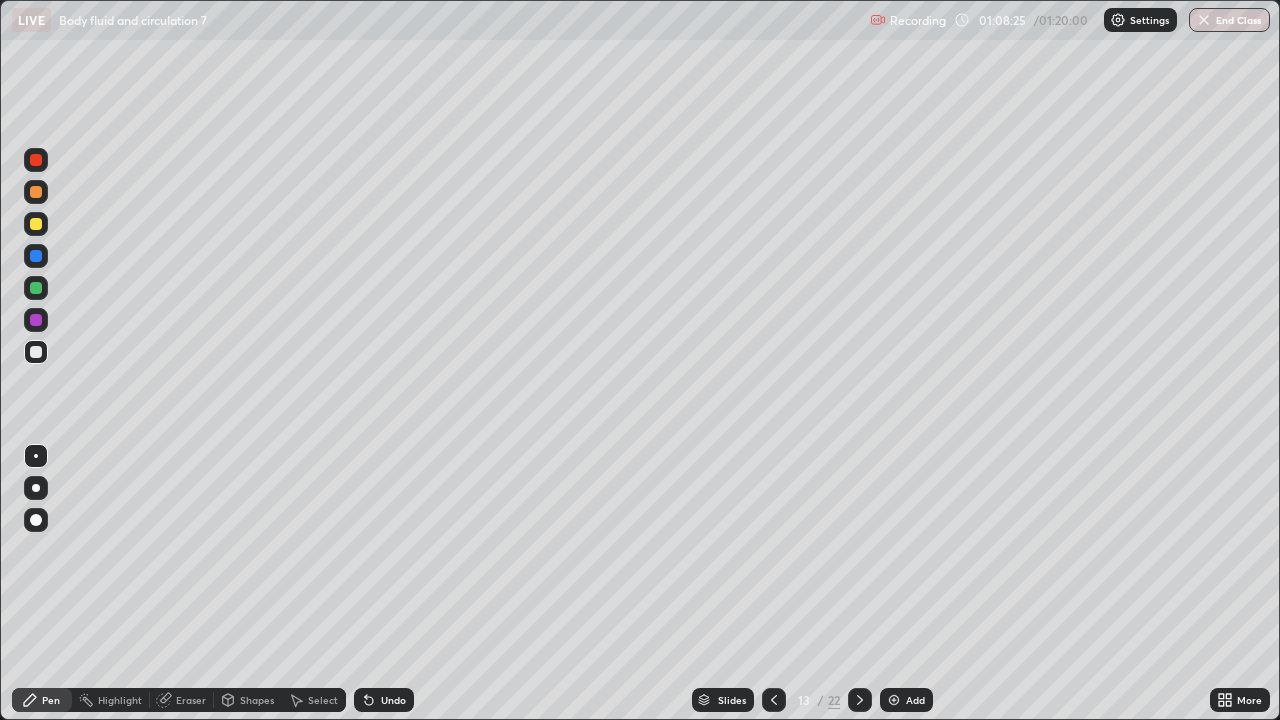 click 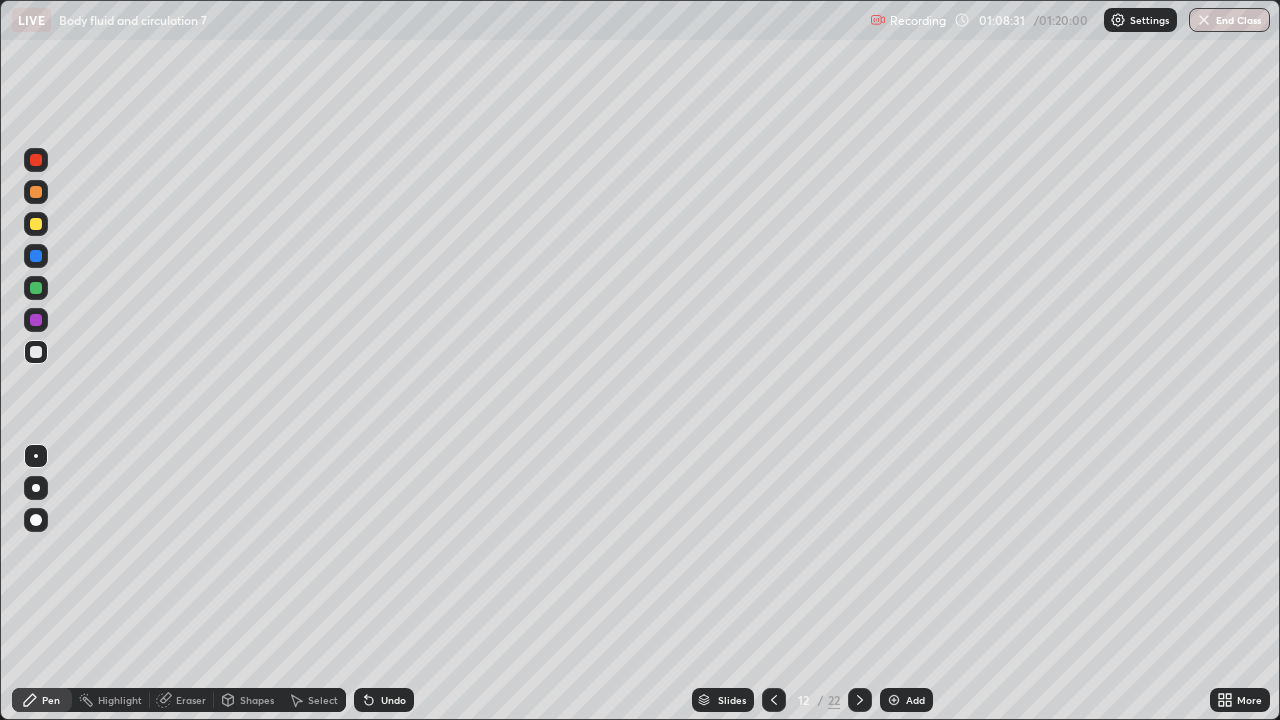 click at bounding box center [36, 352] 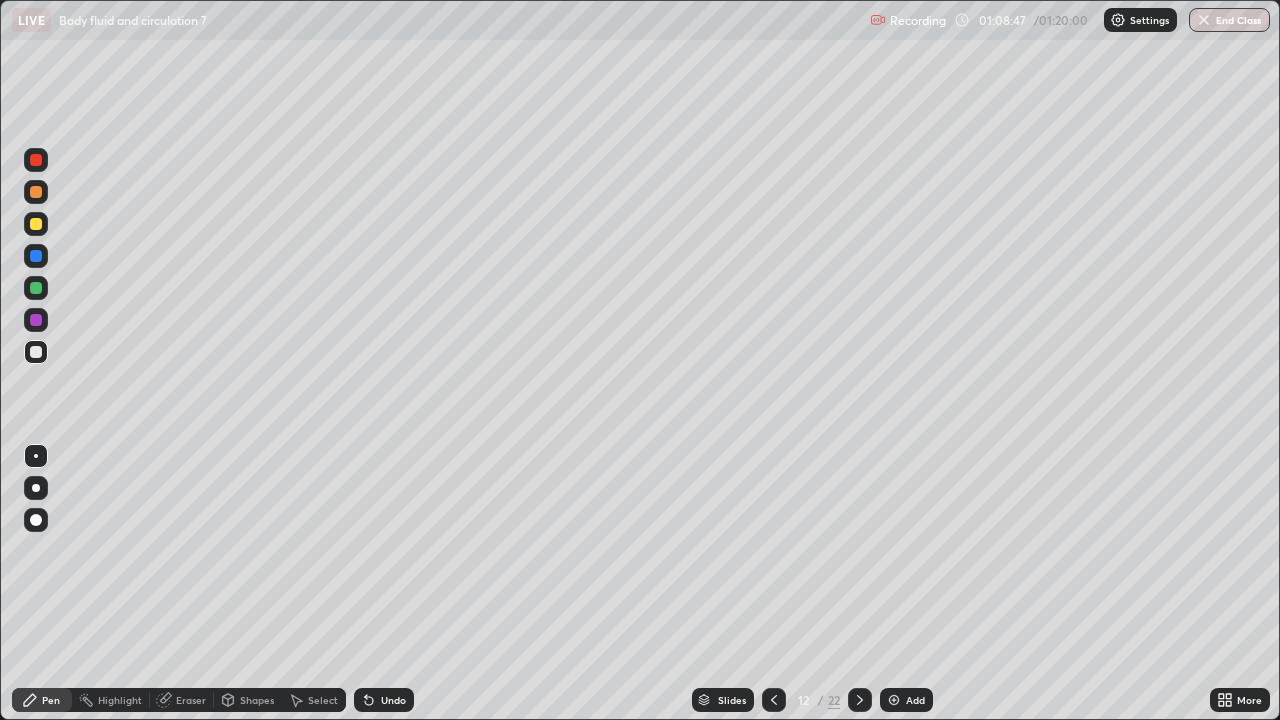 click at bounding box center (36, 352) 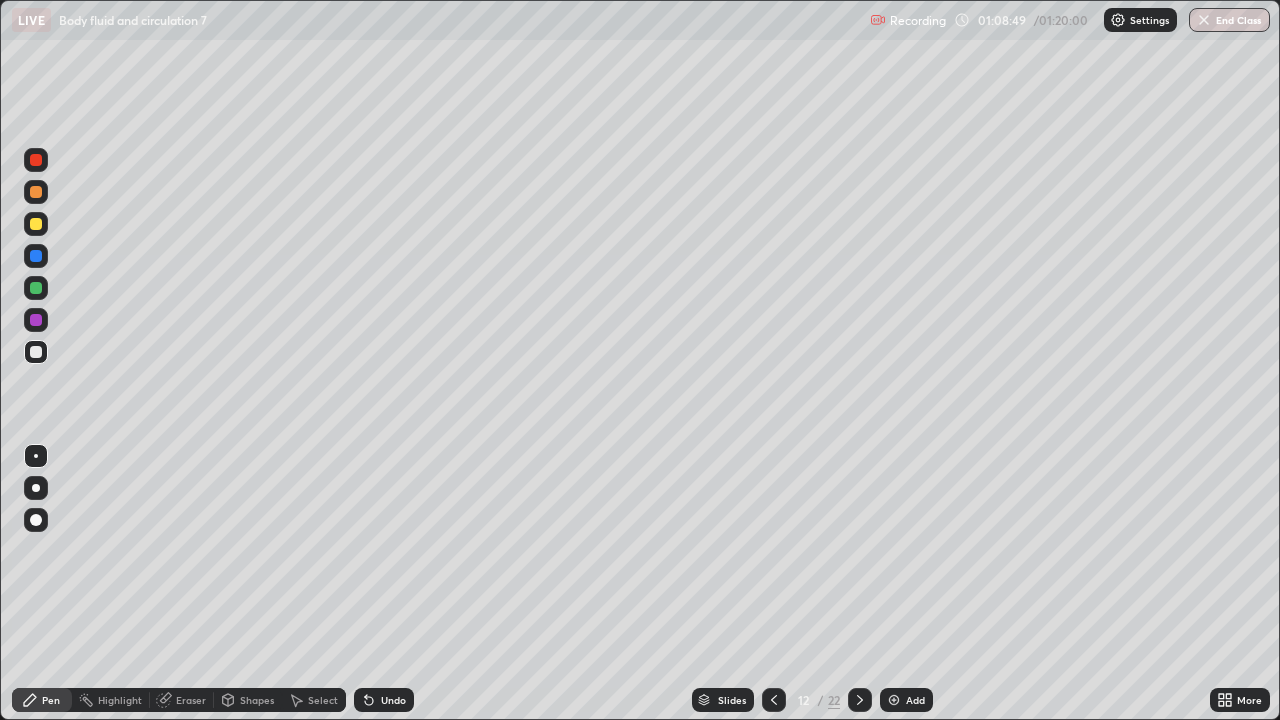 click at bounding box center (36, 352) 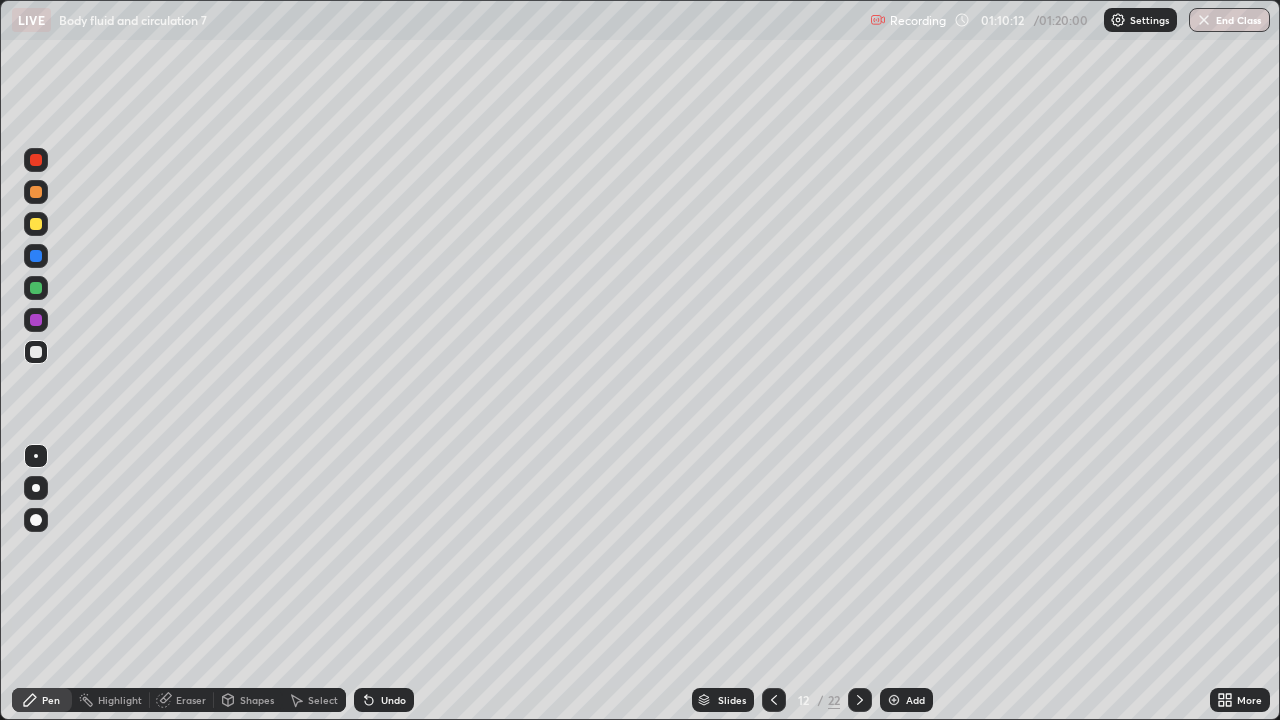 click 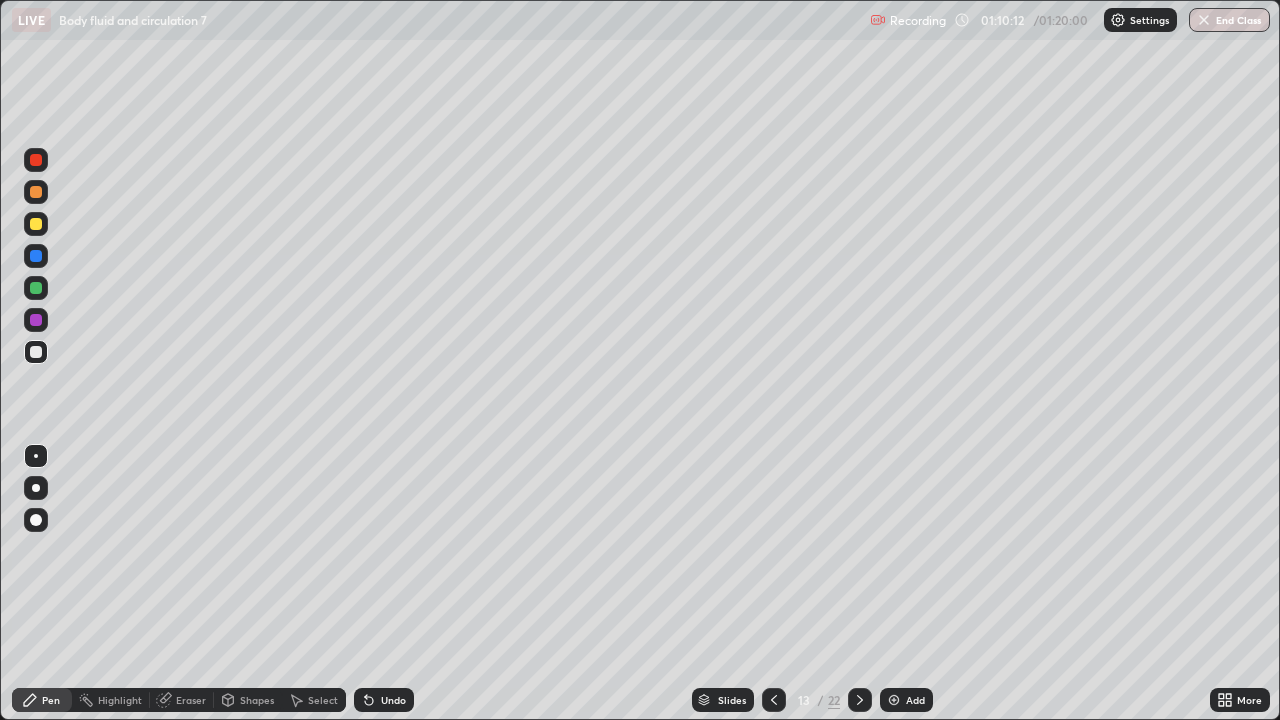 click 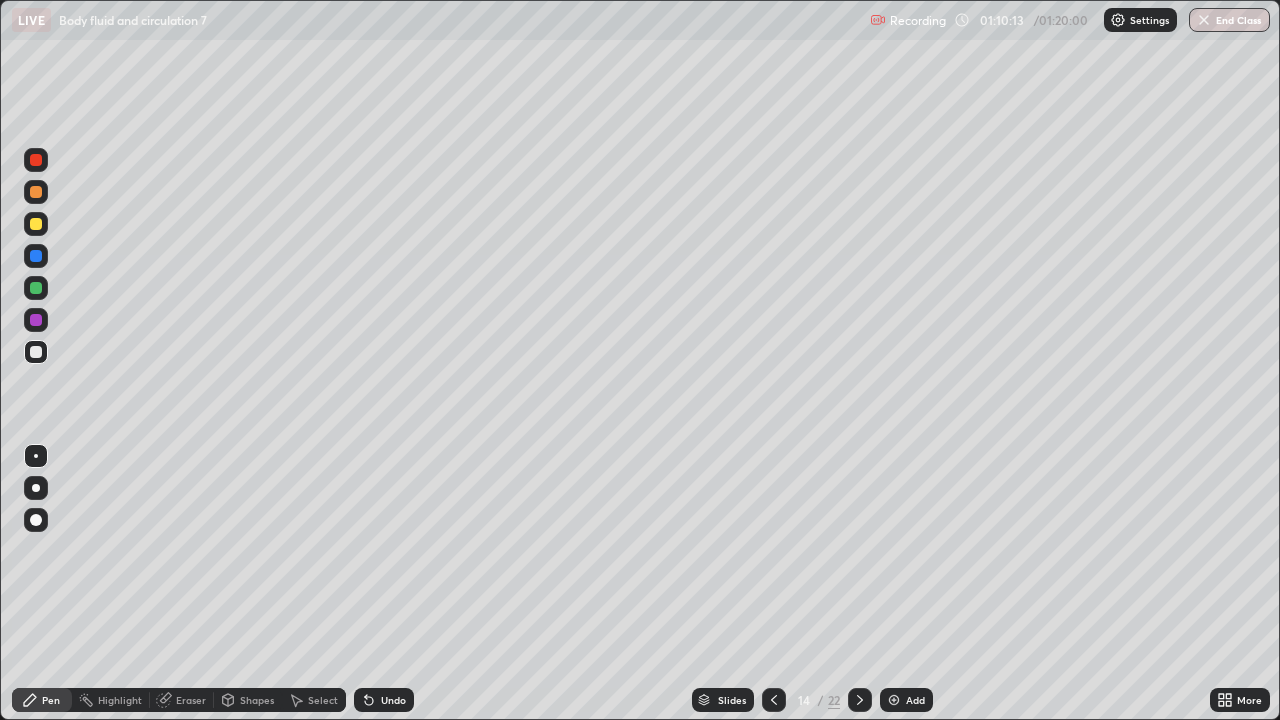 click 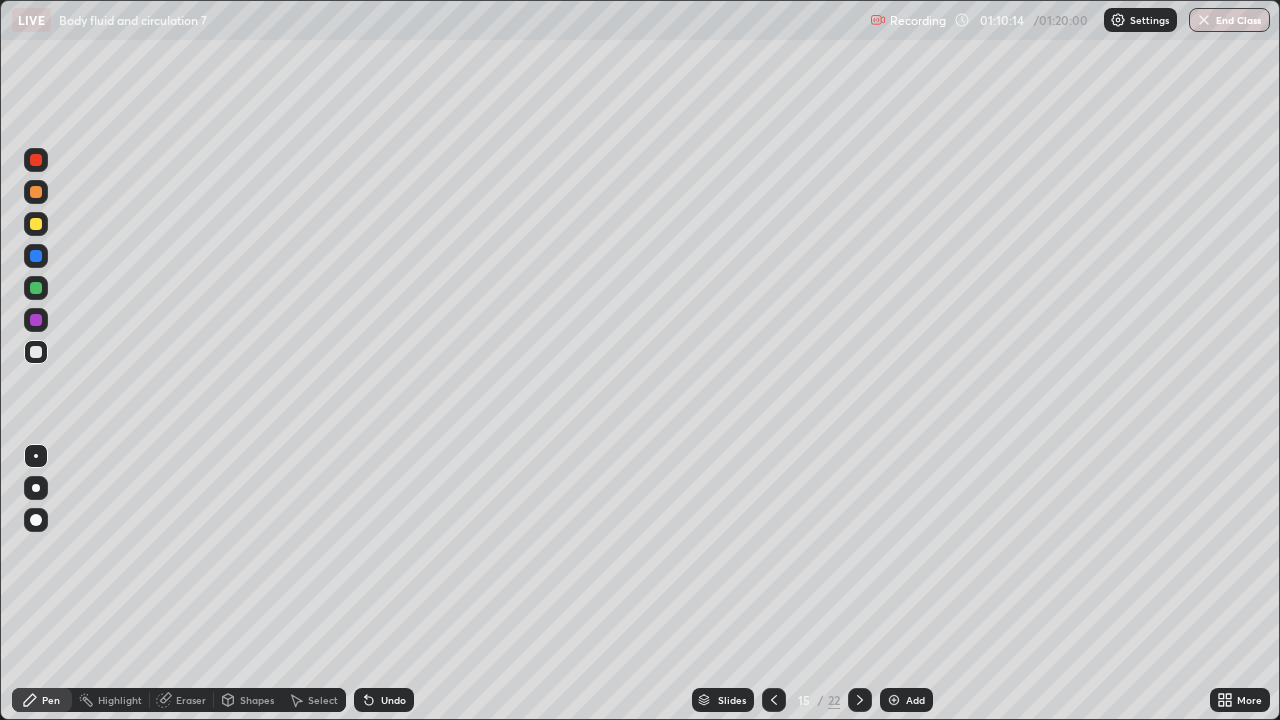 click at bounding box center (860, 700) 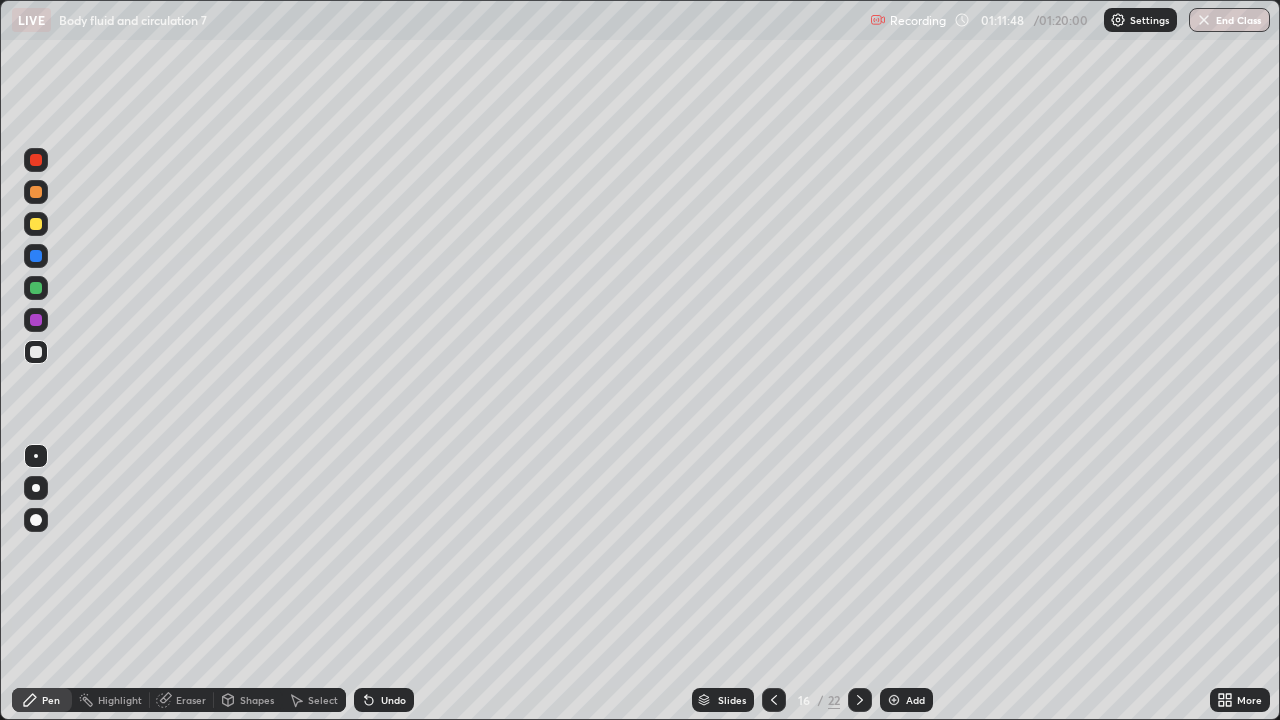 click 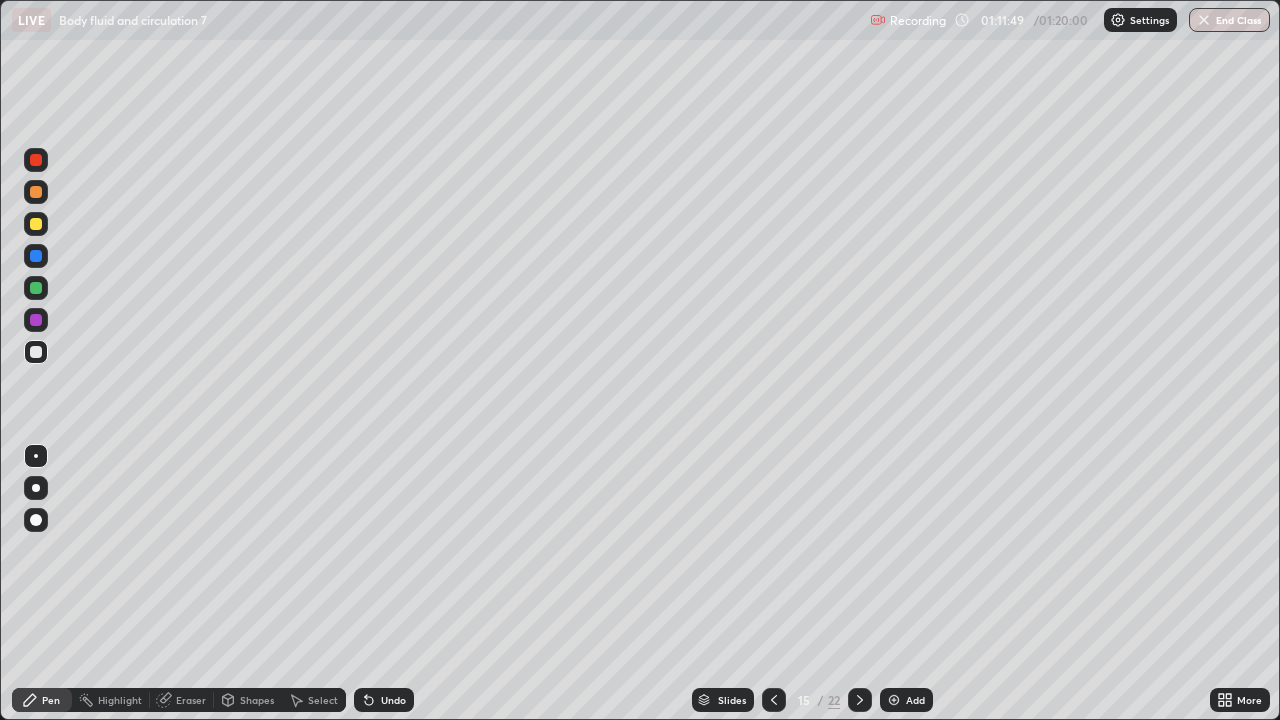 click 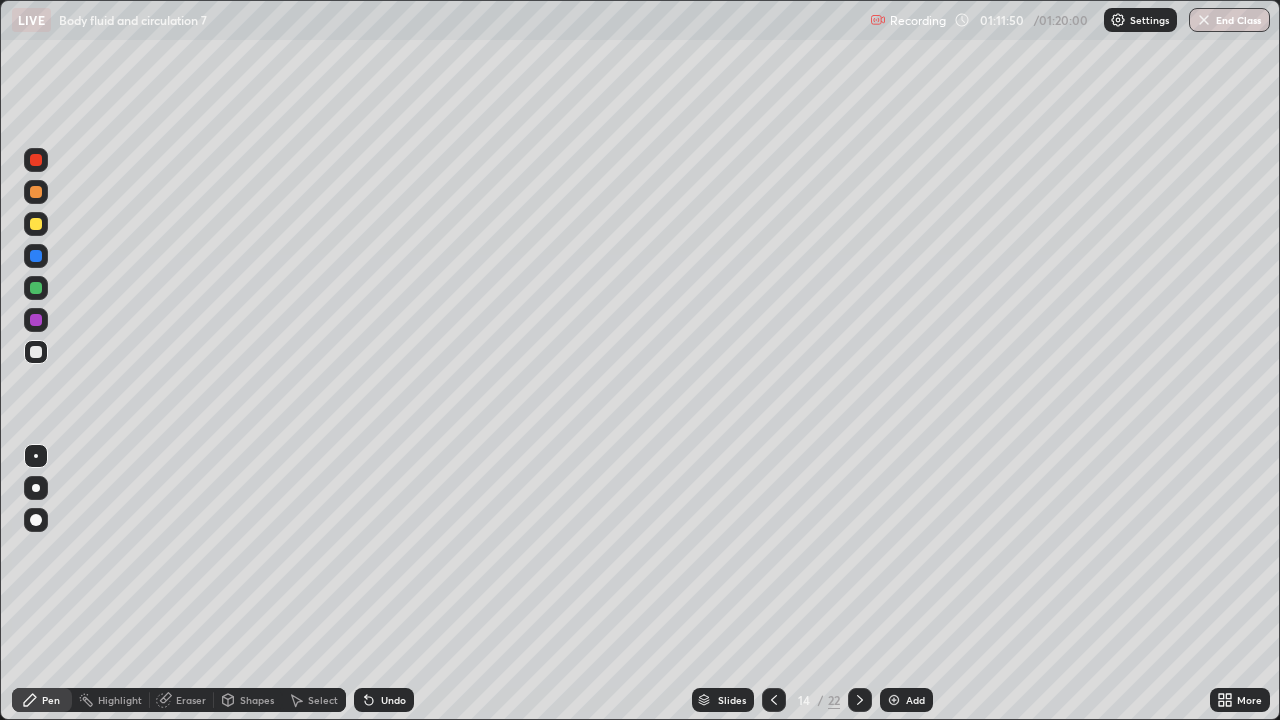 click 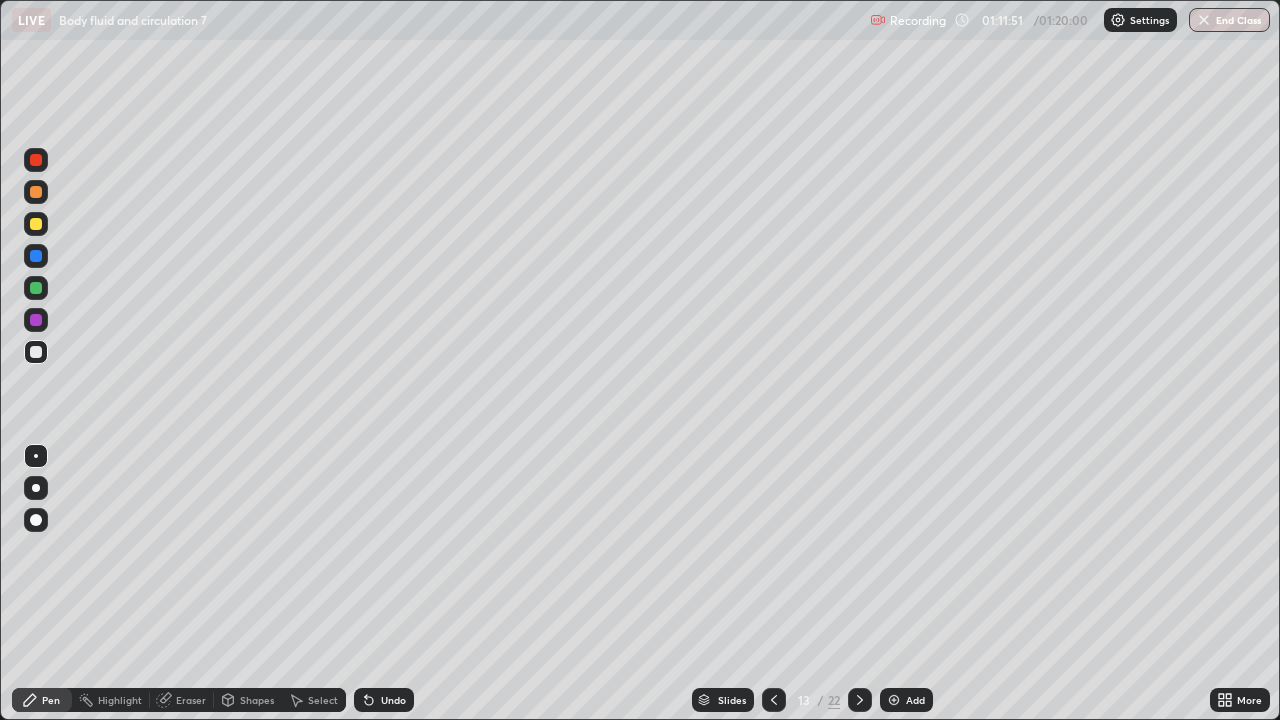 click 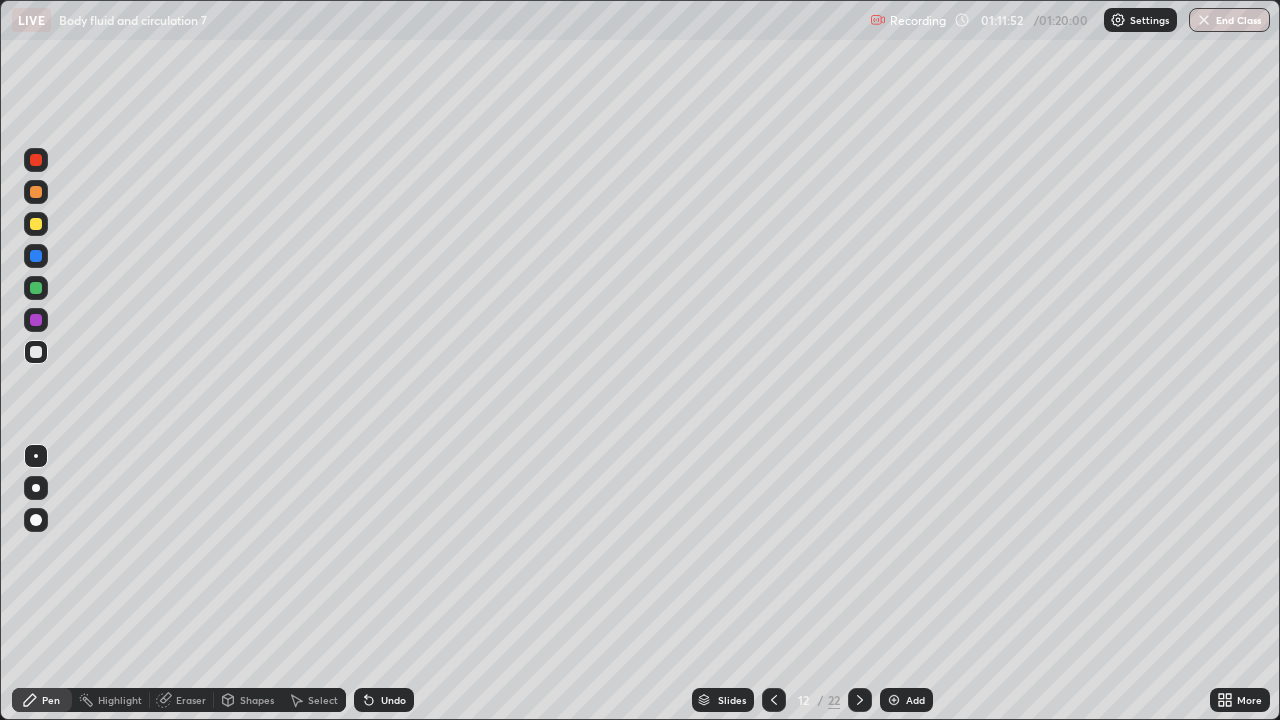 click 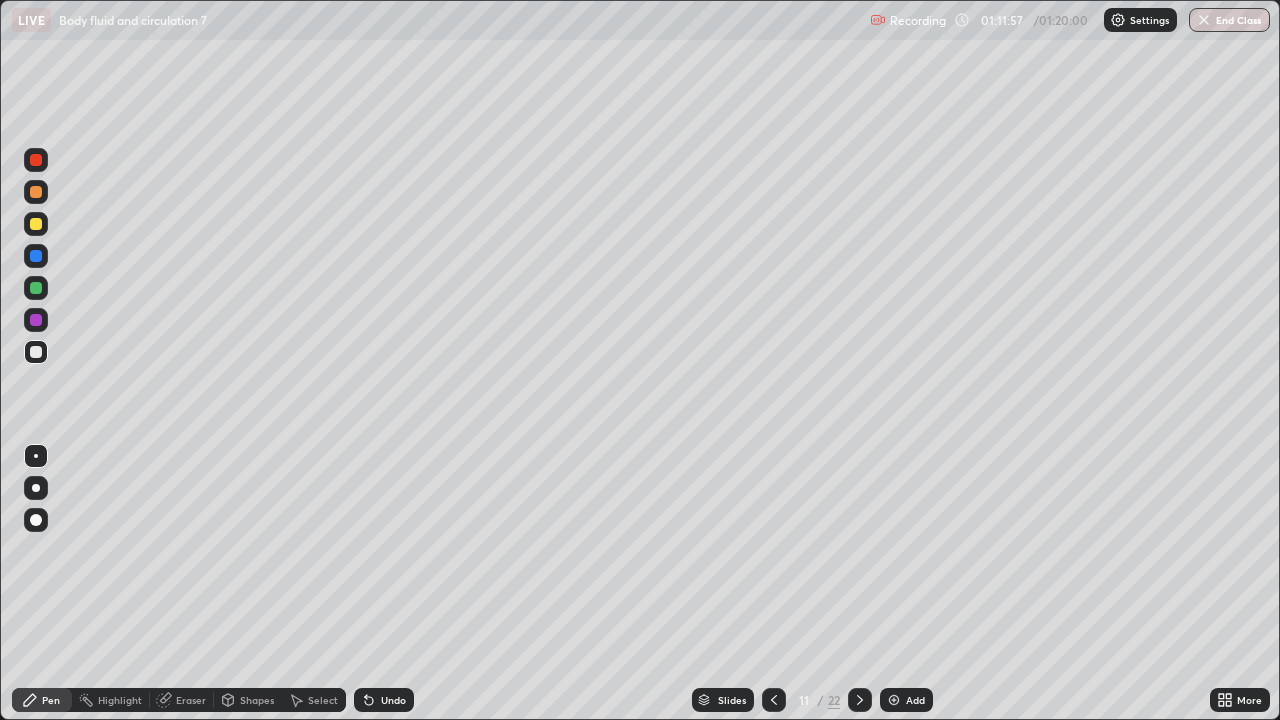 click 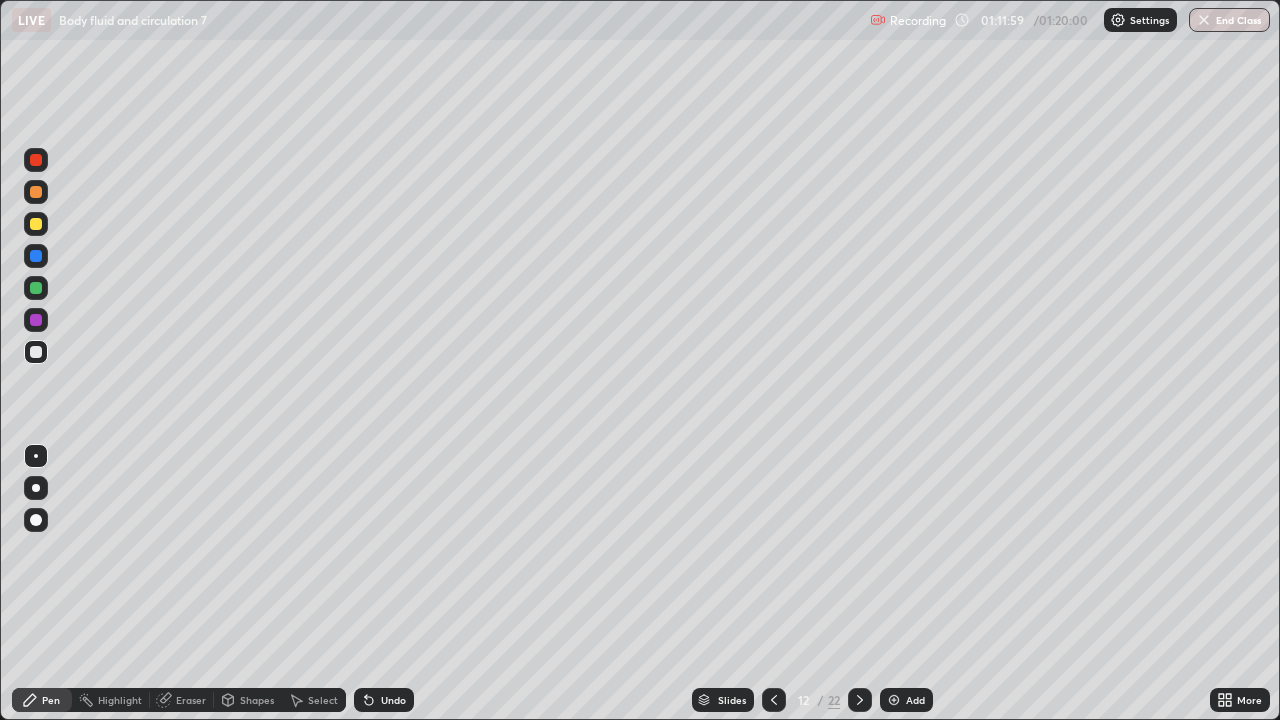 click 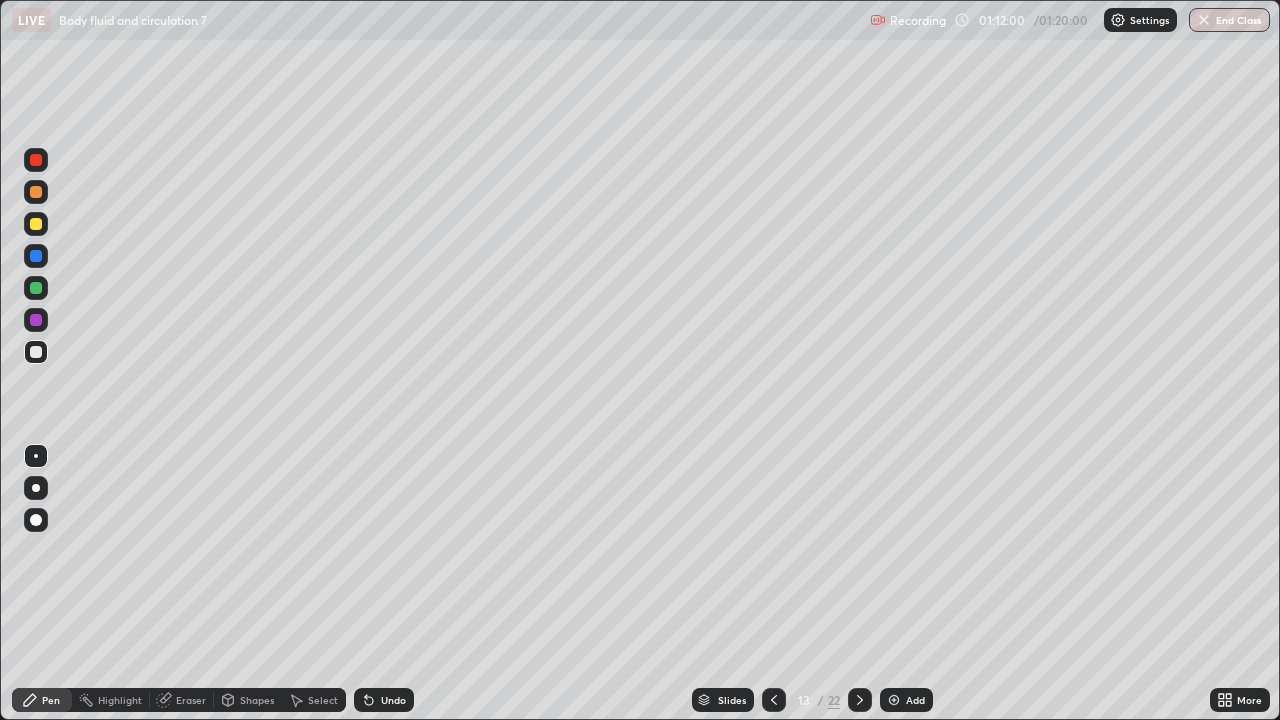 click 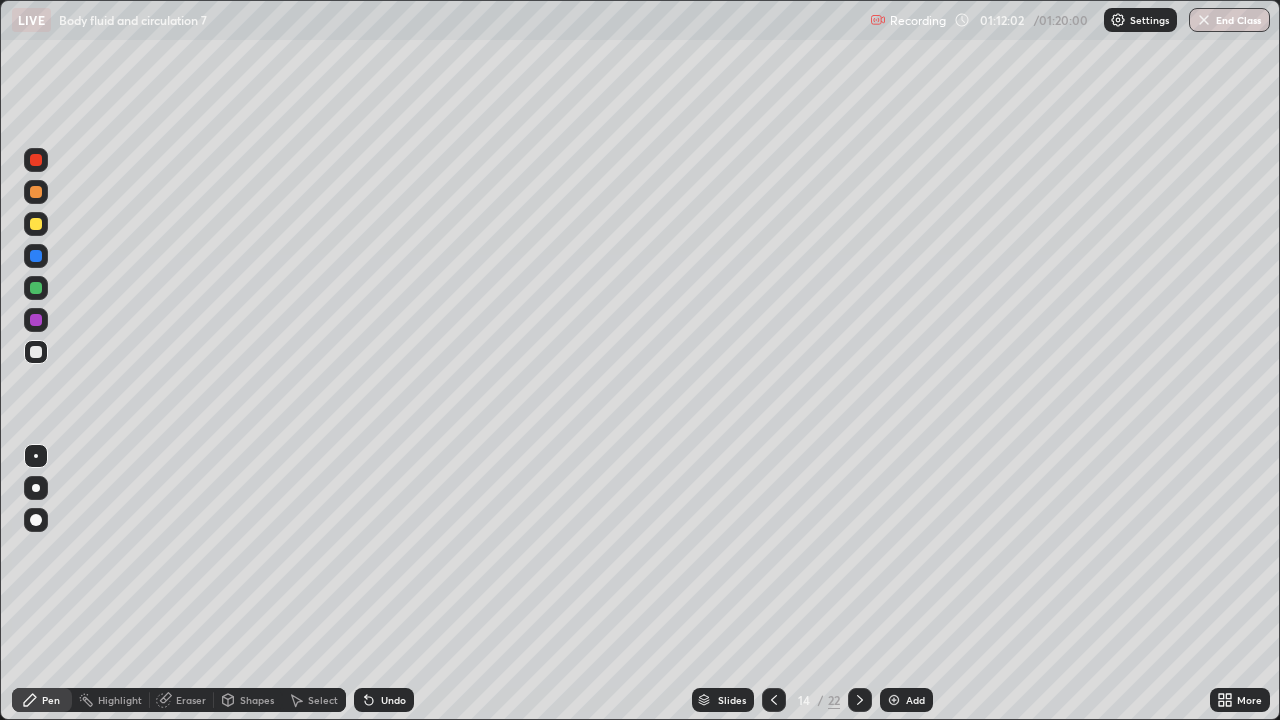 click 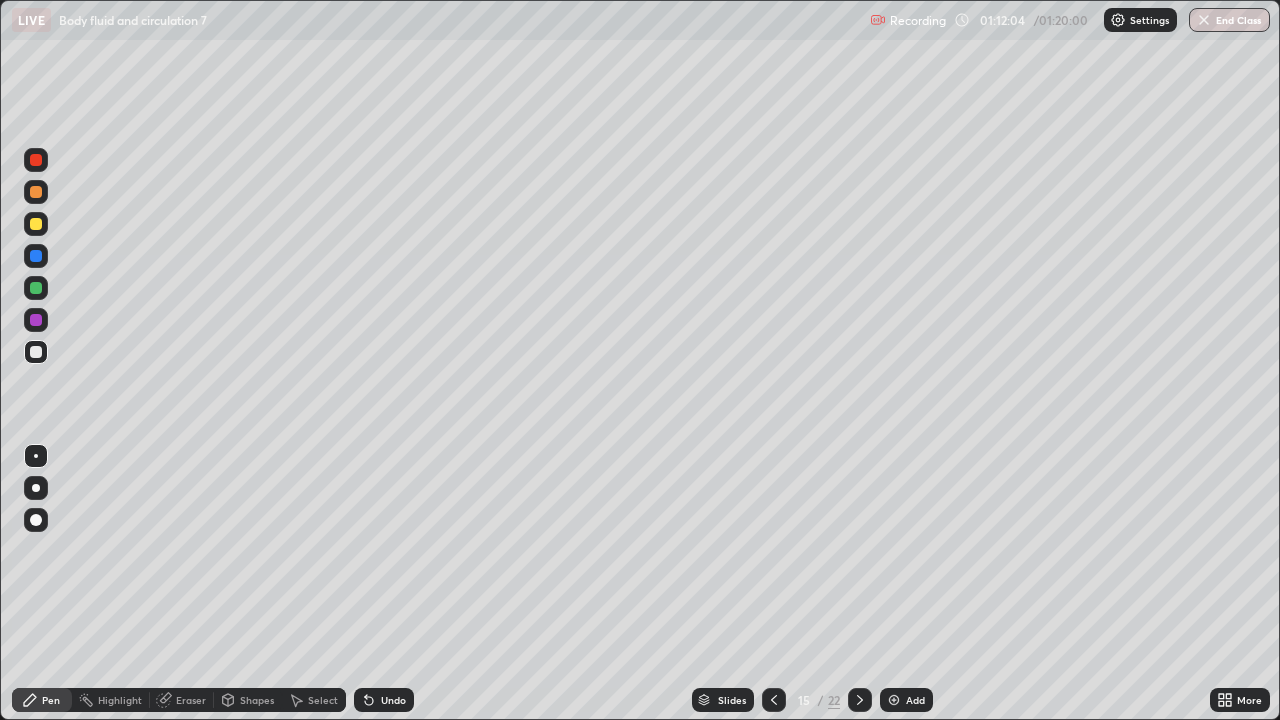 click 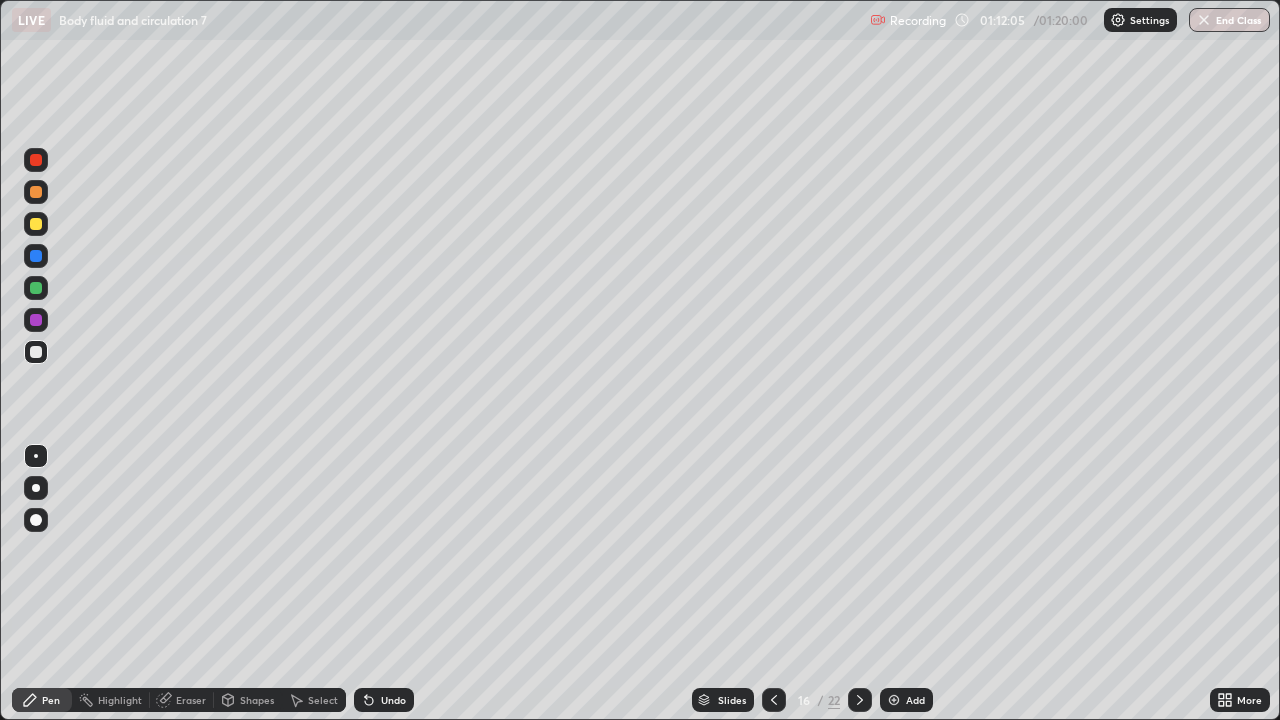 click at bounding box center [774, 700] 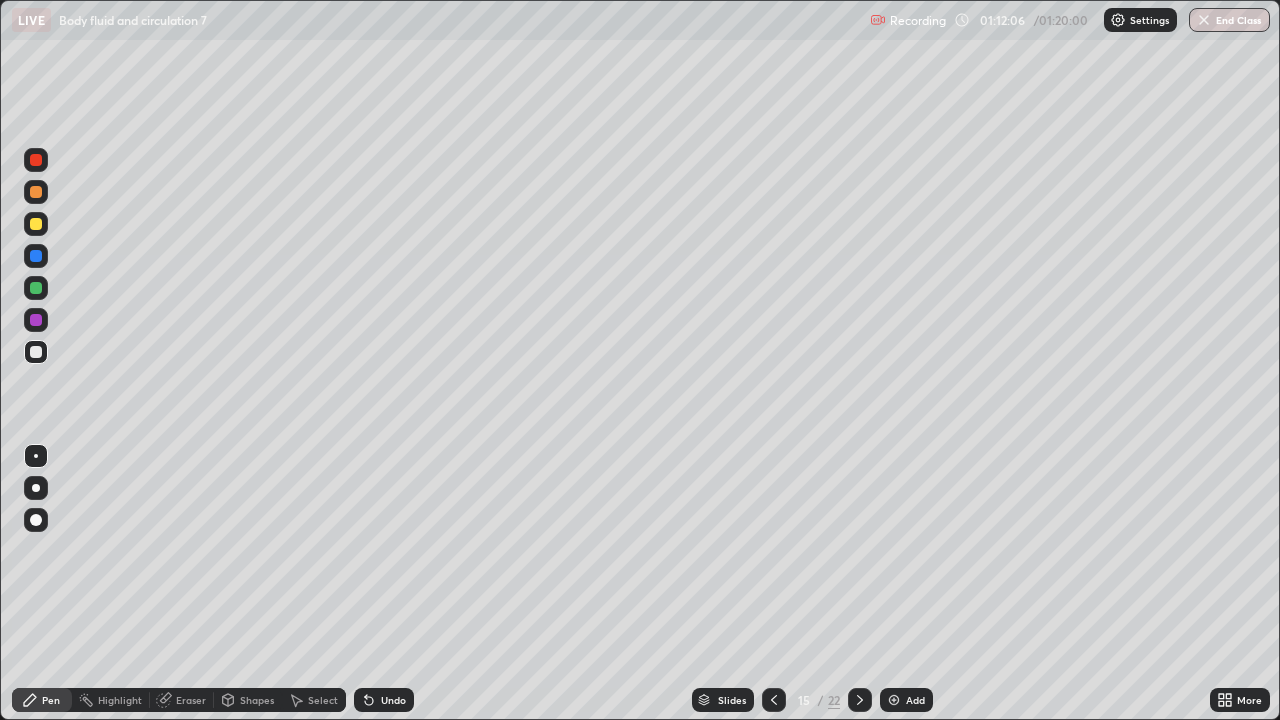 click 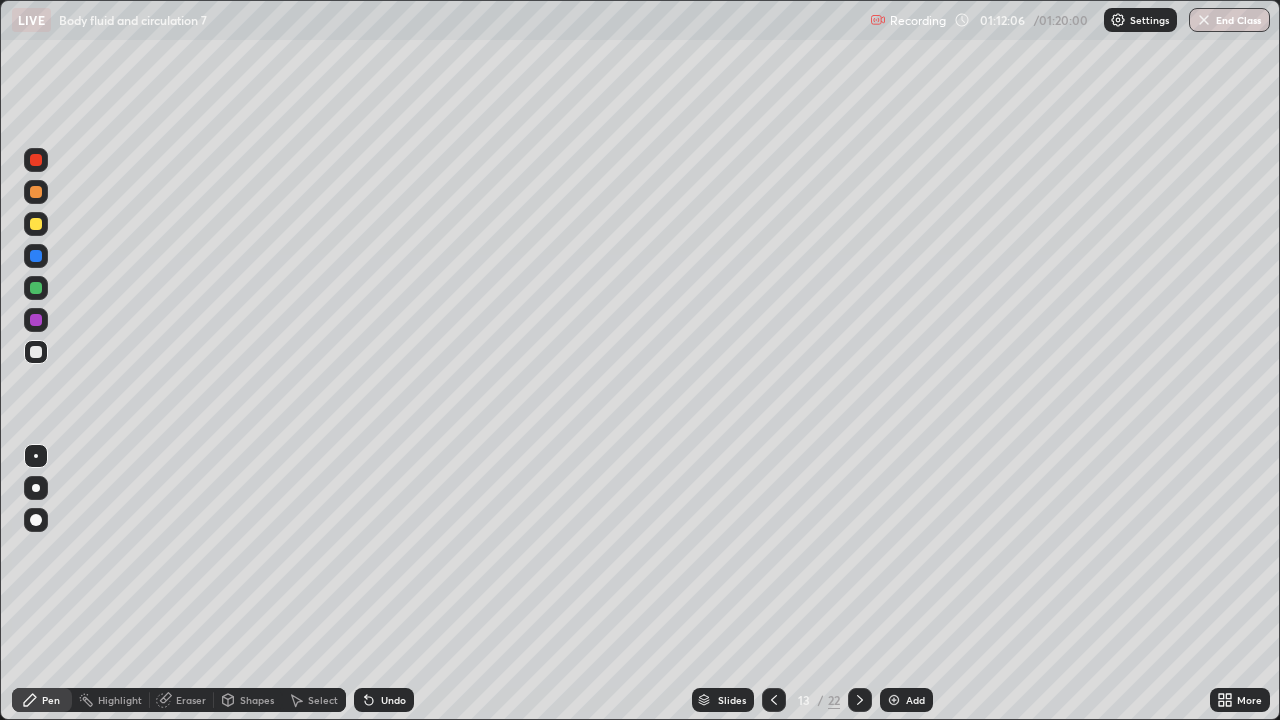 click 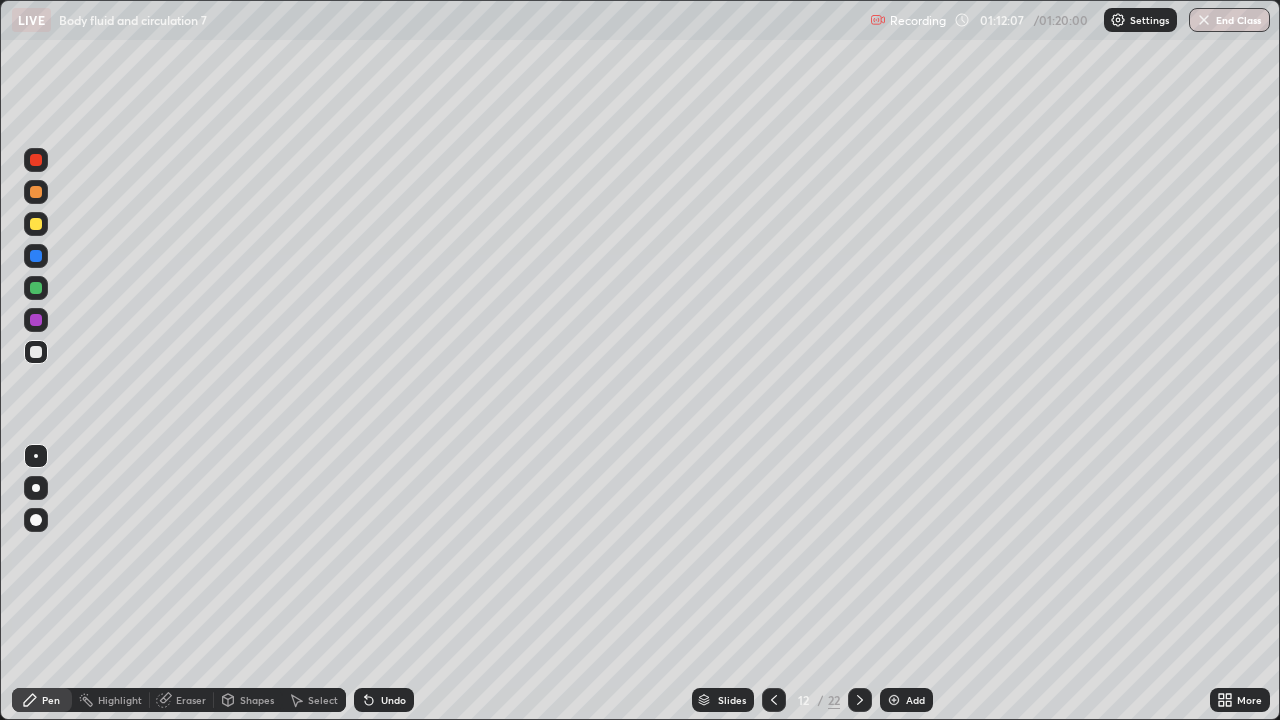 click 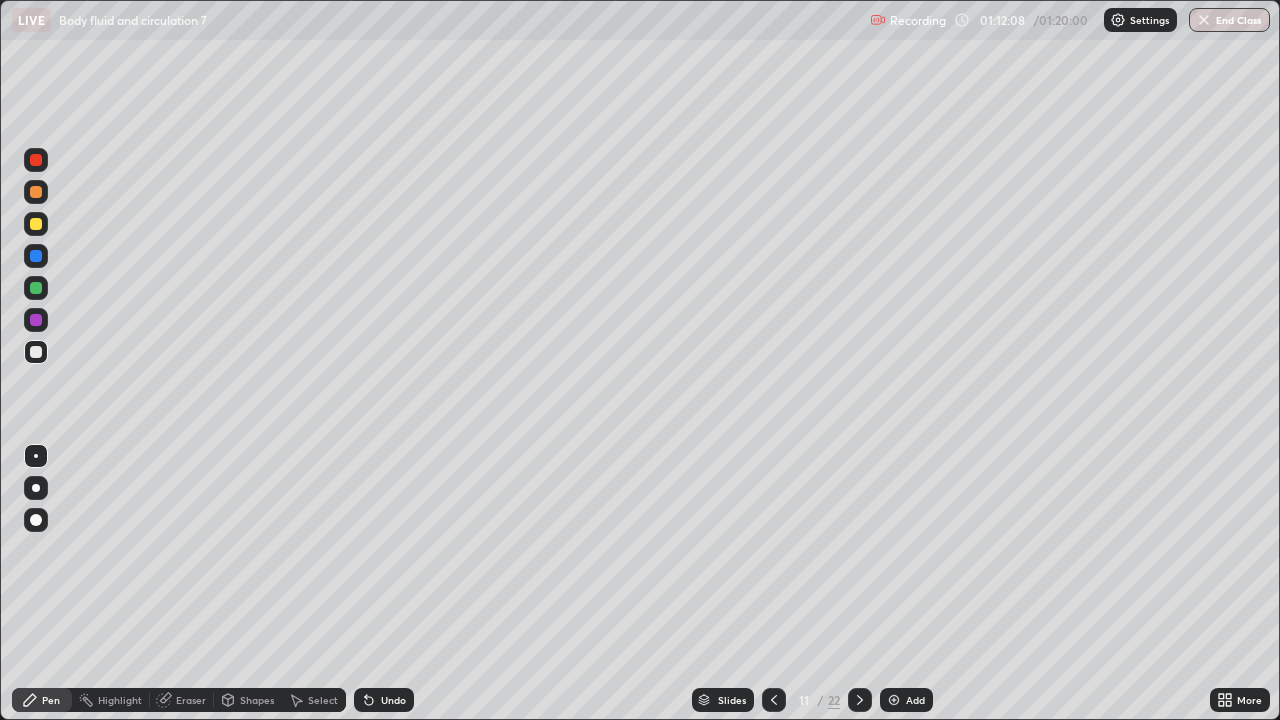 click 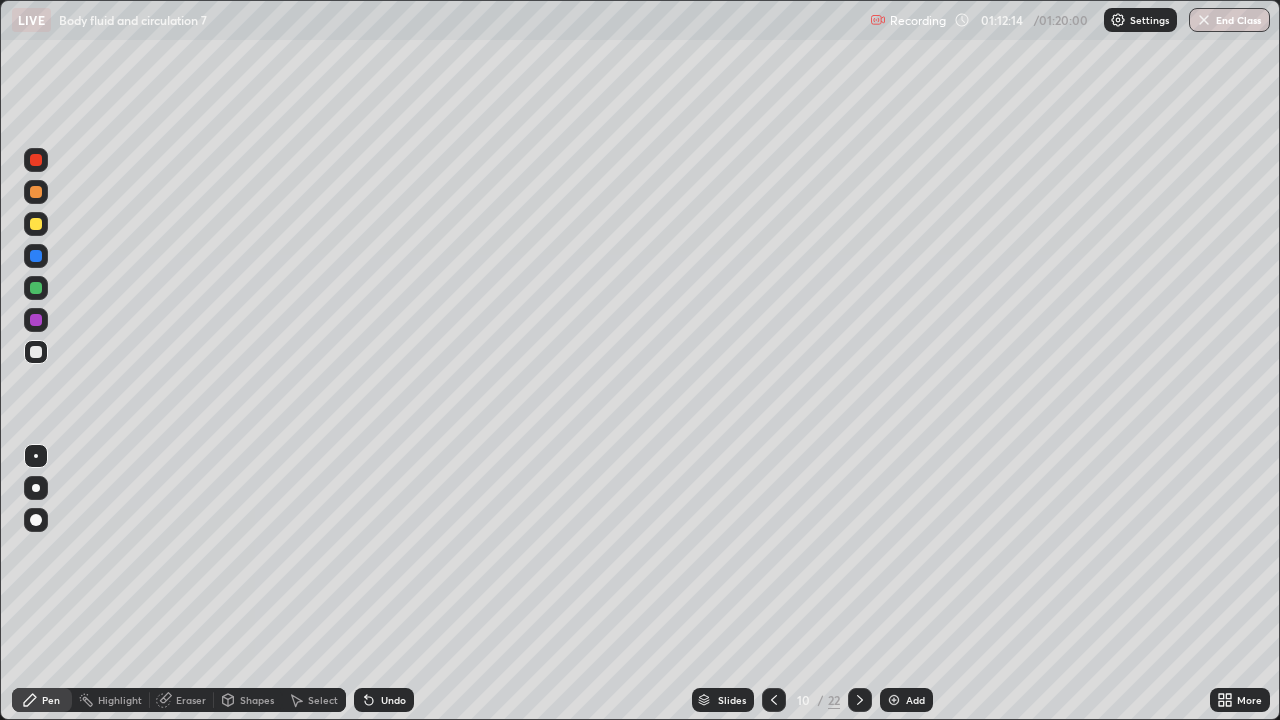 click 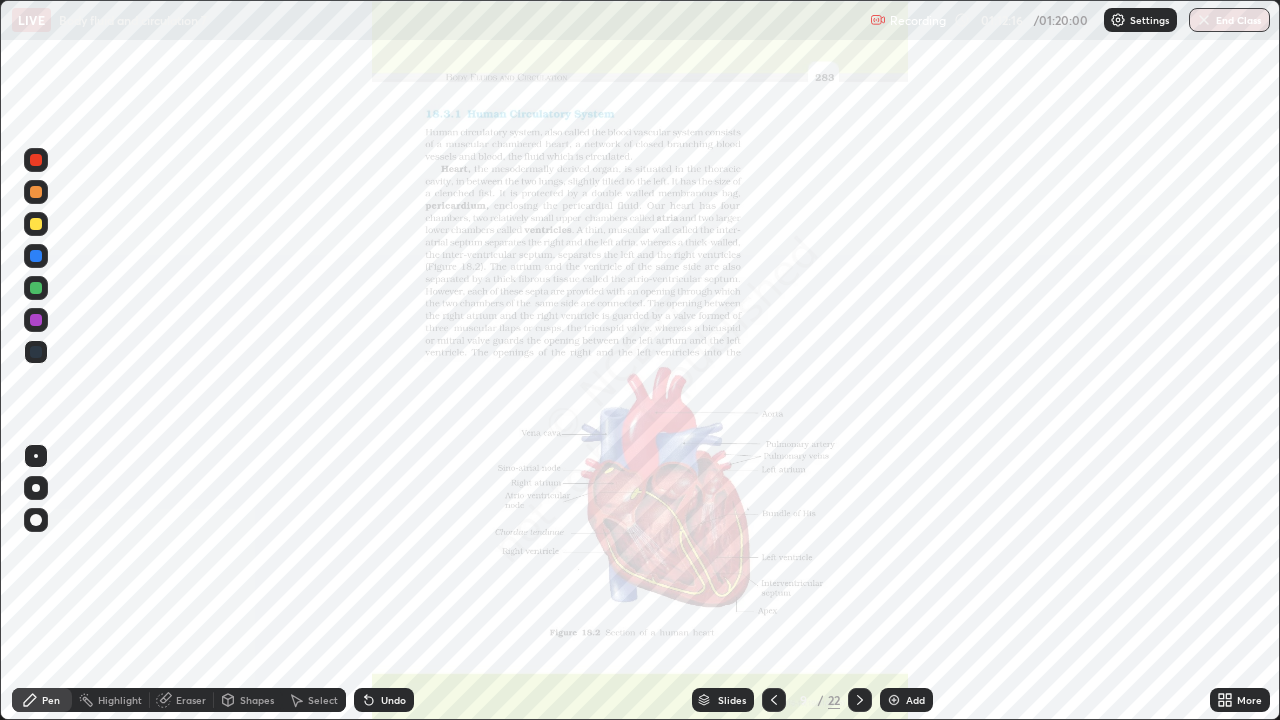 click 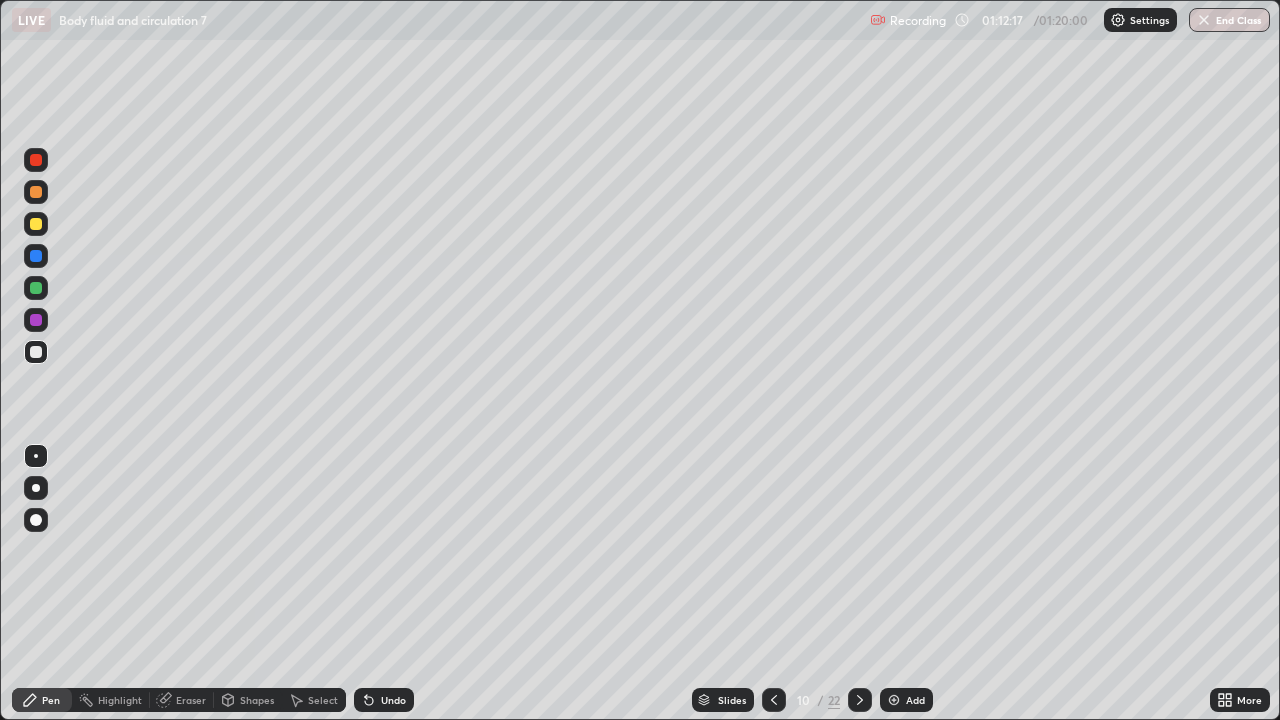click 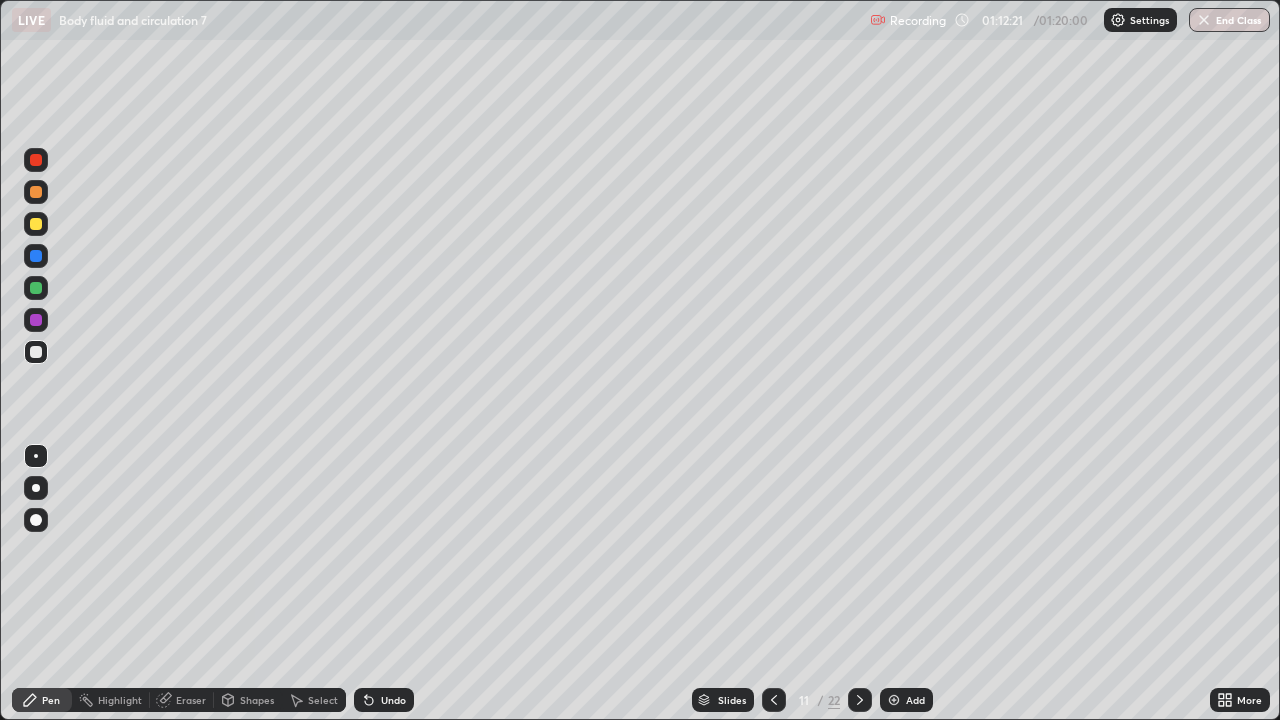 click 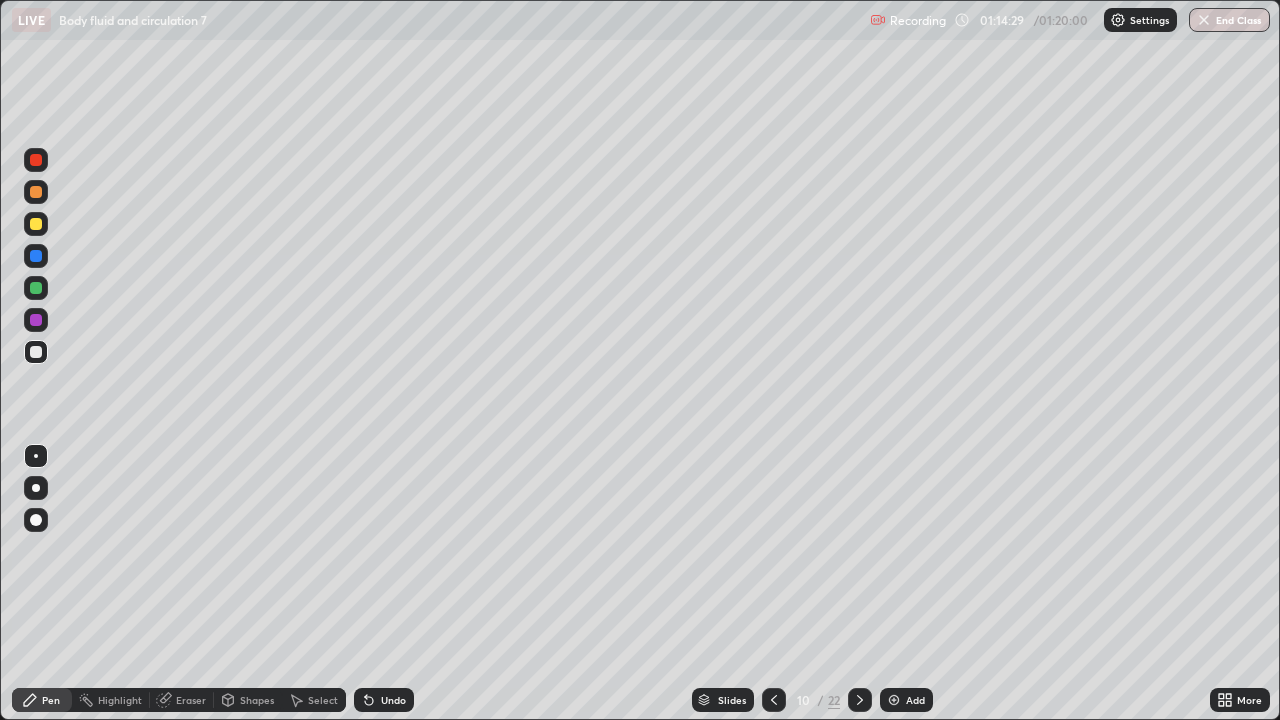 click 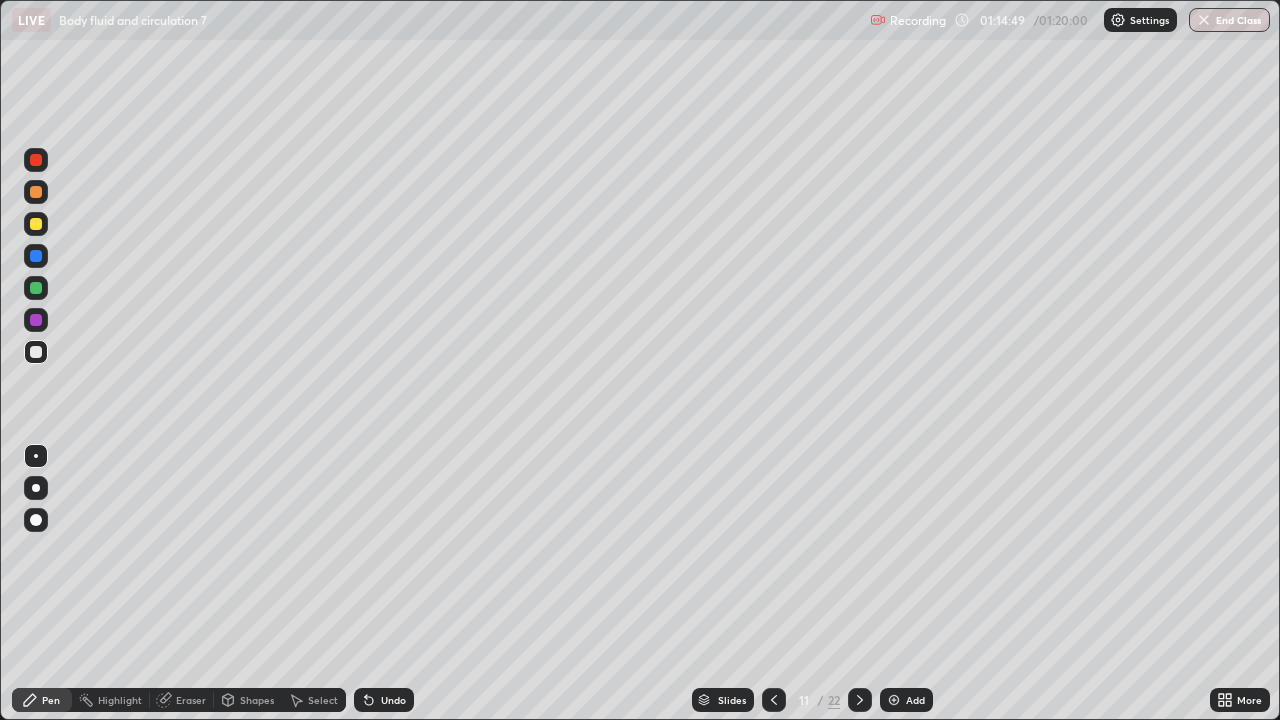 click at bounding box center (36, 352) 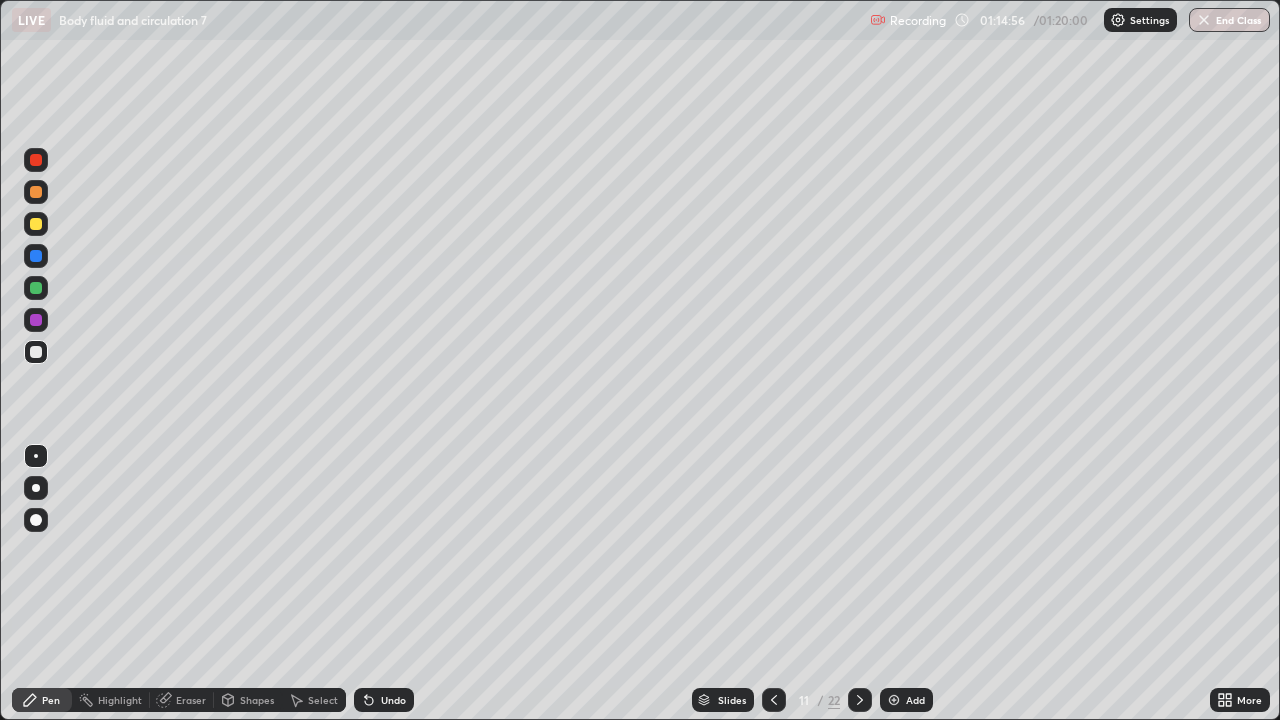 click on "Eraser" at bounding box center [191, 700] 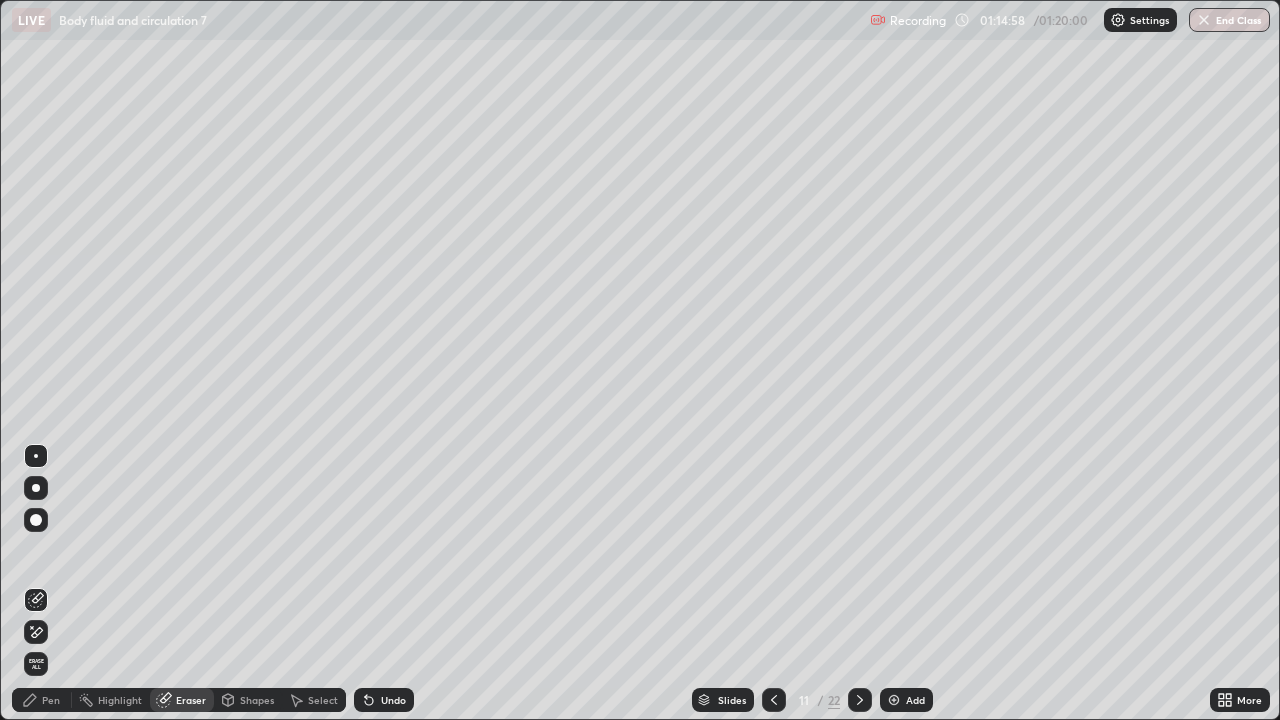 click on "Pen" at bounding box center (51, 700) 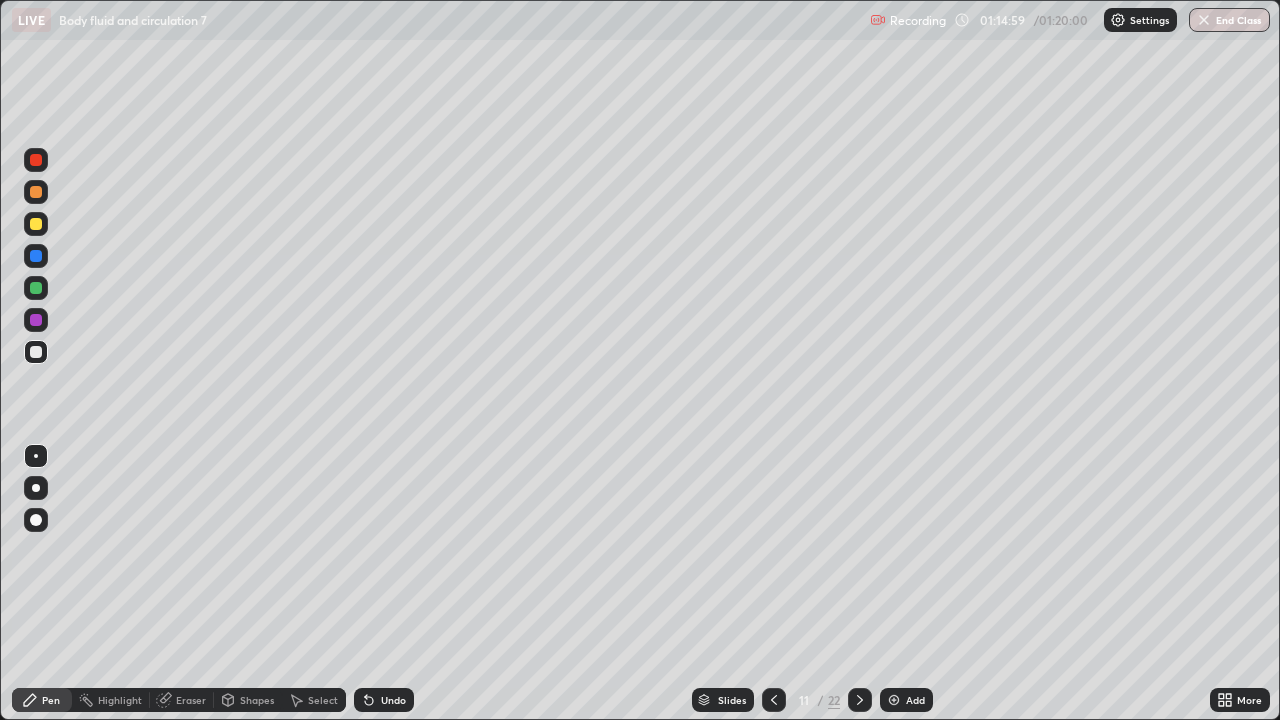 click at bounding box center [36, 352] 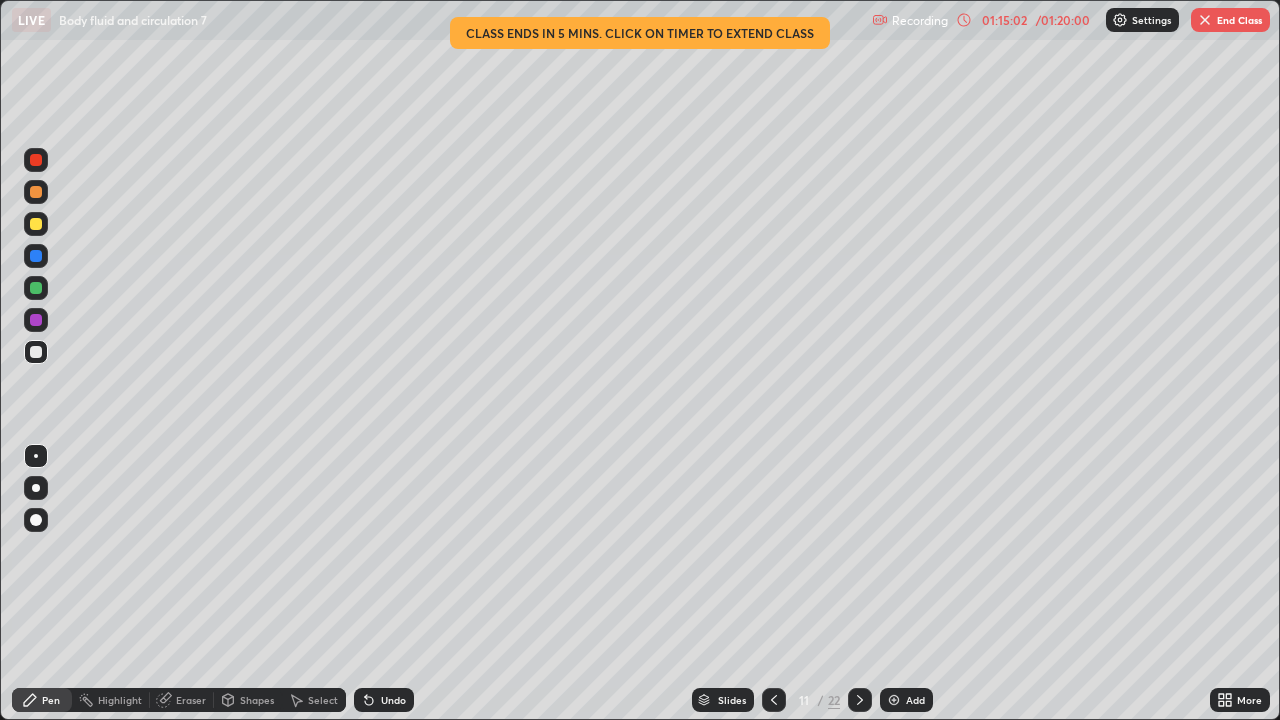 click 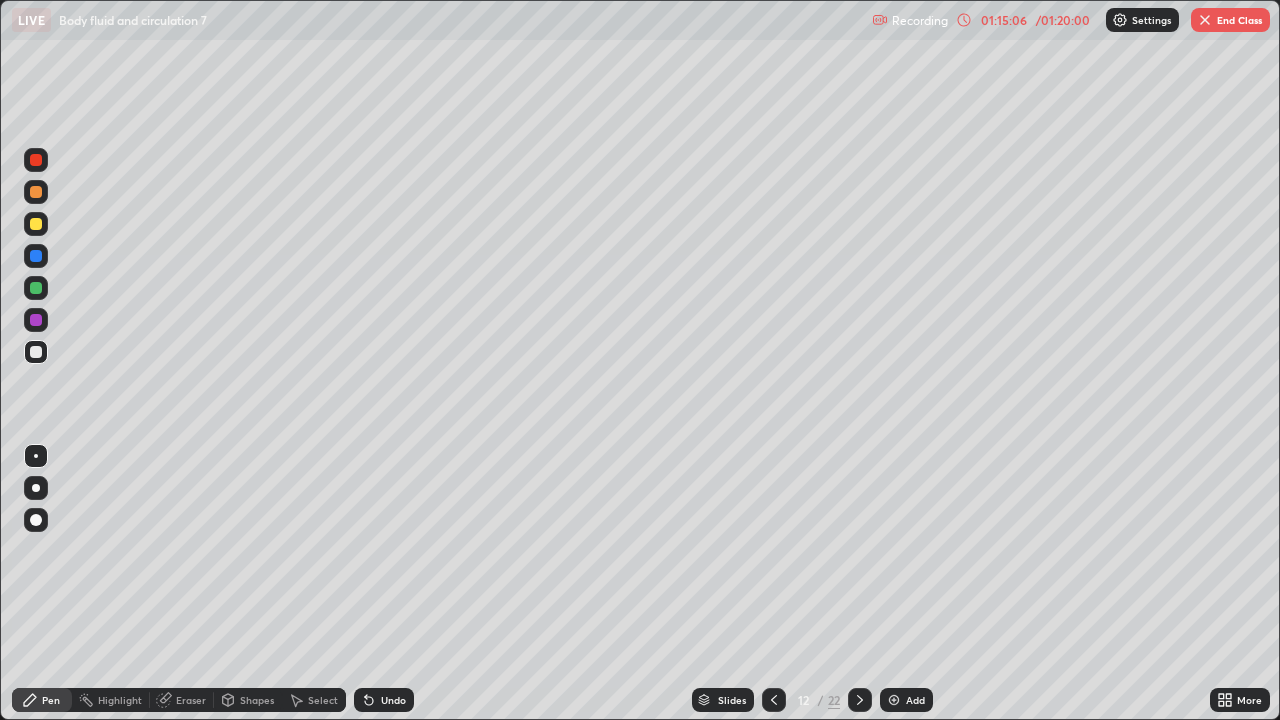 click 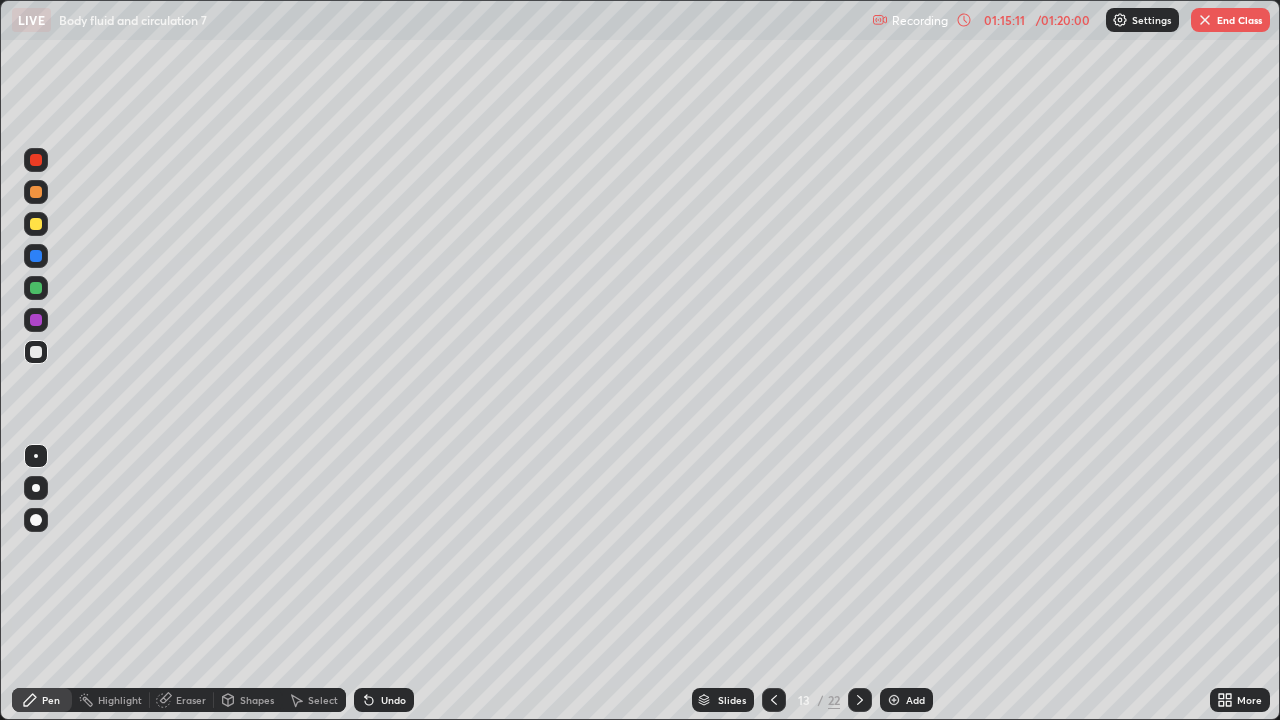 click 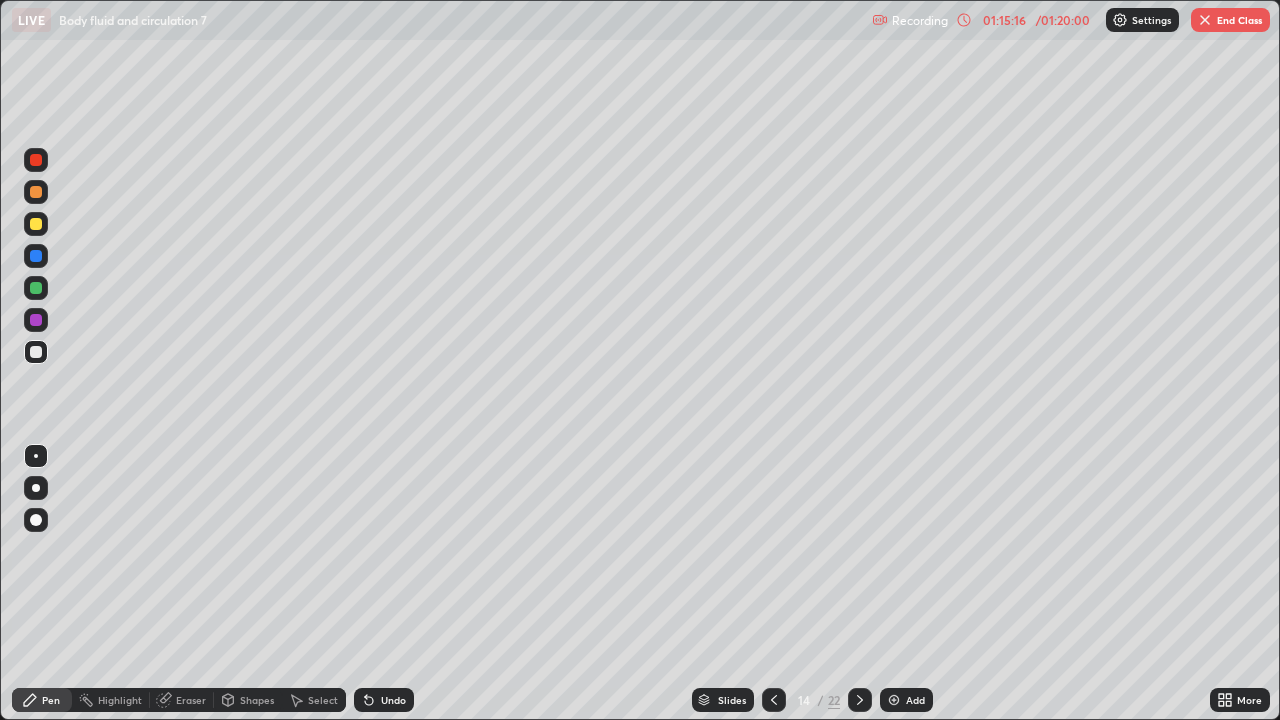 click 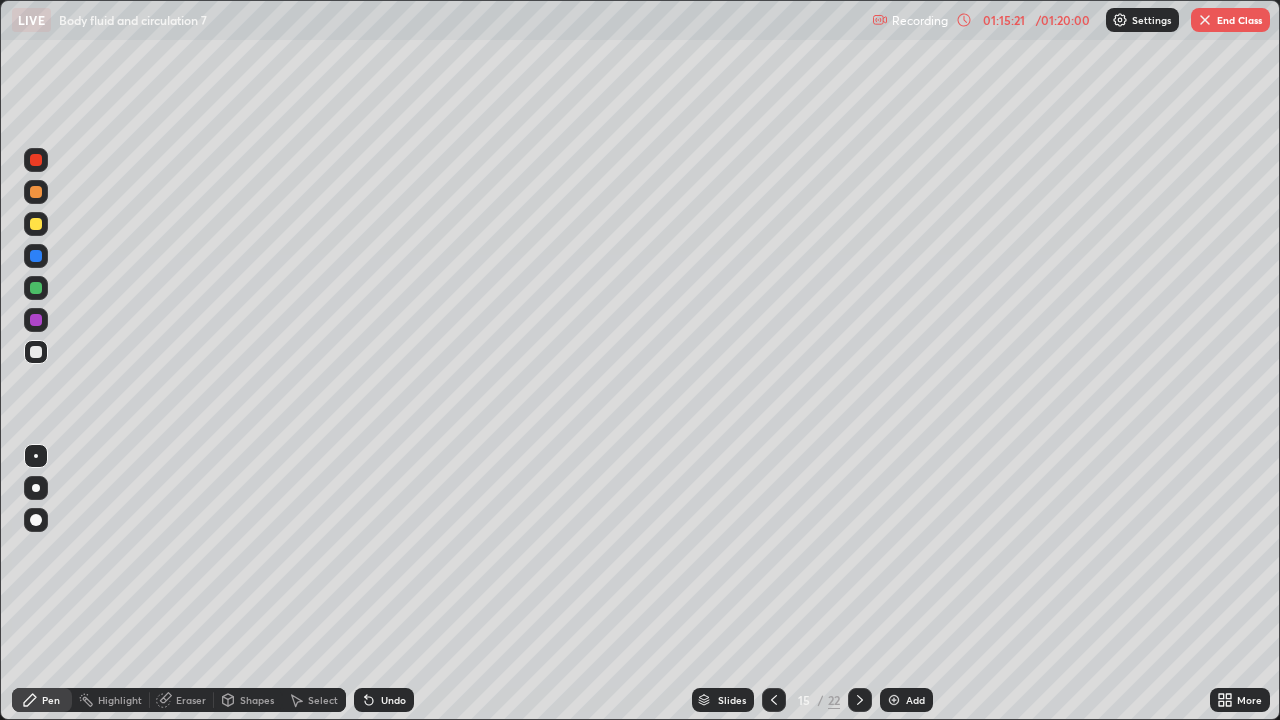 click 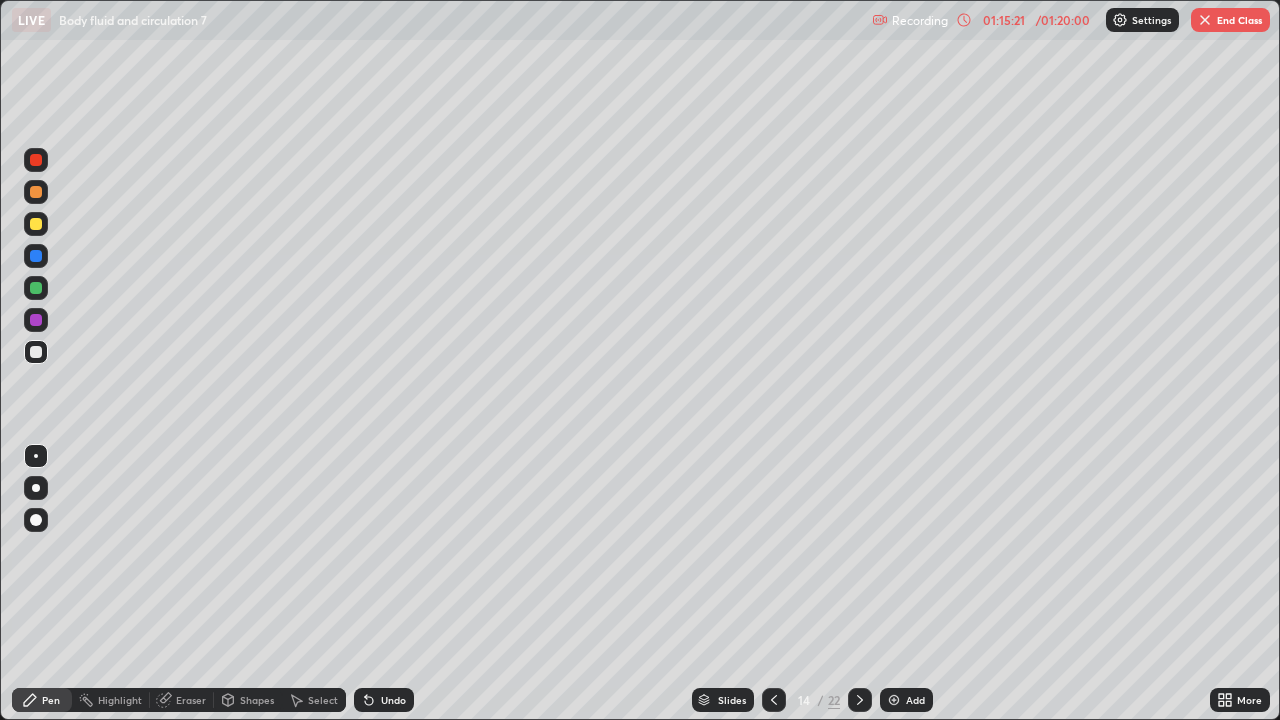 click 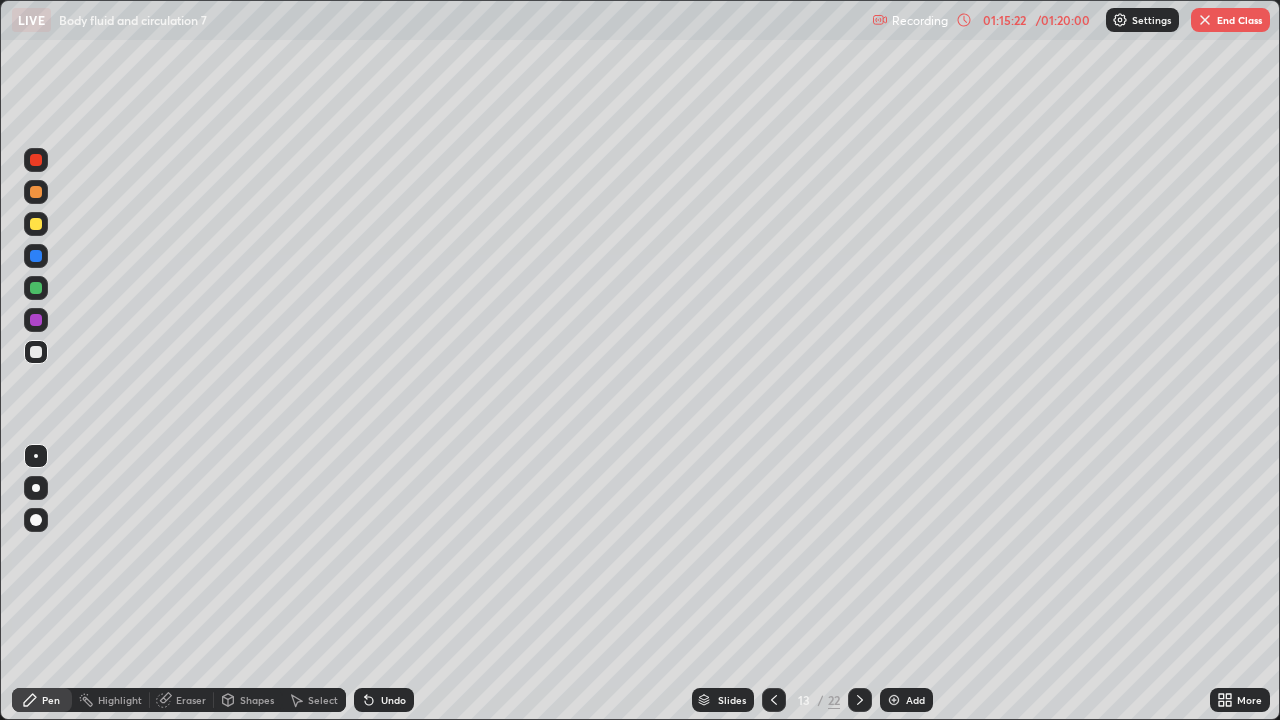 click 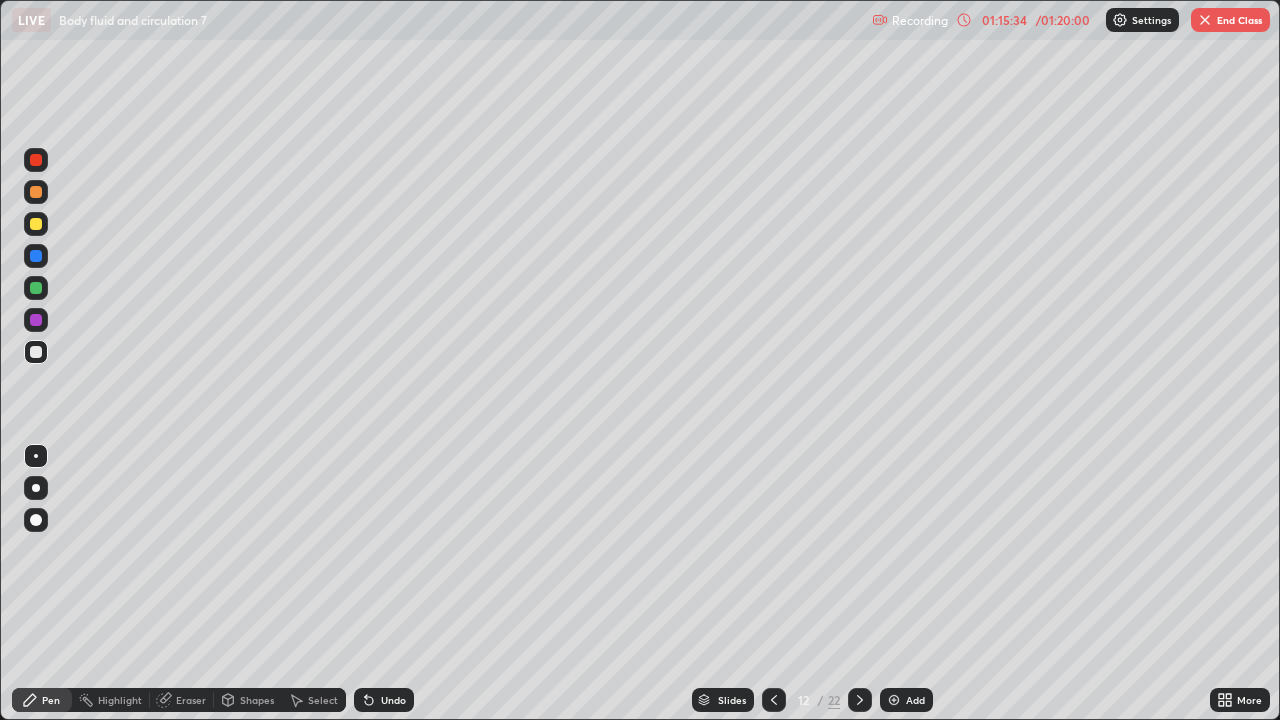 click 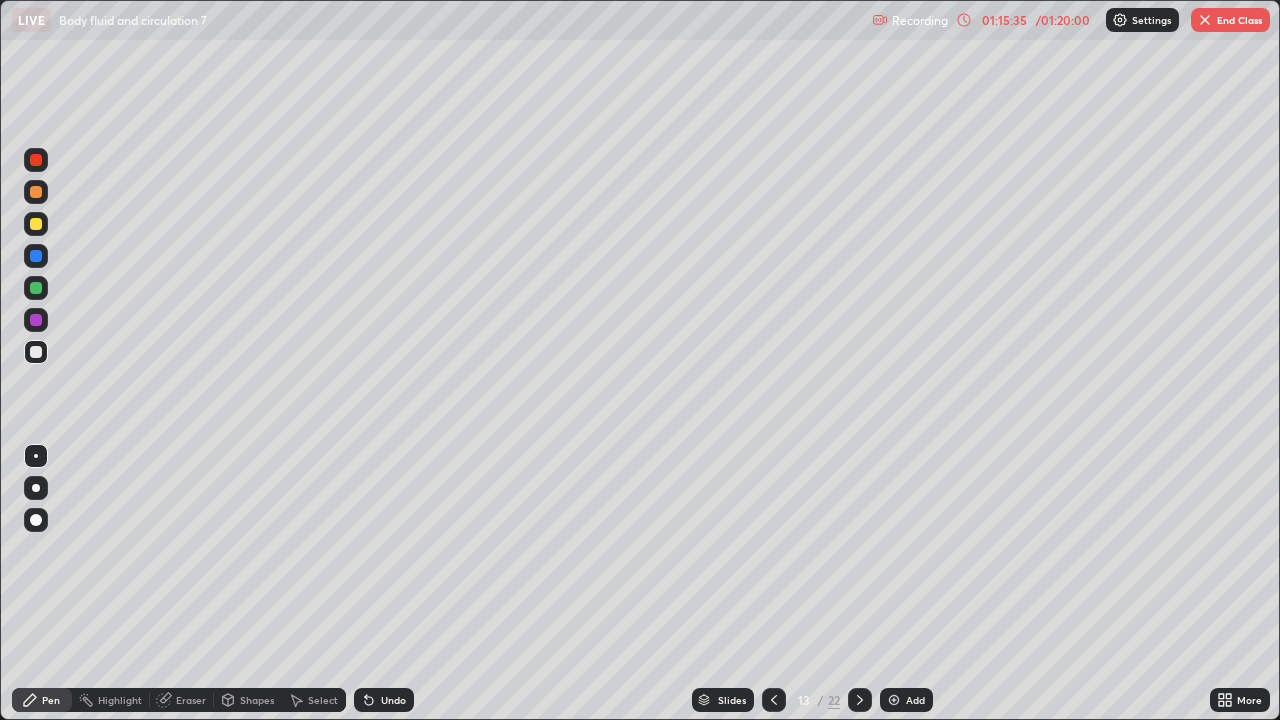 click 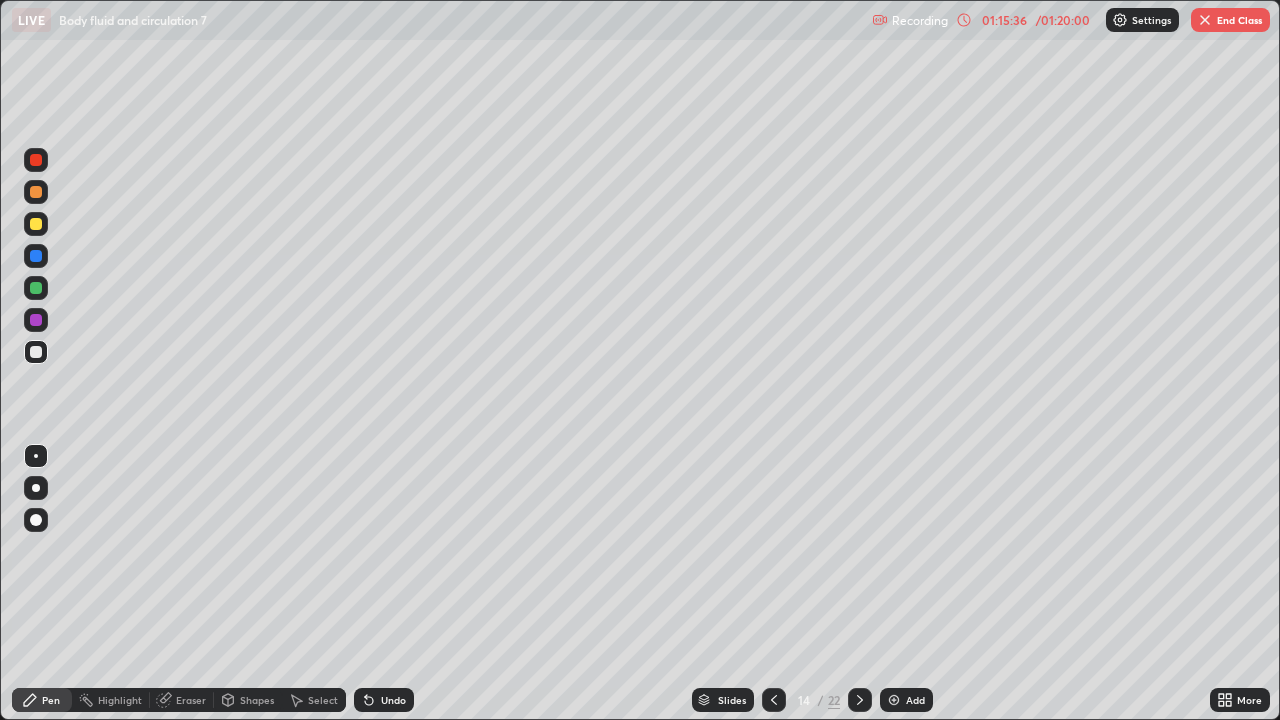 click at bounding box center [860, 700] 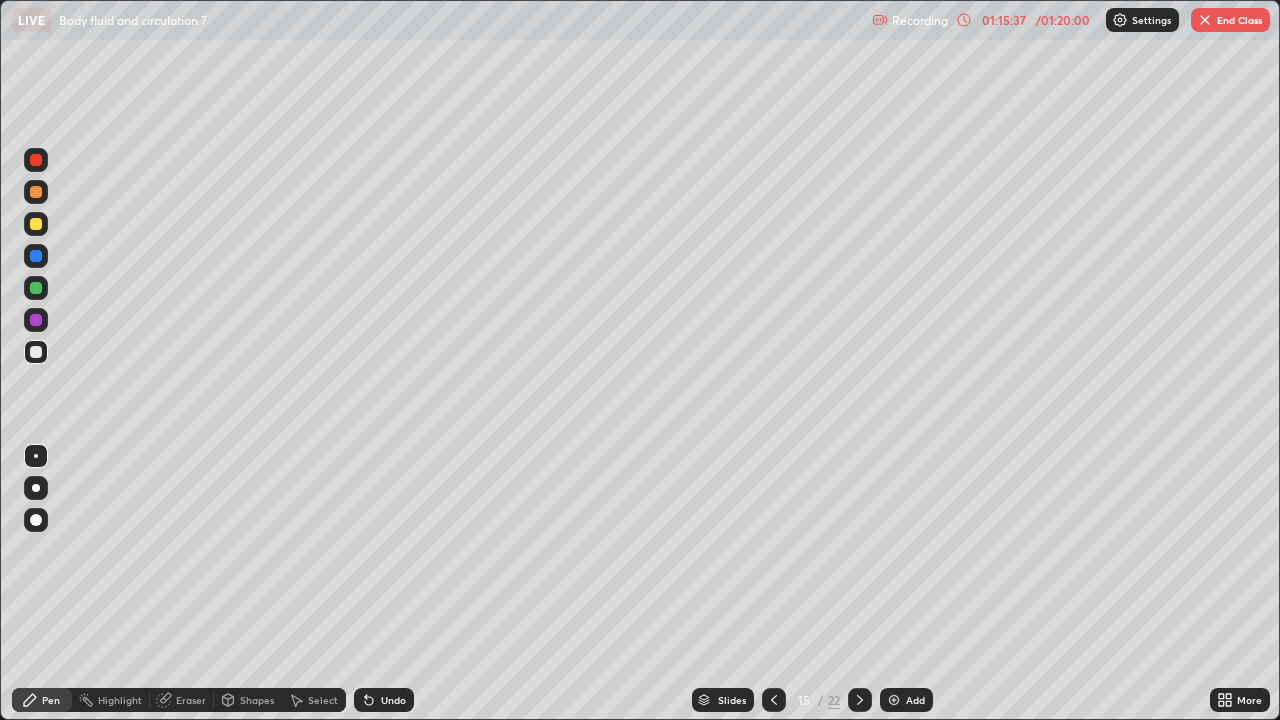 click 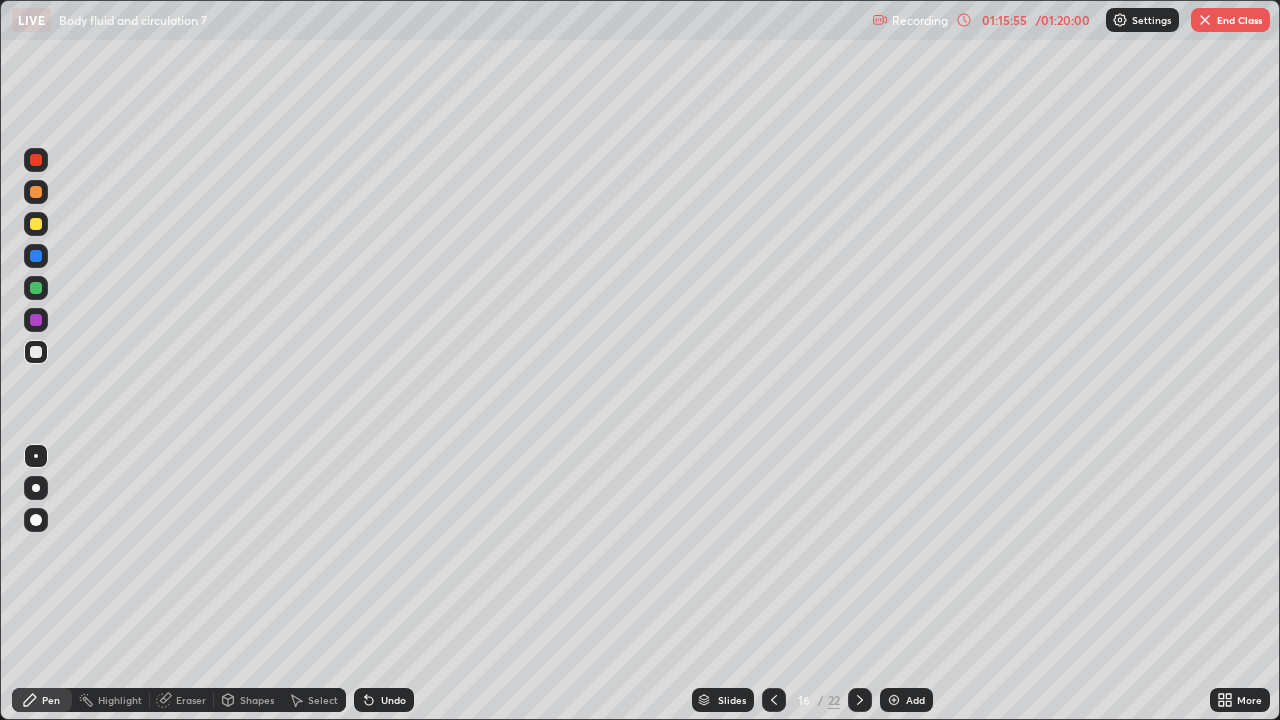 click on "End Class" at bounding box center (1230, 20) 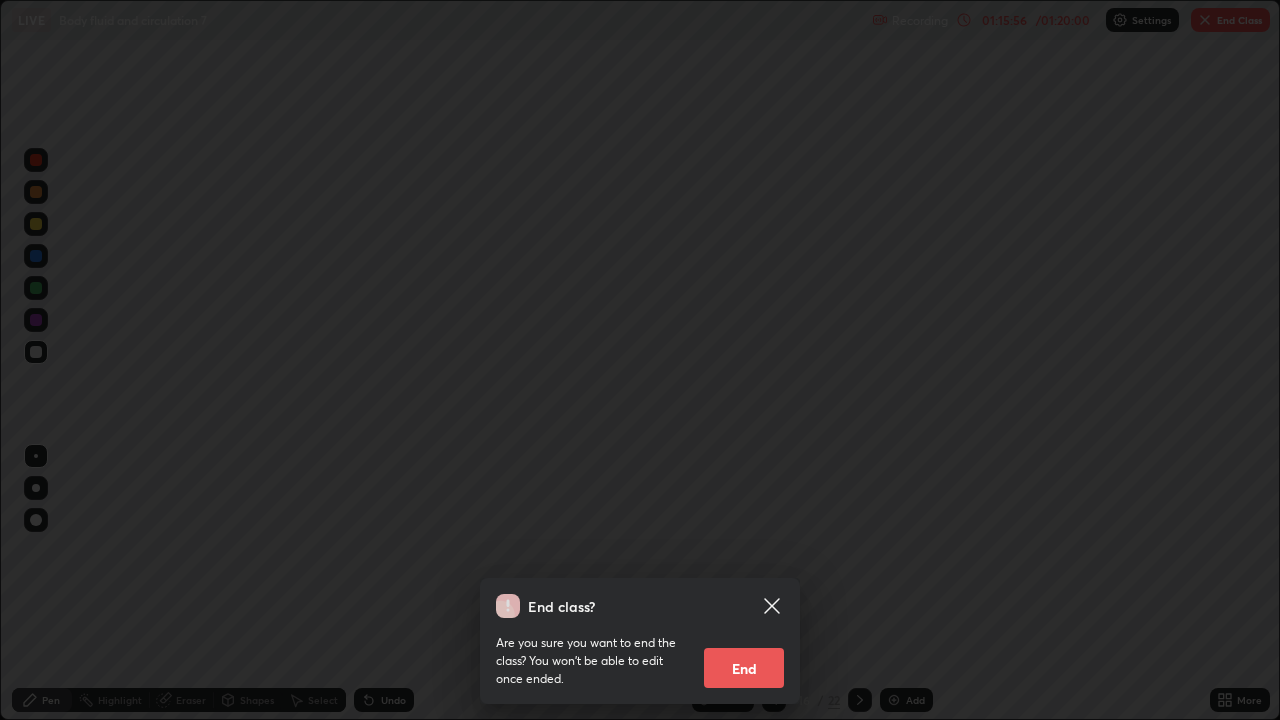 click on "End" at bounding box center (744, 668) 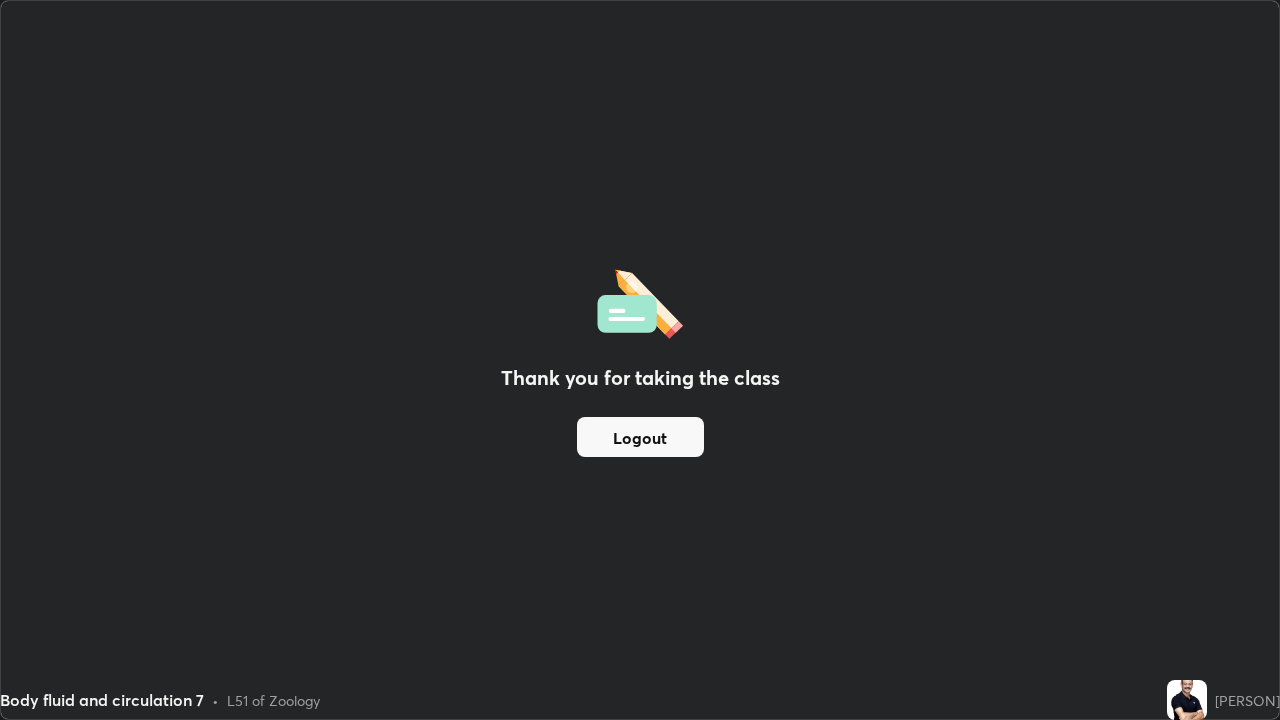 click on "Logout" at bounding box center [640, 437] 